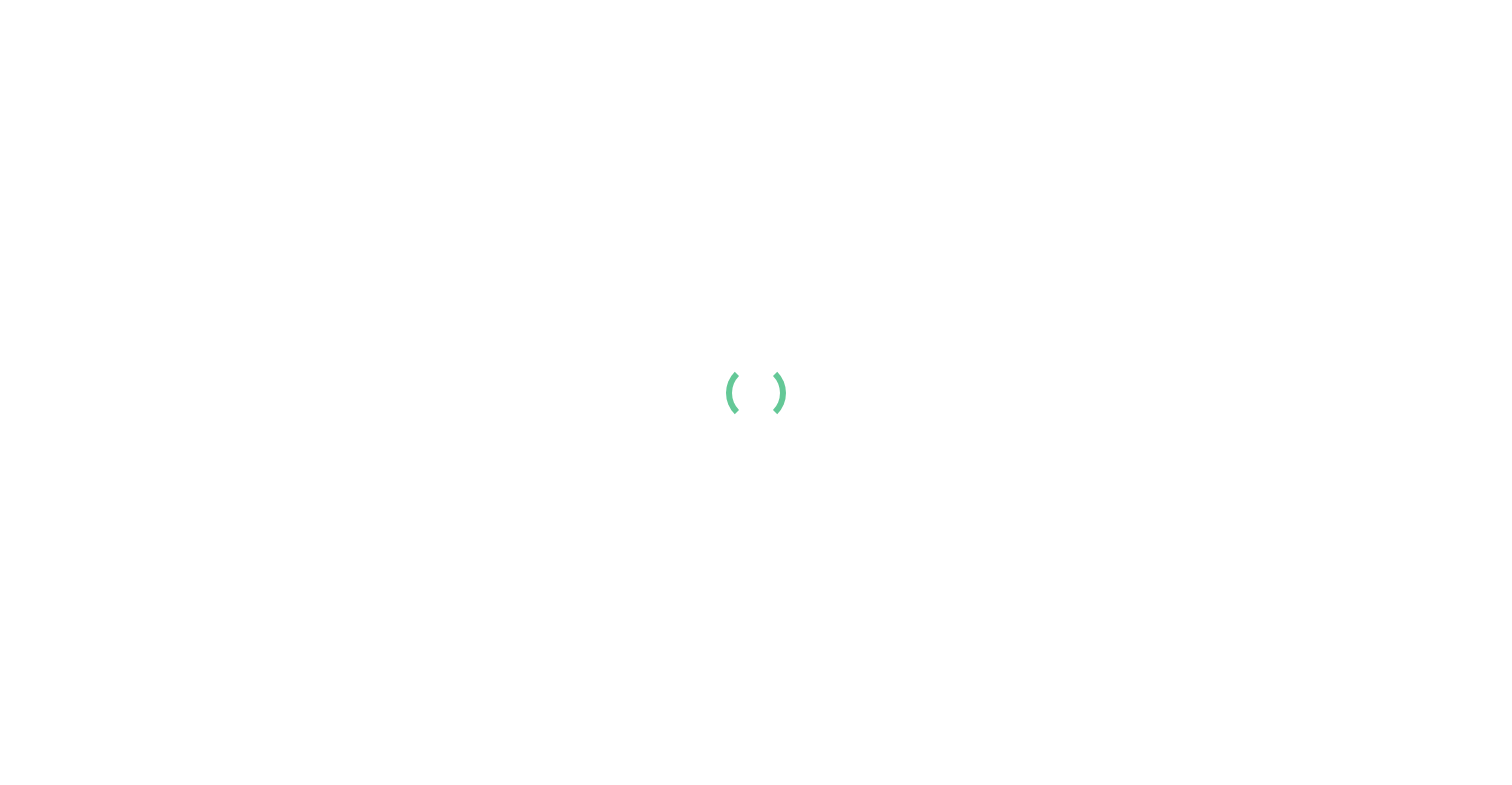 scroll, scrollTop: 0, scrollLeft: 0, axis: both 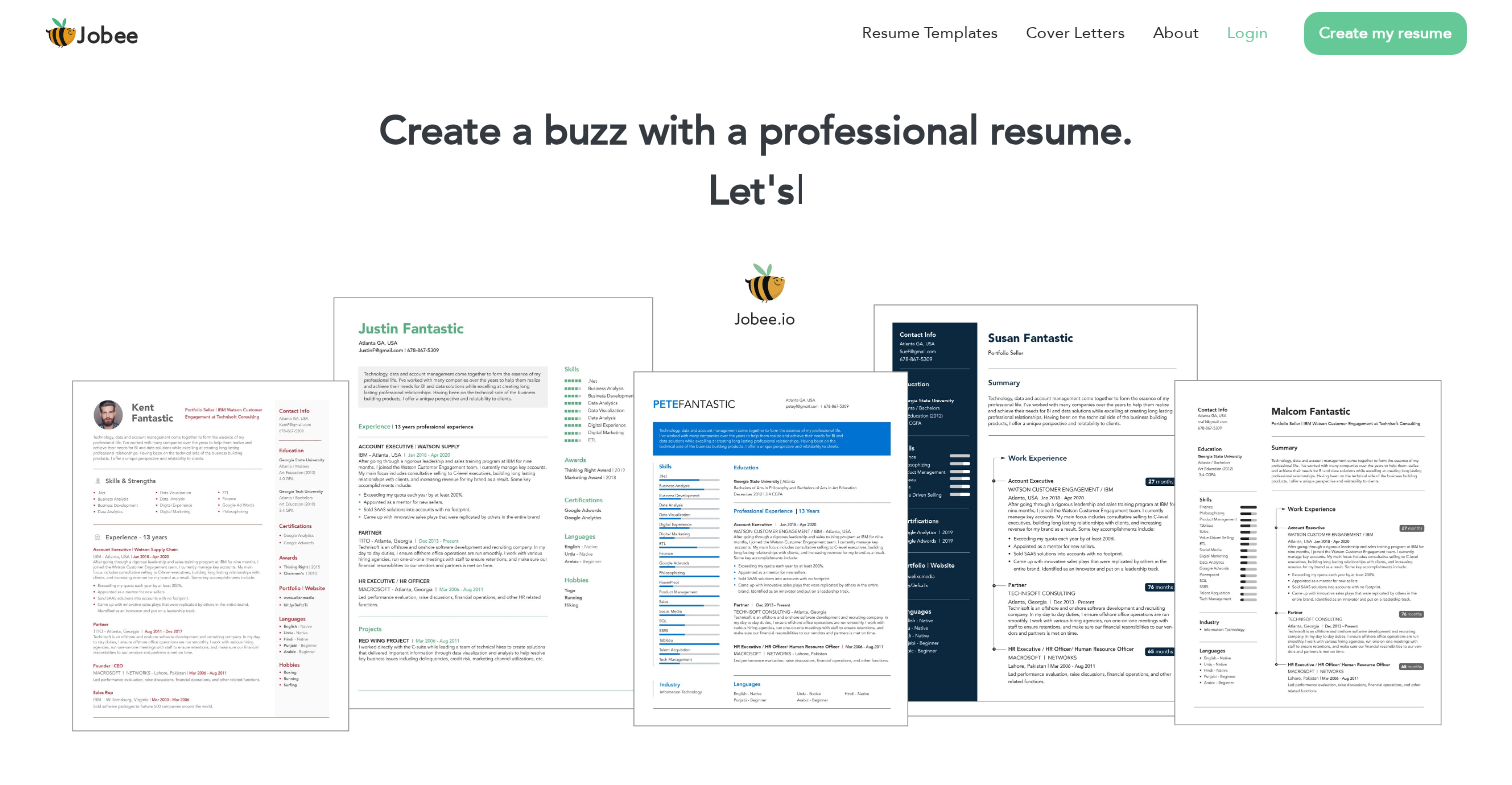 click on "Login" at bounding box center [1247, 33] 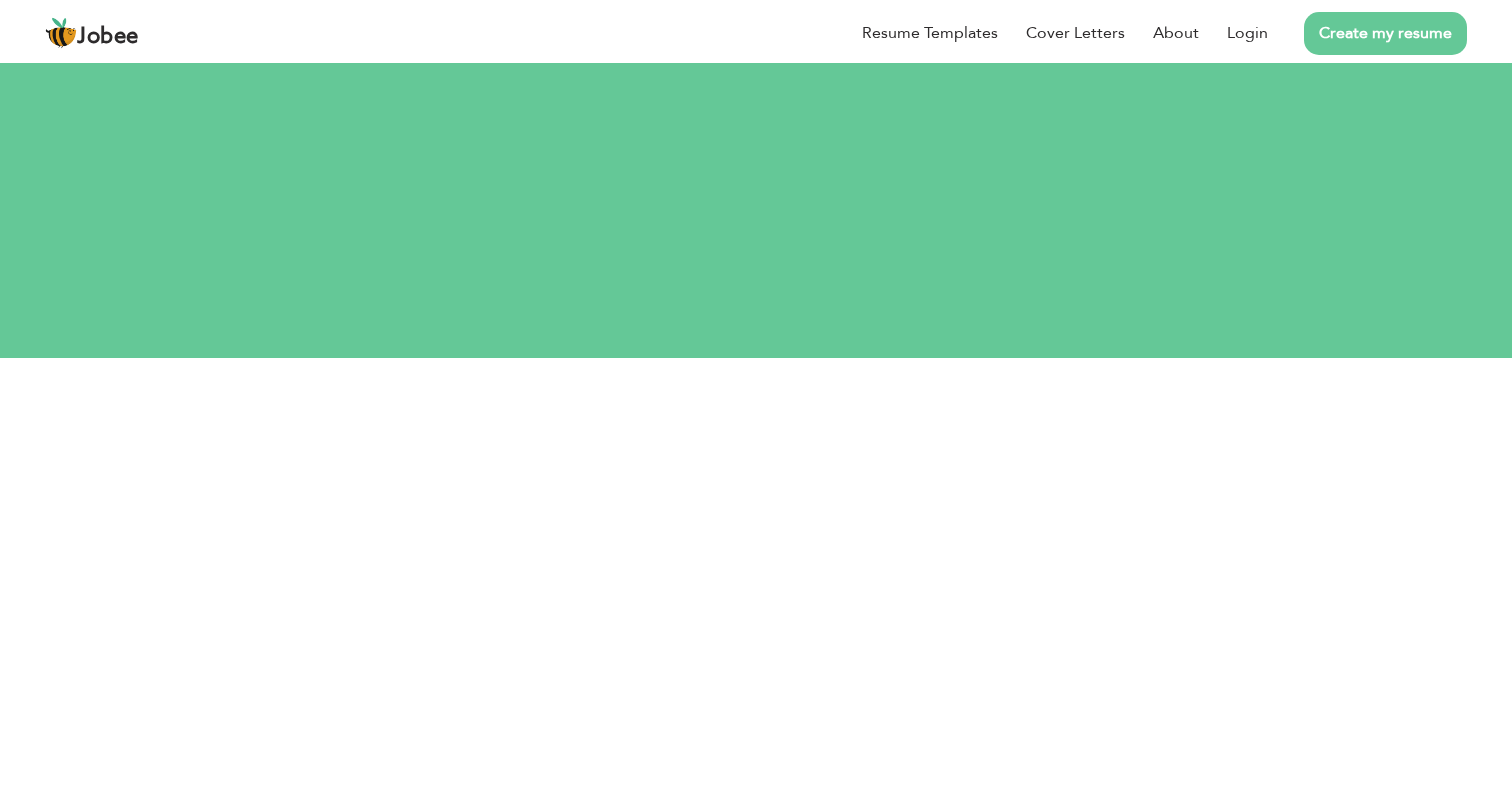 scroll, scrollTop: 0, scrollLeft: 0, axis: both 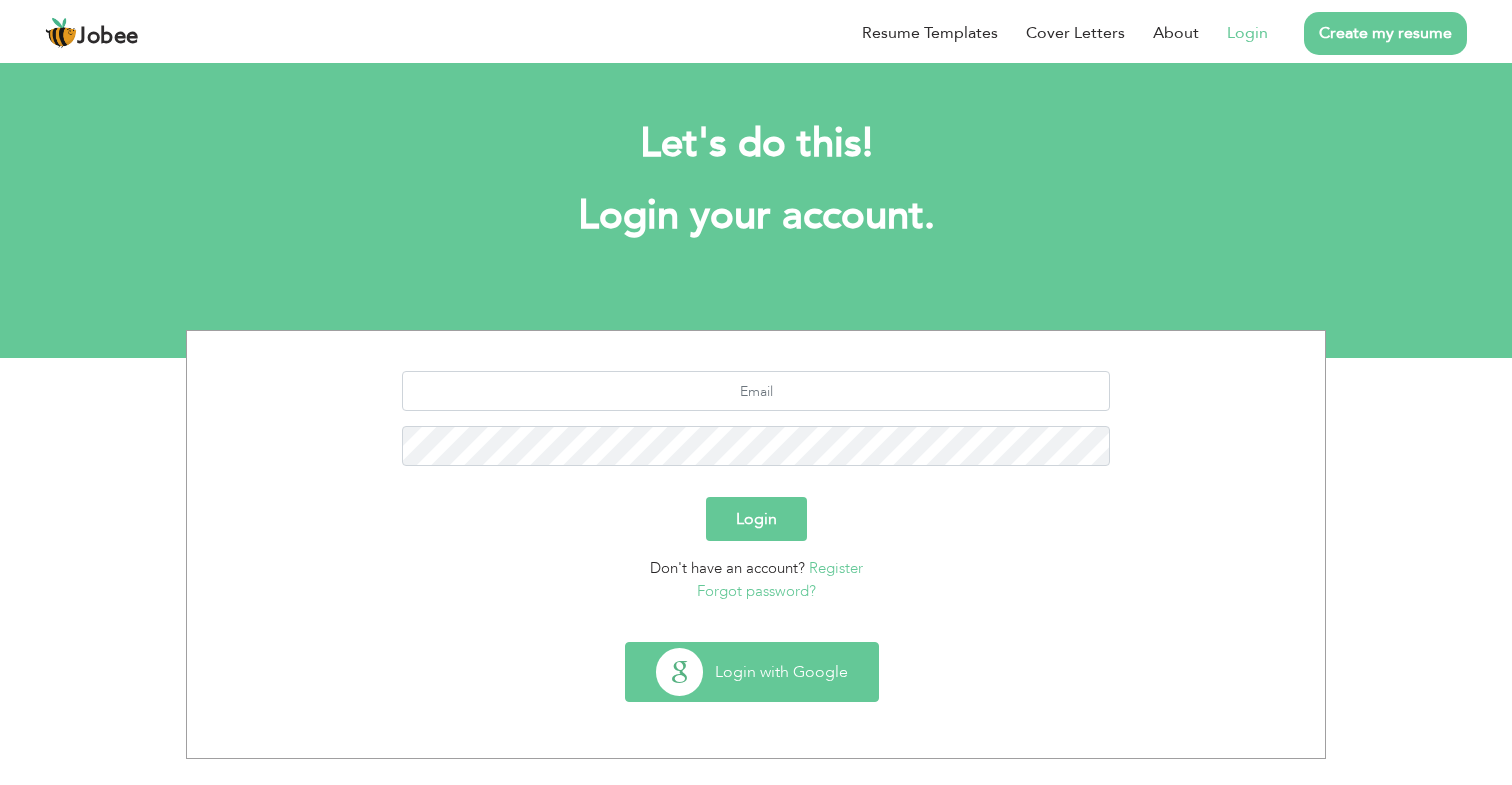 click on "Login with Google" at bounding box center (752, 672) 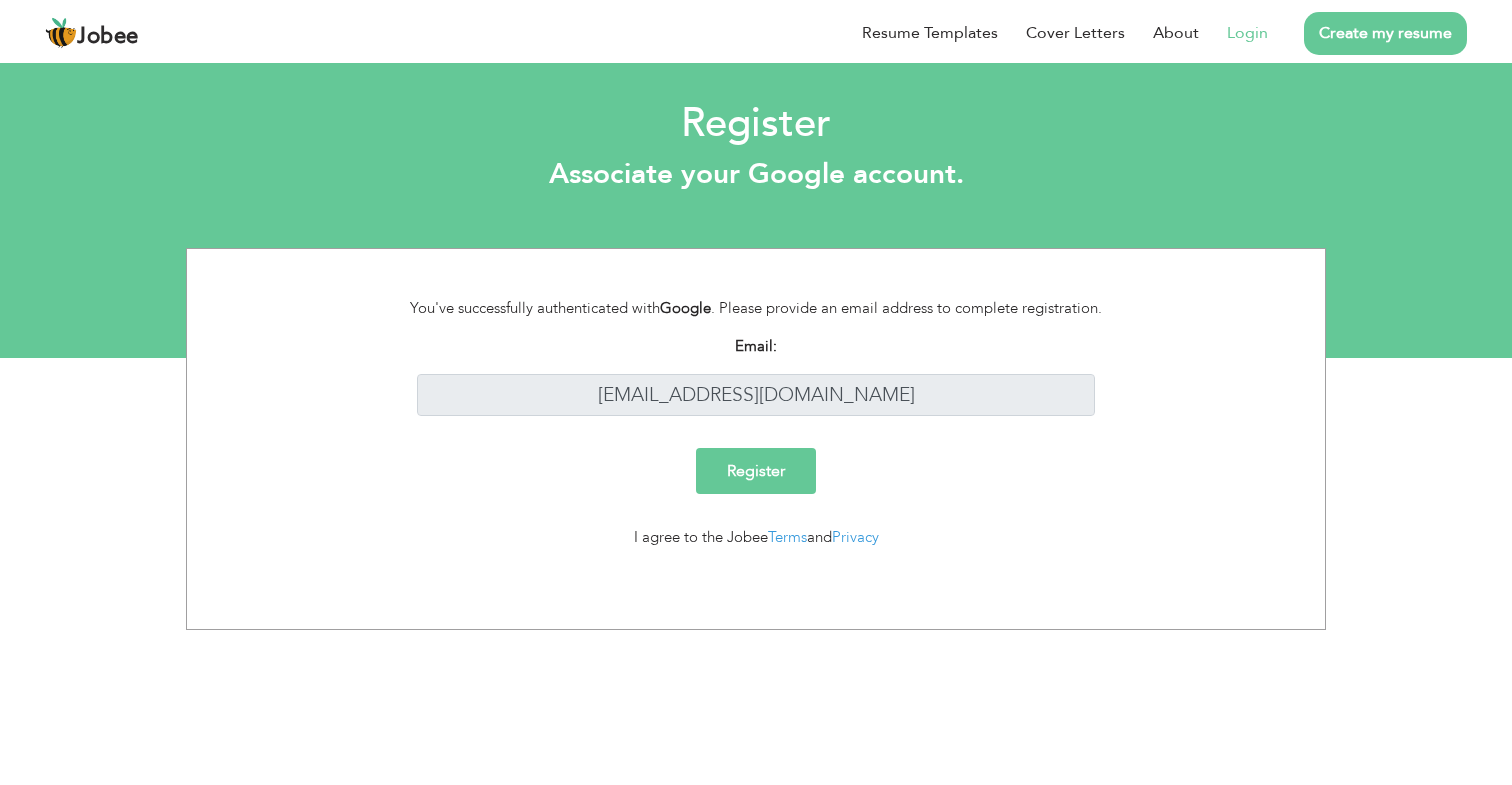 scroll, scrollTop: 0, scrollLeft: 0, axis: both 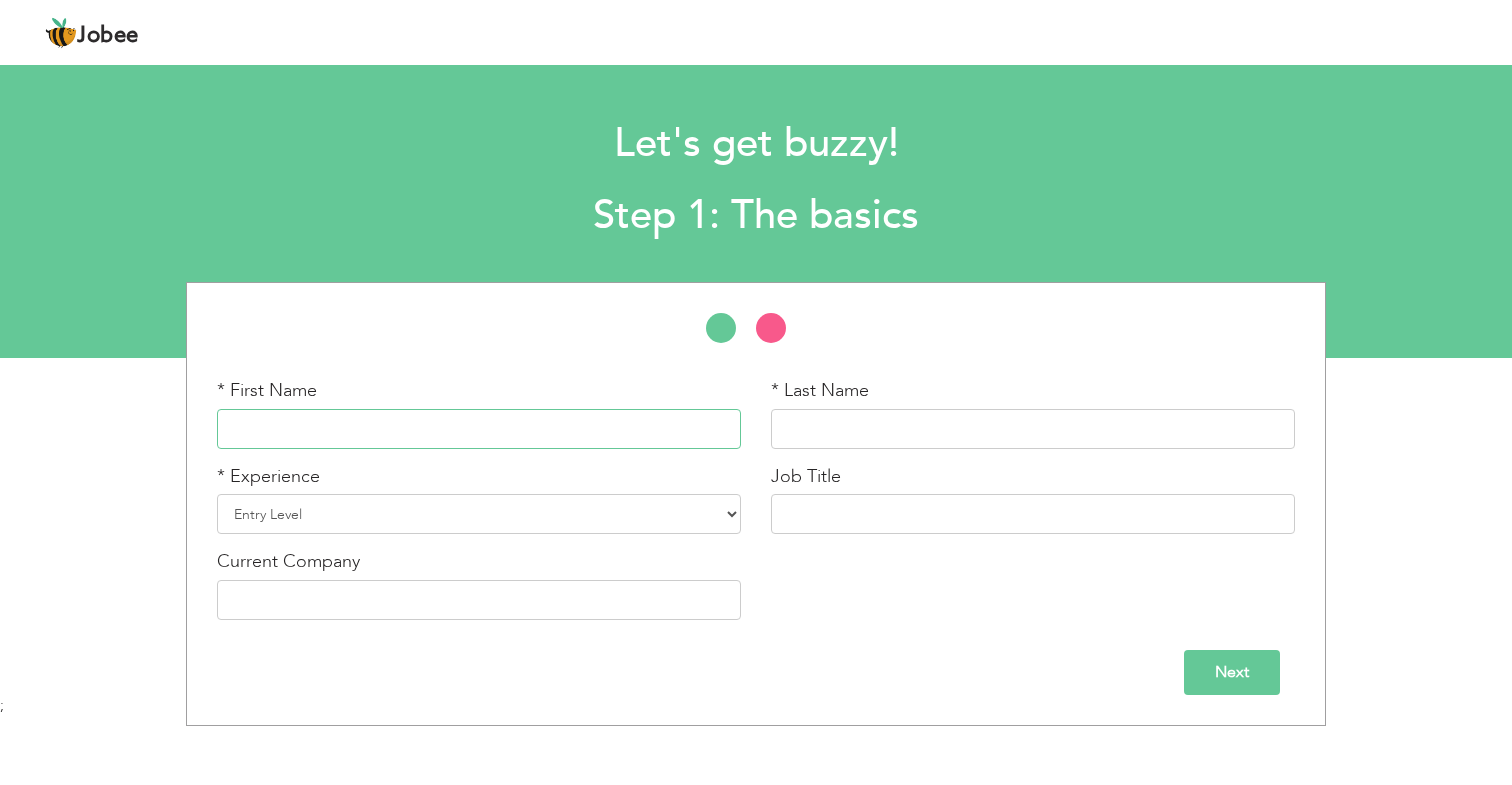 click at bounding box center [479, 429] 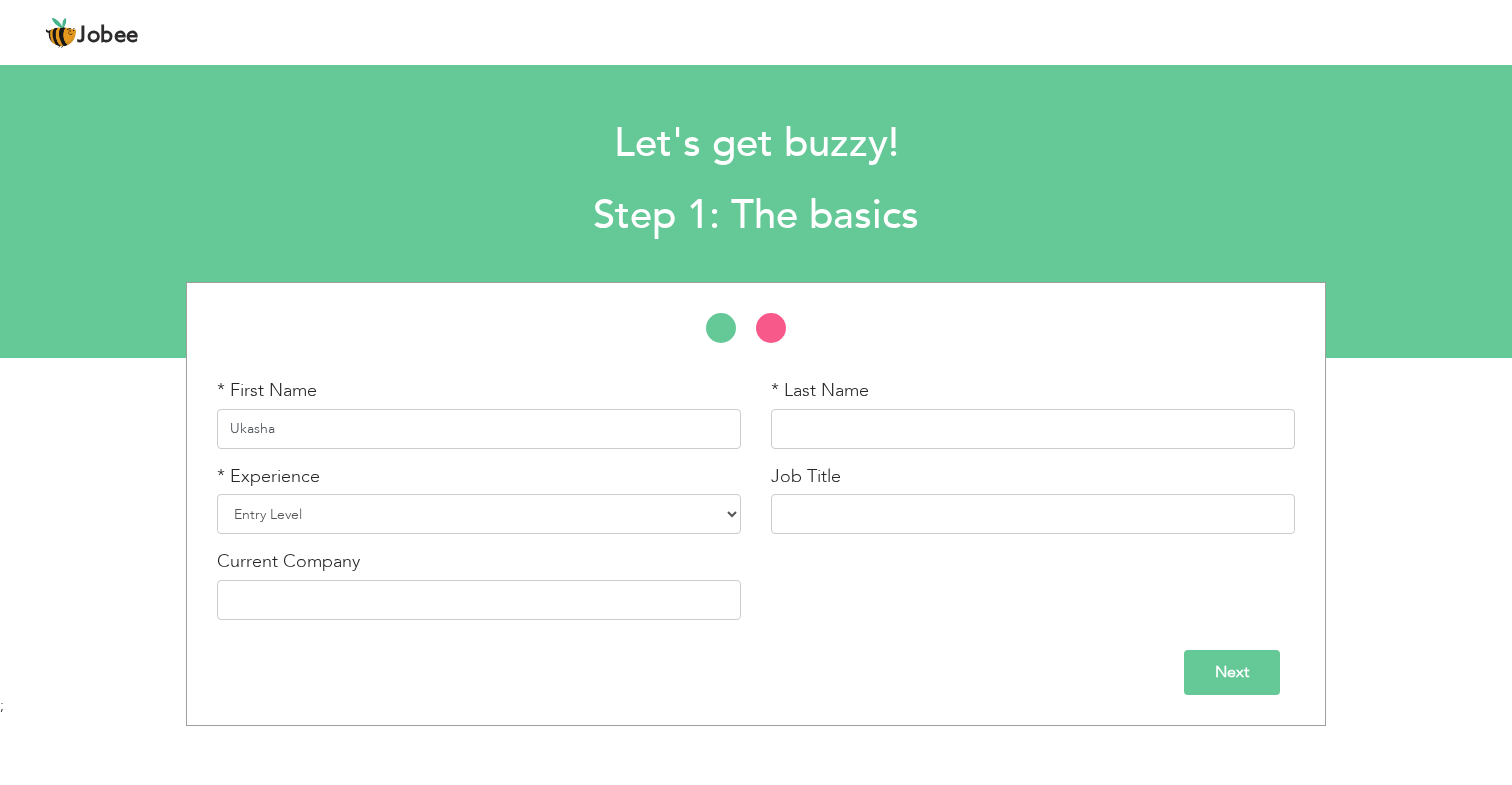 click on "Ukasha" at bounding box center (479, 429) 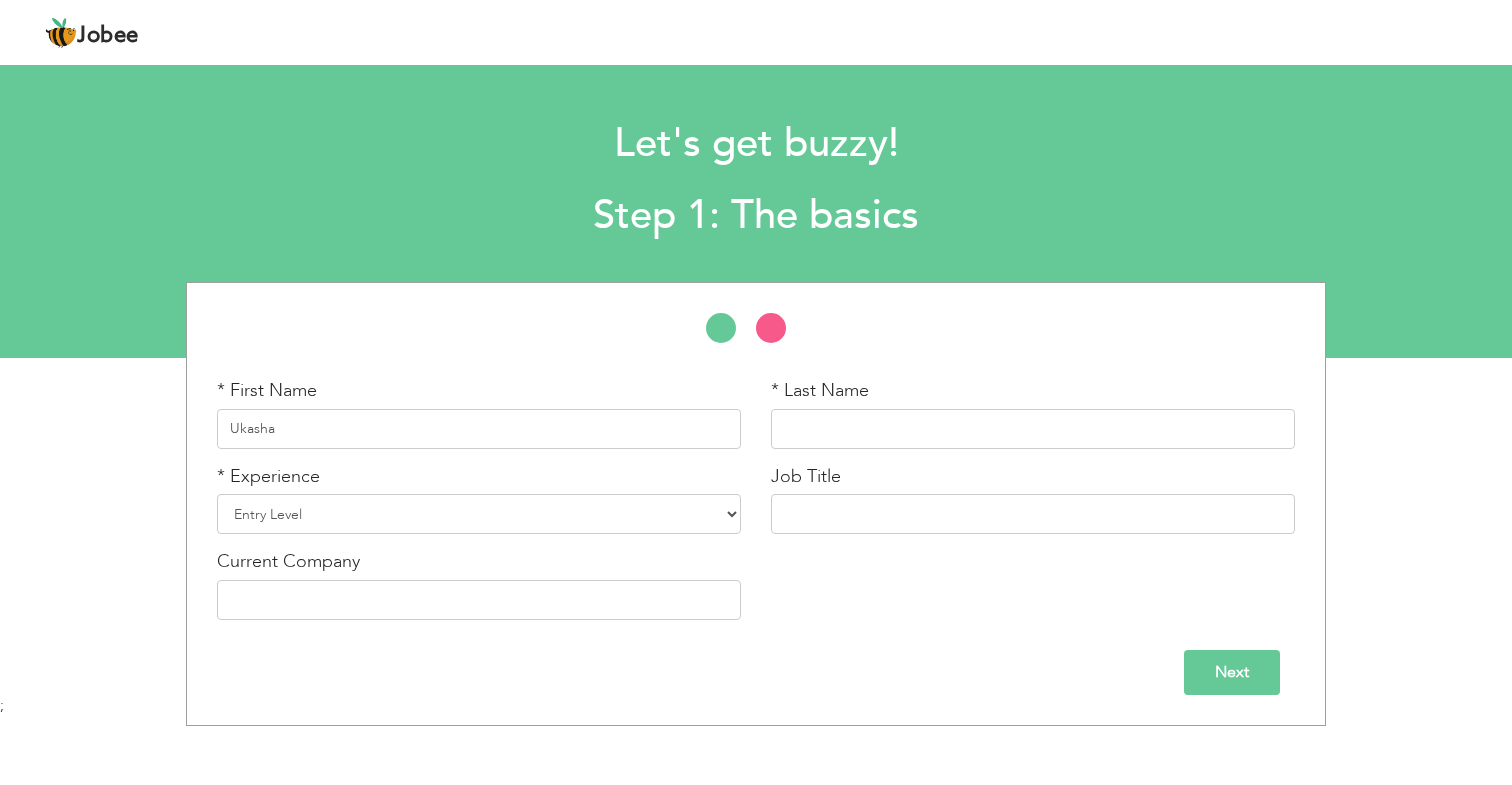 paste on "123#Ukasha" 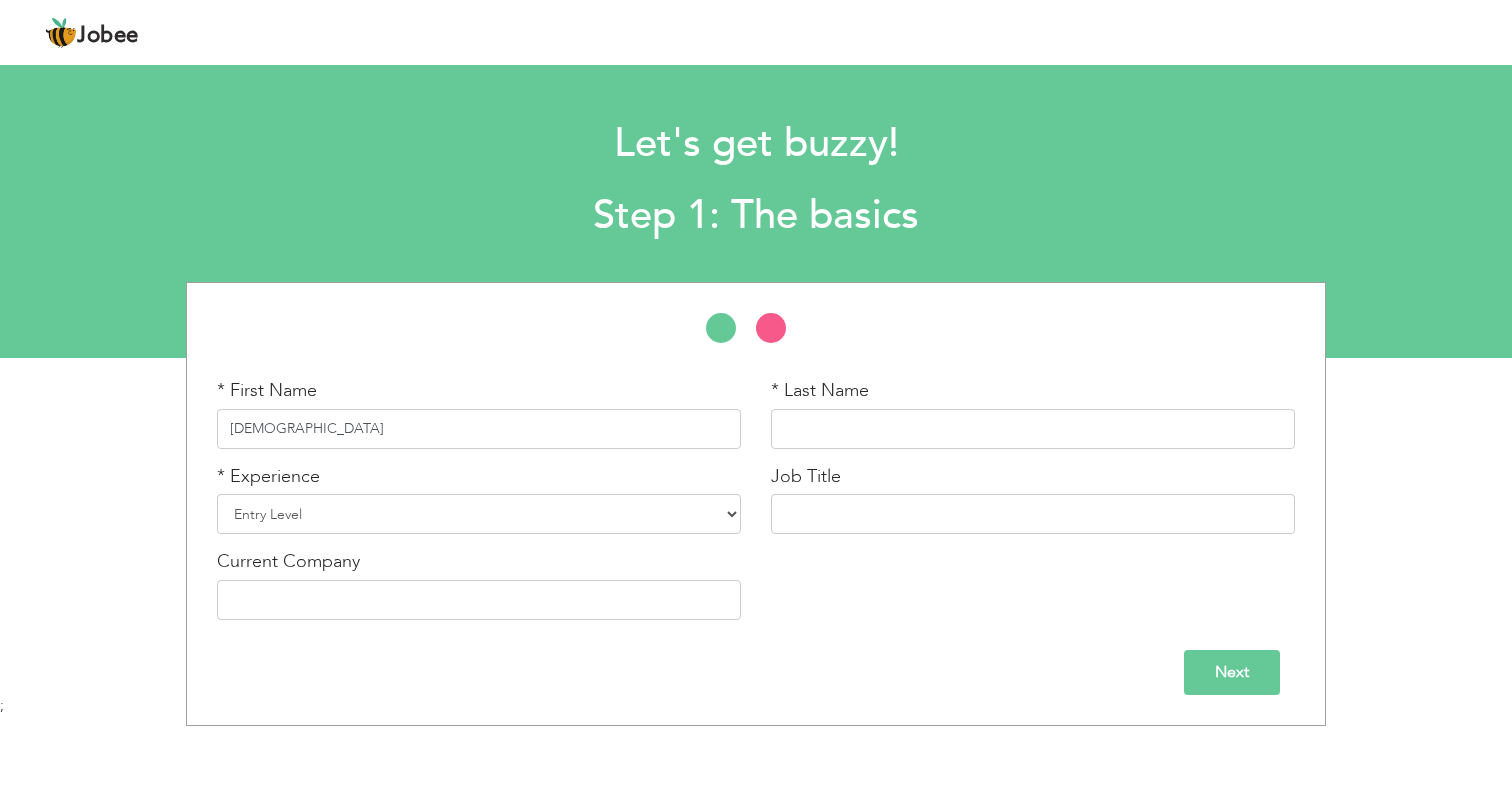 type on "Muhammad" 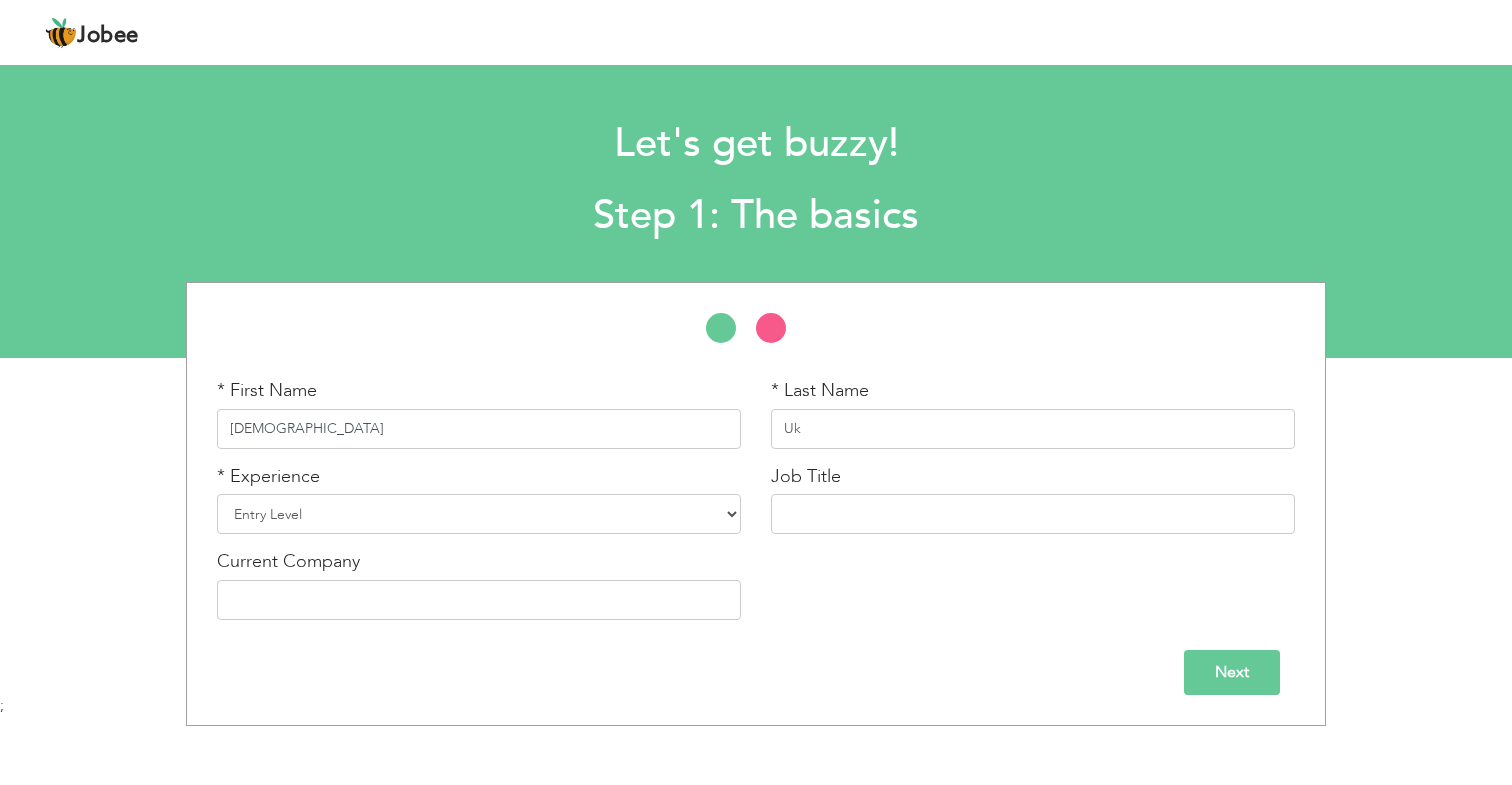 click on "Muhammad" at bounding box center [479, 429] 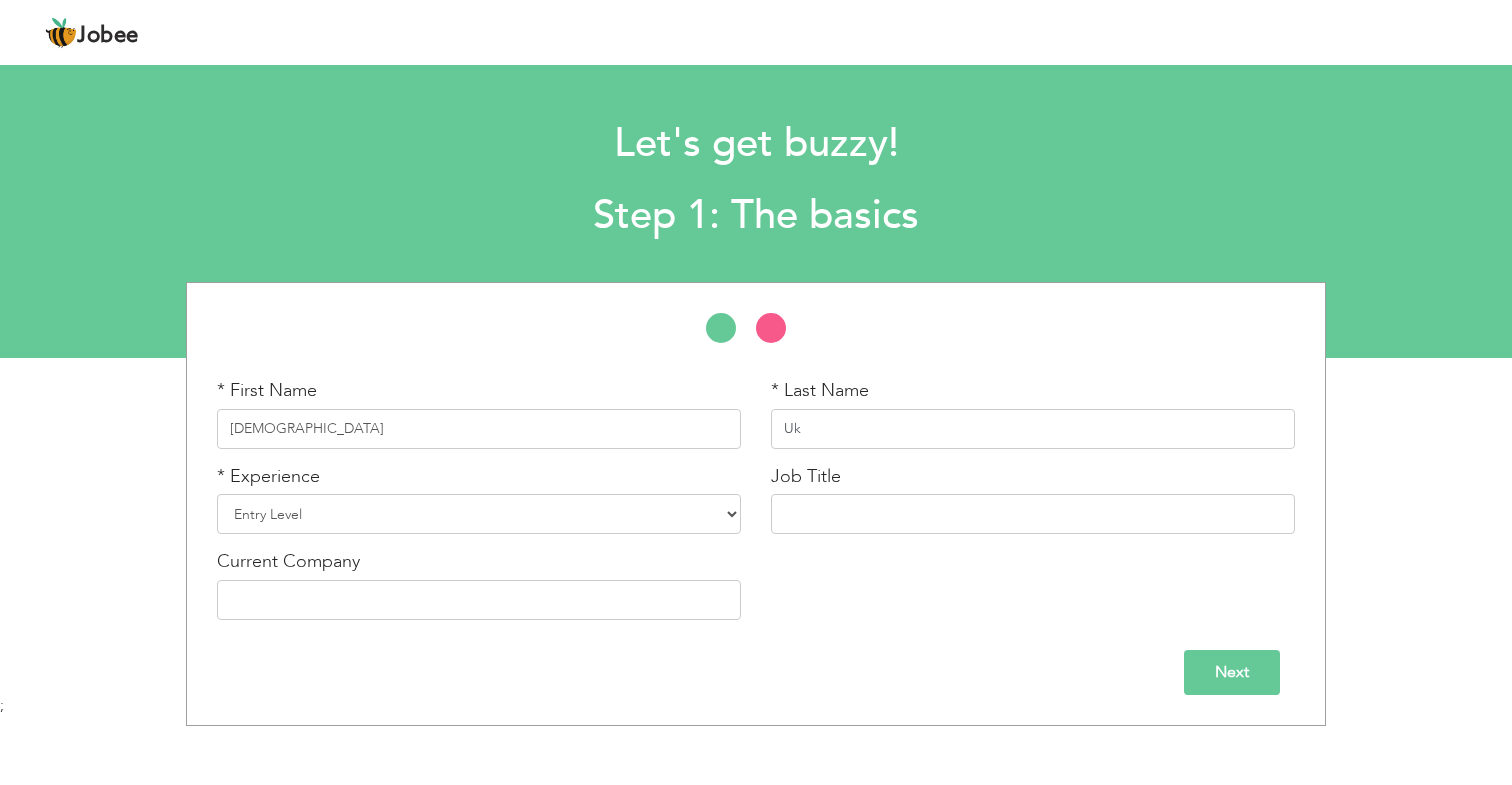 click on "Uk" at bounding box center [1033, 429] 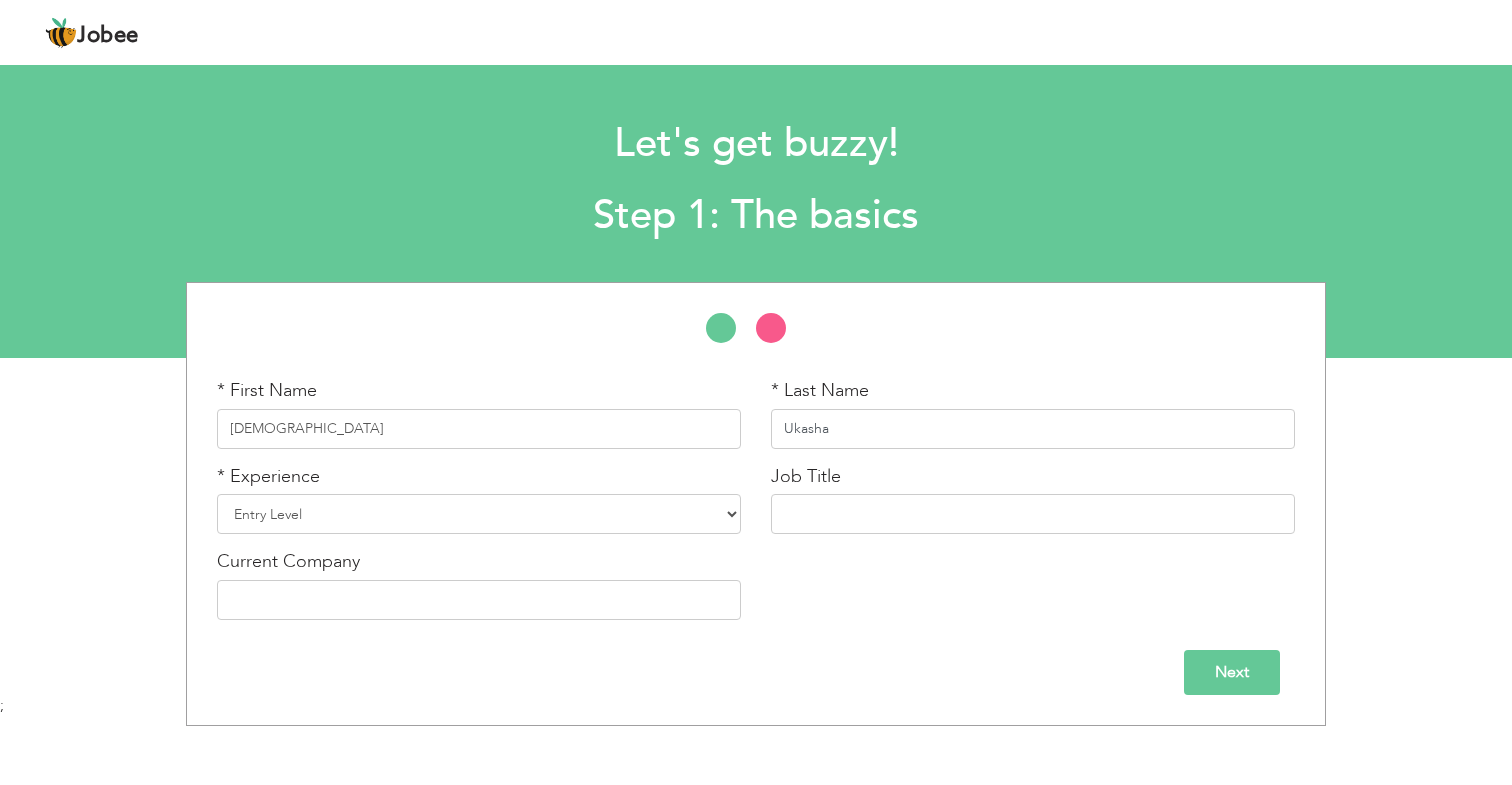 type on "Ukasha" 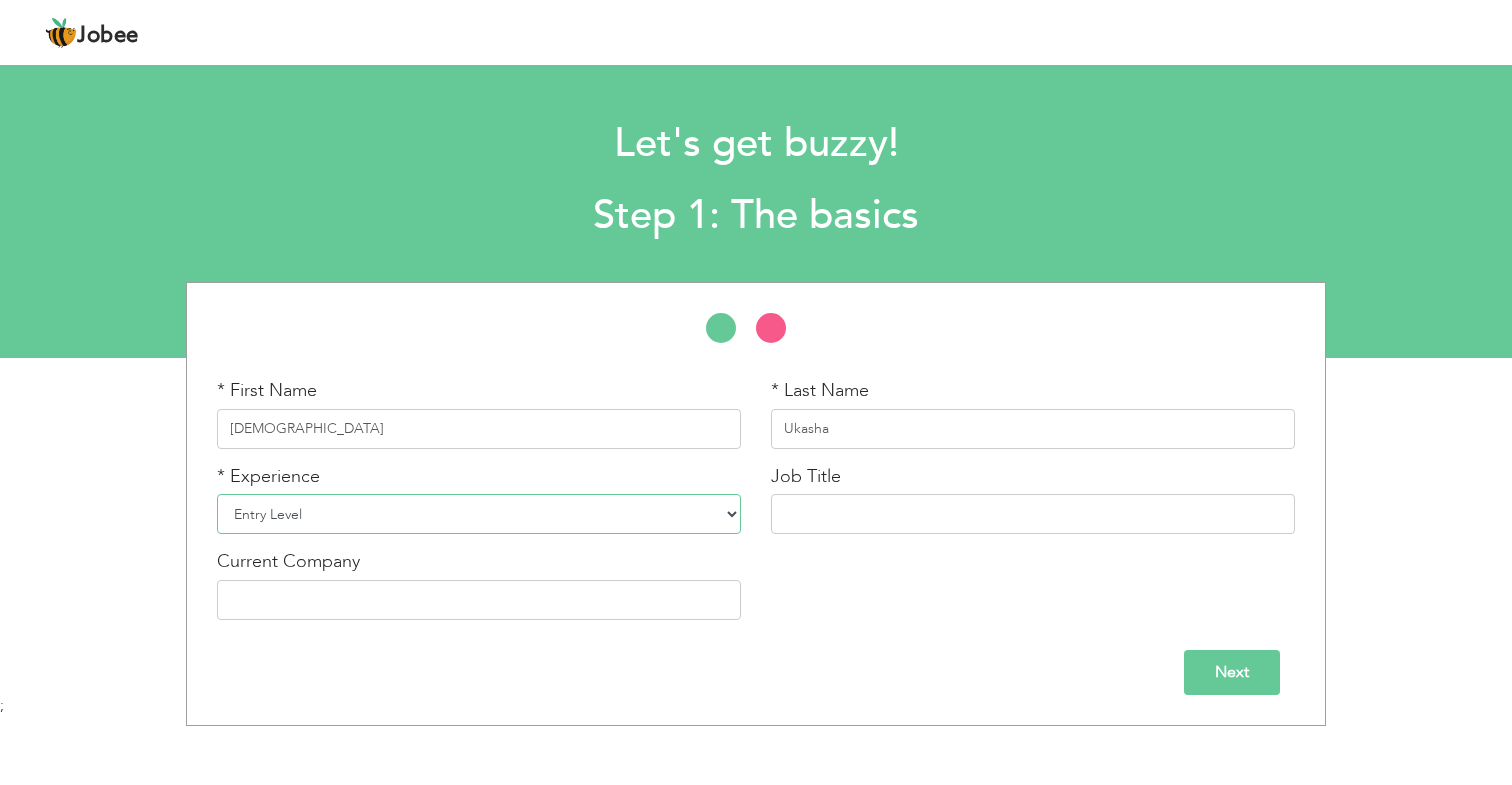 click on "Entry Level
Less than 1 Year
1 Year
2 Years
3 Years
4 Years
5 Years
6 Years
7 Years
8 Years
9 Years
10 Years
11 Years
12 Years
13 Years
14 Years
15 Years
16 Years
17 Years
18 Years
19 Years
20 Years
21 Years
22 Years
23 Years
24 Years
25 Years
26 Years
27 Years
28 Years
29 Years
30 Years
31 Years
32 Years
33 Years
34 Years
35 Years
More than 35 Years" at bounding box center (479, 514) 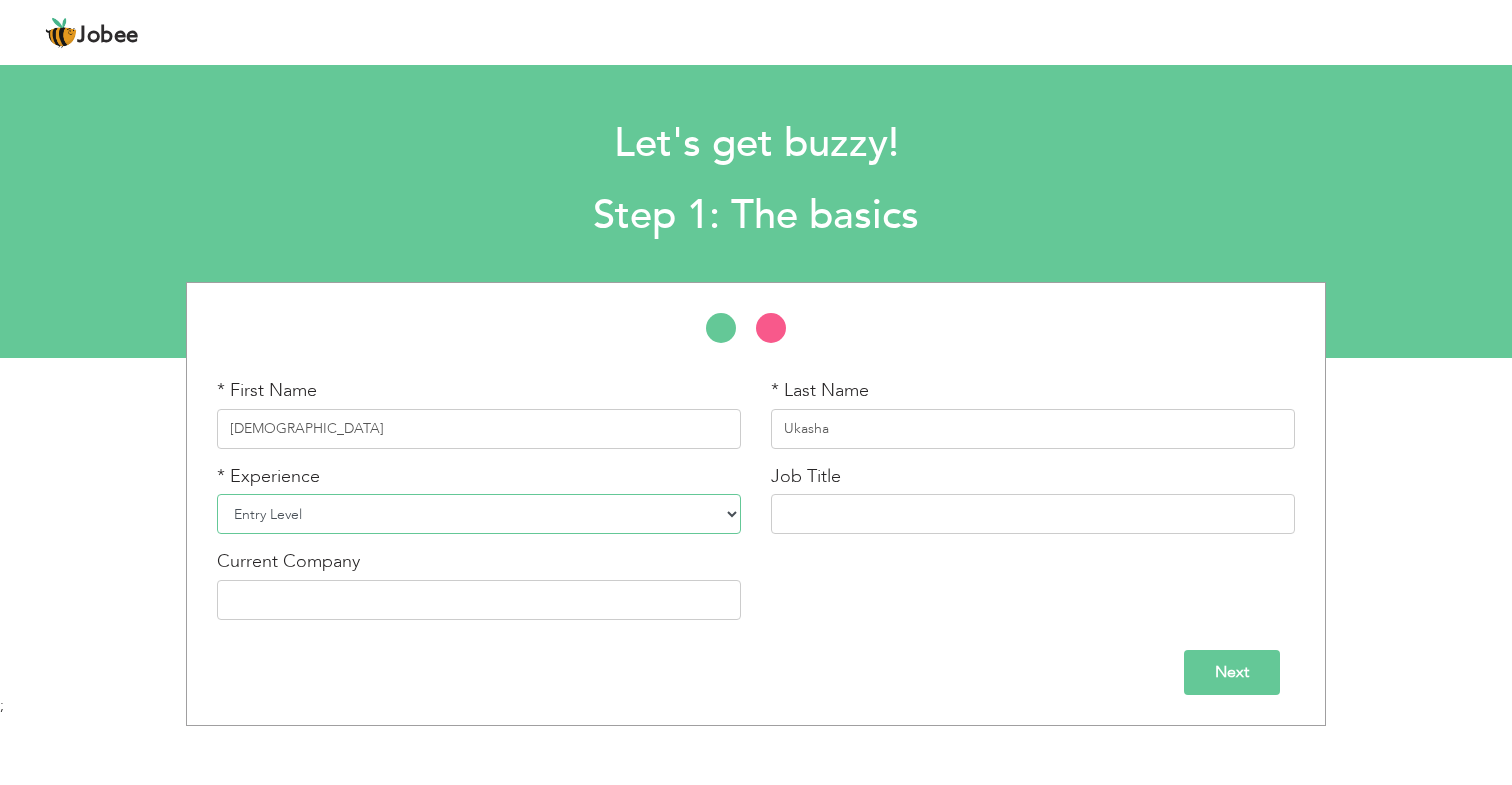 select on "3" 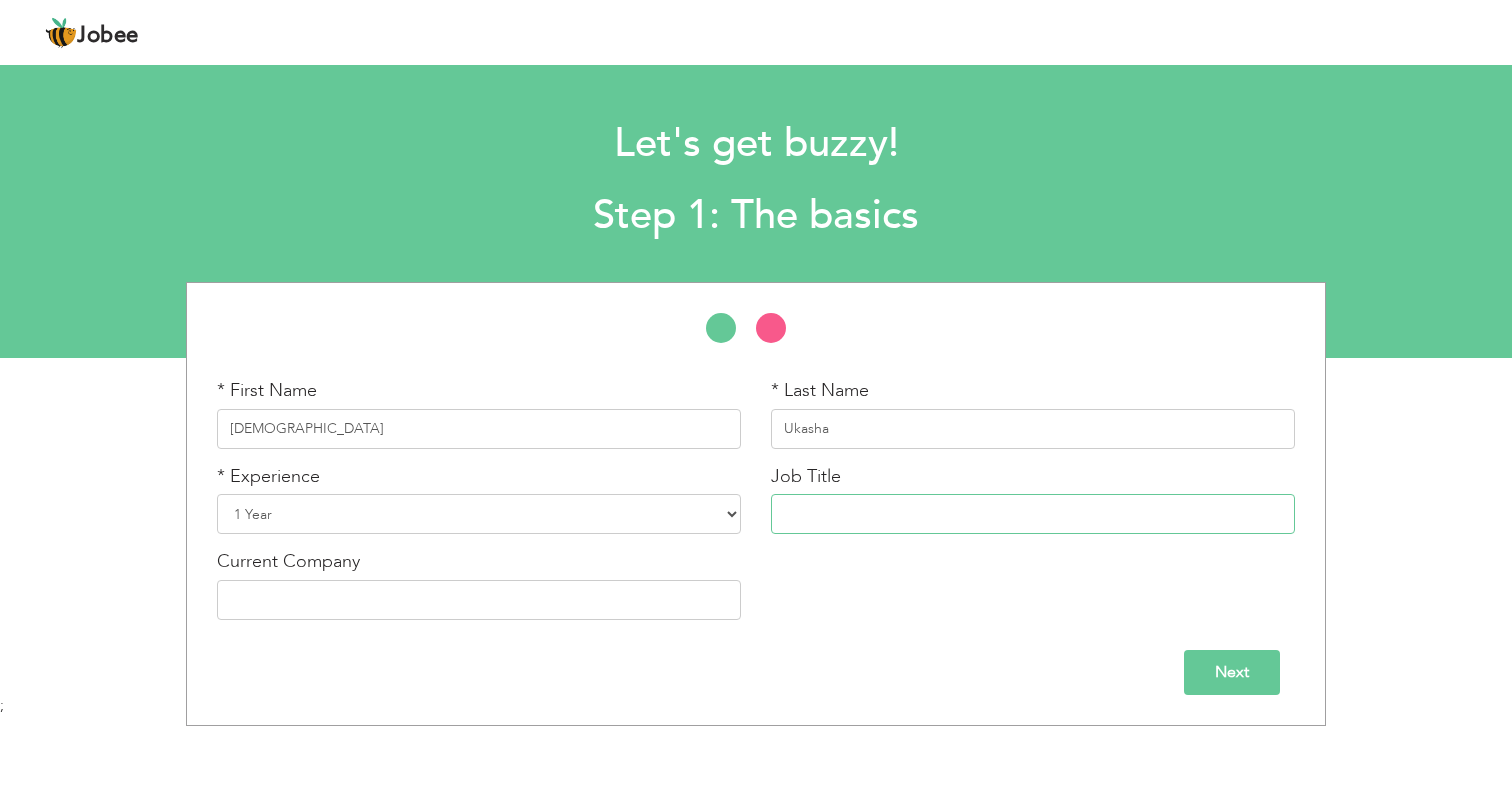 click at bounding box center [1033, 514] 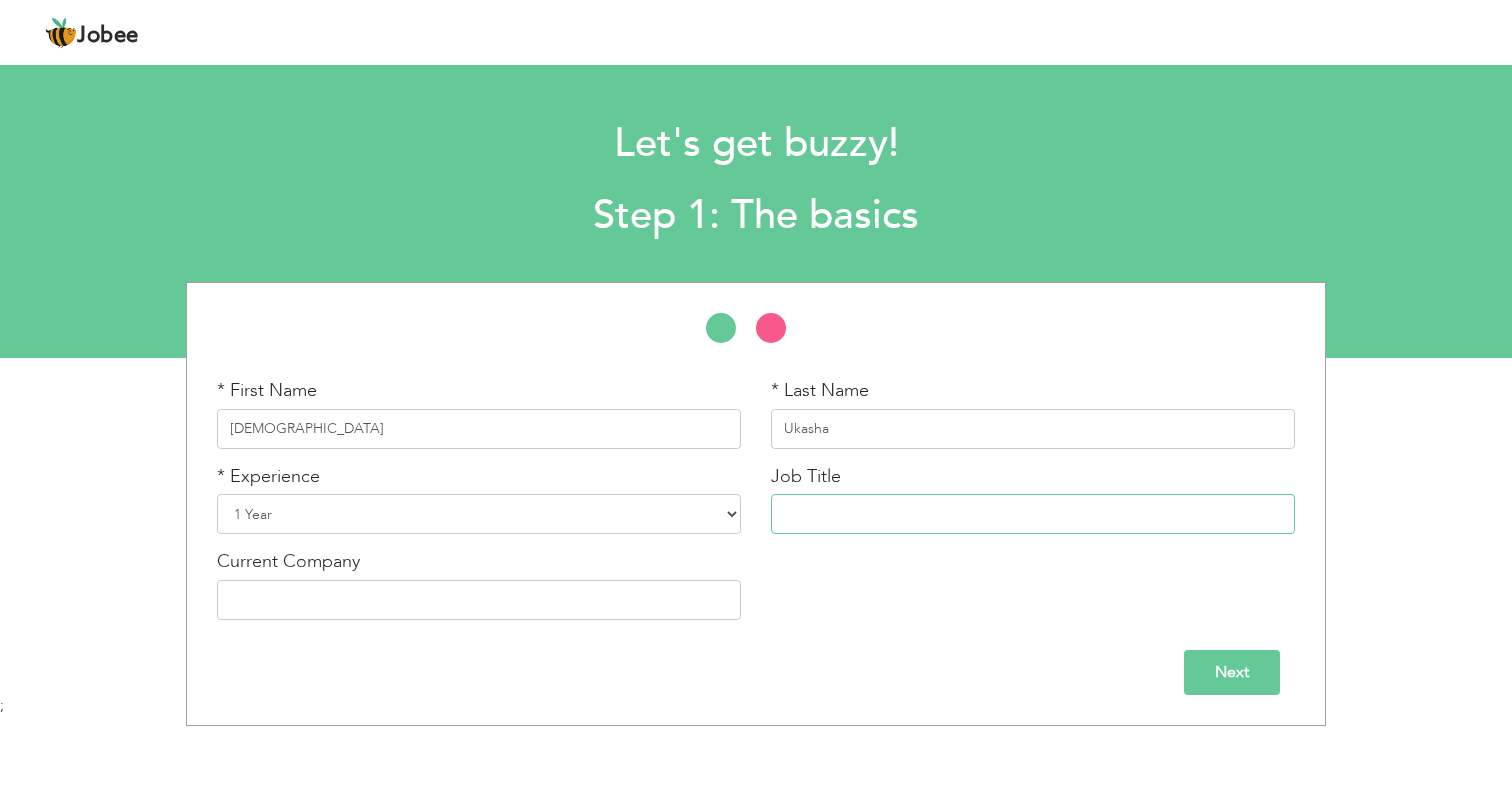 click at bounding box center (1033, 514) 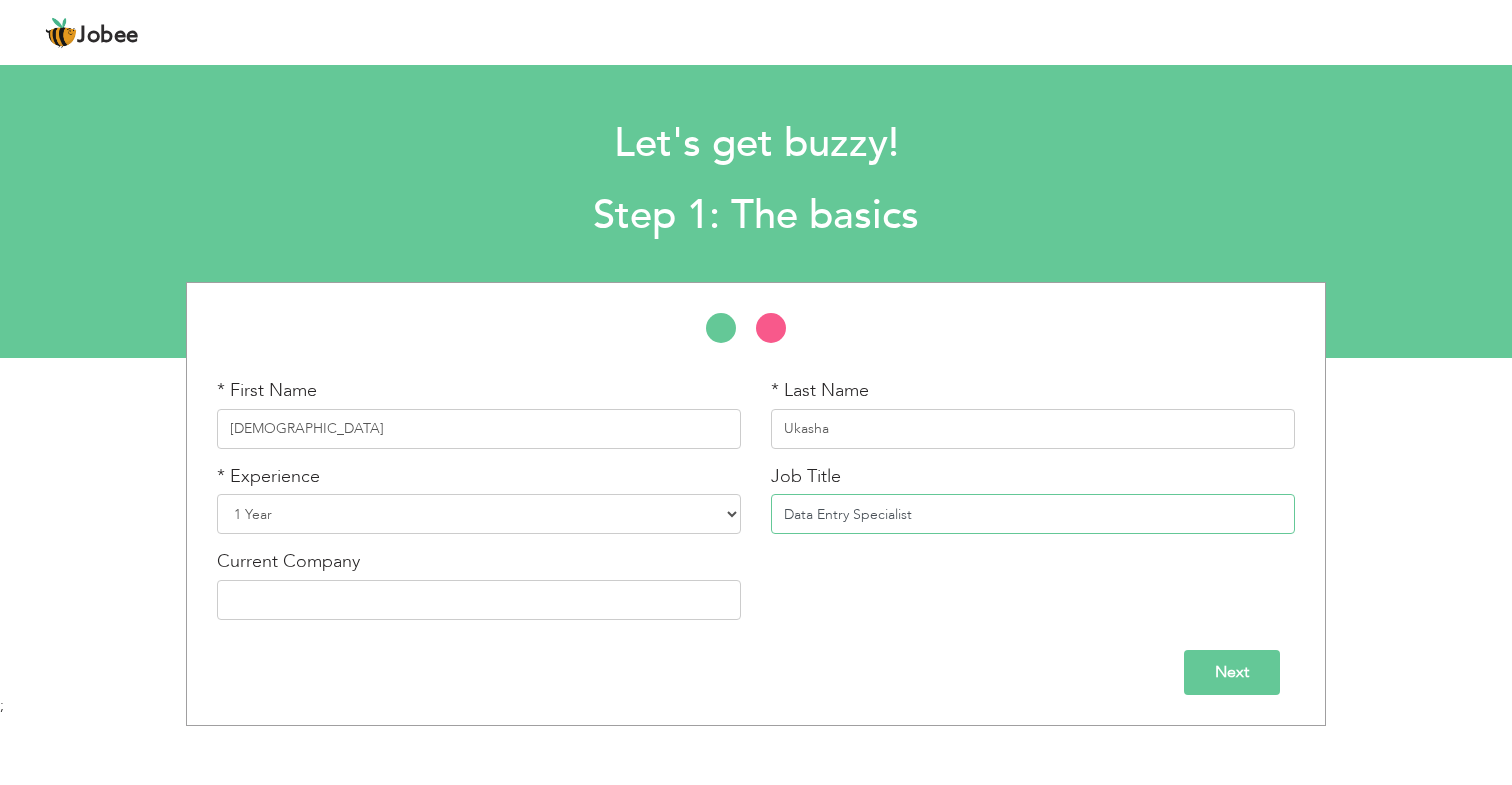 type on "Data Entry Specialist" 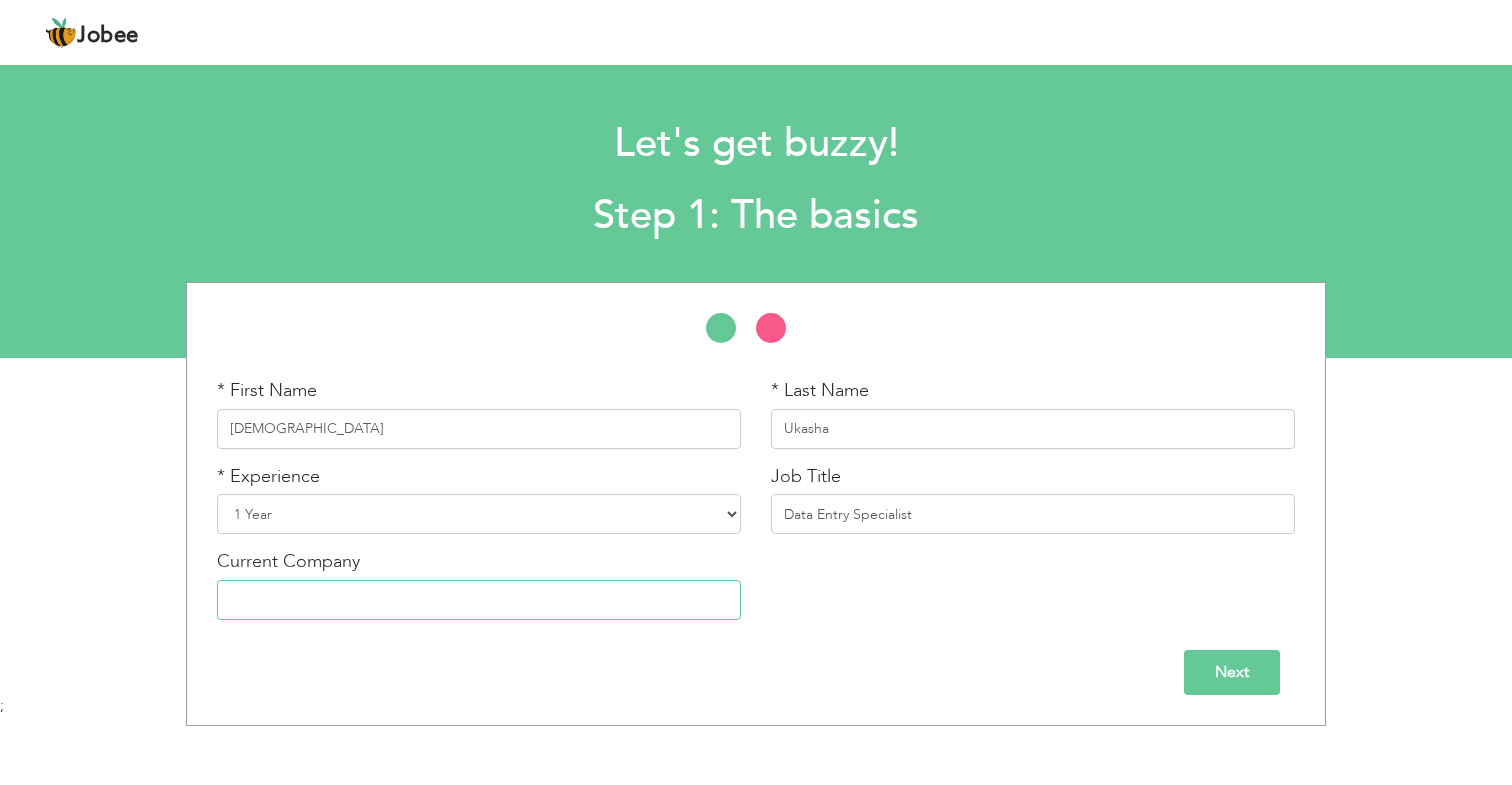 click at bounding box center (479, 600) 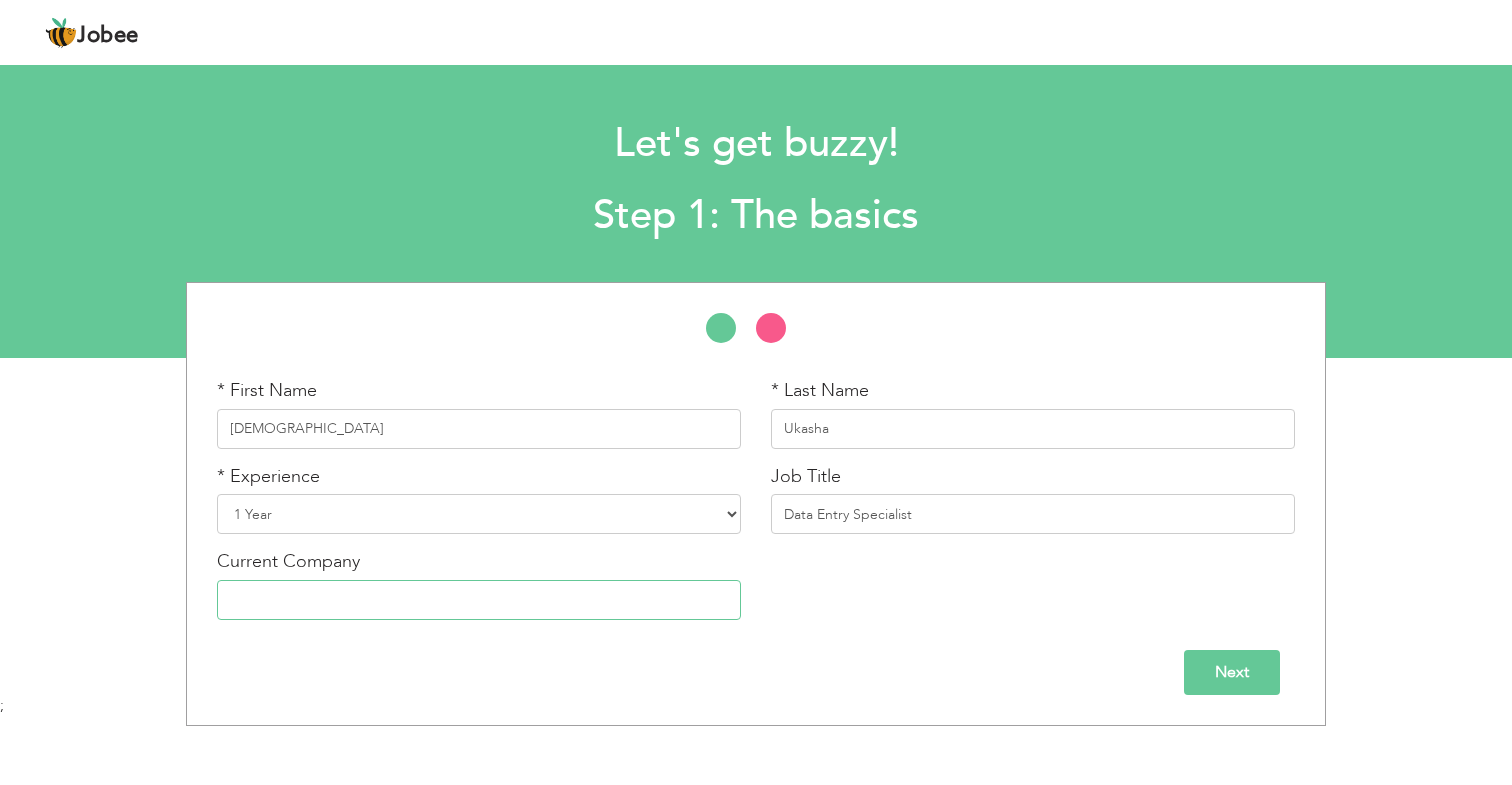 click at bounding box center [479, 600] 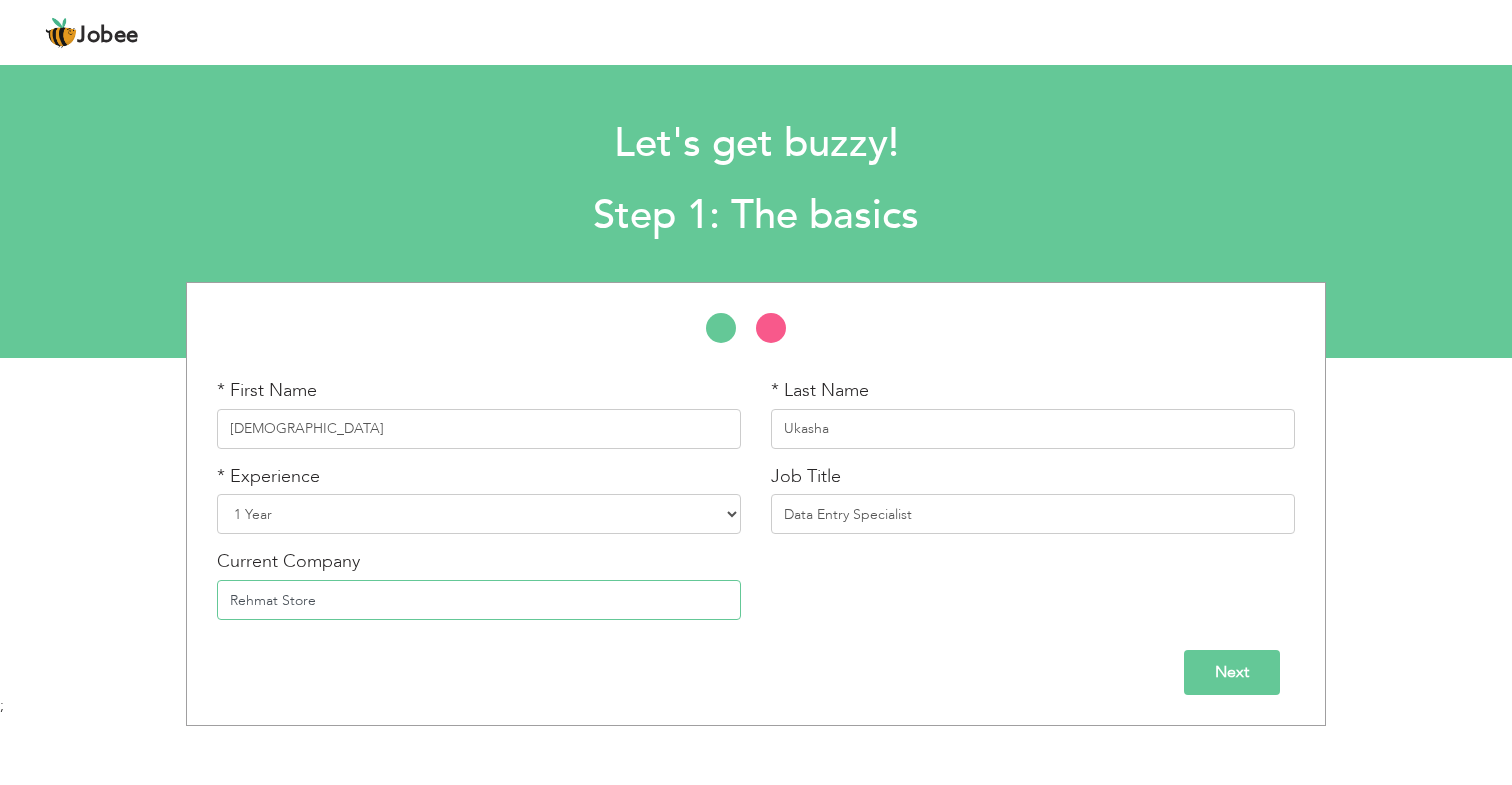type on "Rehmat Store" 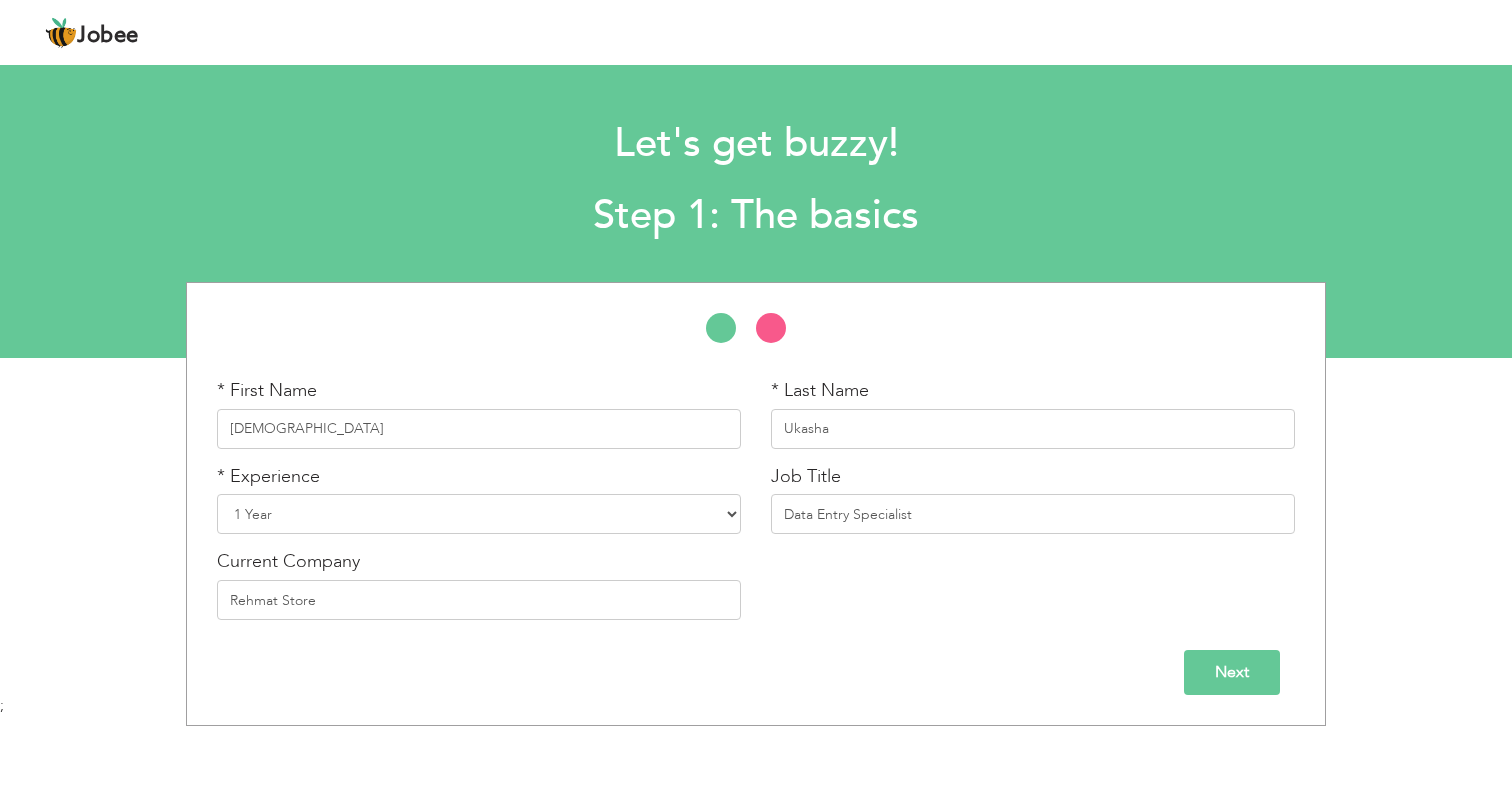 click on "Next" at bounding box center (1232, 672) 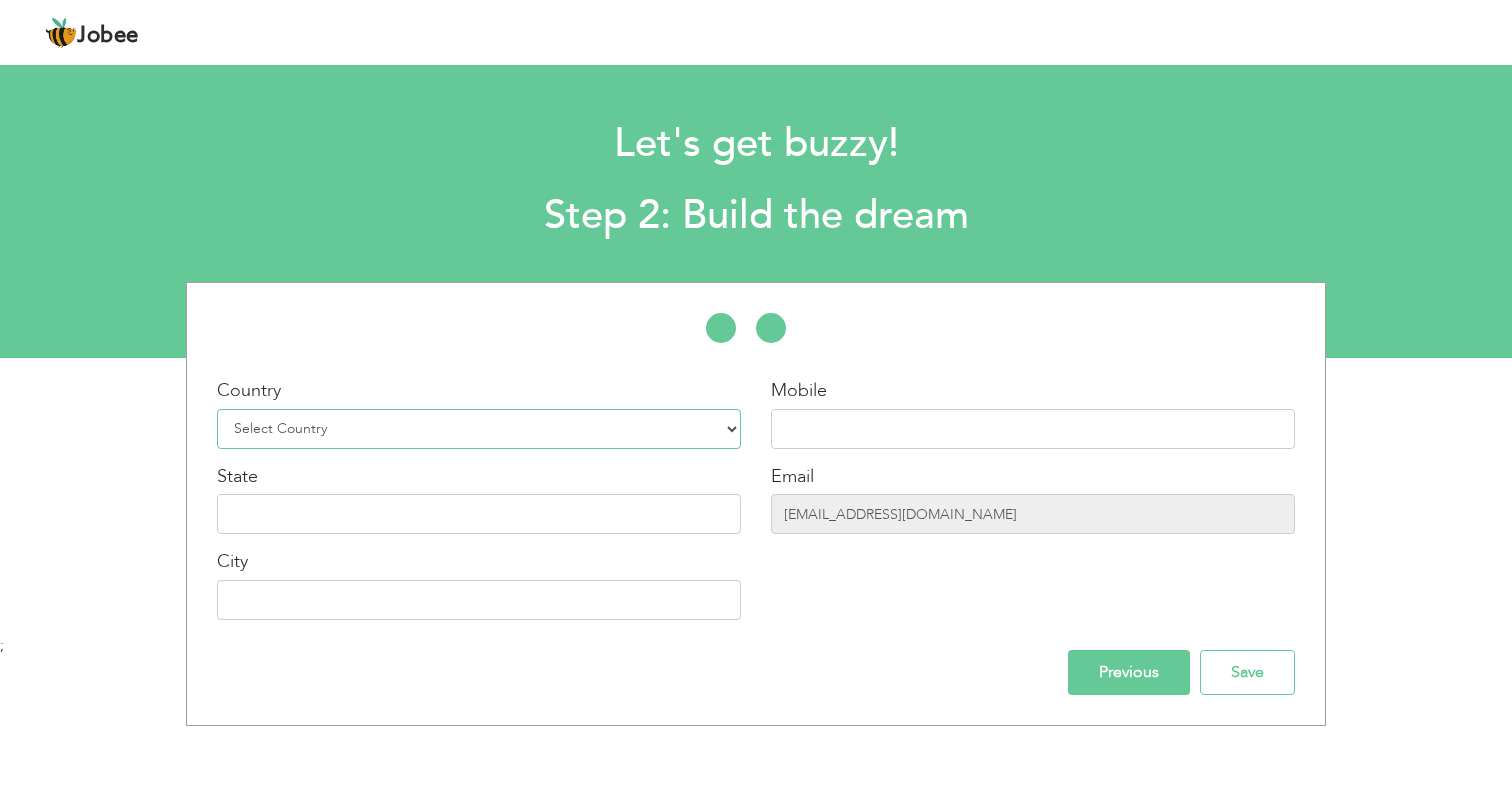 click on "Select Country
Afghanistan
Albania
Algeria
American Samoa
Andorra
Angola
Anguilla
Antarctica
Antigua and Barbuda
Argentina
Armenia
Aruba
Australia
Austria
Azerbaijan
Bahamas
Bahrain
Bangladesh
Barbados
Belarus
Belgium
Belize
Benin
Bermuda
Bhutan
Bolivia
Bosnia-Herzegovina
Botswana
Bouvet Island
Brazil
British Indian Ocean Territory
Brunei Darussalam
Bulgaria
Burkina Faso
Burundi
Cambodia
Cameroon
Canada
Cape Verde
Cayman Islands
Central African Republic
Chad
Chile
China
Christmas Island
Cocos (Keeling) Islands
Colombia
Comoros
Congo
Congo, Dem. Republic
Cook Islands
Costa Rica
Croatia
Cuba
Cyprus
Czech Rep
Denmark
Djibouti
Dominica
Dominican Republic
Ecuador
Egypt
El Salvador
Equatorial Guinea
Eritrea
Estonia
Ethiopia
European Union
Falkland Islands (Malvinas)
Faroe Islands
Fiji
Finland
France
French Guiana
French Southern Territories
Gabon
Gambia
Georgia" at bounding box center (479, 429) 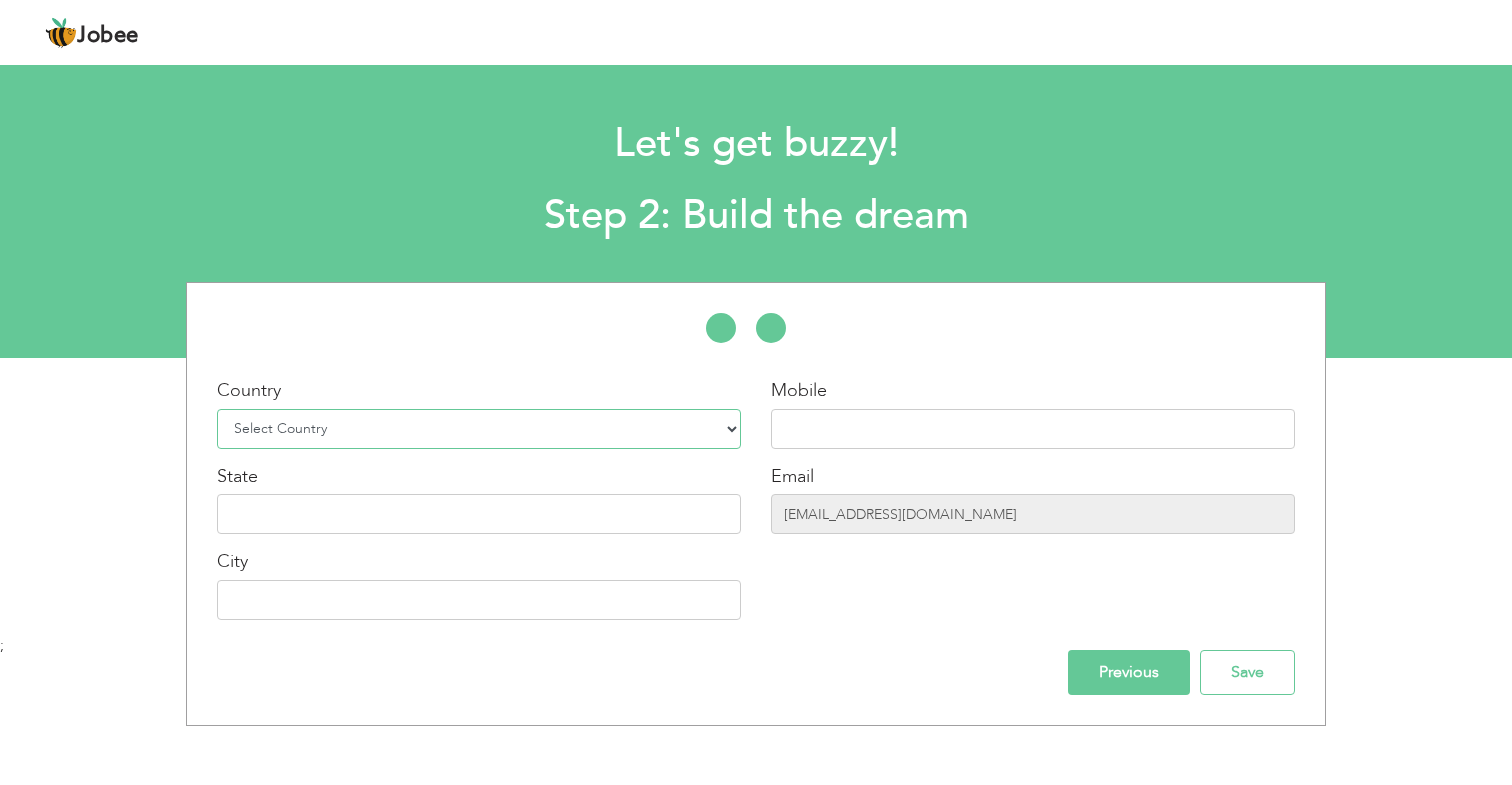 select on "166" 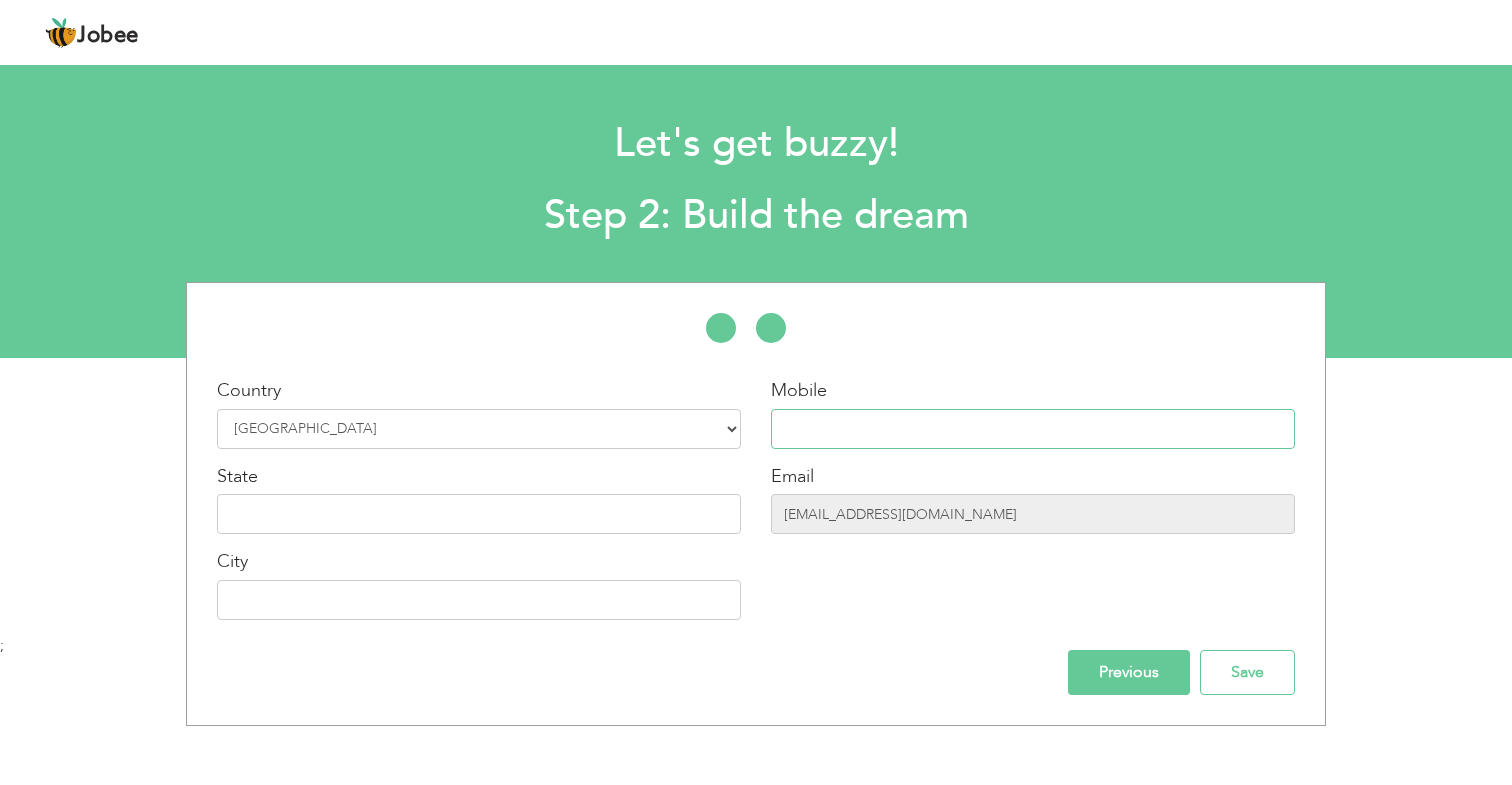 click at bounding box center (1033, 429) 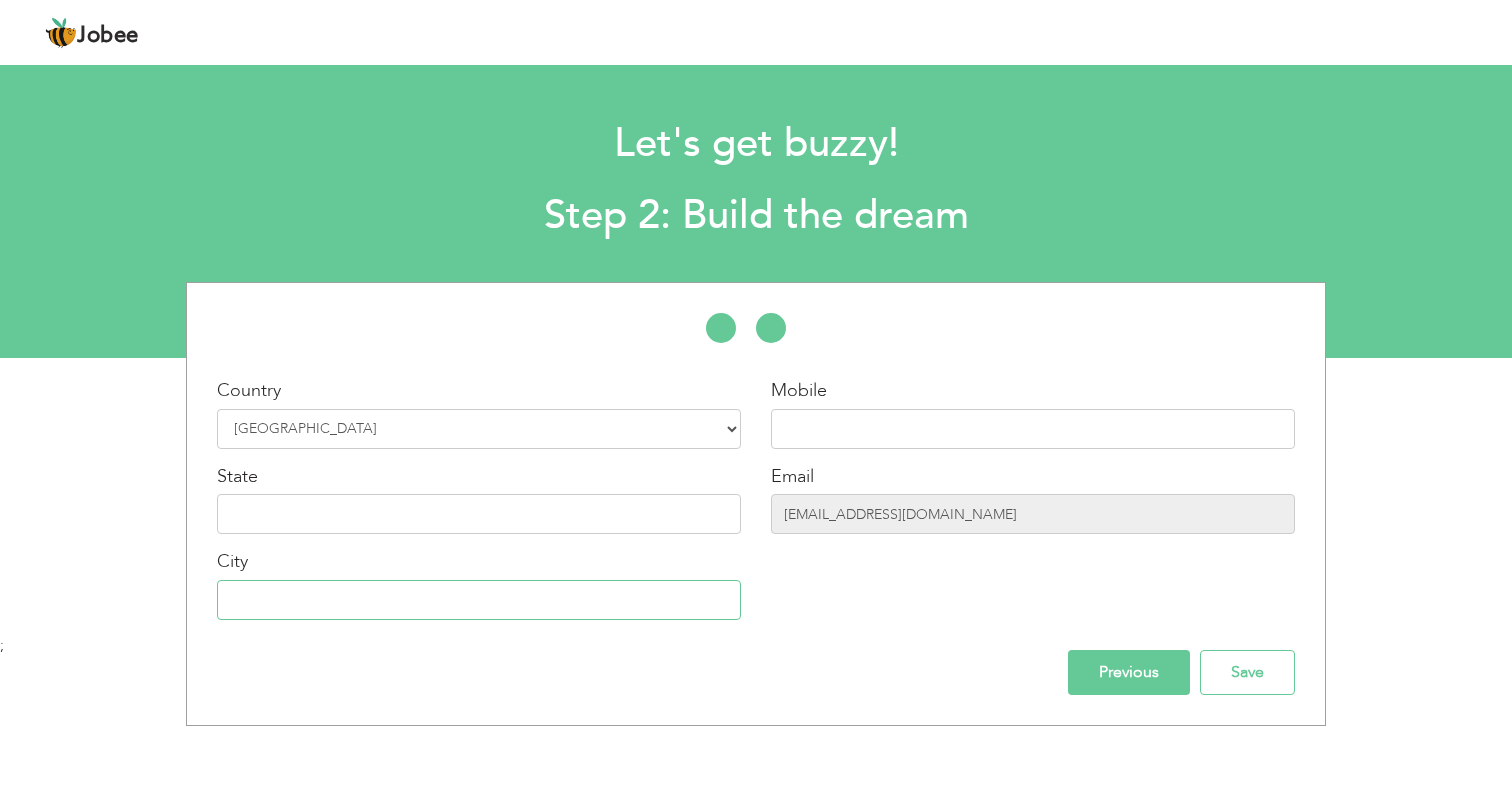 click at bounding box center (479, 600) 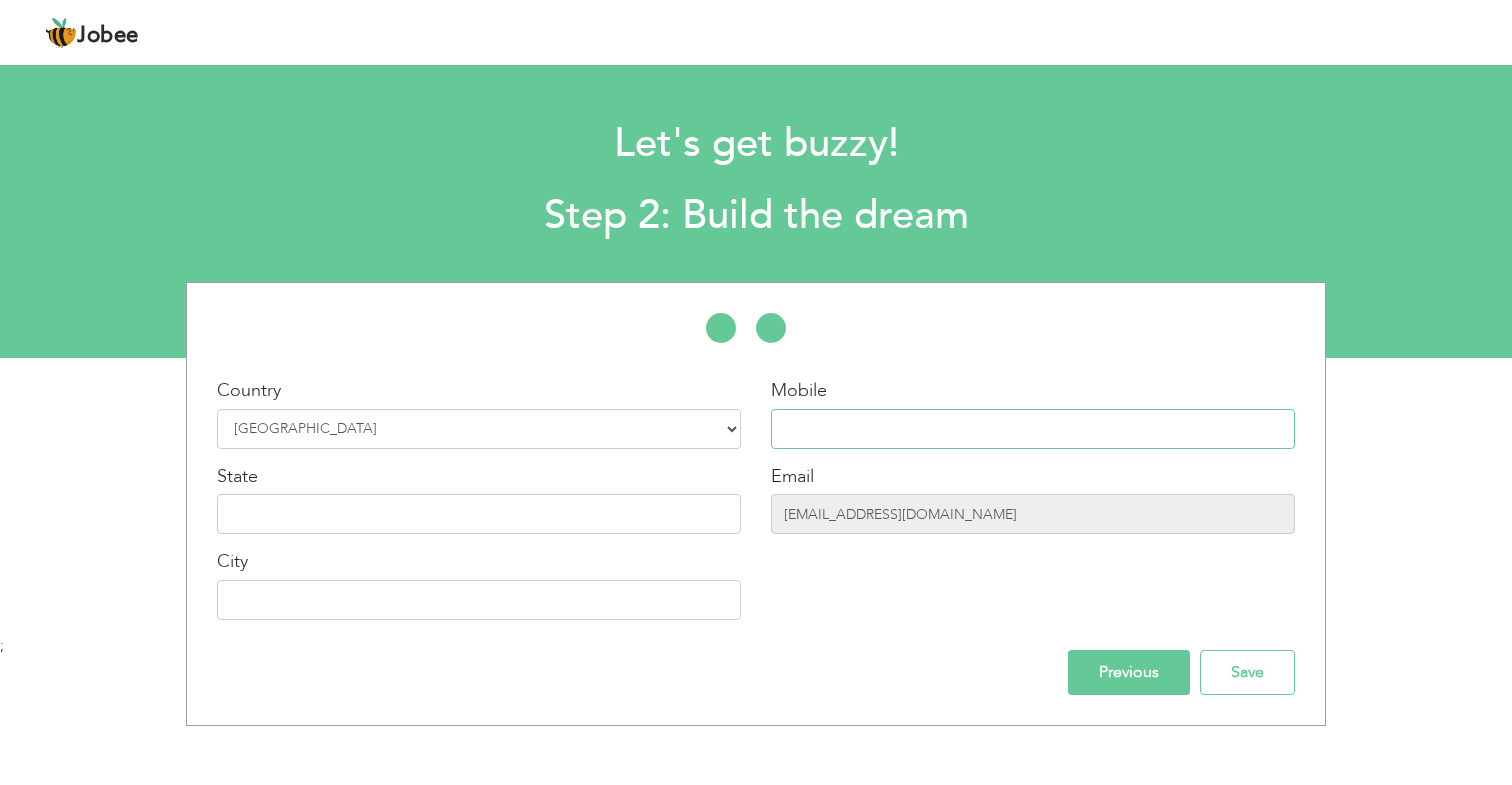 click at bounding box center [1033, 429] 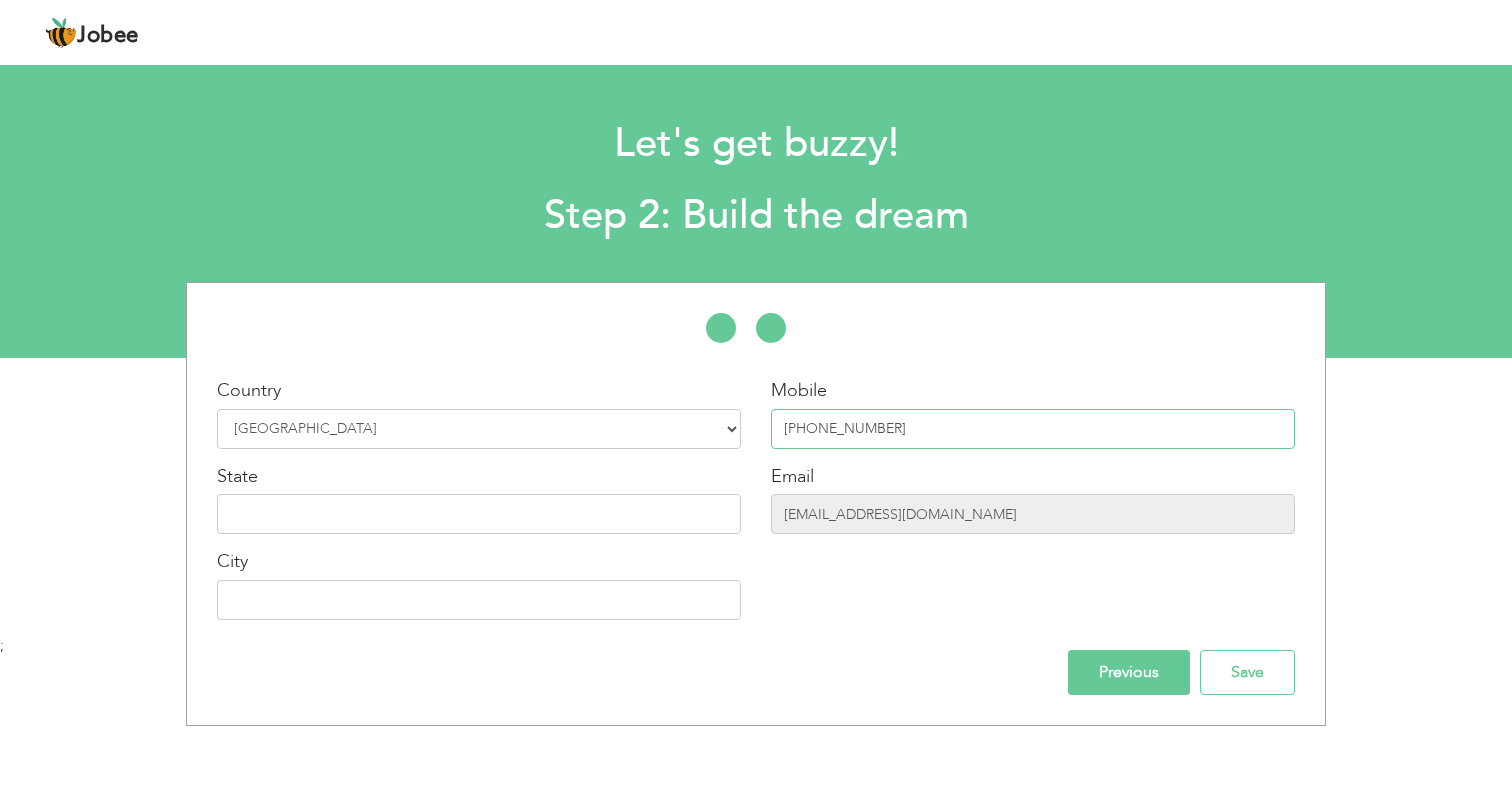 type on "[PHONE_NUMBER]" 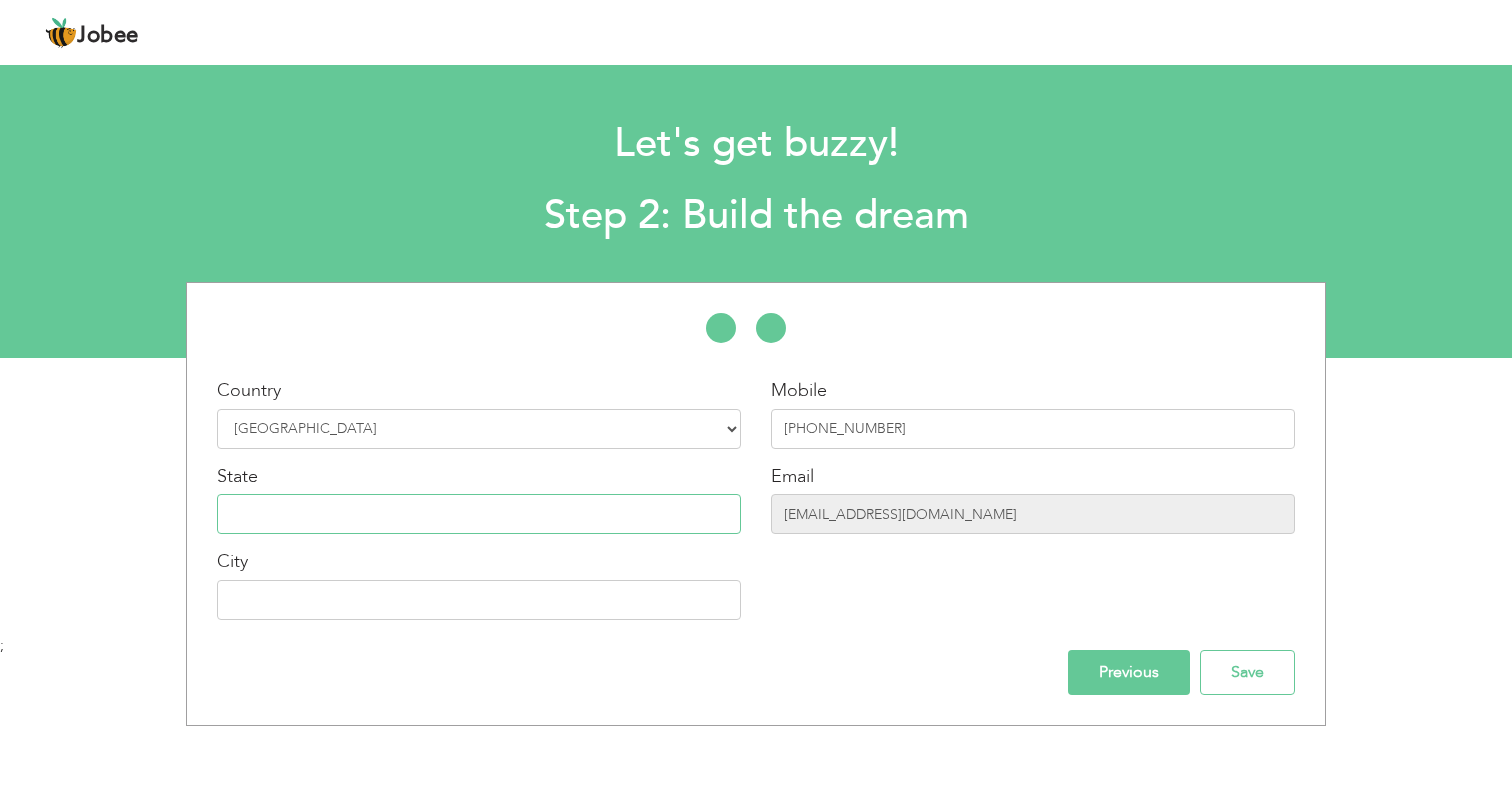 click at bounding box center (479, 514) 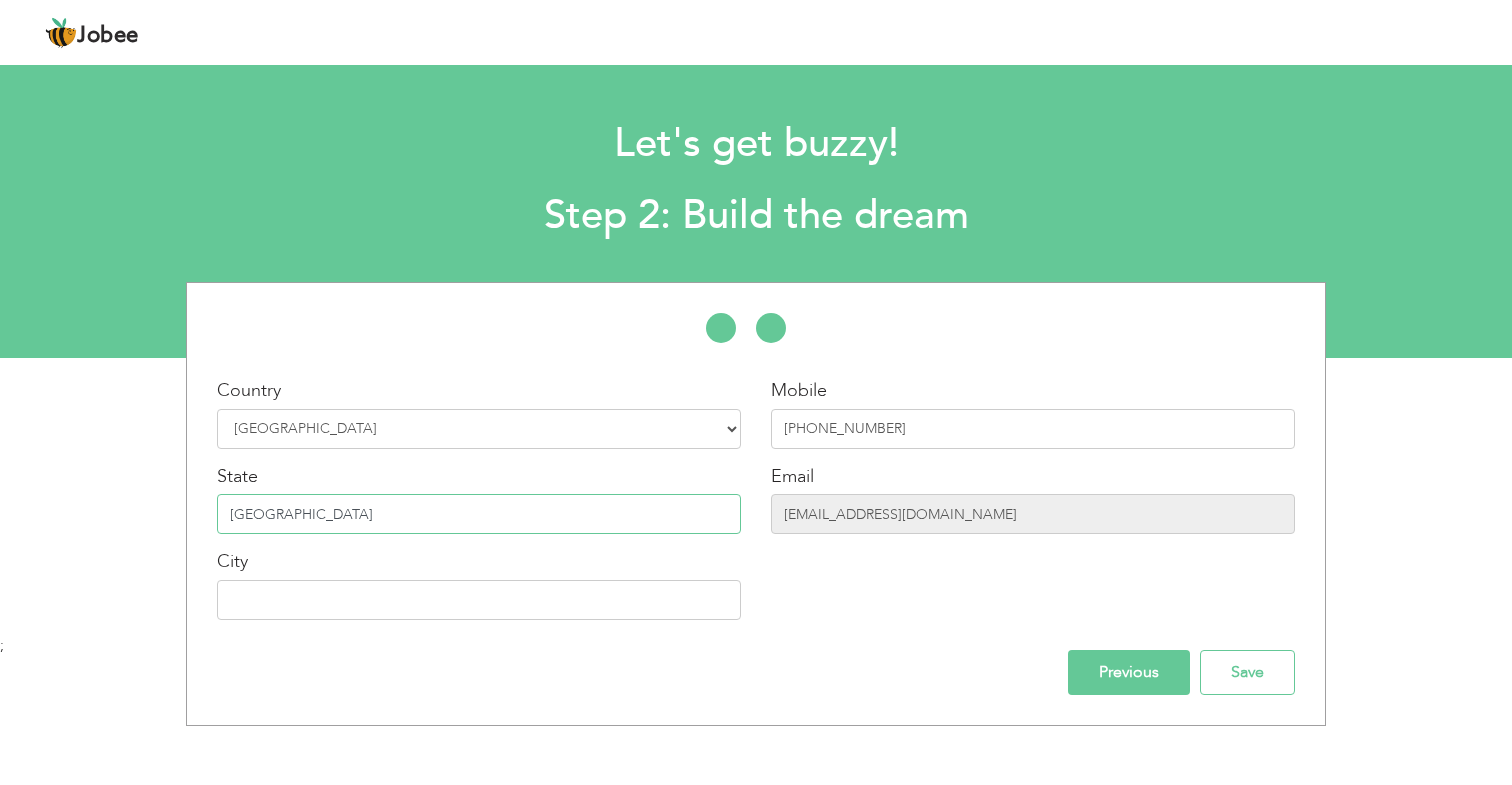 type on "[GEOGRAPHIC_DATA]" 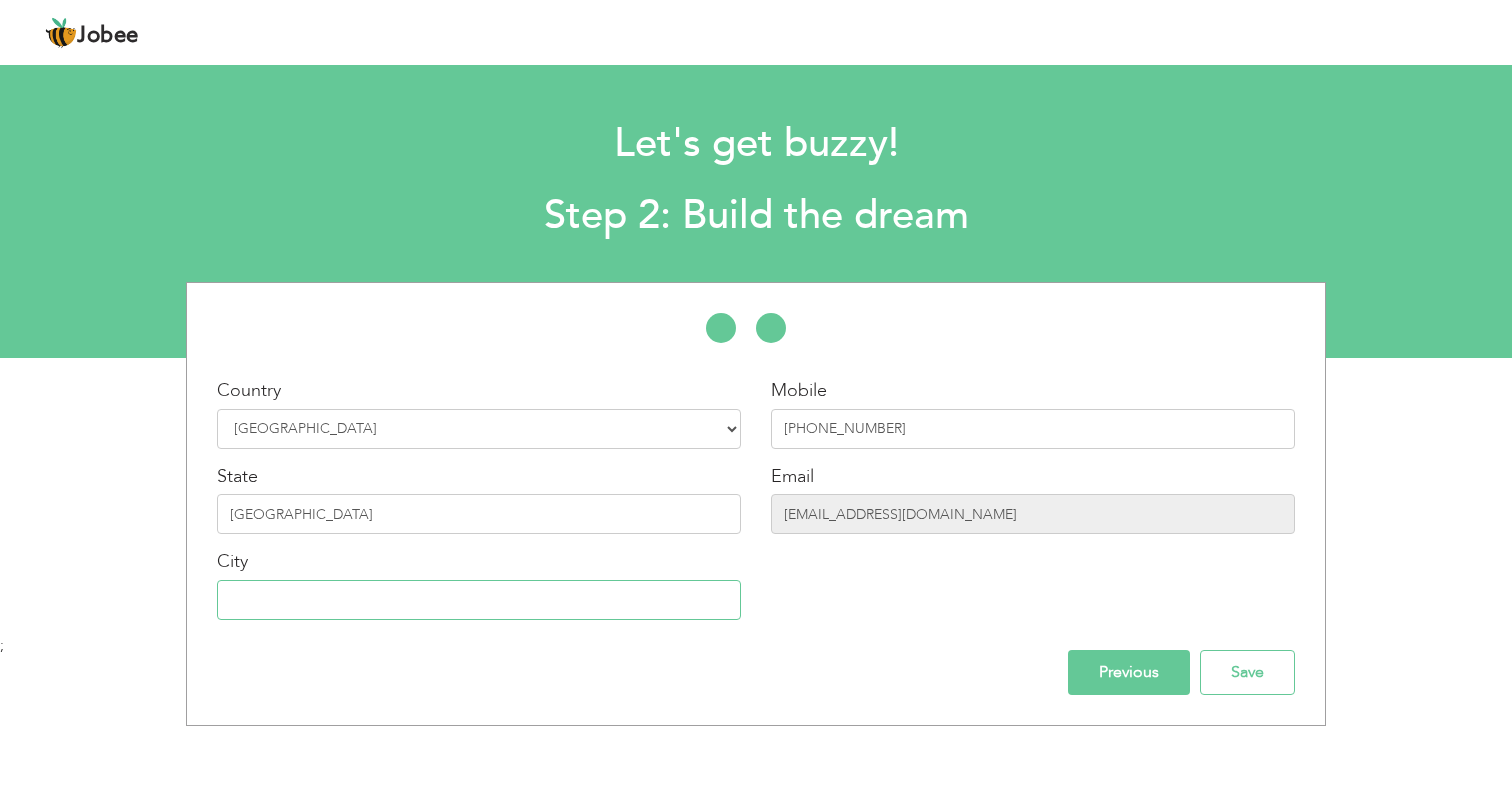 click at bounding box center [479, 600] 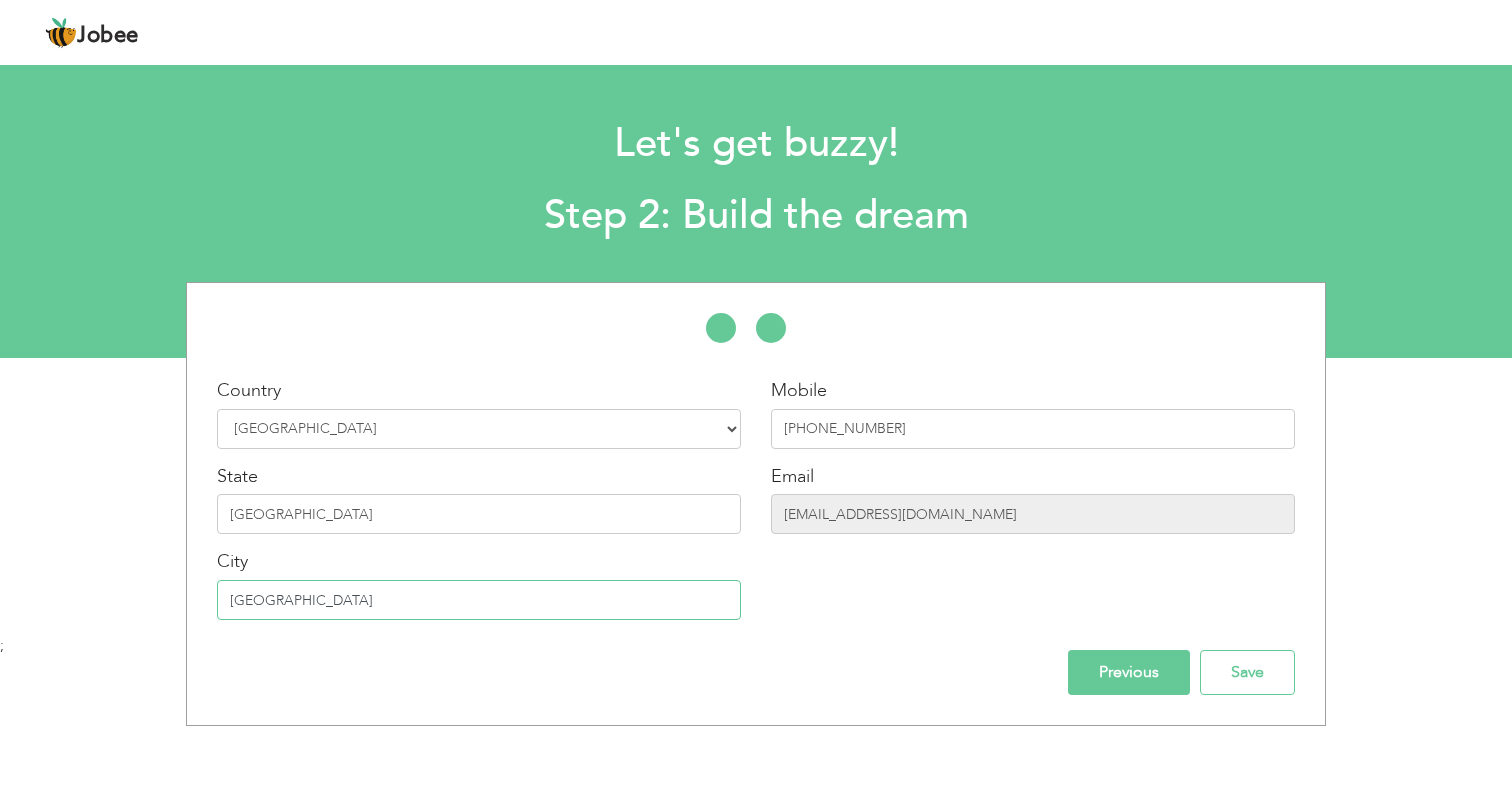 type on "[GEOGRAPHIC_DATA]" 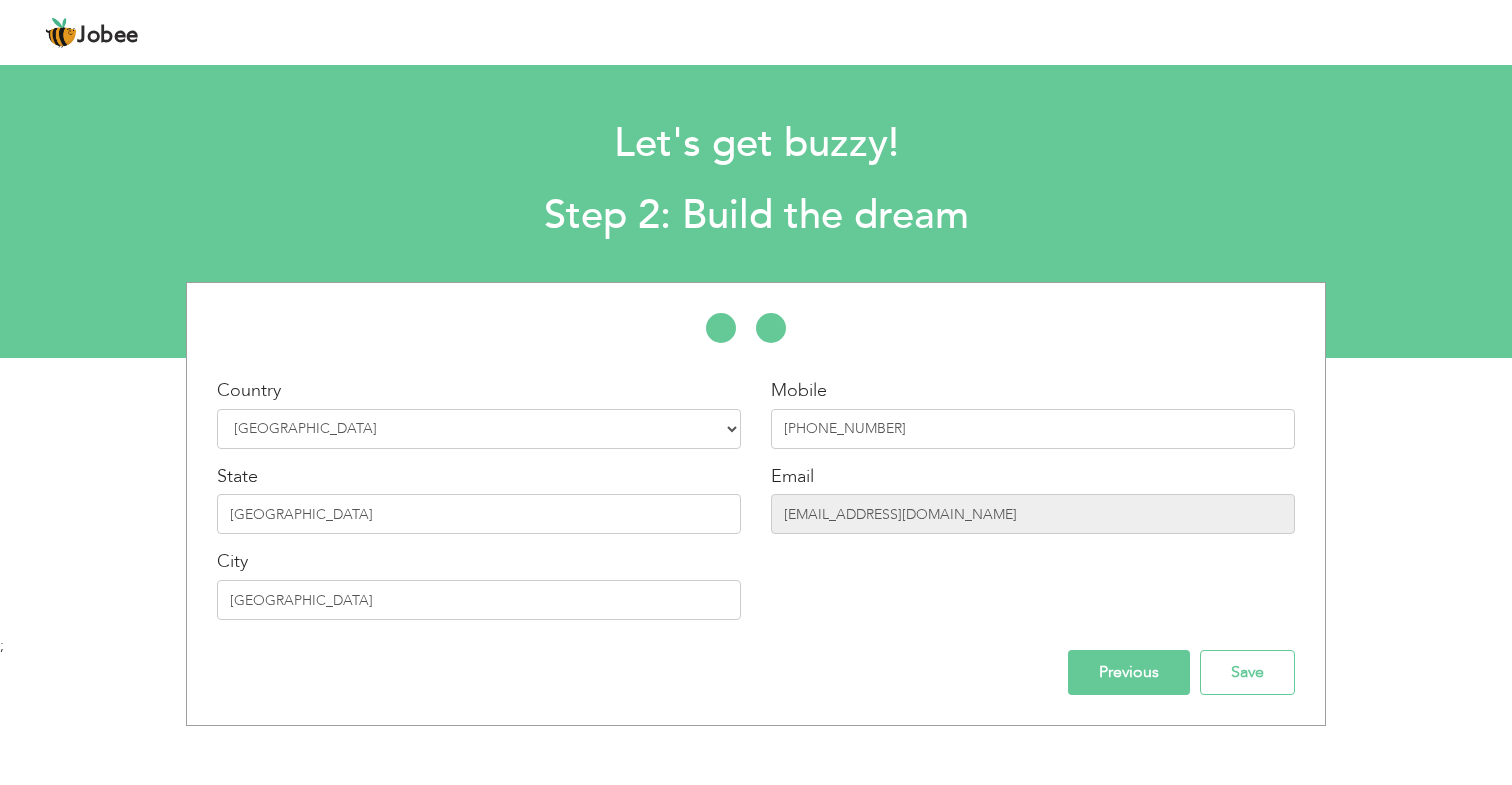 click on "Previous" at bounding box center (1129, 672) 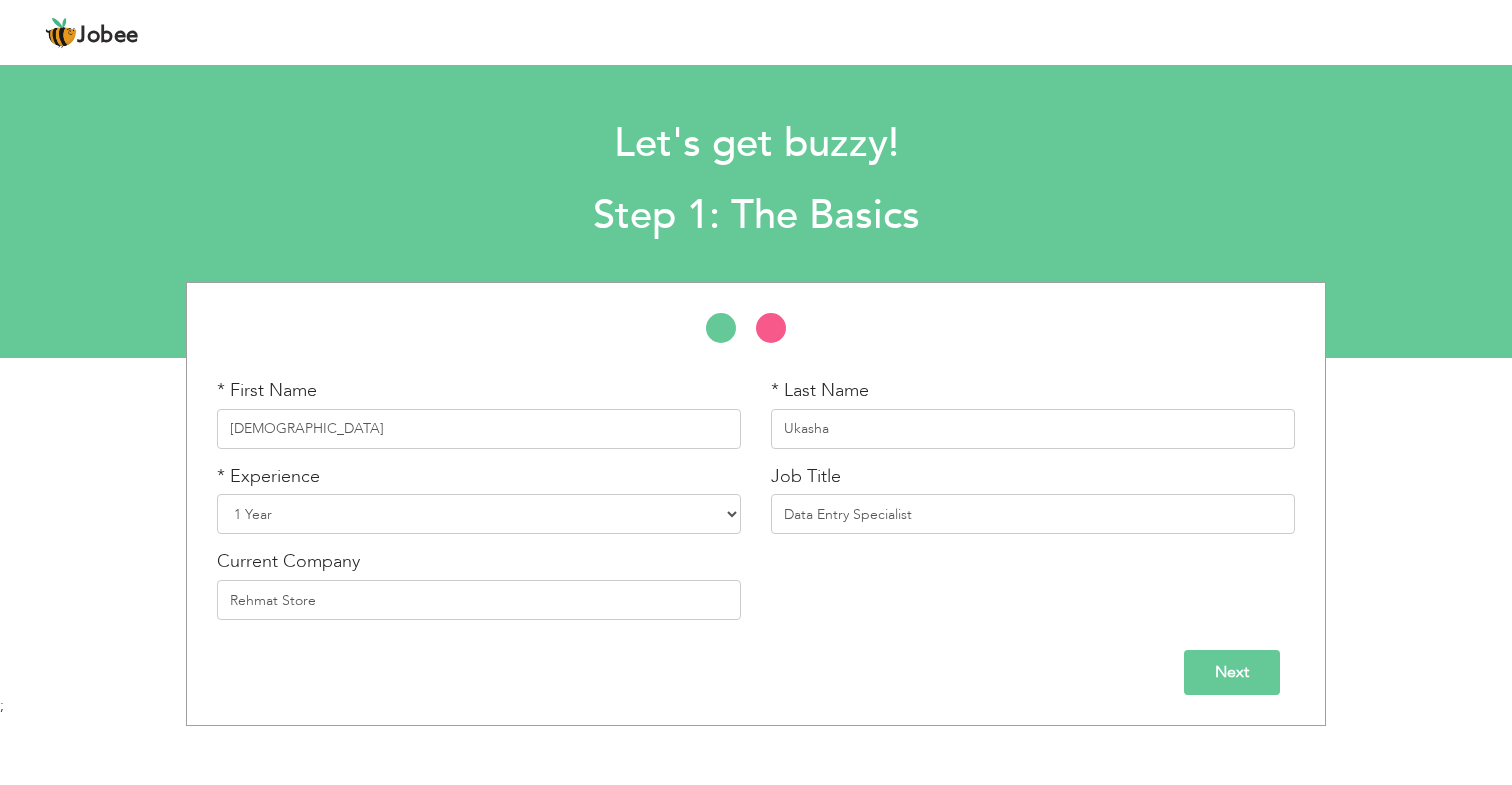 click on "Next" at bounding box center (1232, 672) 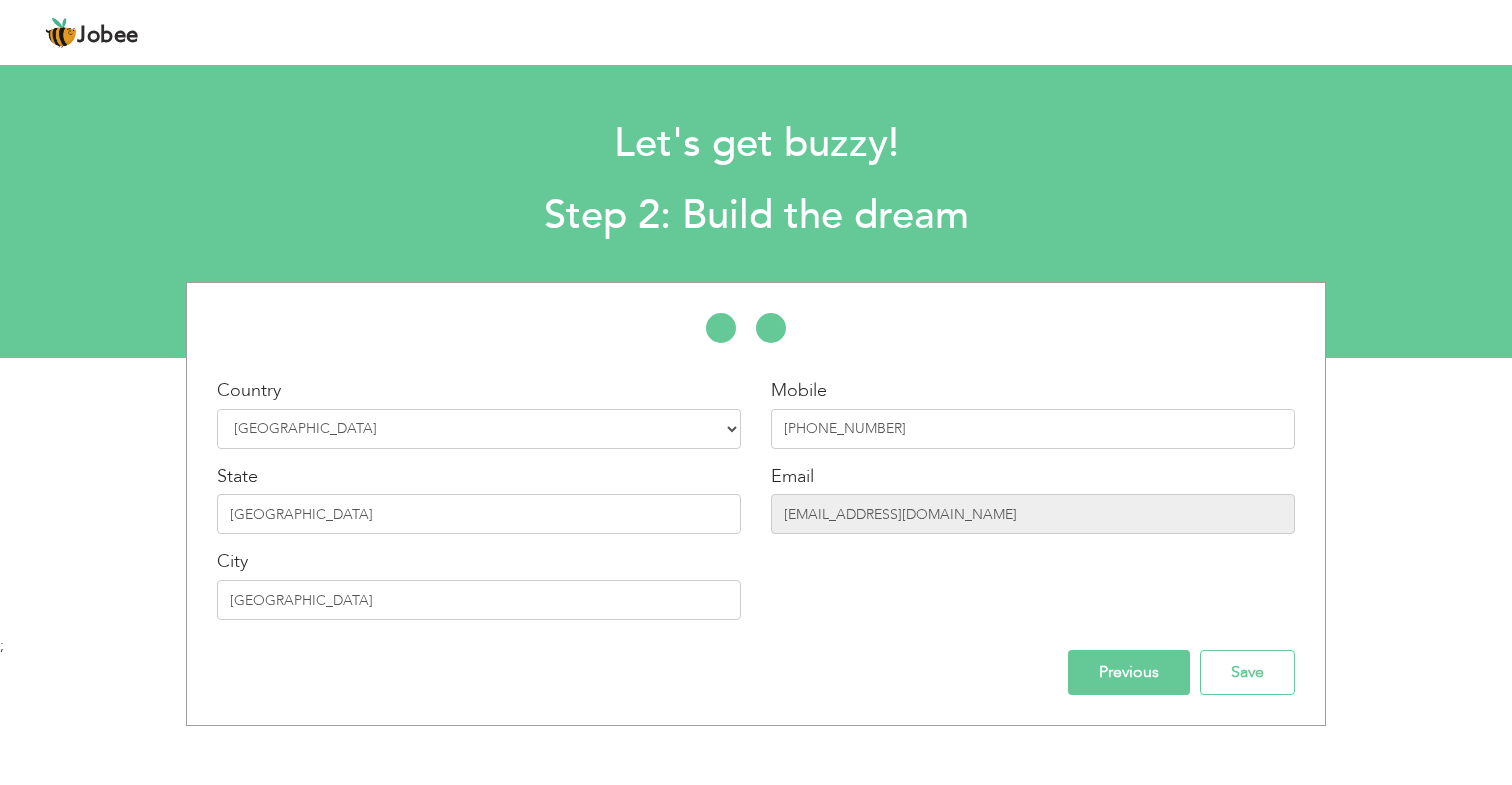 click on "Previous" at bounding box center (1129, 672) 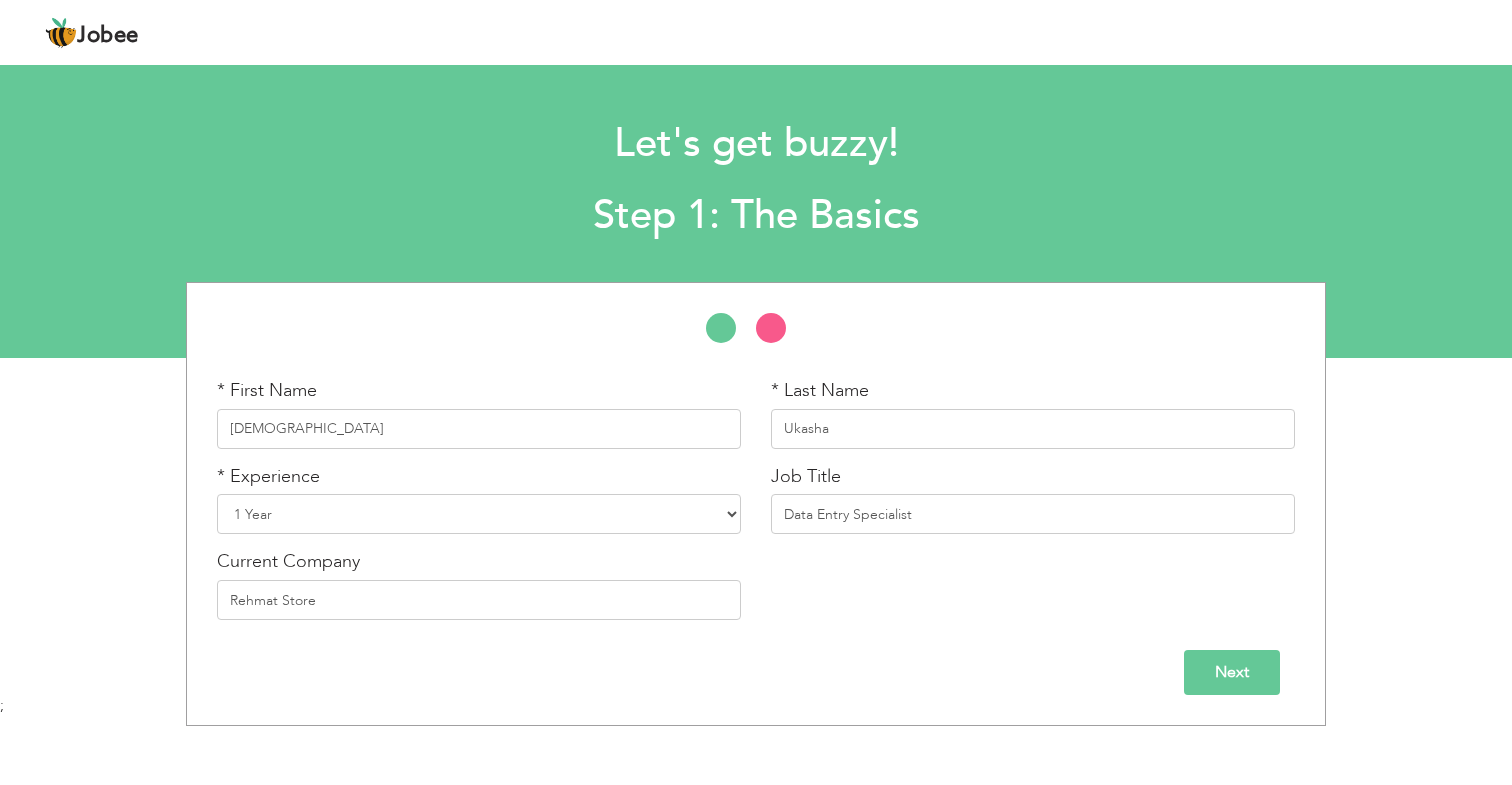click on "Next" at bounding box center (1232, 672) 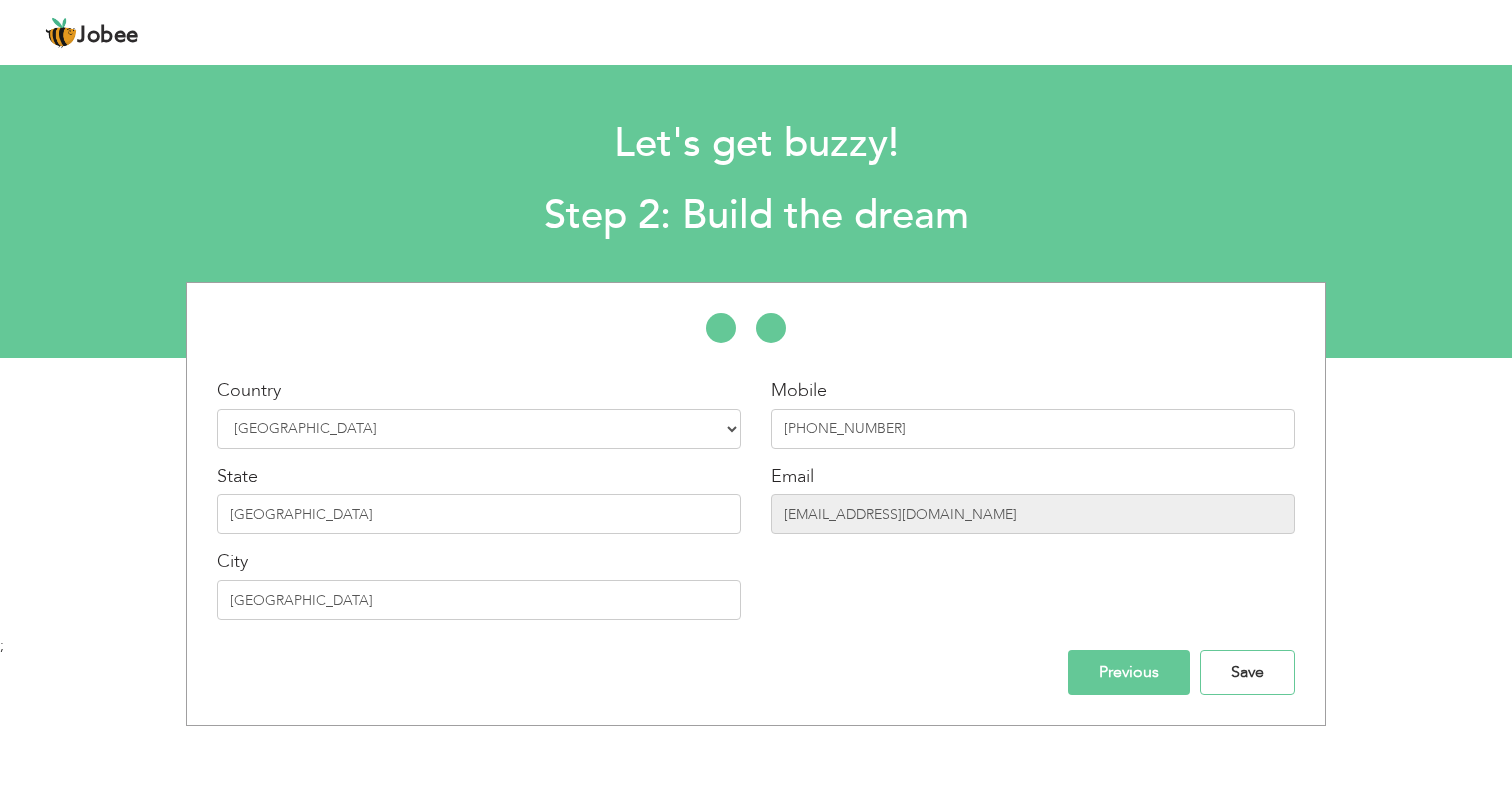 click on "Save" at bounding box center [1247, 672] 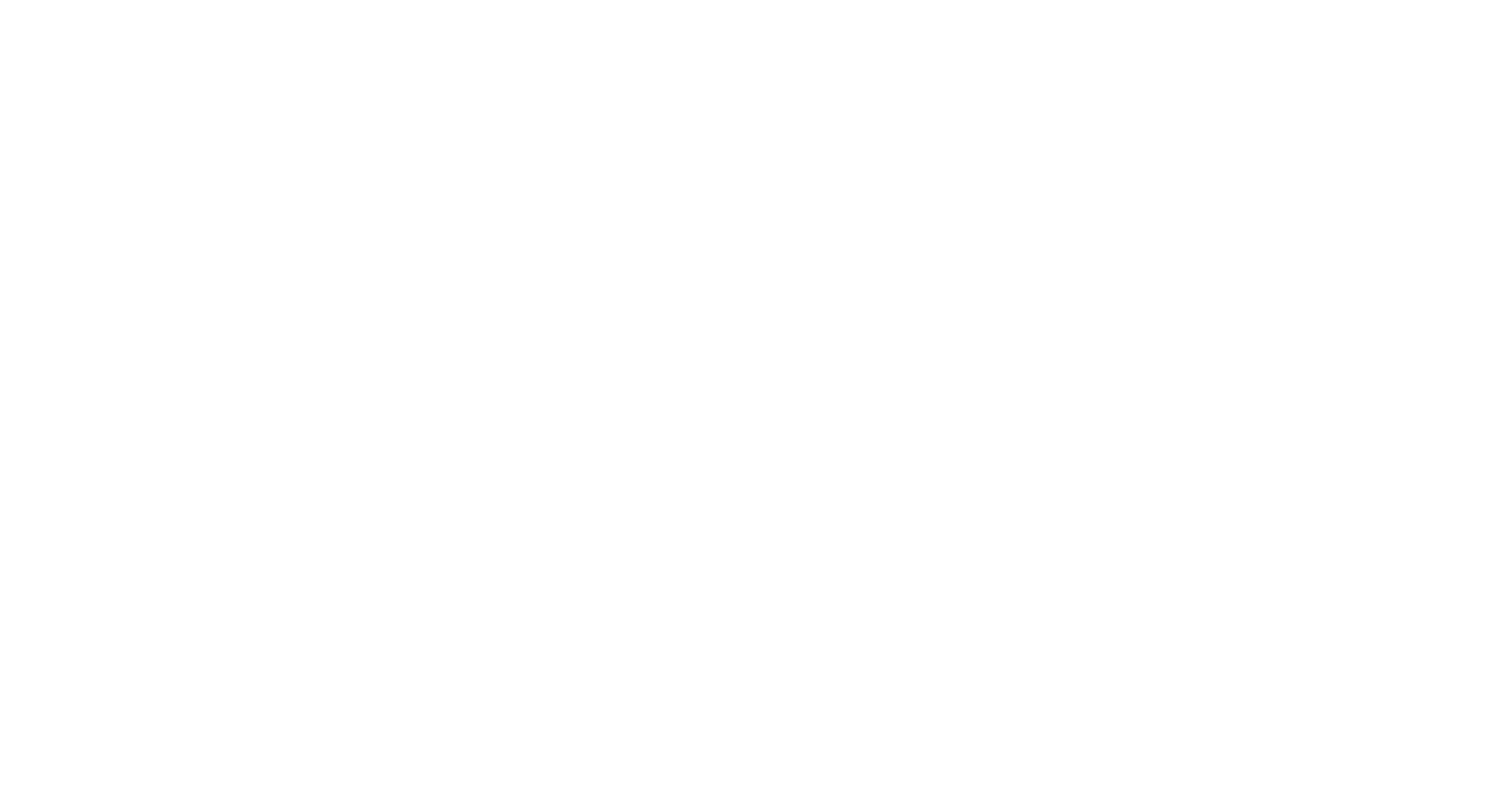 scroll, scrollTop: 0, scrollLeft: 0, axis: both 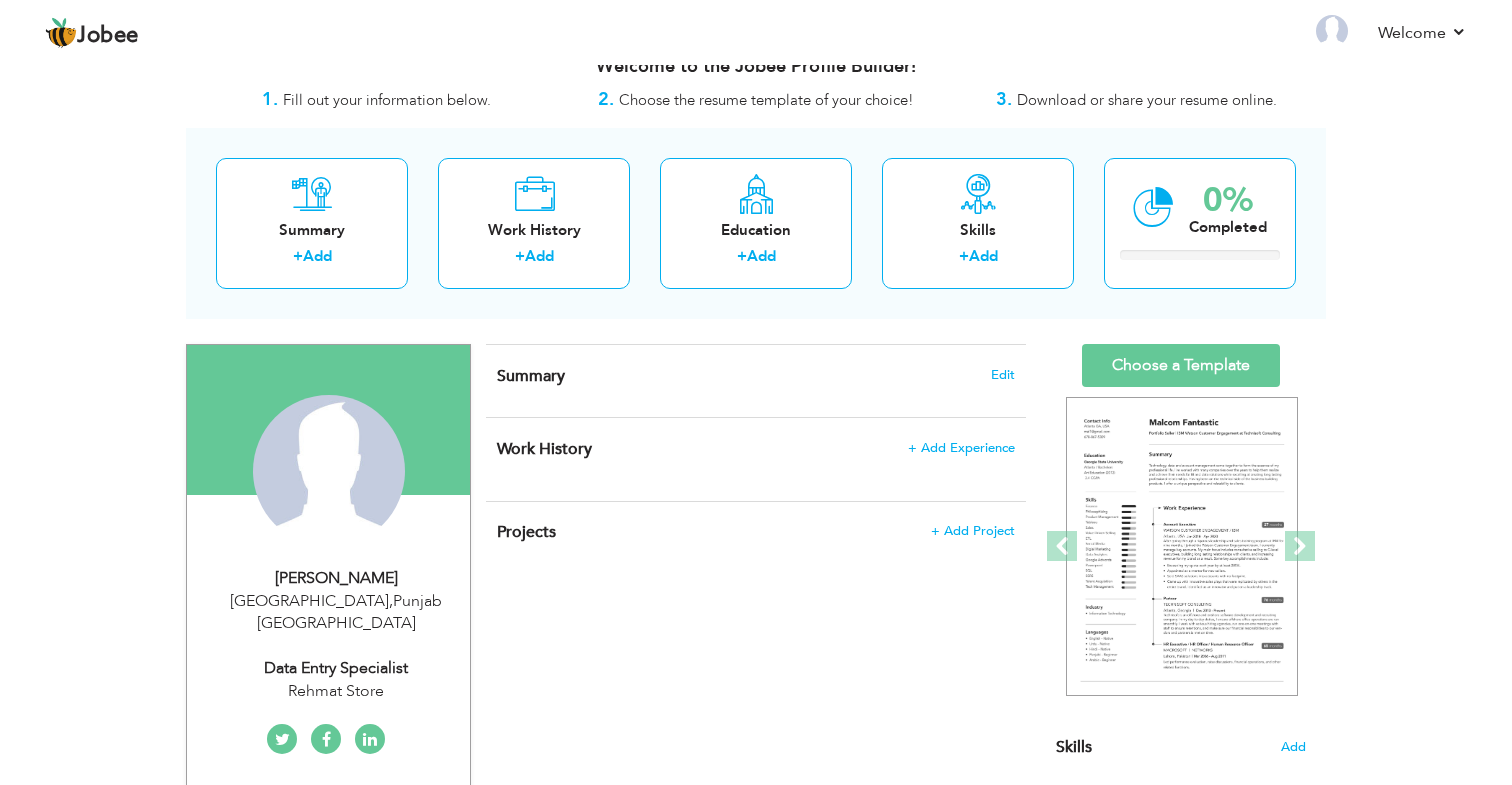 click on "Summary" at bounding box center [531, 376] 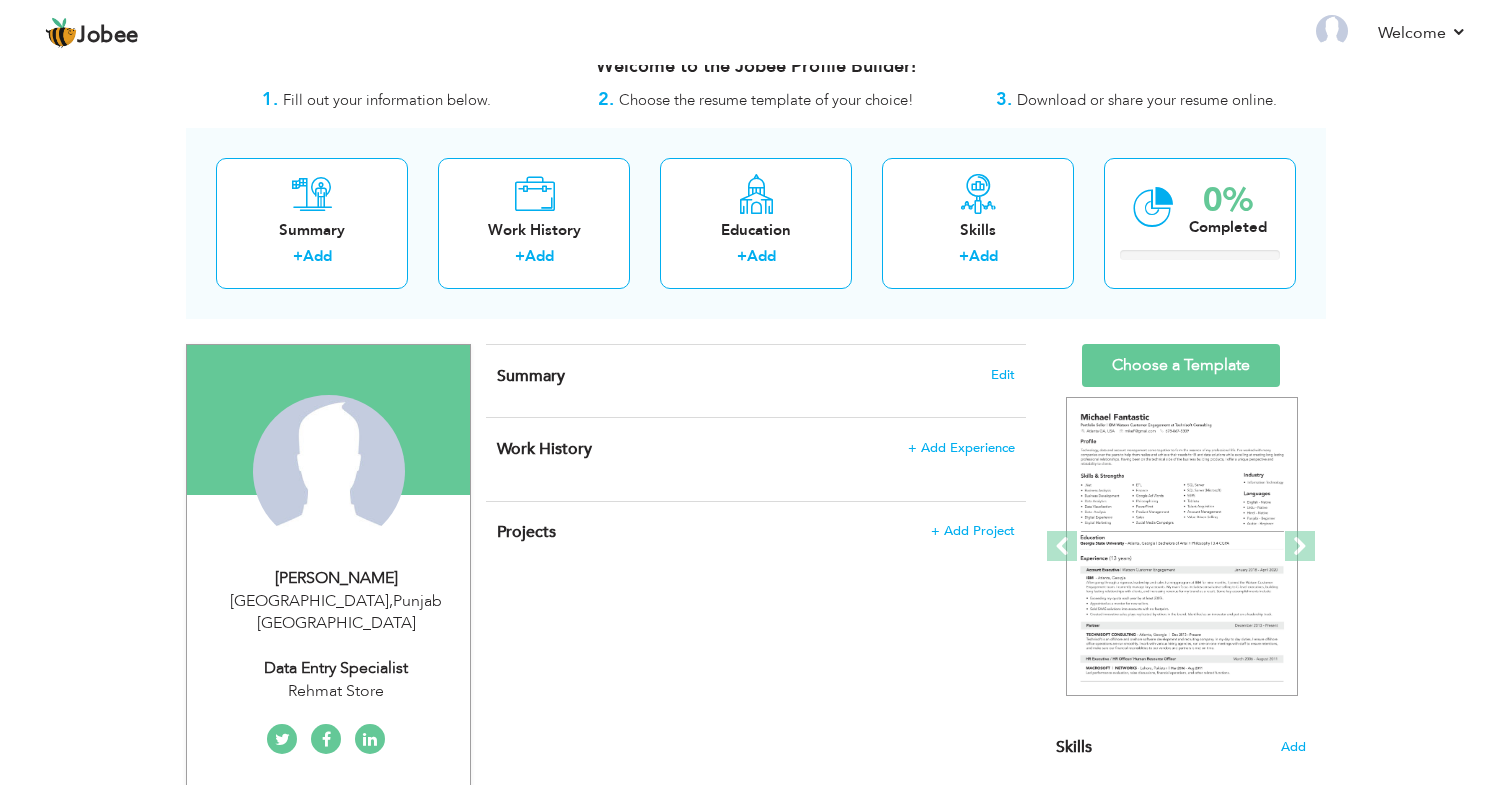 click on "Summary" at bounding box center (531, 376) 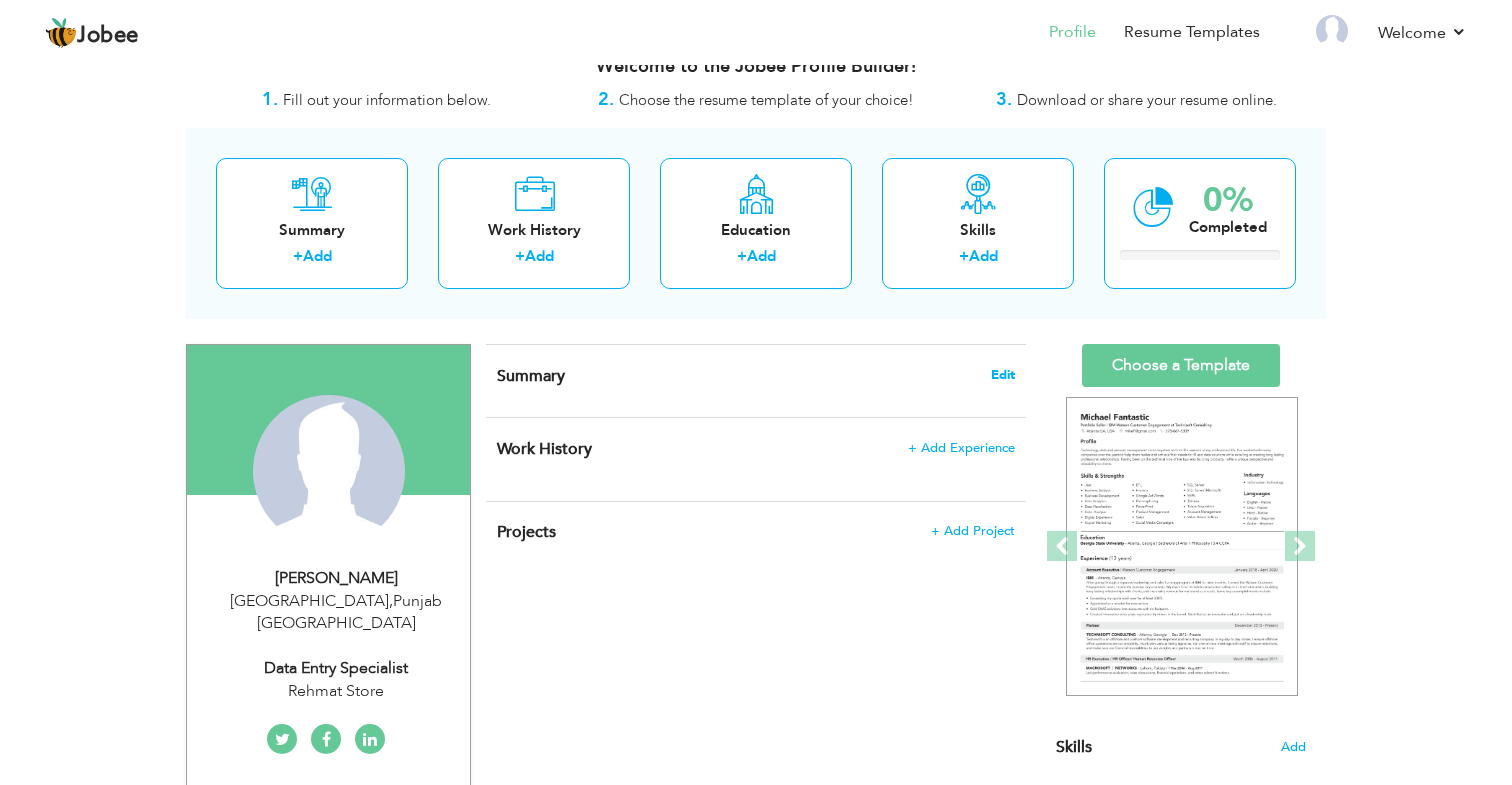 click on "Edit" at bounding box center (1003, 375) 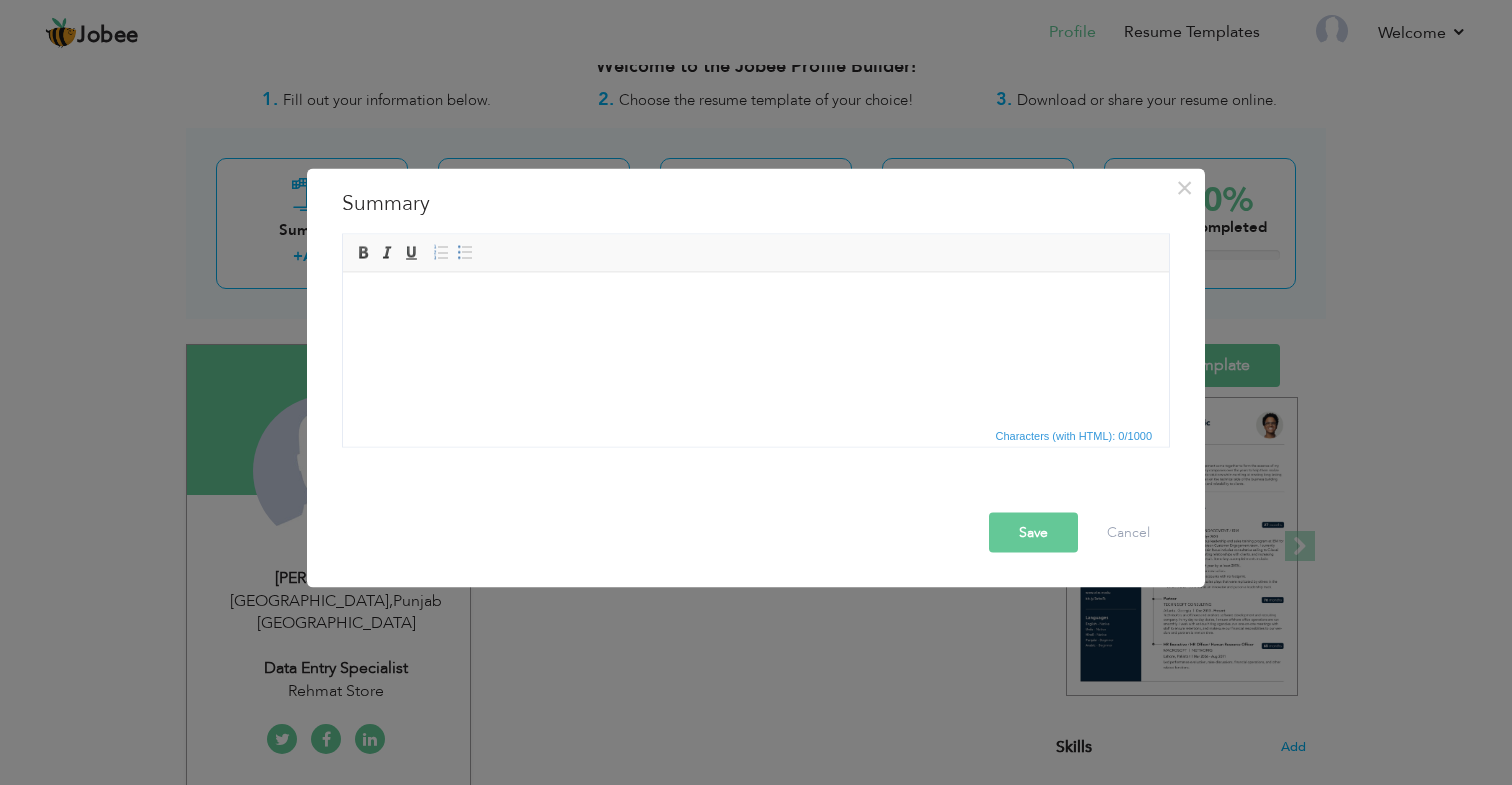 click at bounding box center (756, 302) 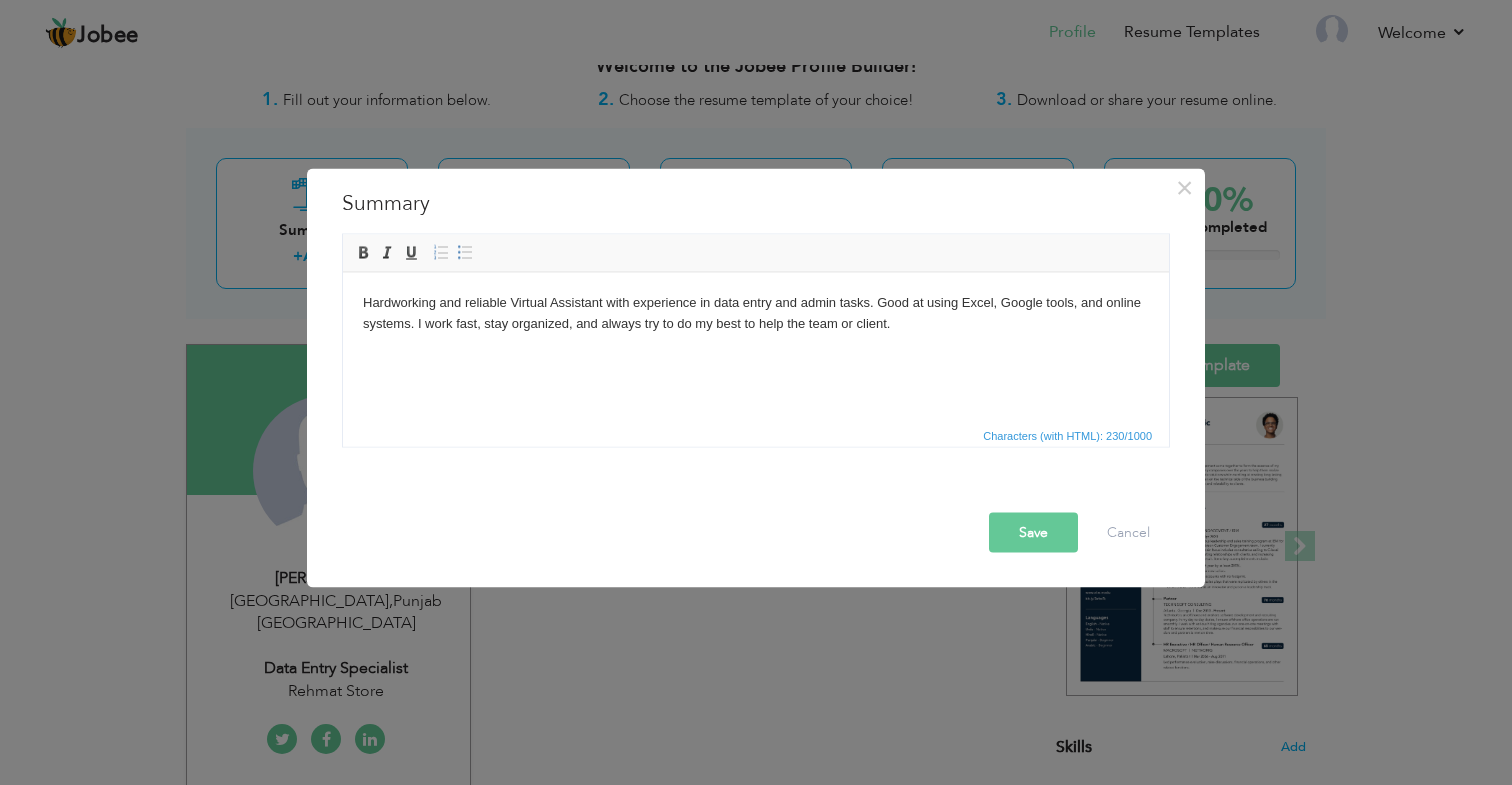 click on "Save" at bounding box center (1033, 532) 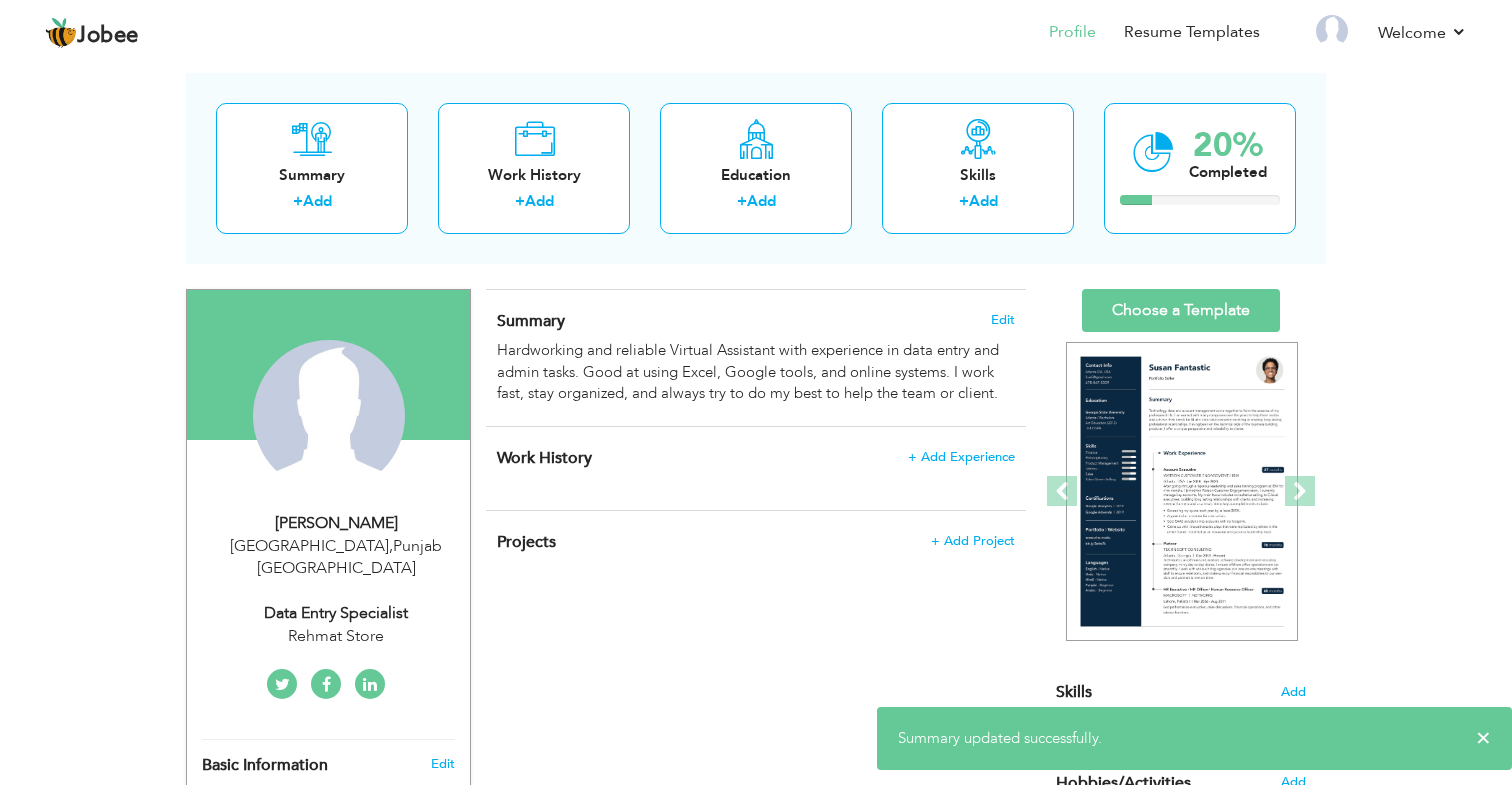 scroll, scrollTop: 111, scrollLeft: 0, axis: vertical 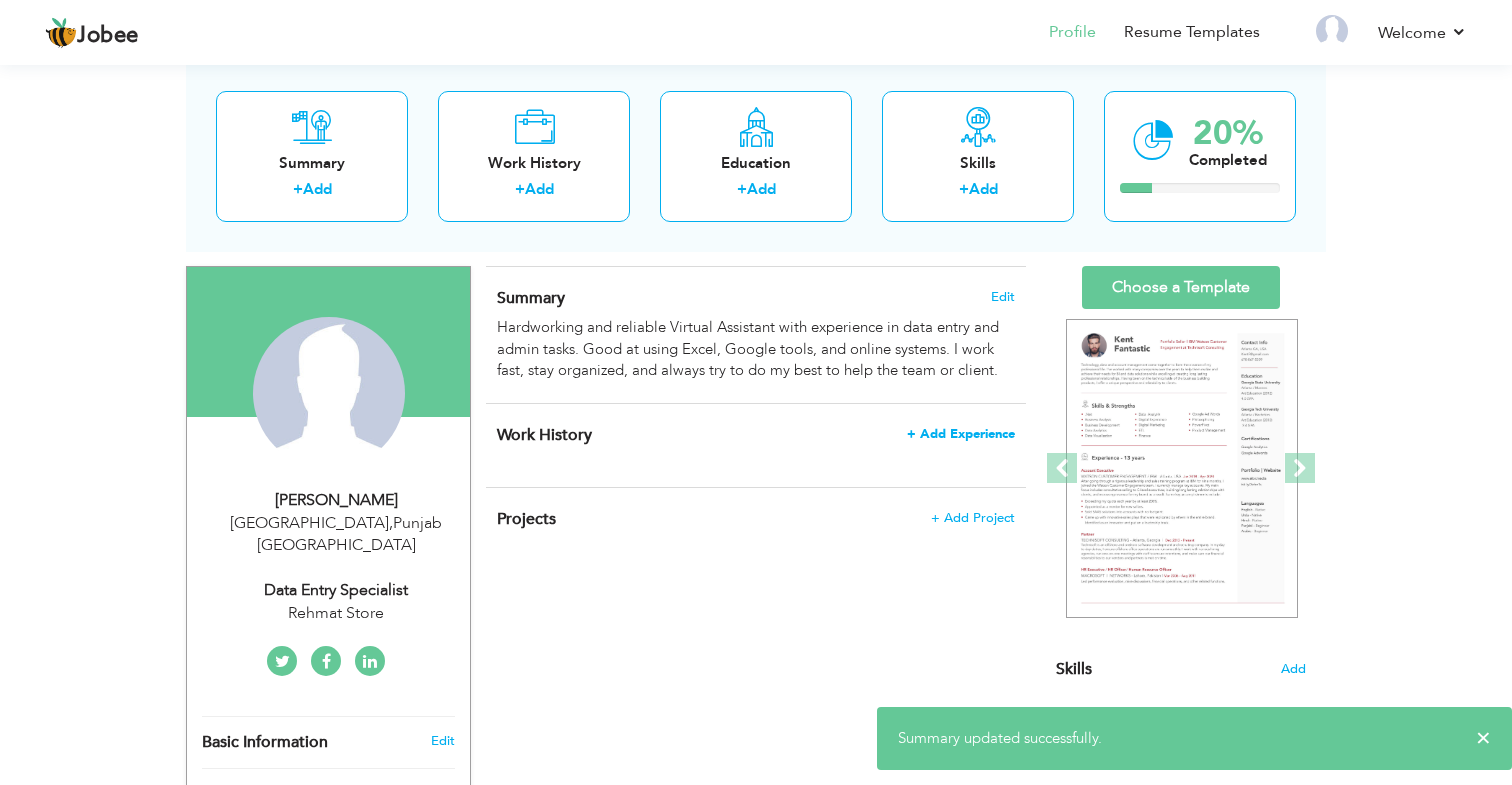 click on "+ Add Experience" at bounding box center [961, 434] 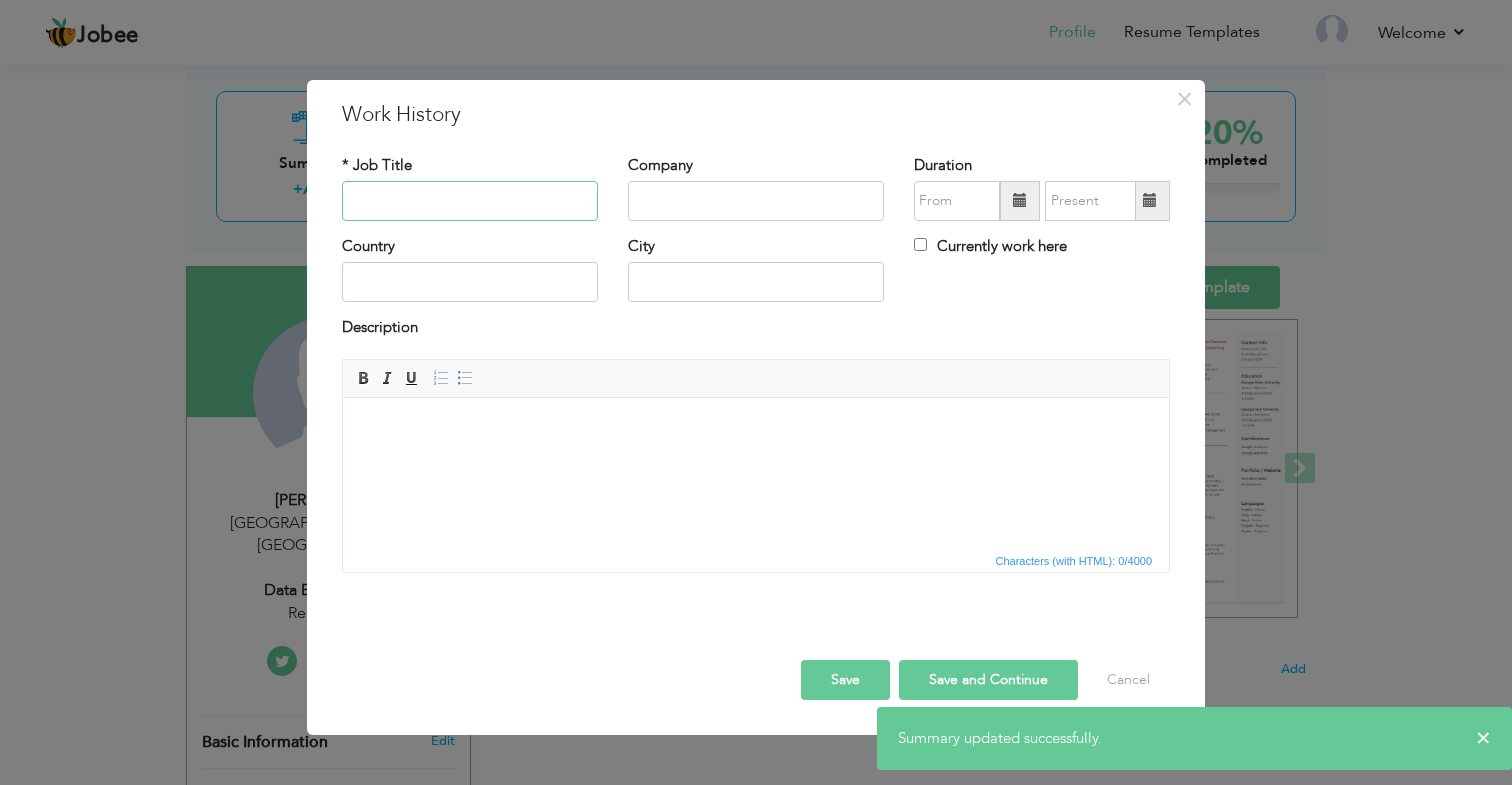 click at bounding box center [470, 201] 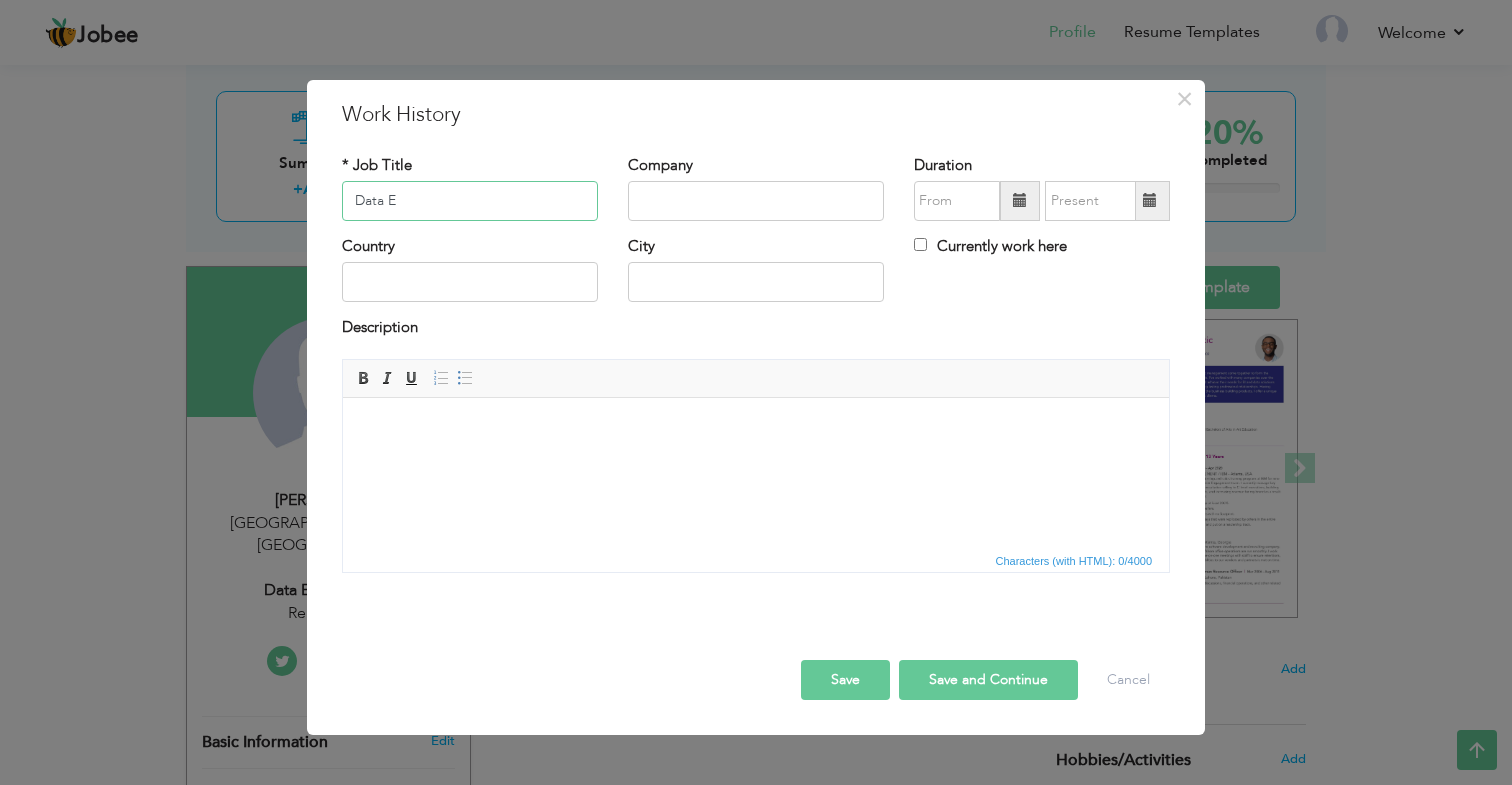 click on "Data E" at bounding box center (470, 201) 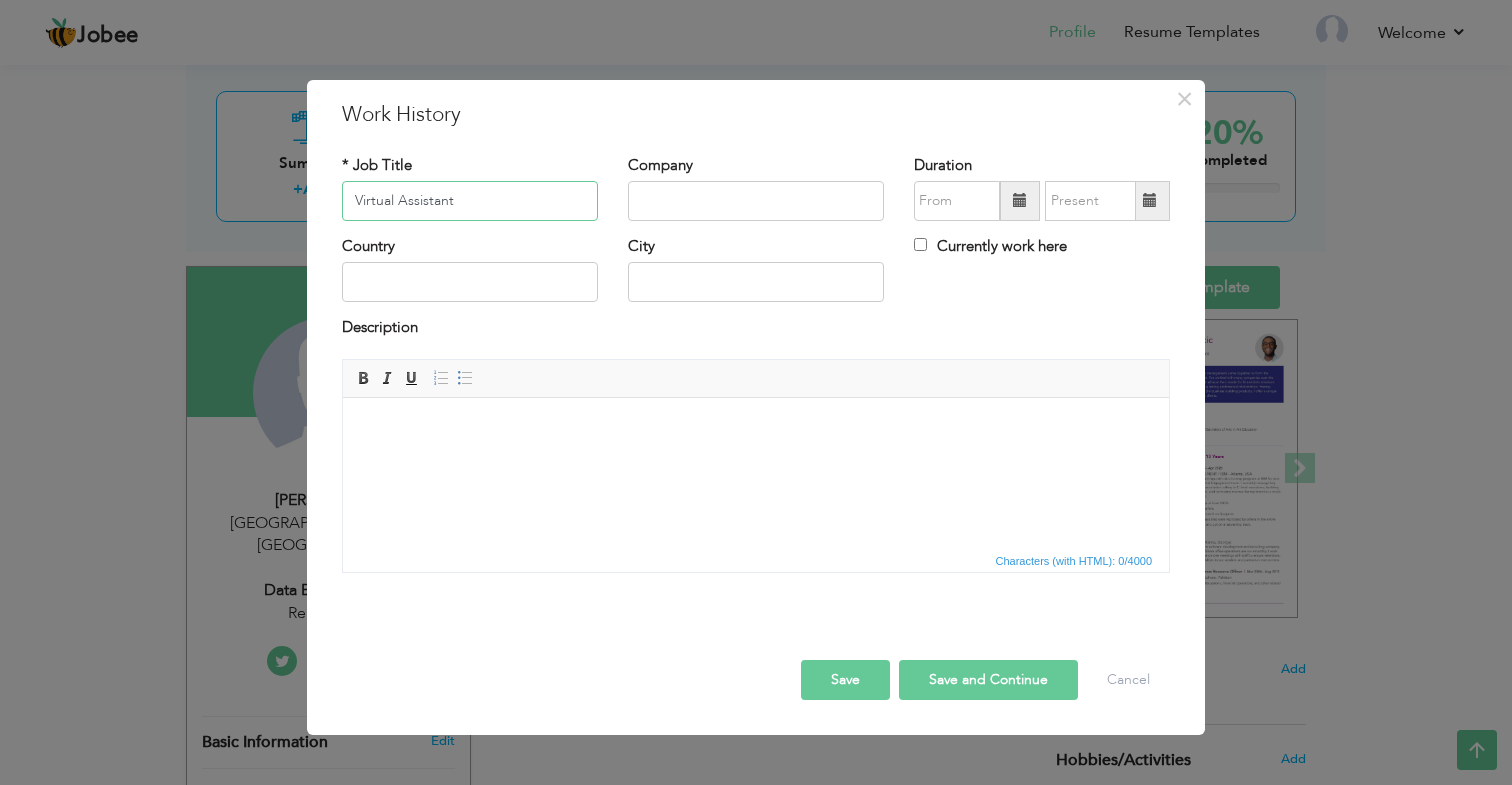 type on "Virtual Assistant" 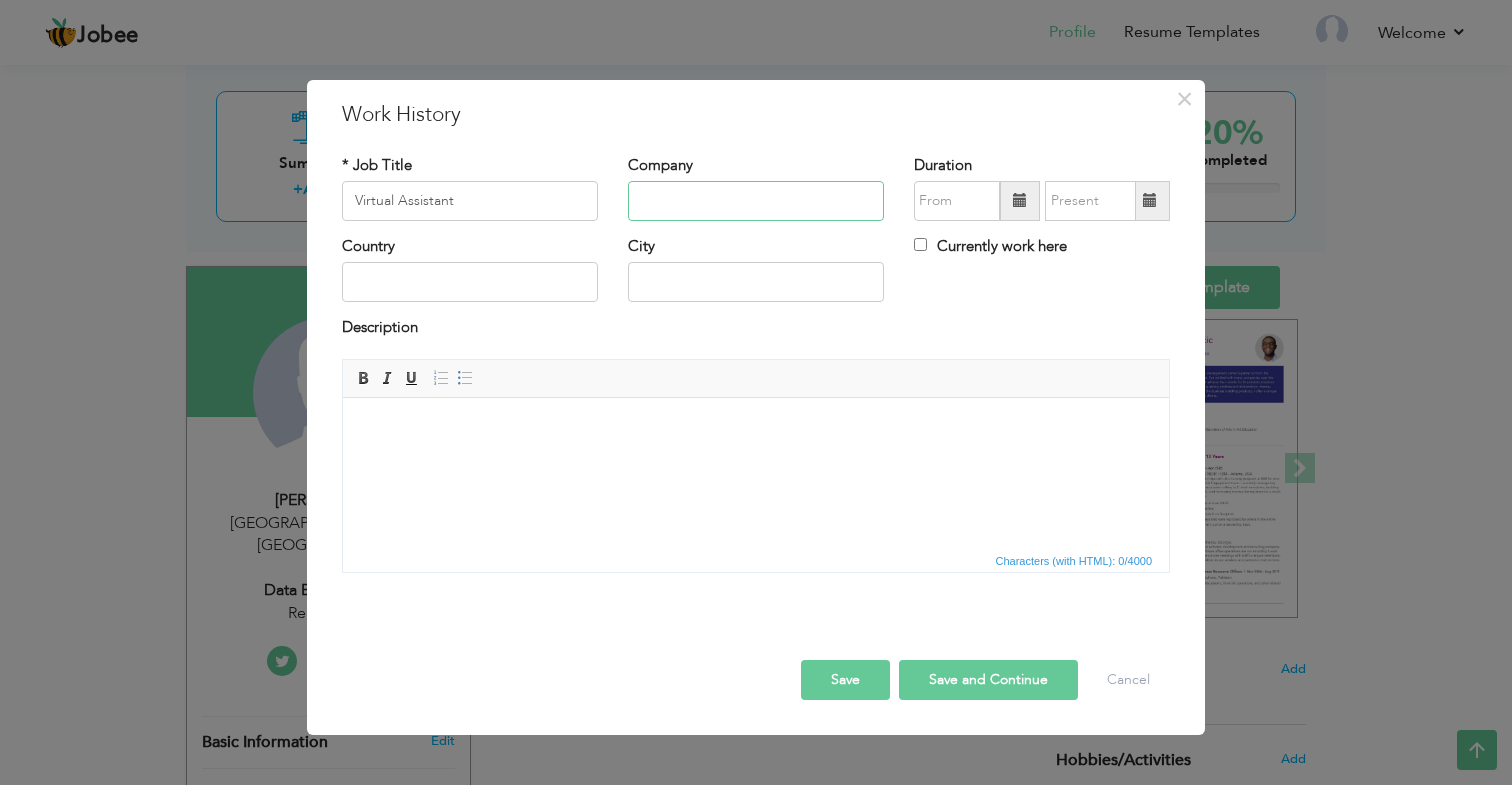 click at bounding box center (756, 201) 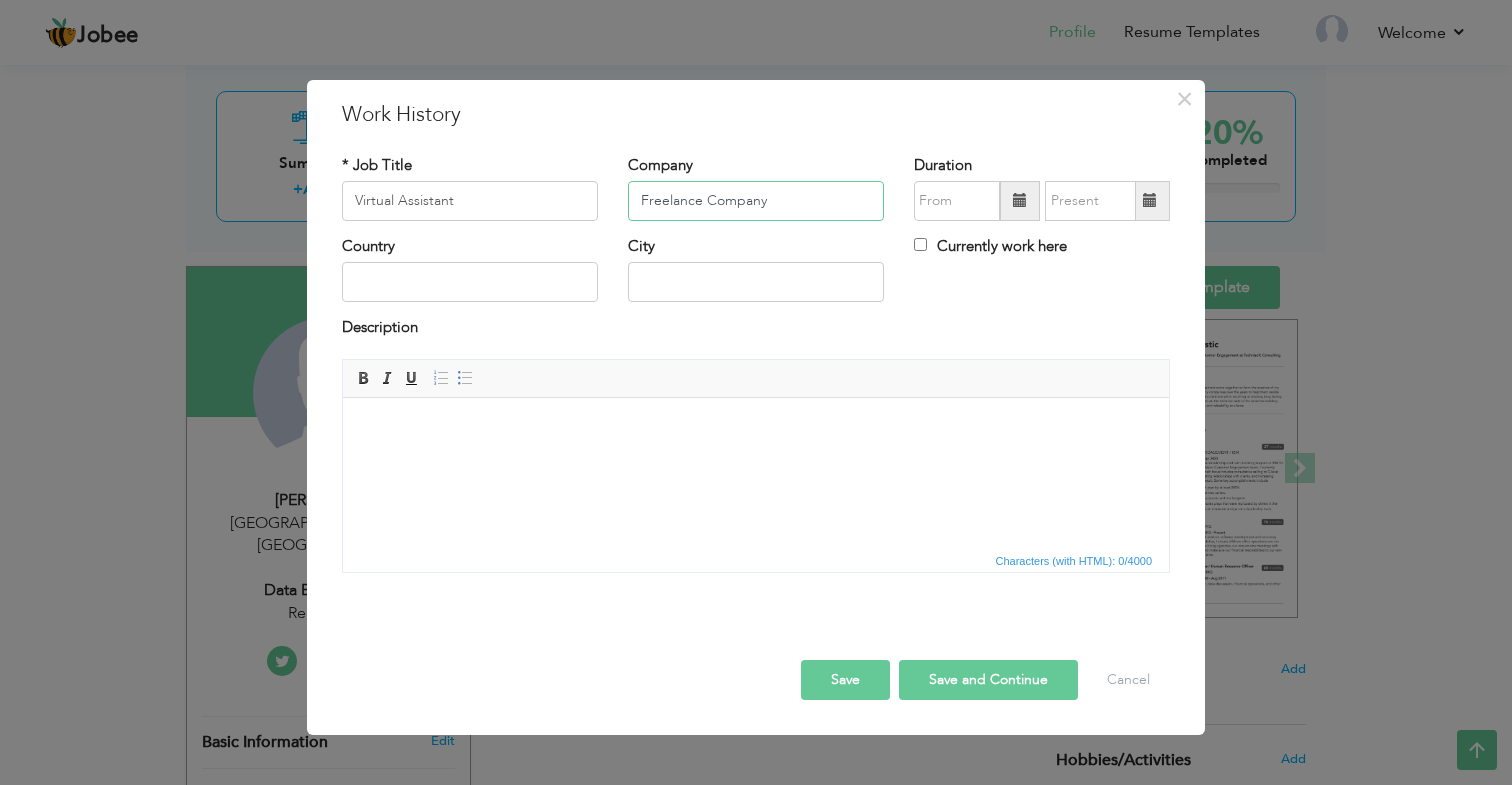 type on "Freelance Company" 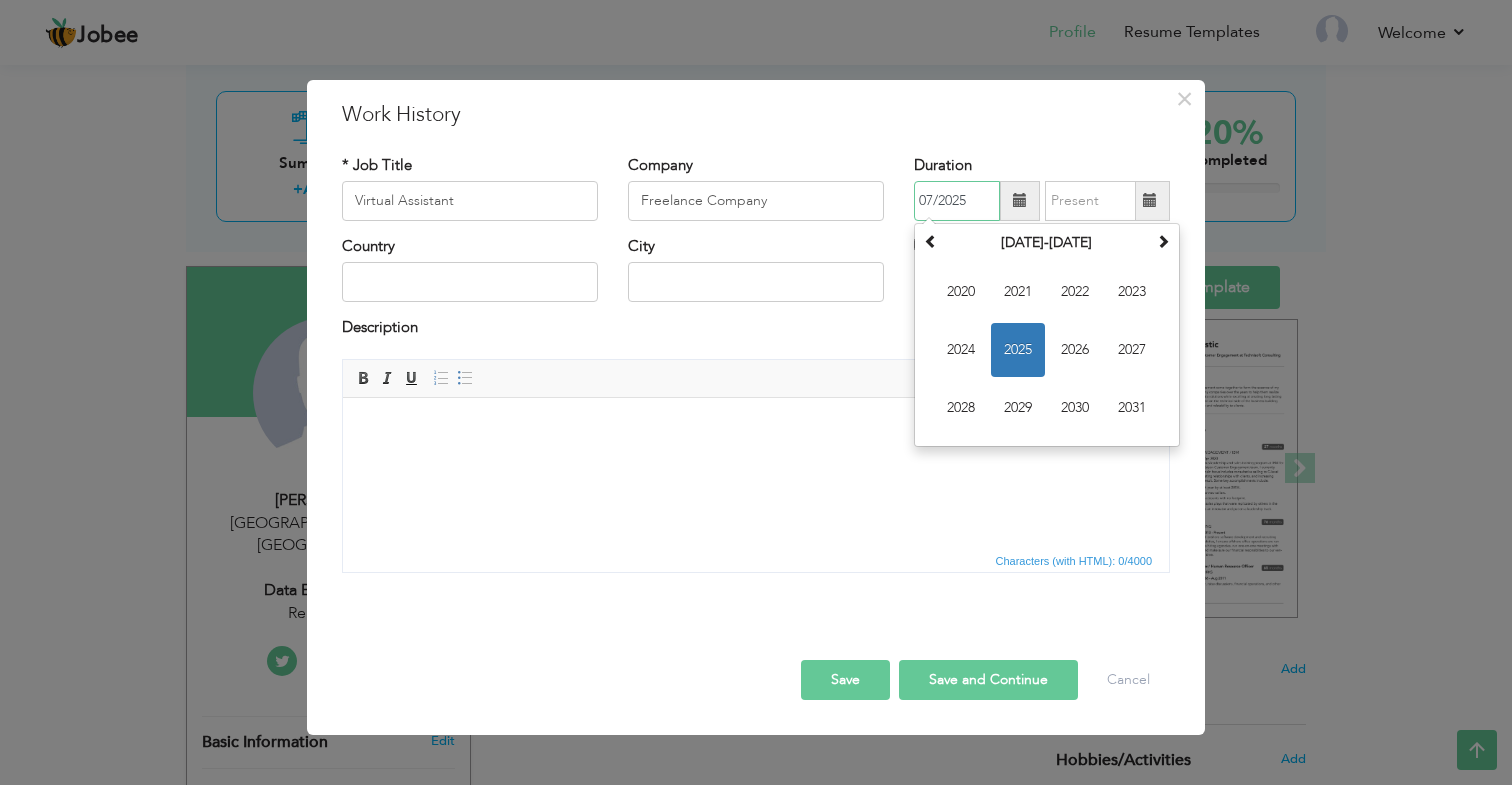 click on "07/2025" at bounding box center [957, 201] 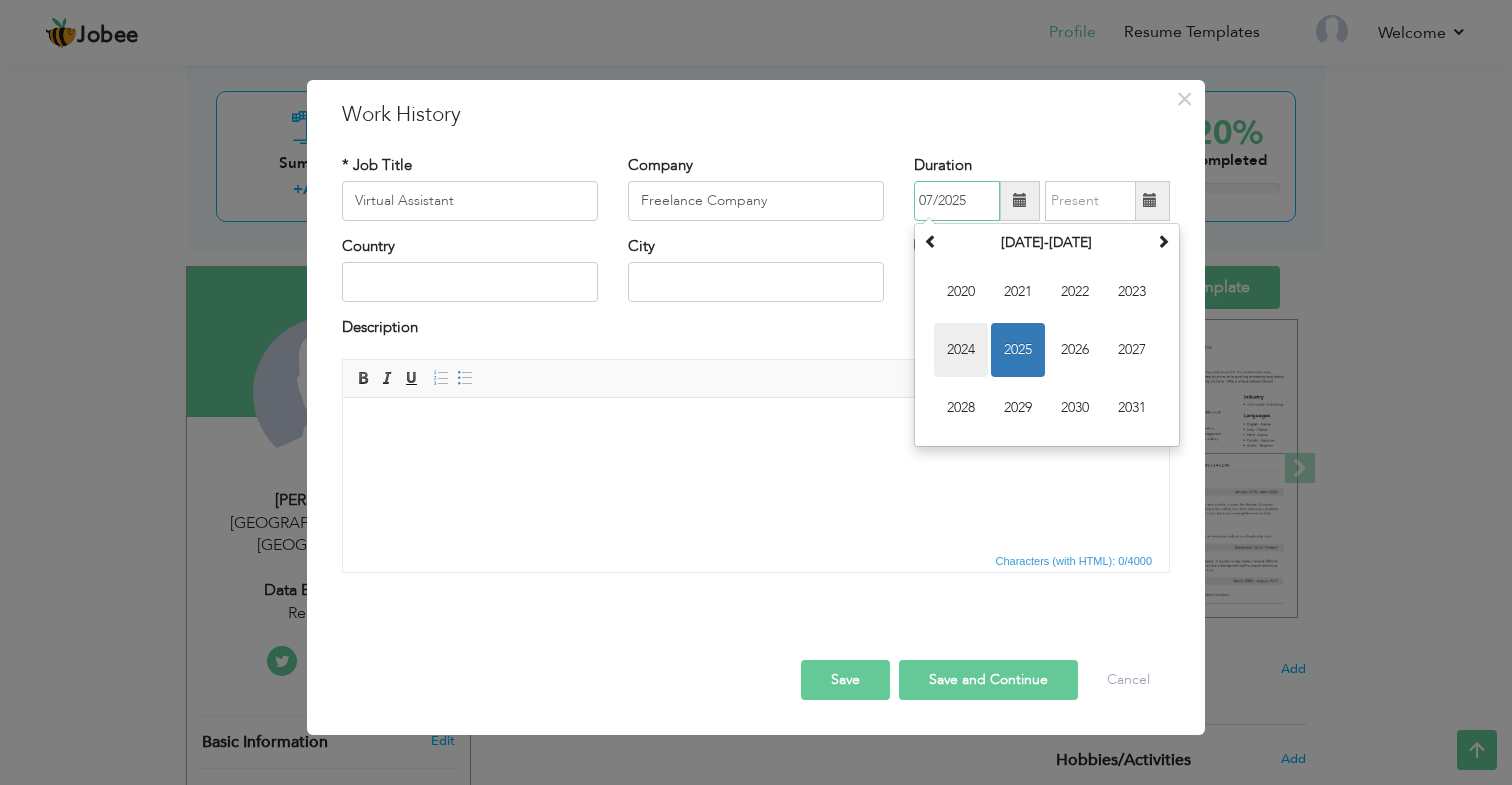 click on "2024" at bounding box center (961, 350) 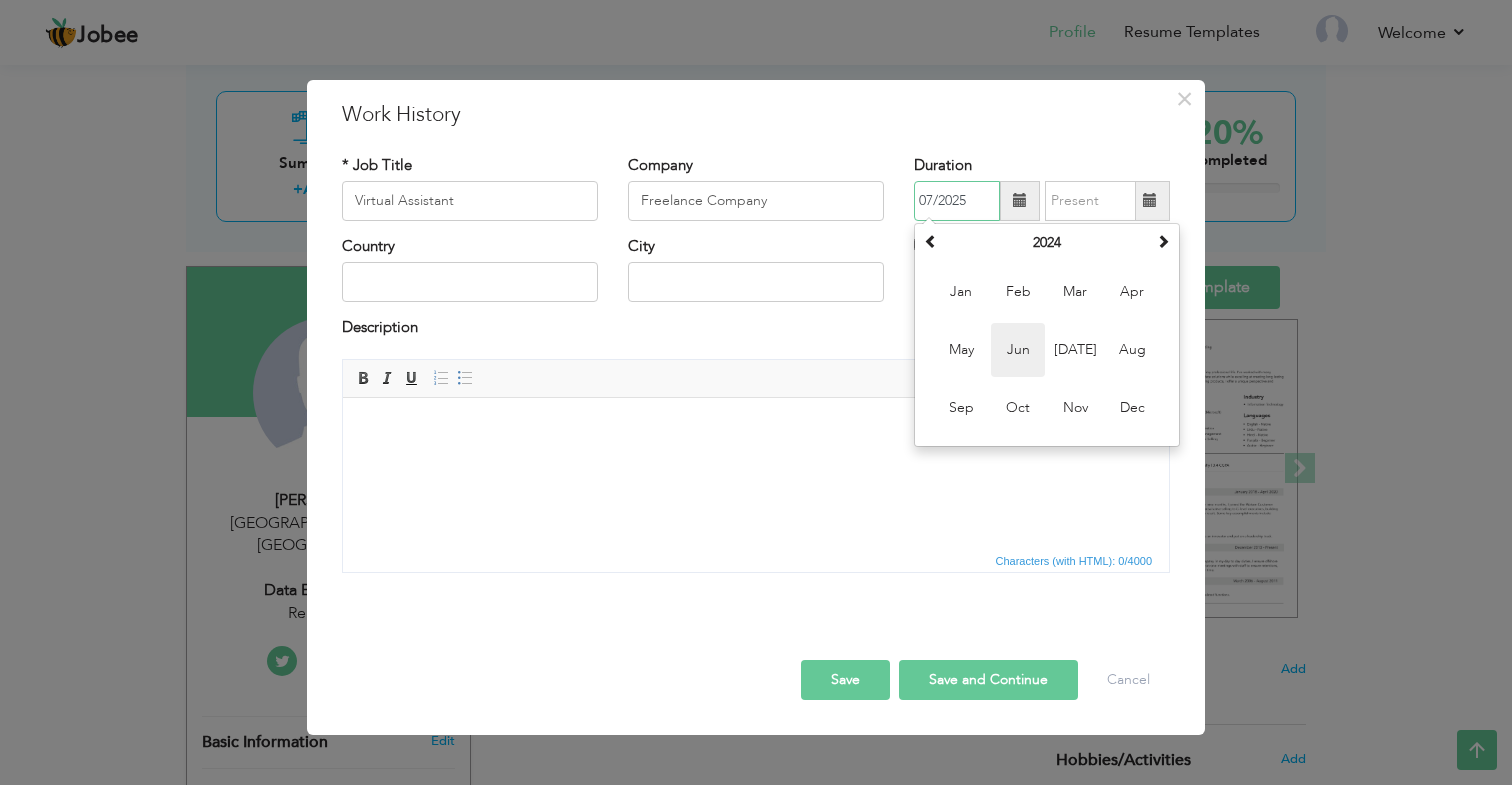 click on "Jun" at bounding box center (1018, 350) 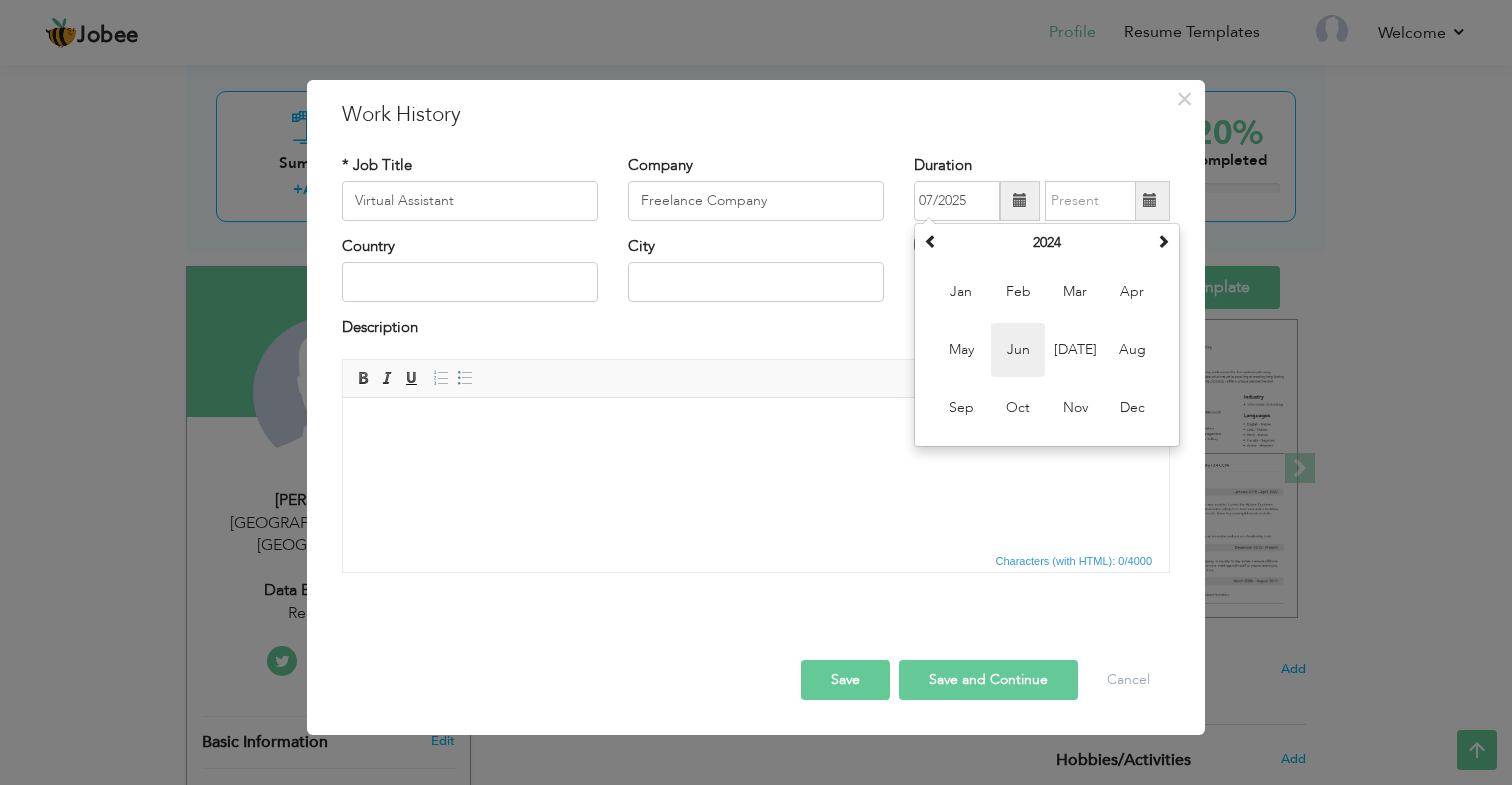type on "06/2024" 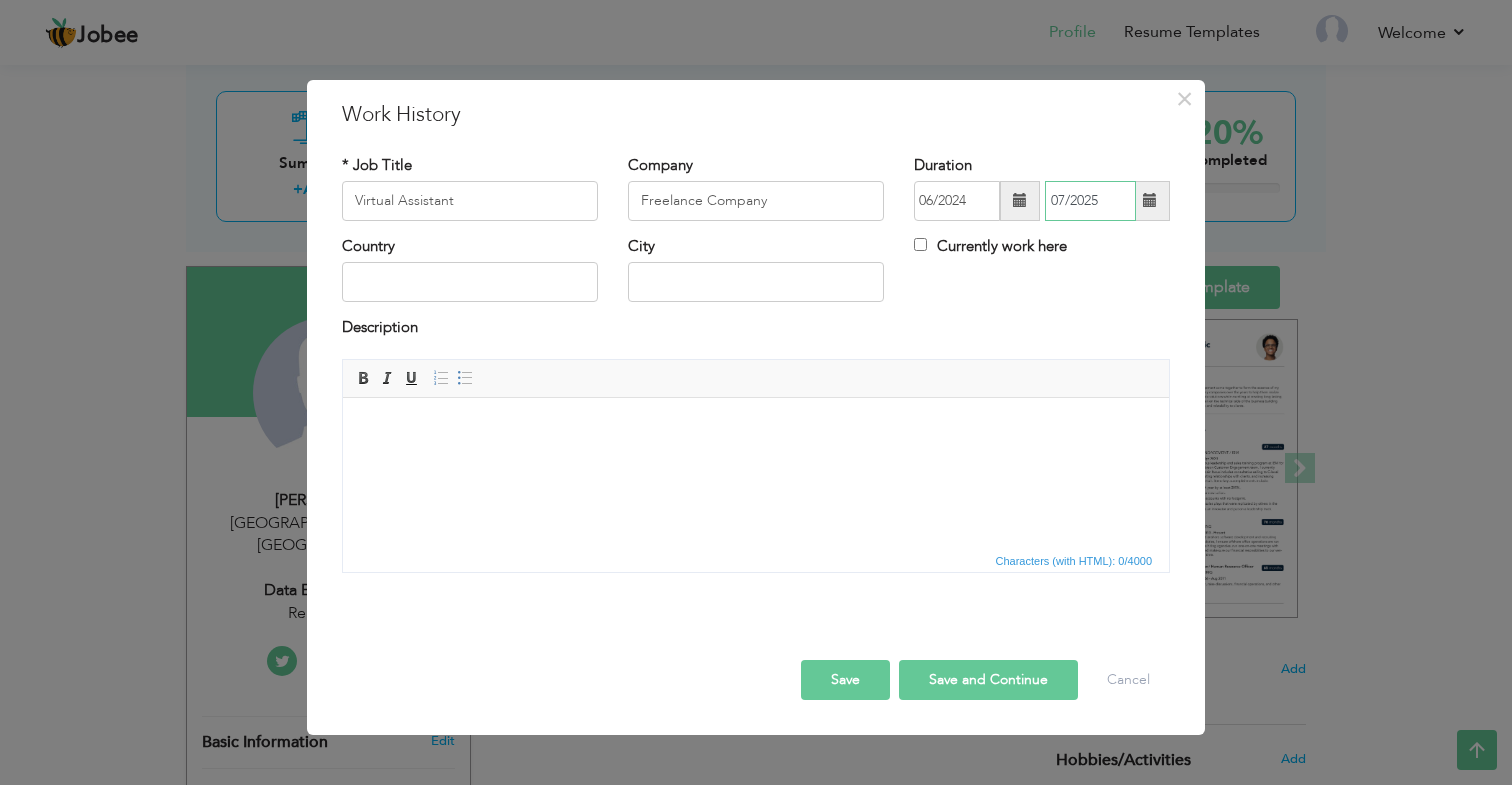 click on "07/2025" at bounding box center (1090, 201) 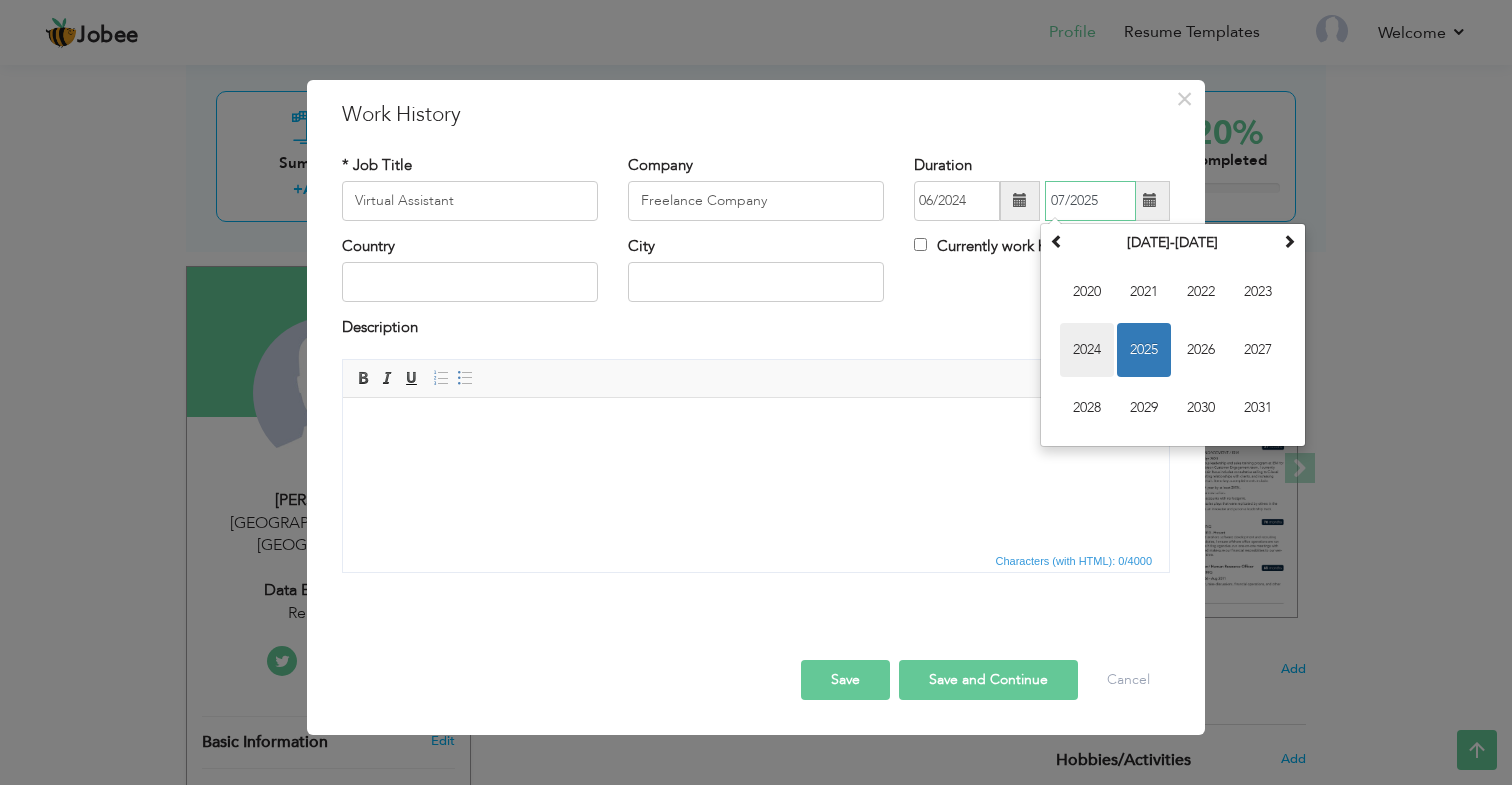 click on "2024" at bounding box center (1087, 350) 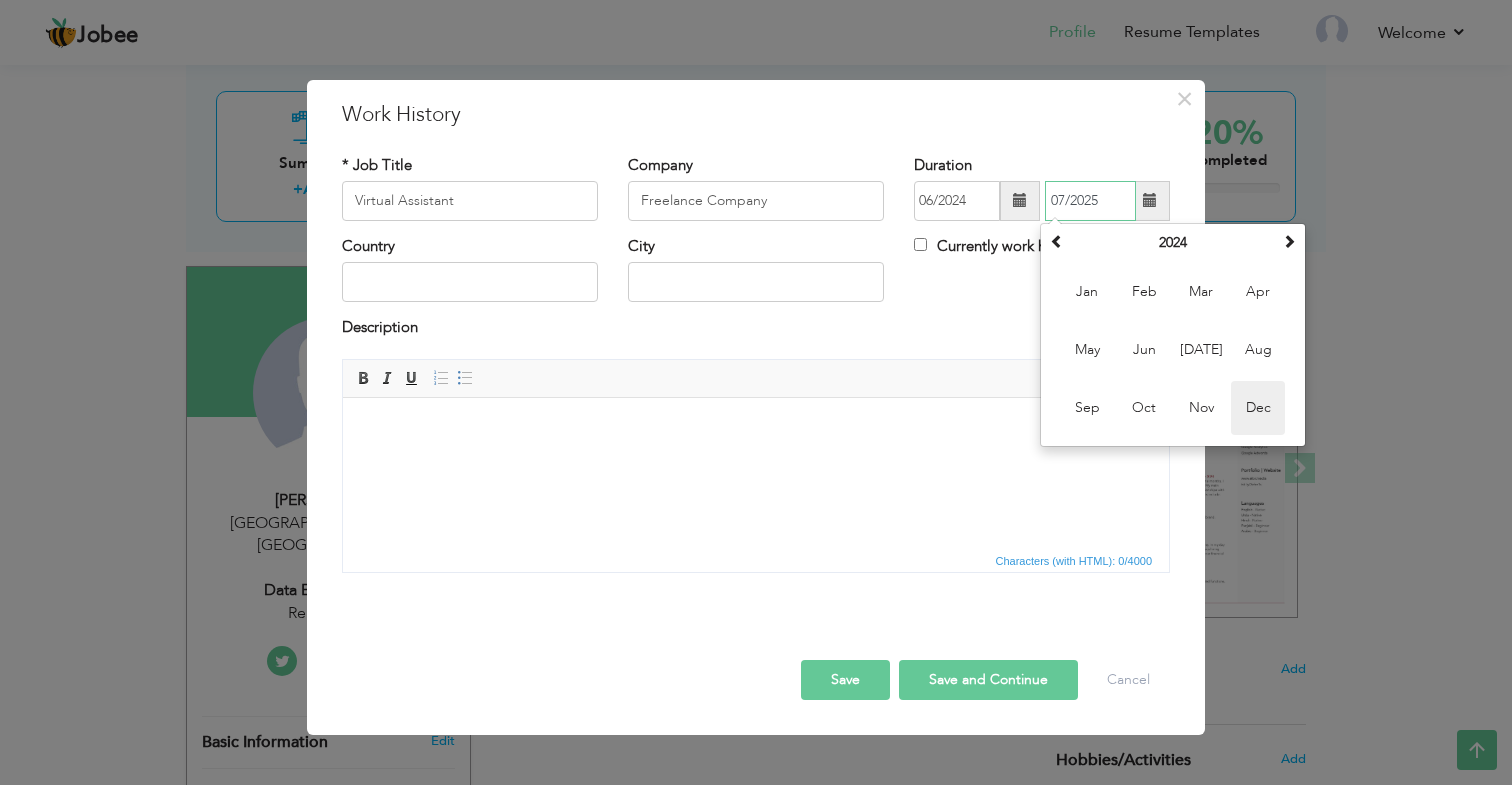 click on "Dec" at bounding box center (1258, 408) 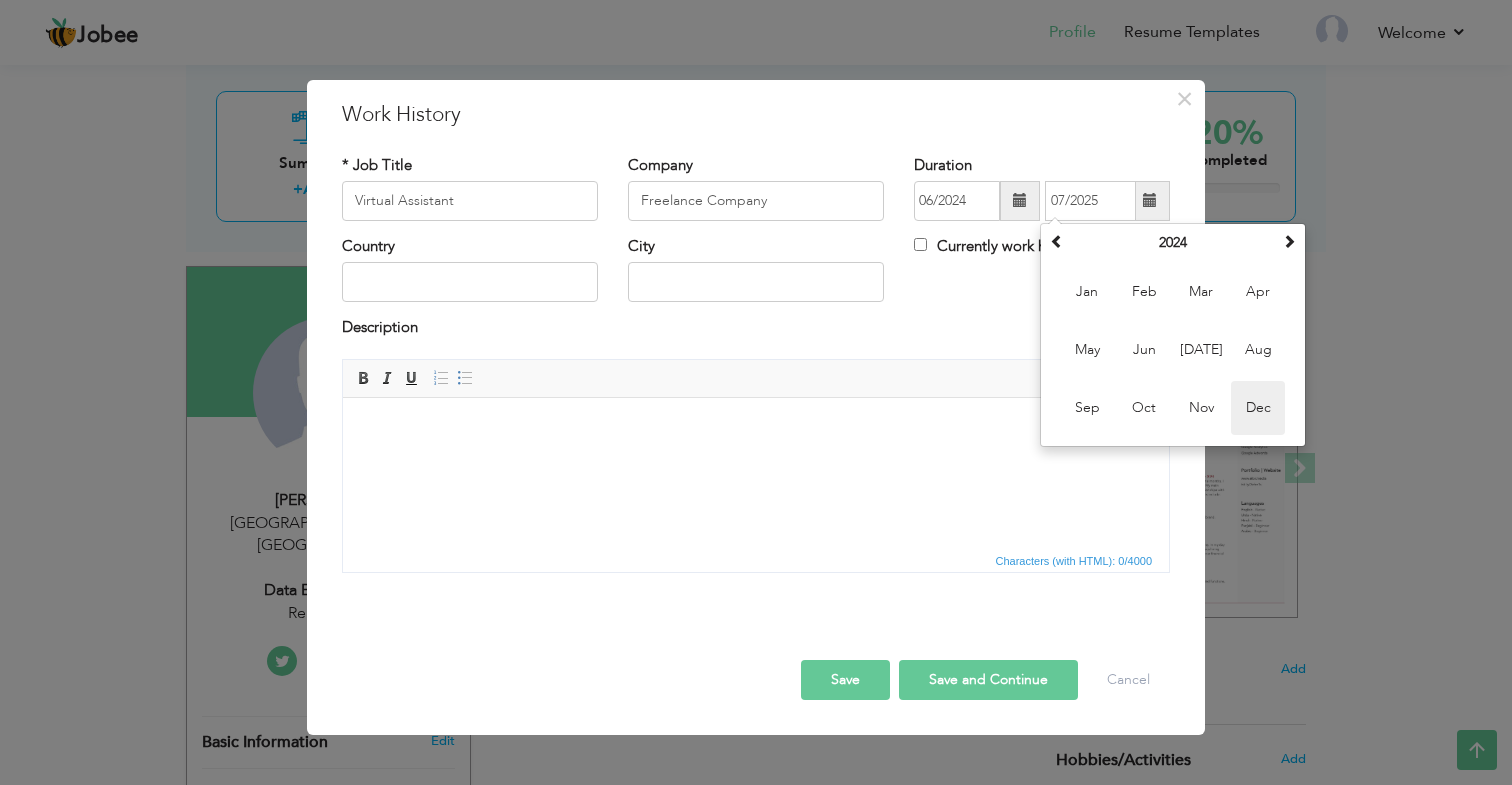 type on "12/2024" 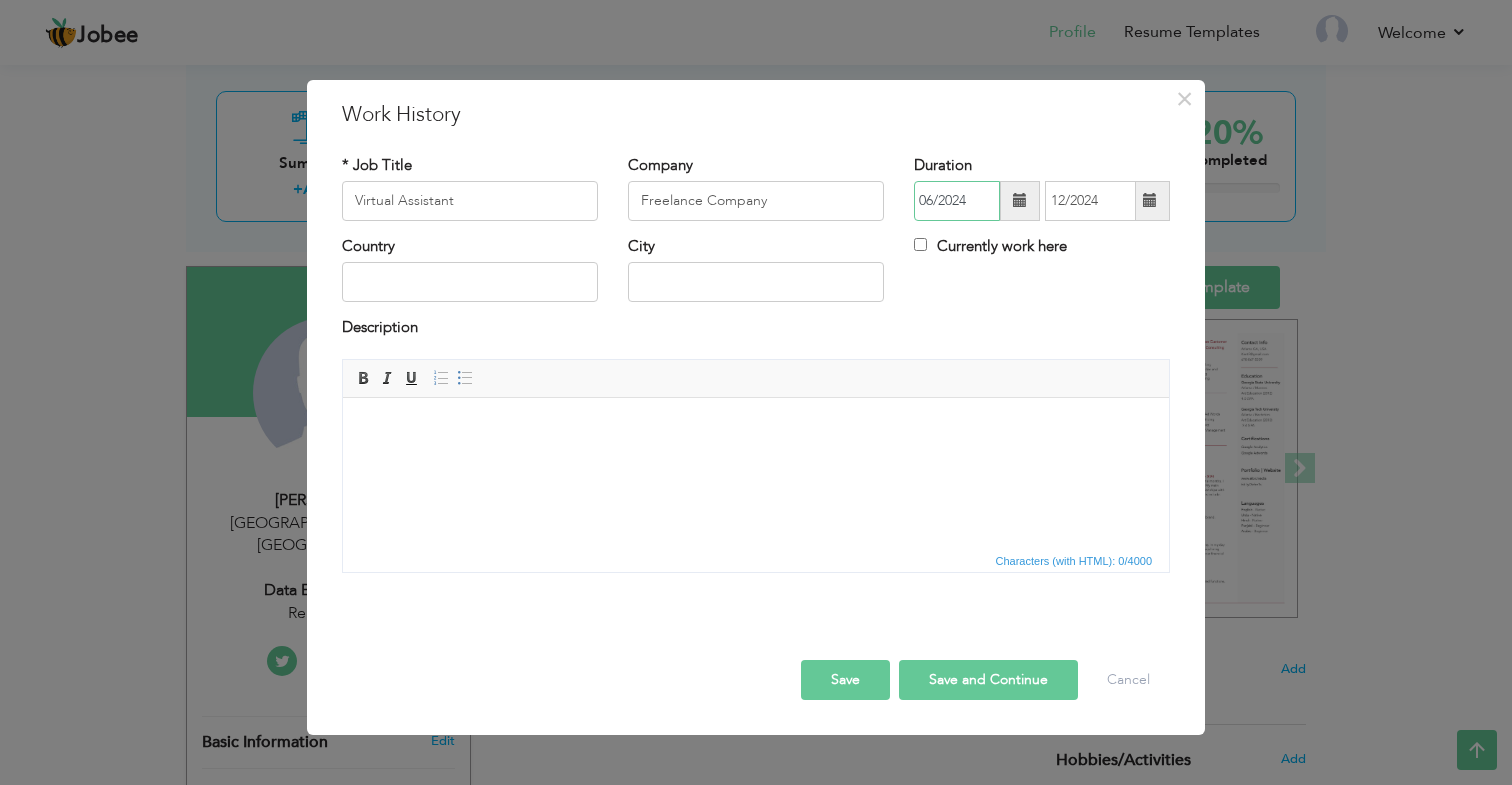click on "06/2024" at bounding box center [957, 201] 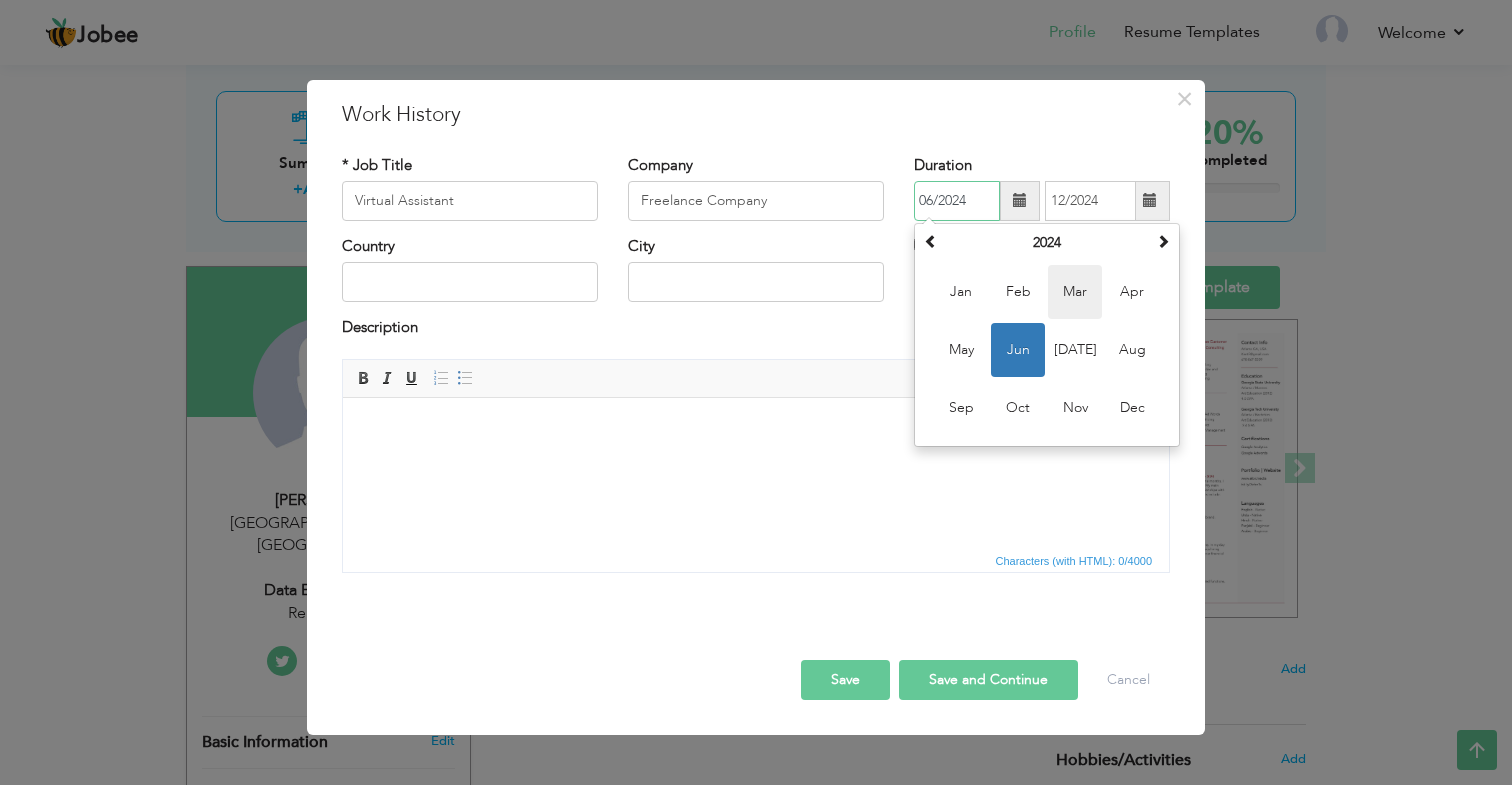 click on "Mar" at bounding box center [1075, 292] 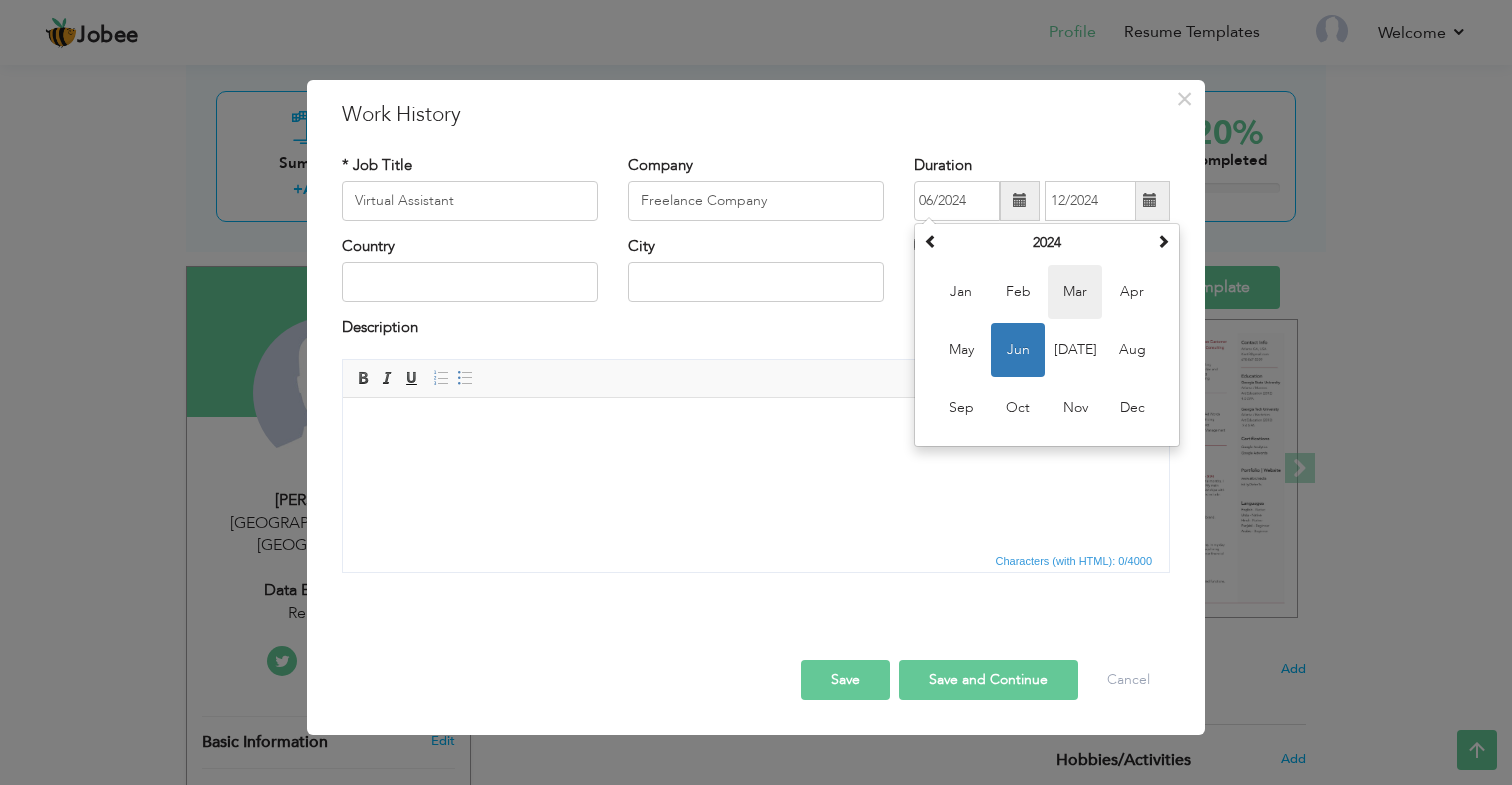 type on "03/2024" 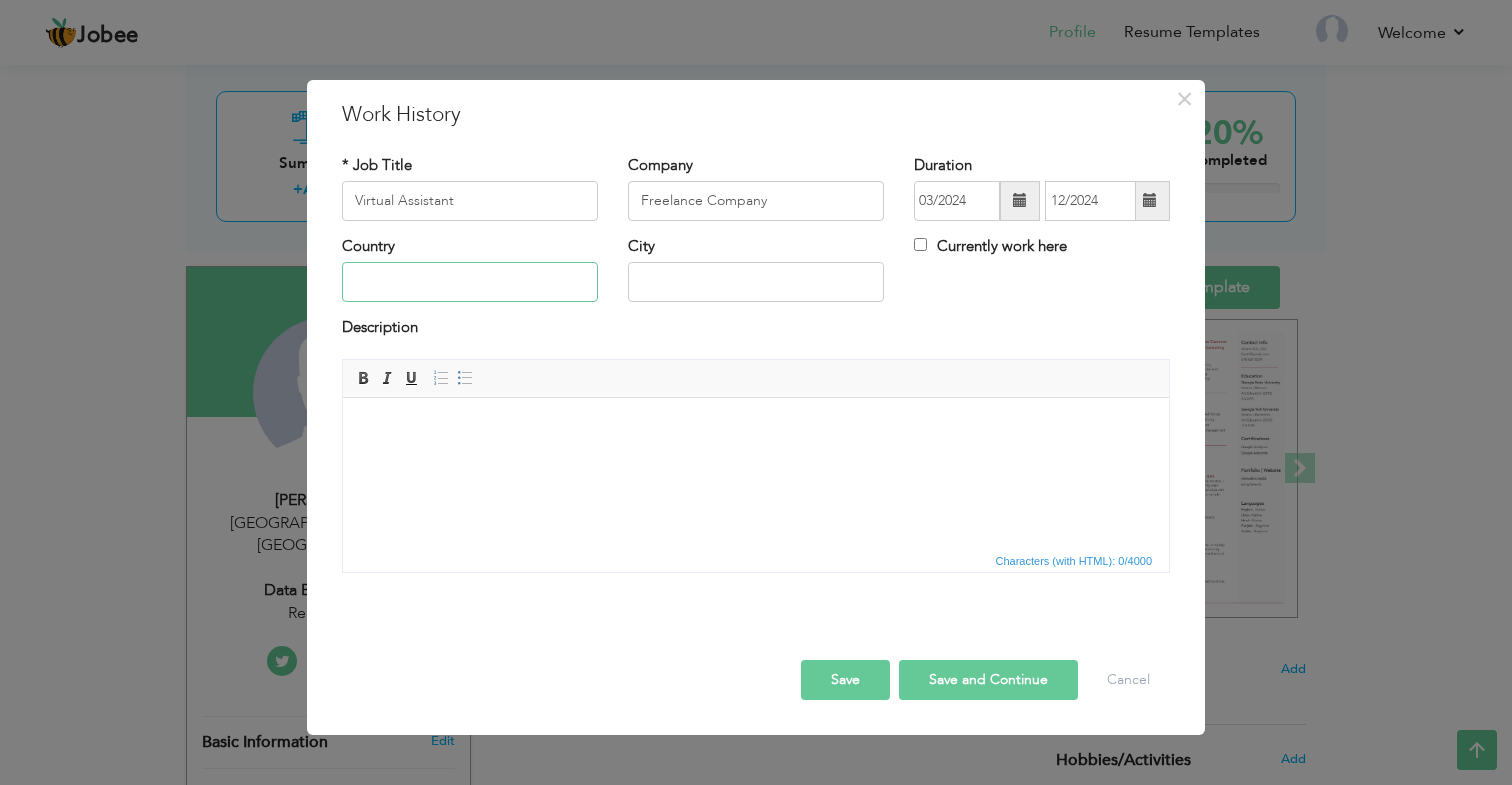 click at bounding box center [470, 282] 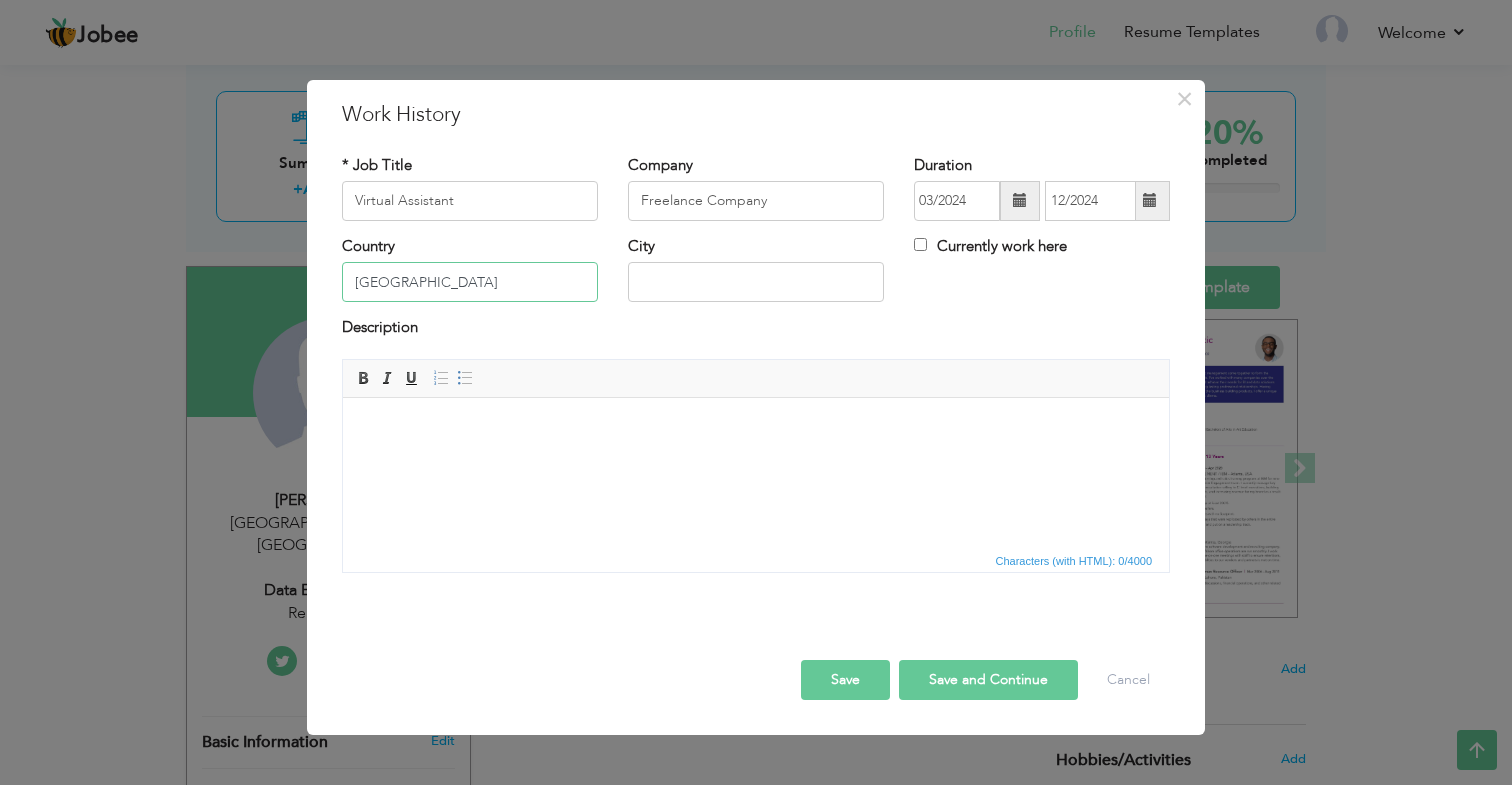 type on "Pakistan" 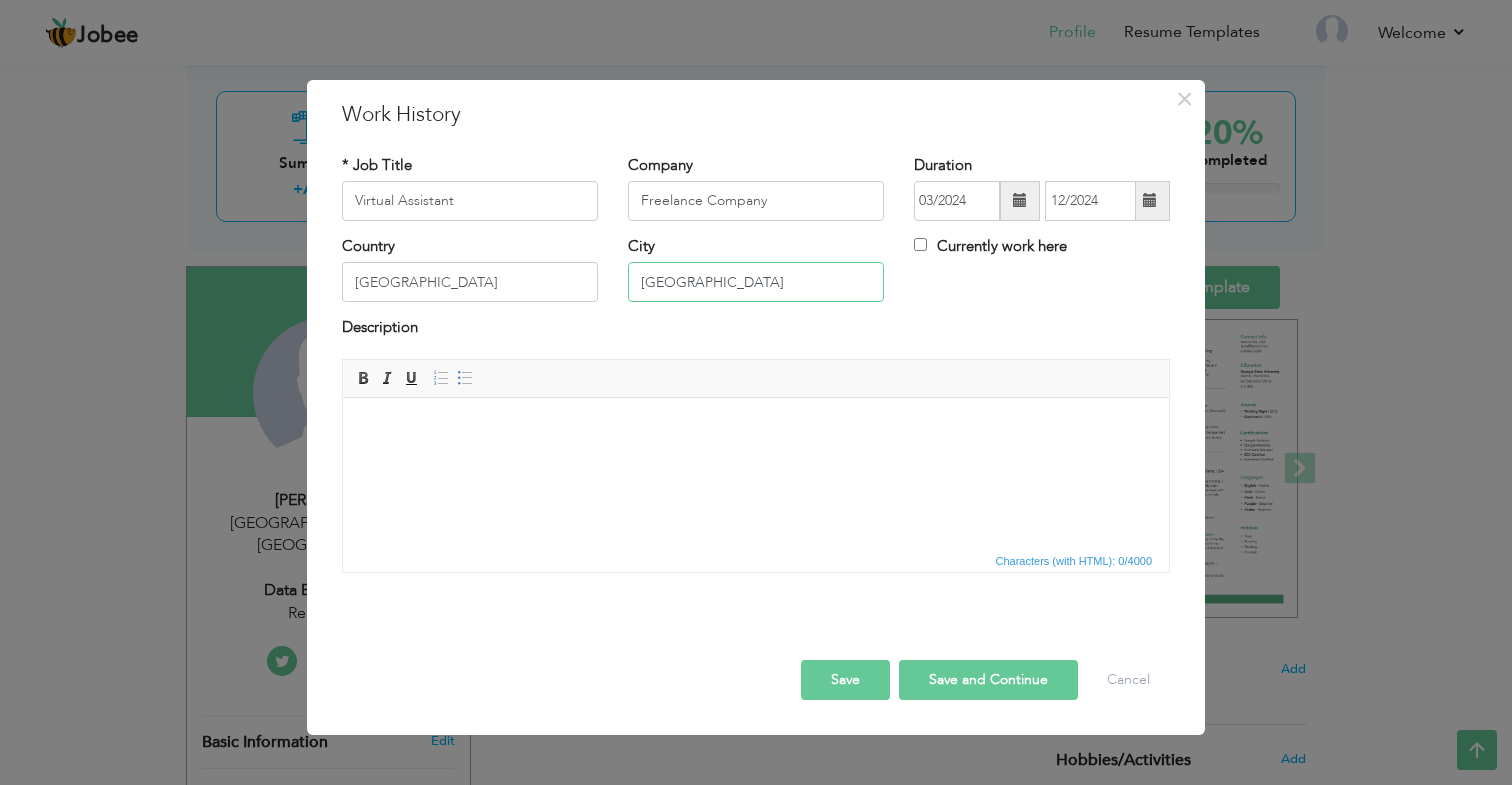 type on "Lahore" 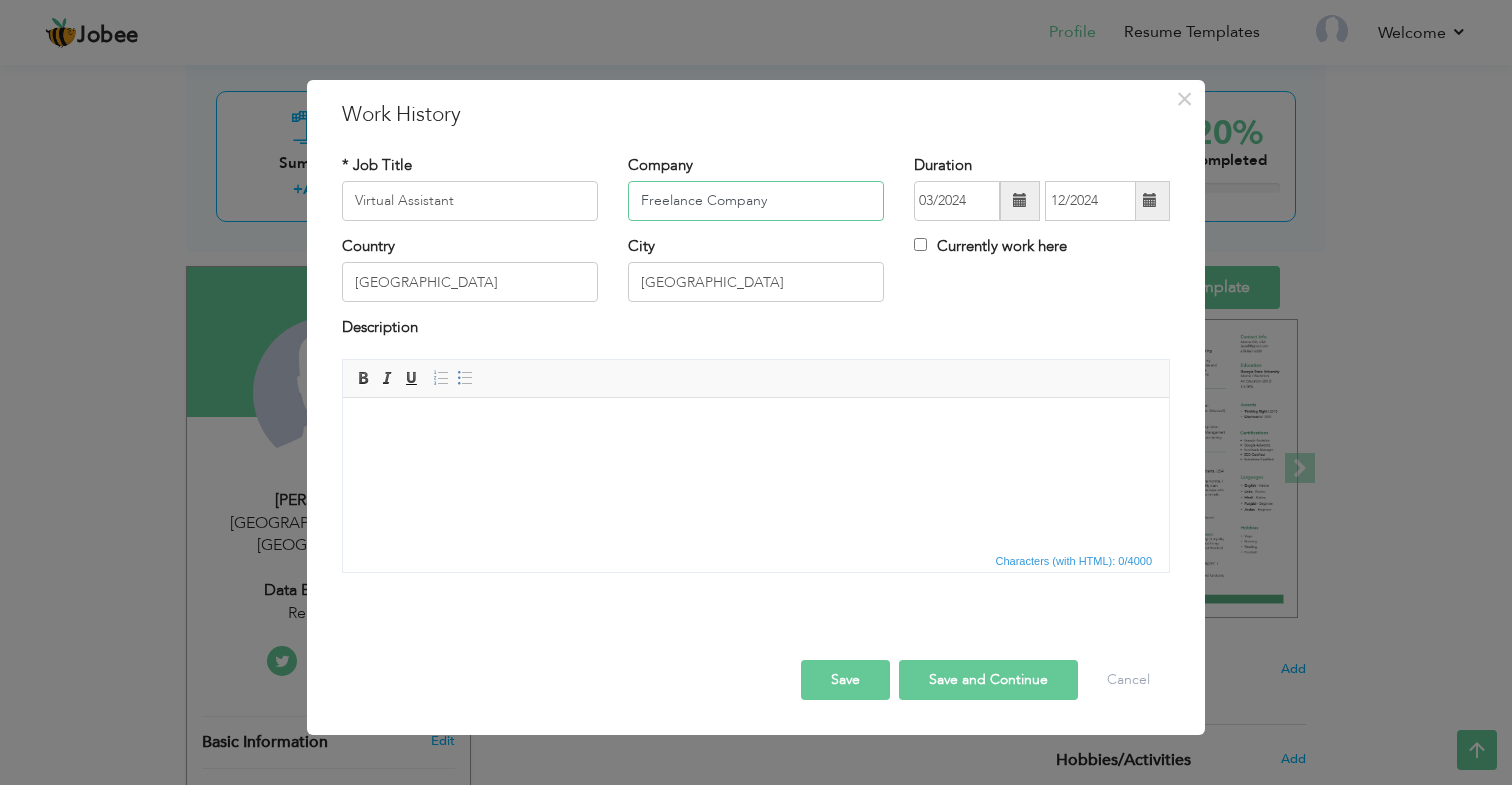 click on "Freelance Company" at bounding box center (756, 201) 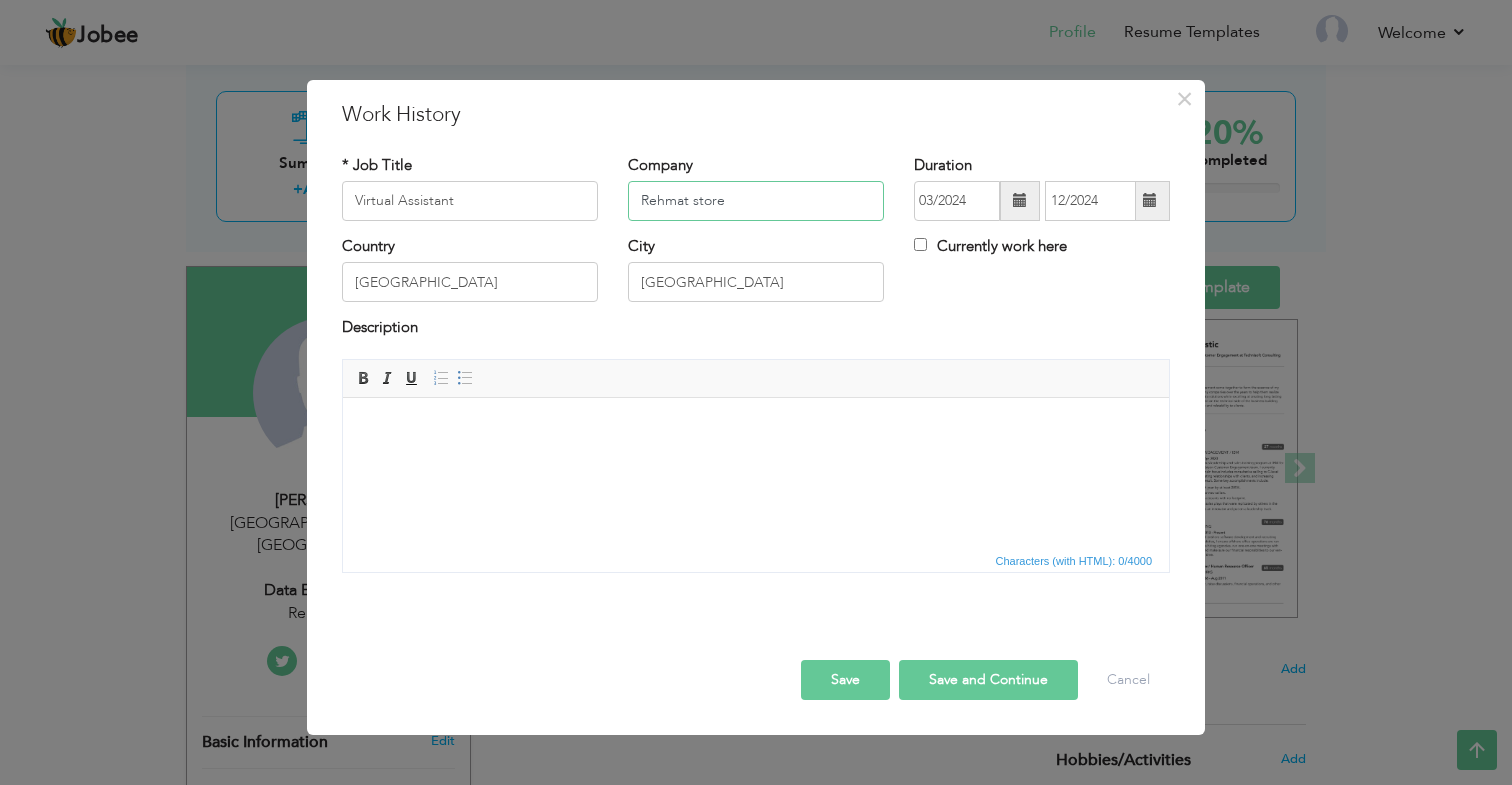 type on "Rehmat store" 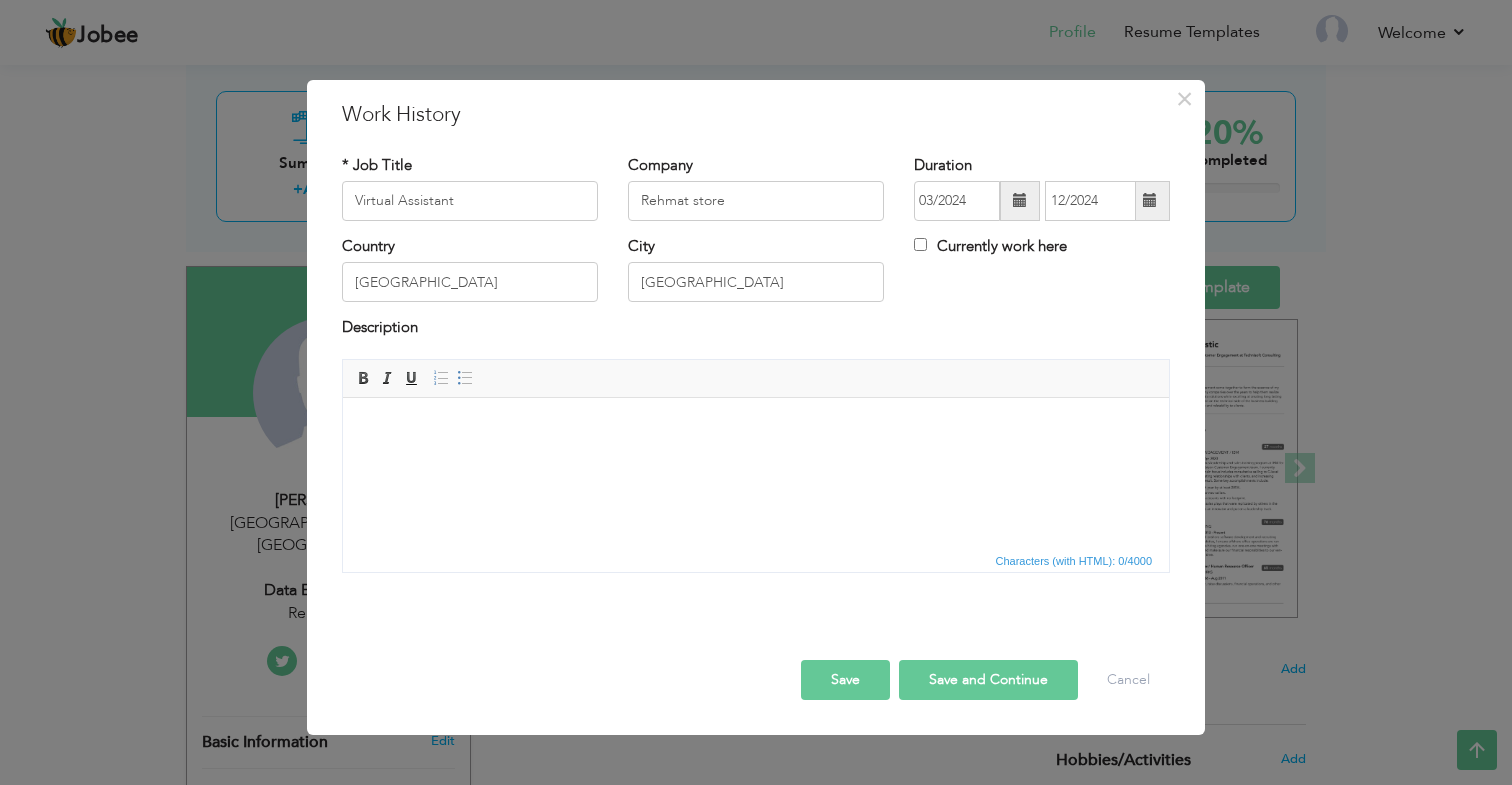 click at bounding box center [756, 427] 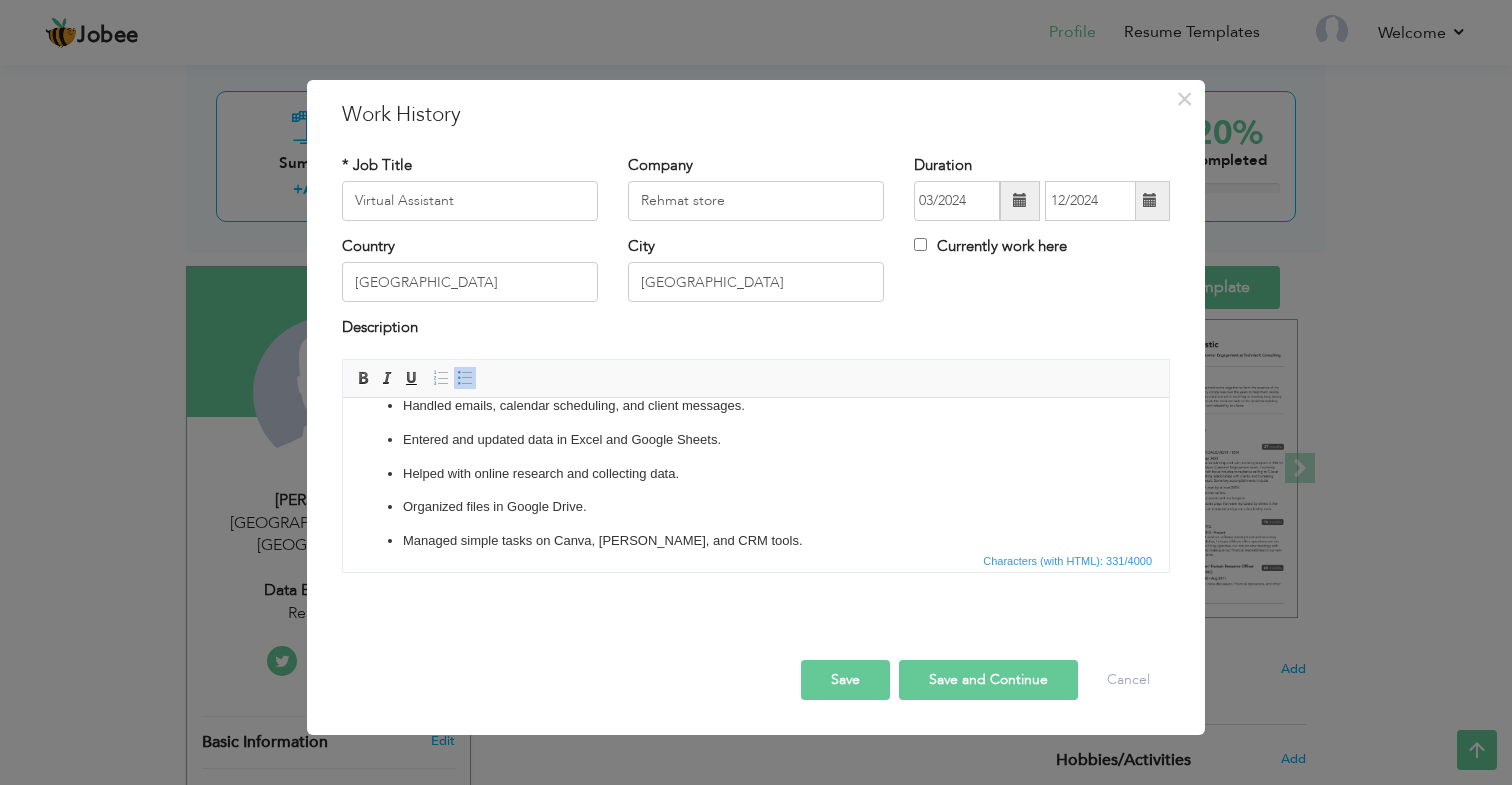scroll, scrollTop: 0, scrollLeft: 0, axis: both 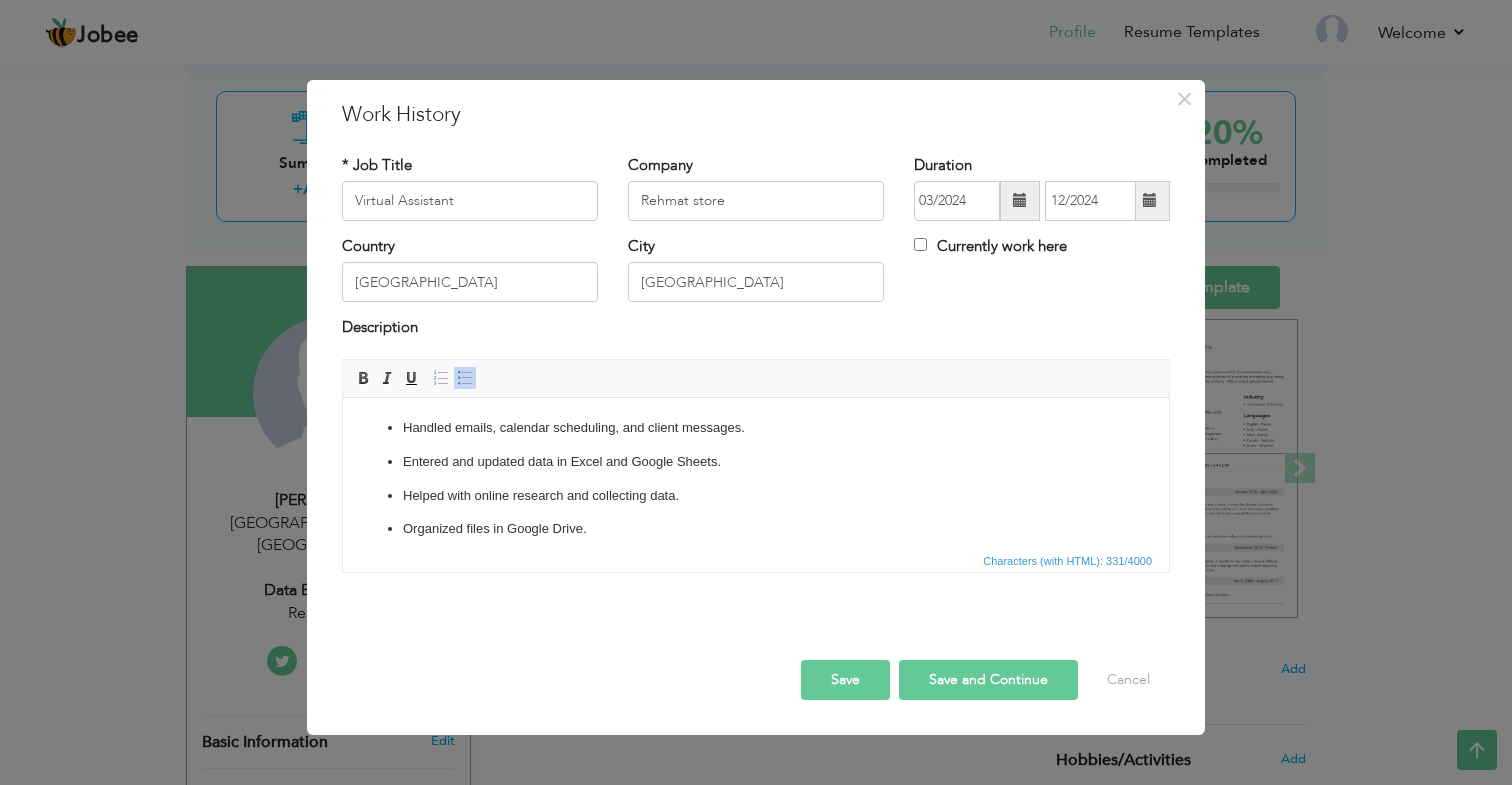 click on "Save" at bounding box center [845, 680] 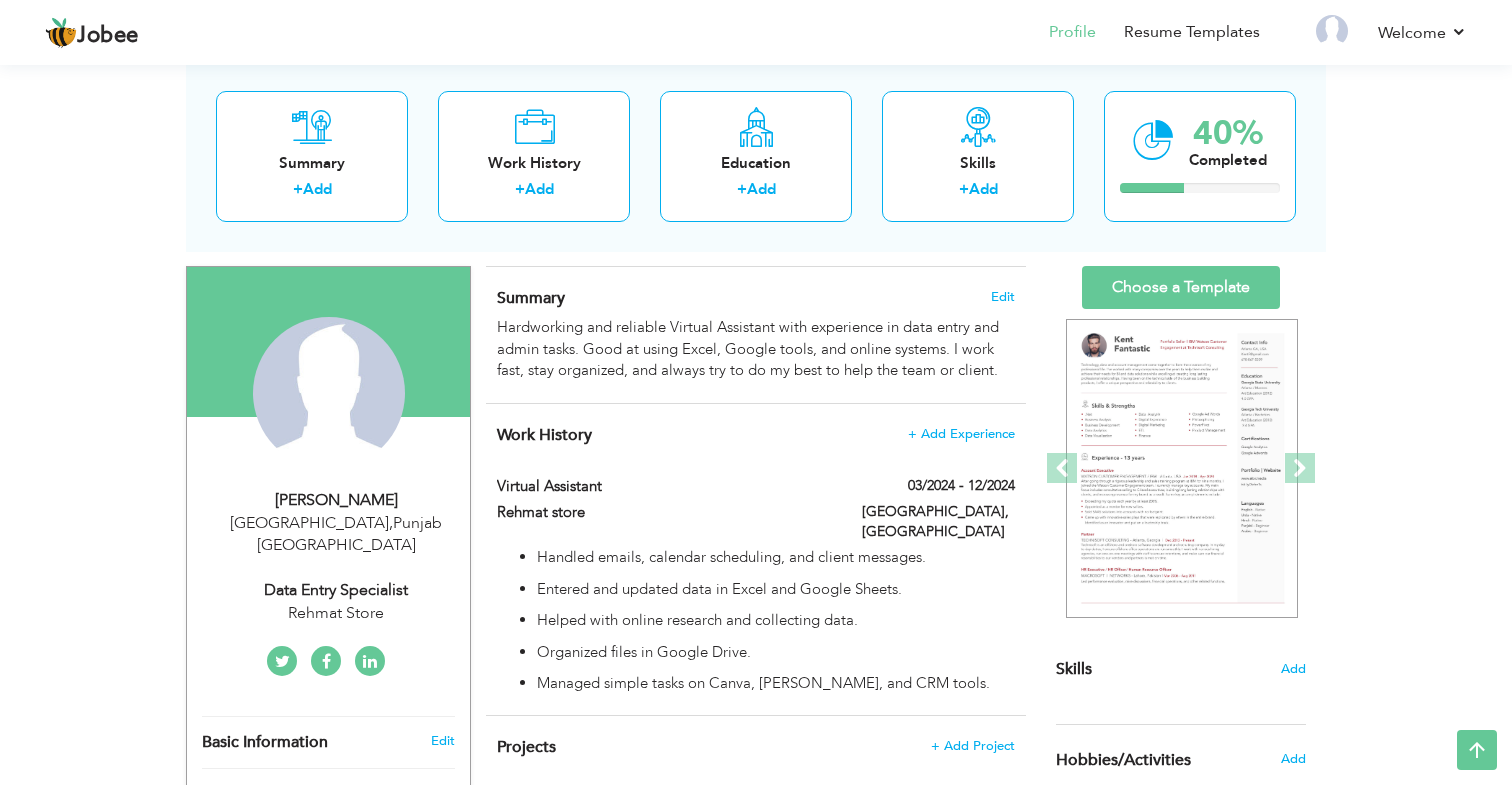 click on "View Resume
Export PDF
Profile
Summary
Public Link
Experience
Education
Awards
Work Histroy
Projects
Certifications
Skills
Preferred Job City" at bounding box center [756, 625] 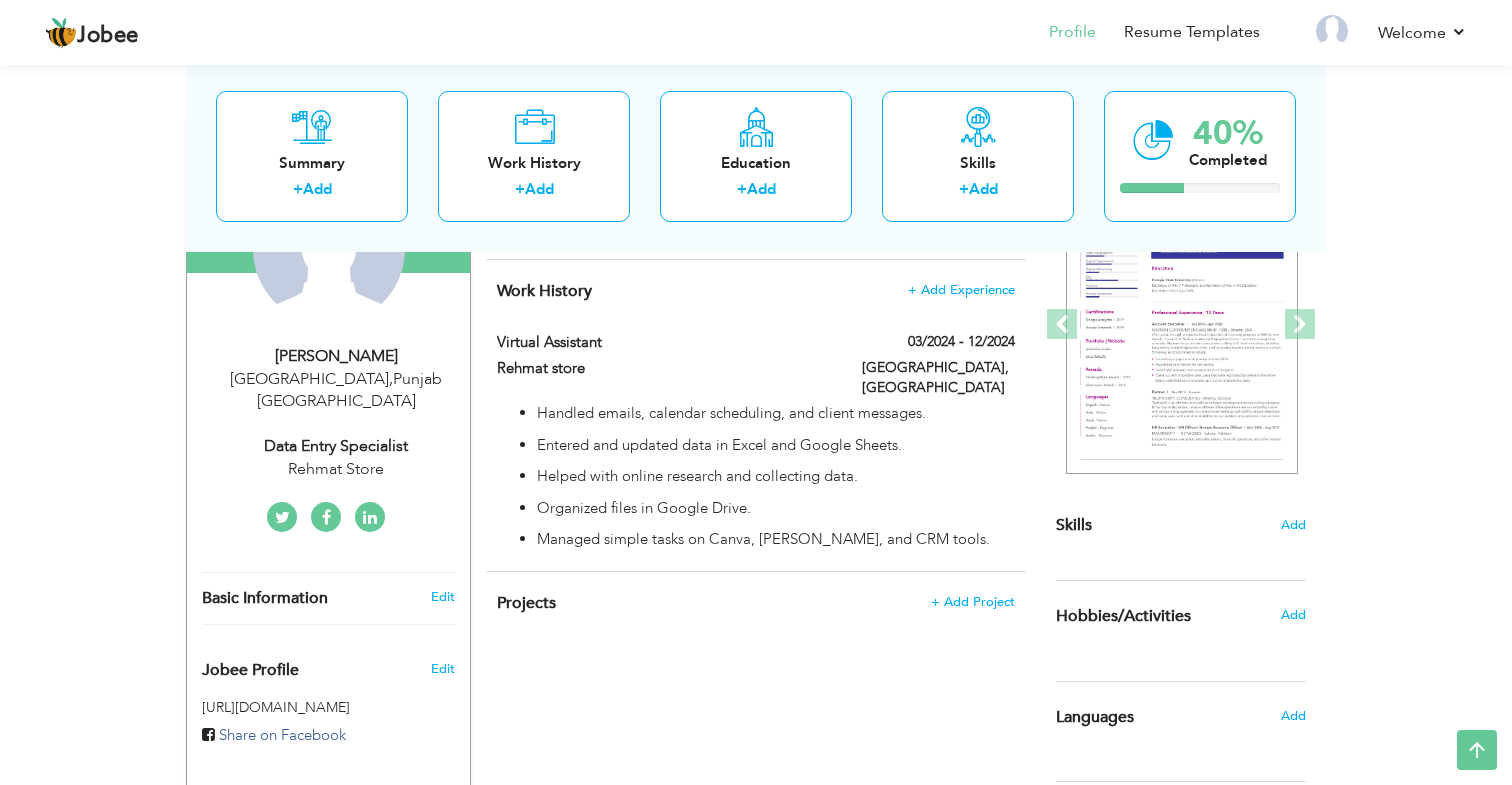 scroll, scrollTop: 281, scrollLeft: 0, axis: vertical 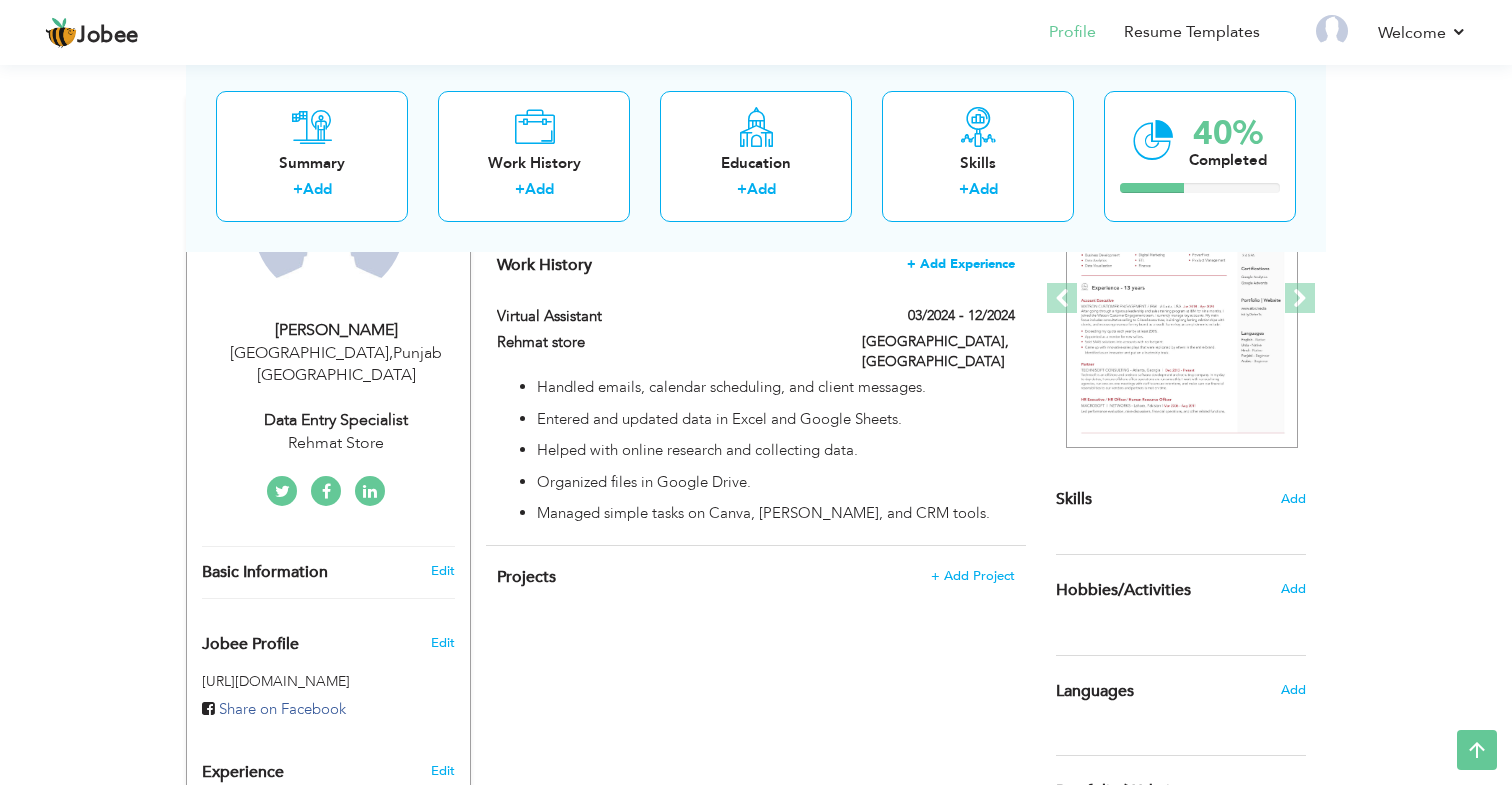 click on "+ Add Experience" at bounding box center [961, 264] 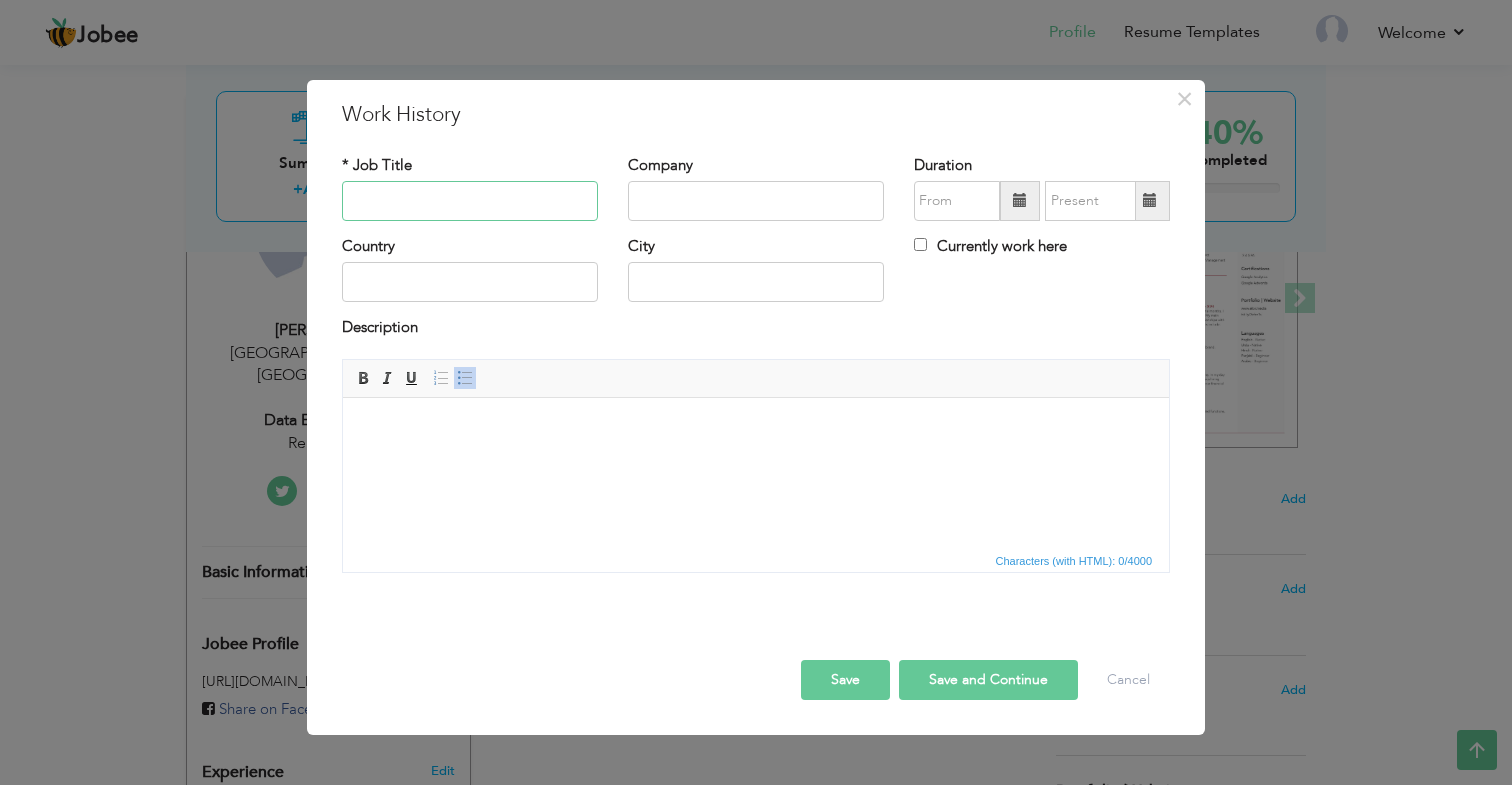 click at bounding box center [470, 201] 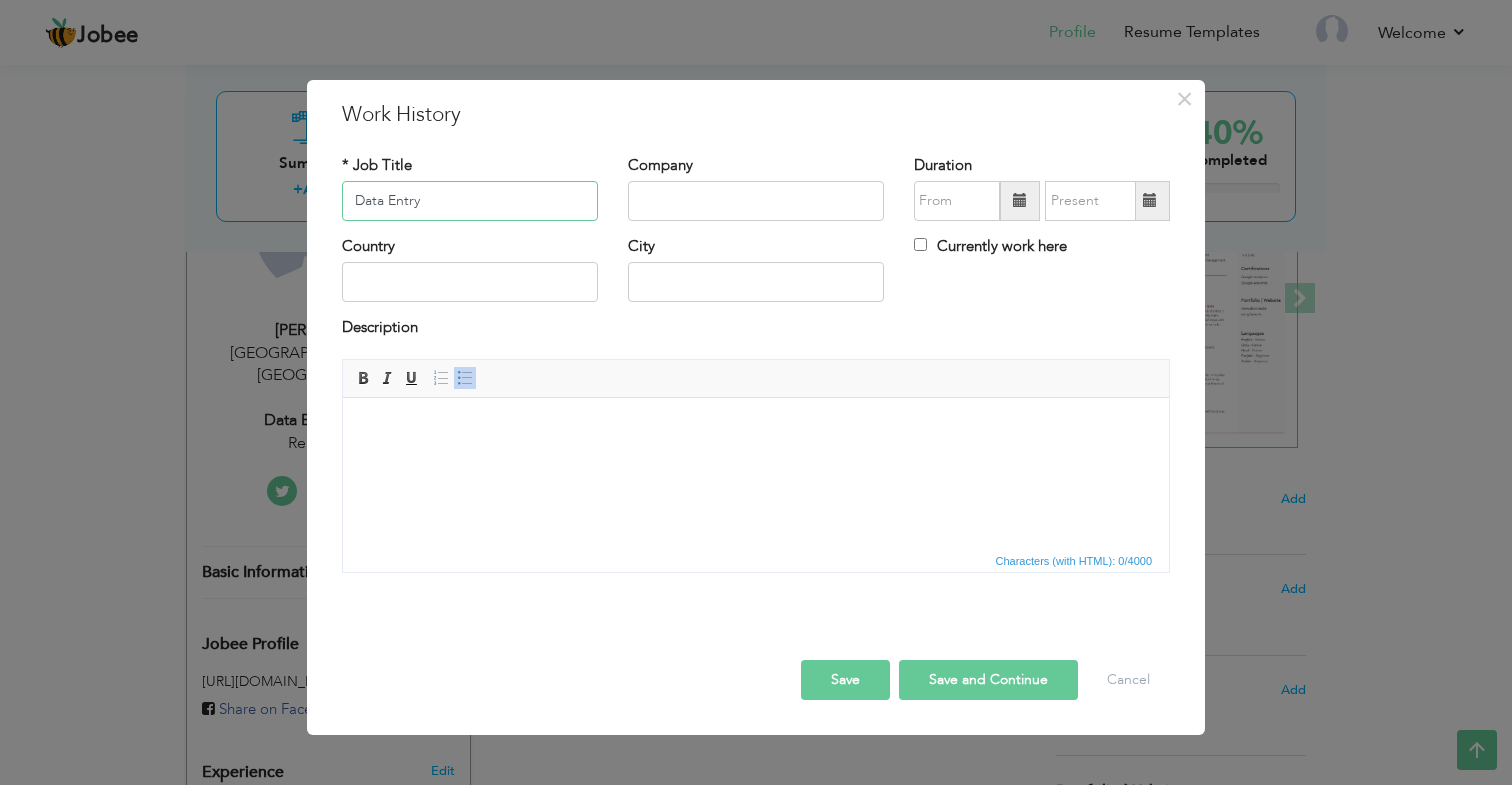 type on "Data Entry" 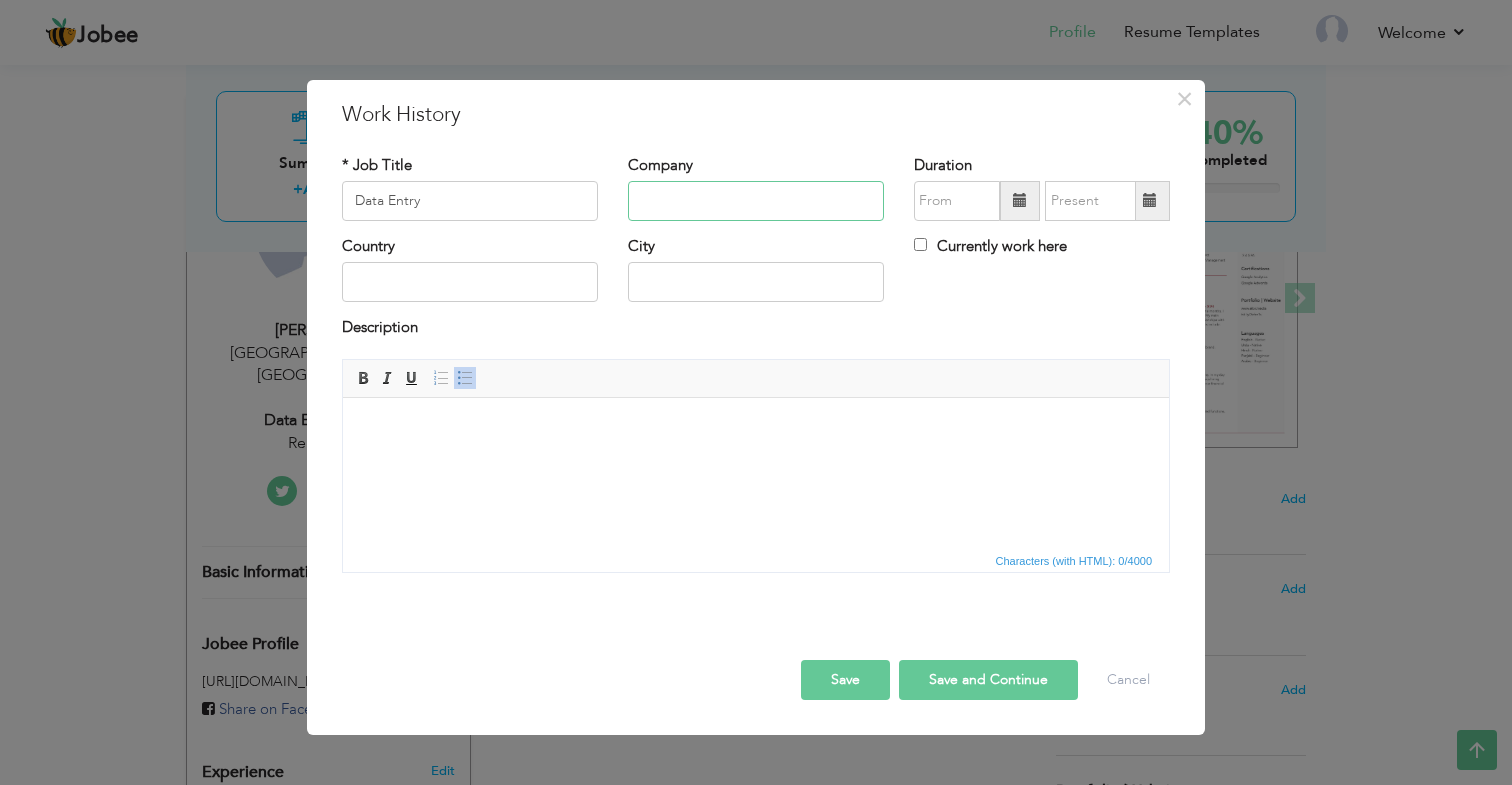click at bounding box center (756, 201) 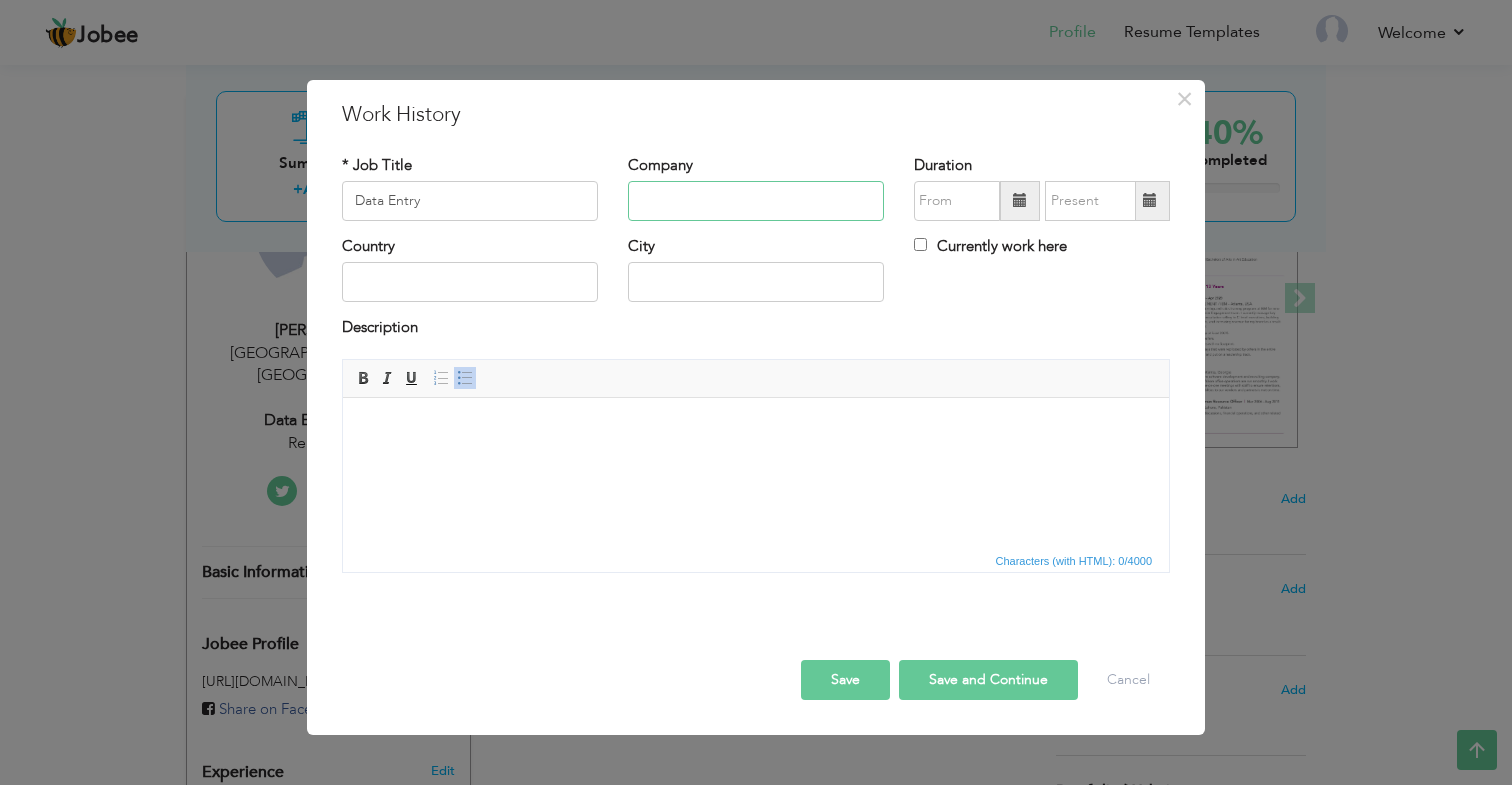 paste on "meewan collection" 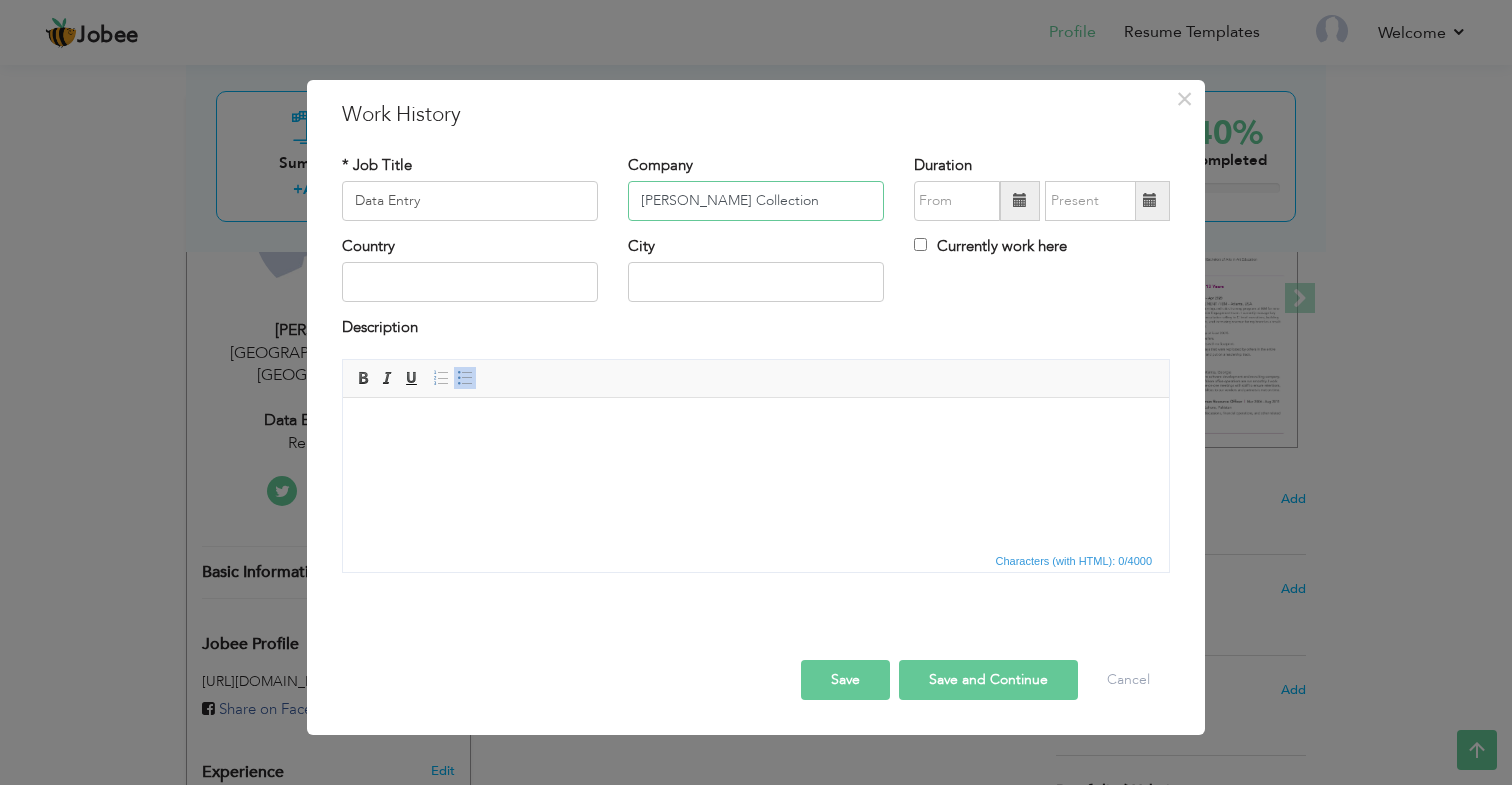 type on "Meewan Collection" 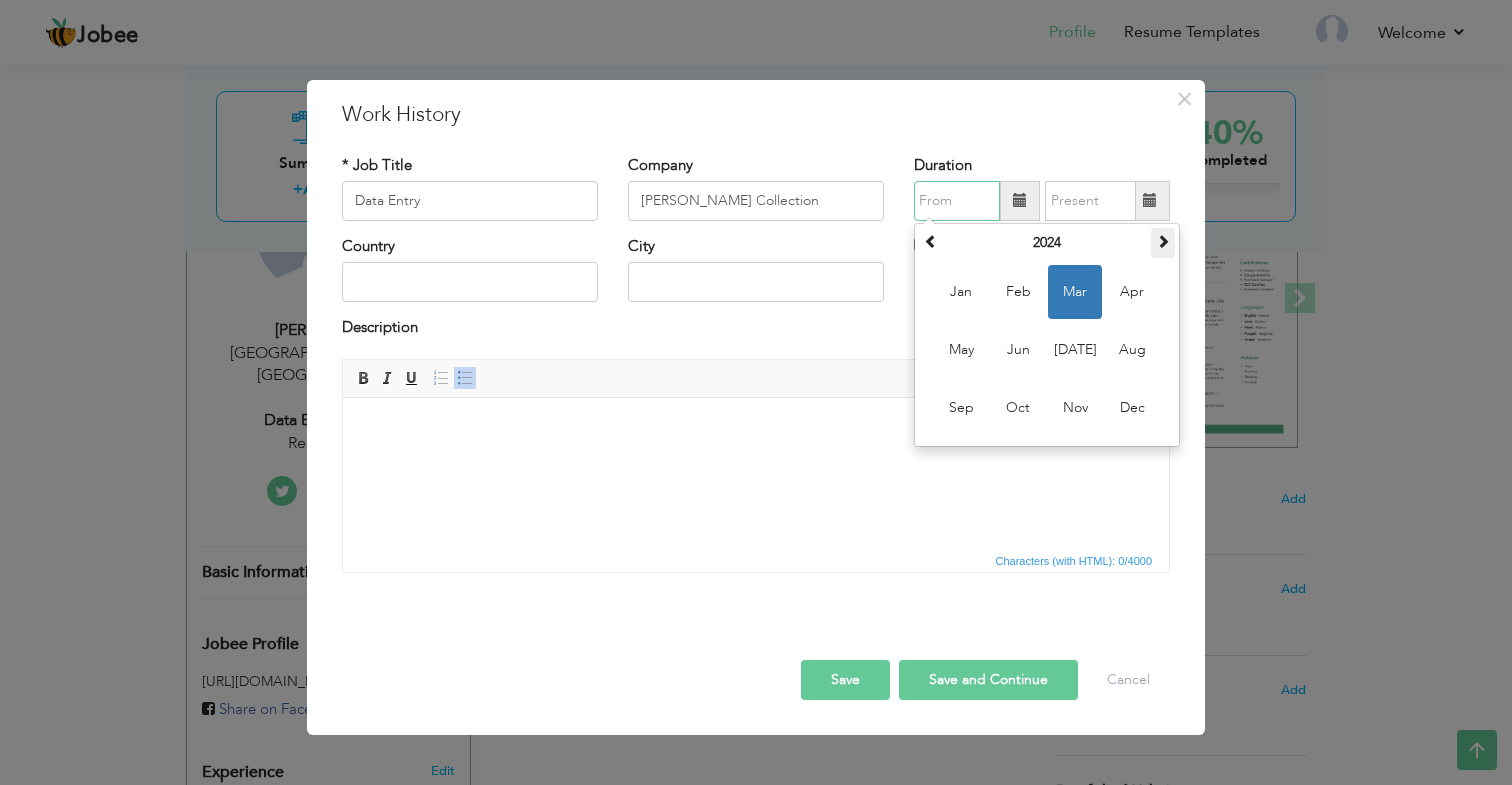 click at bounding box center [1163, 241] 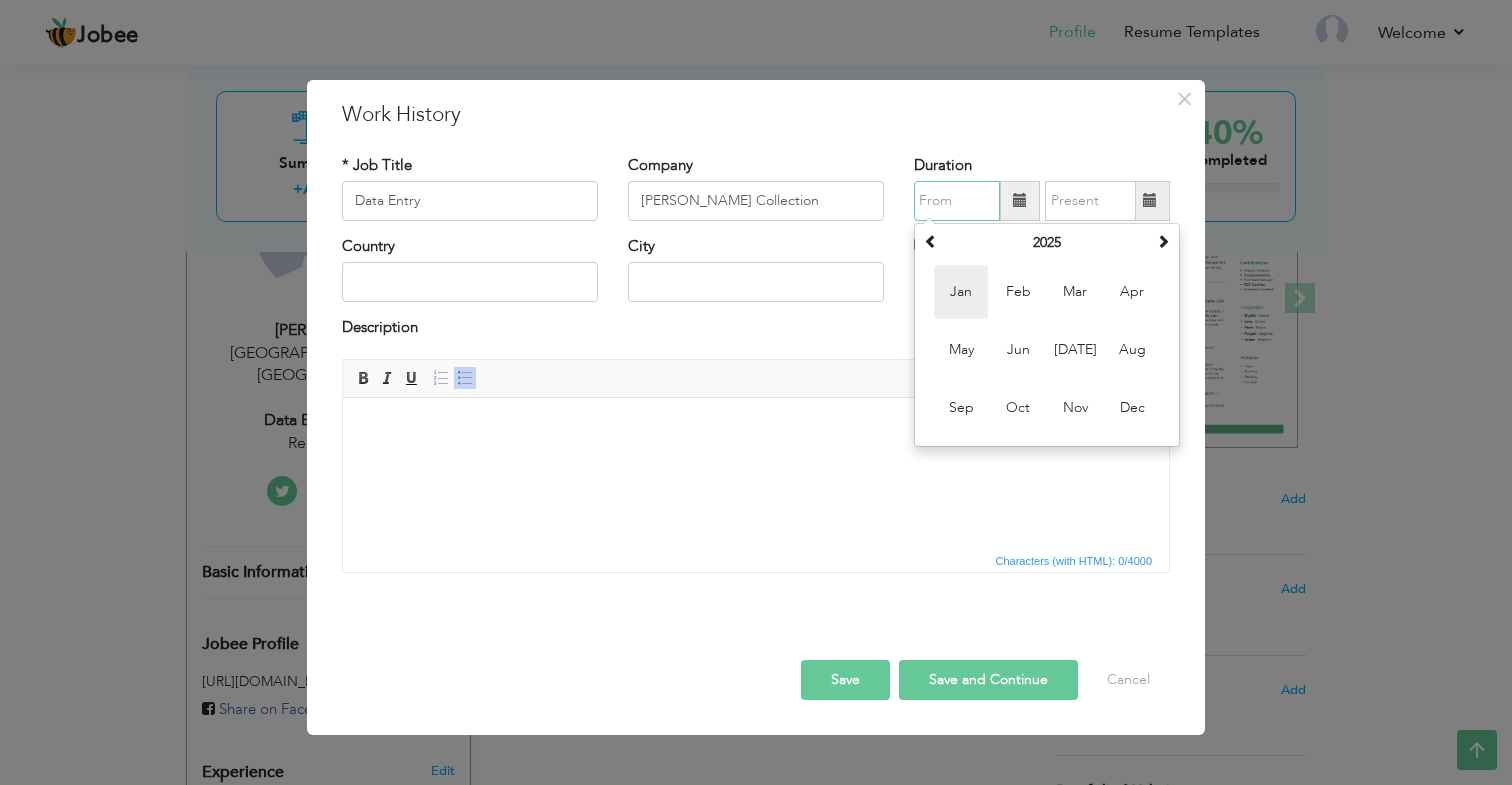 click on "Jan" at bounding box center [961, 292] 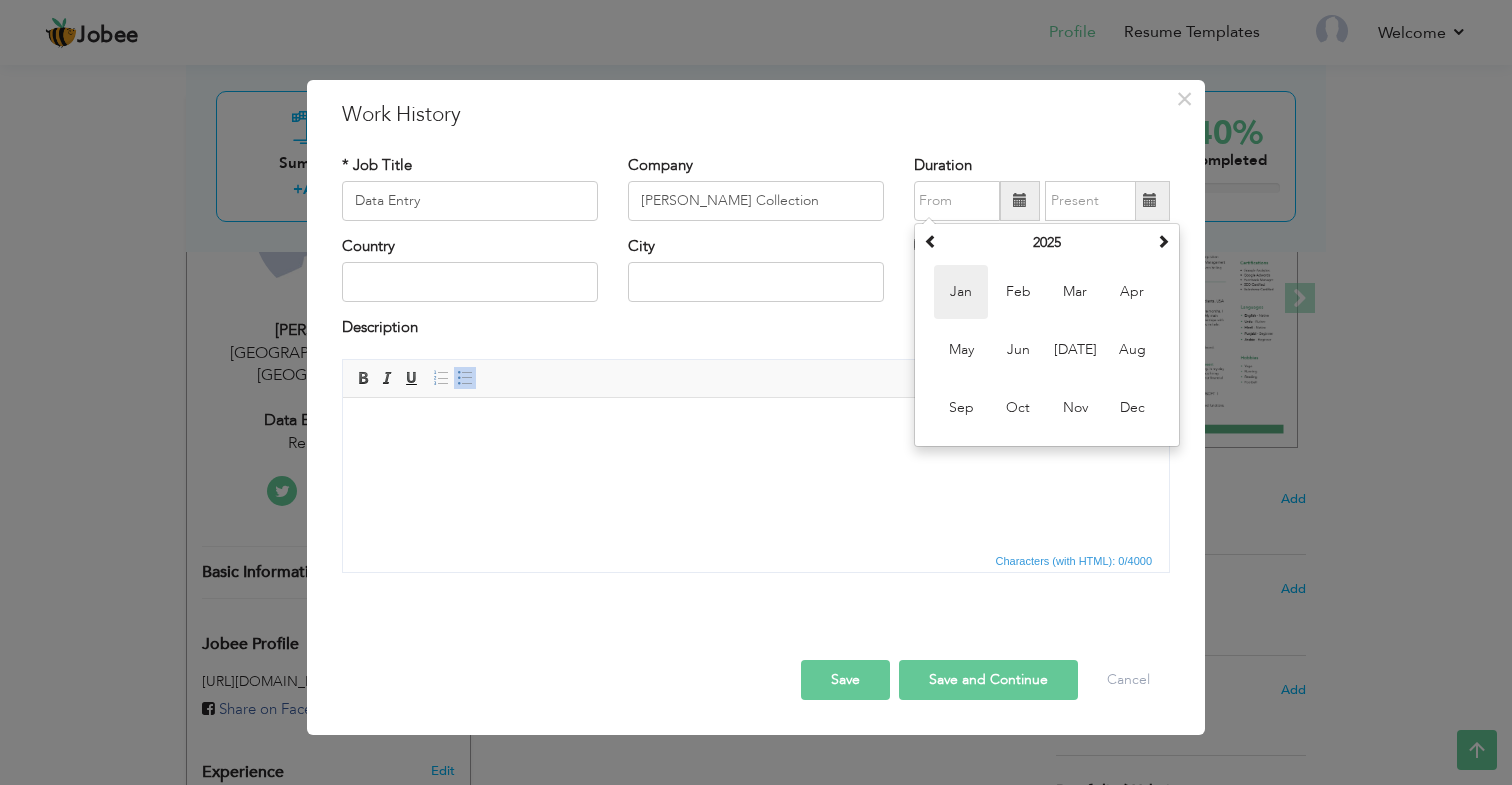 type on "01/2025" 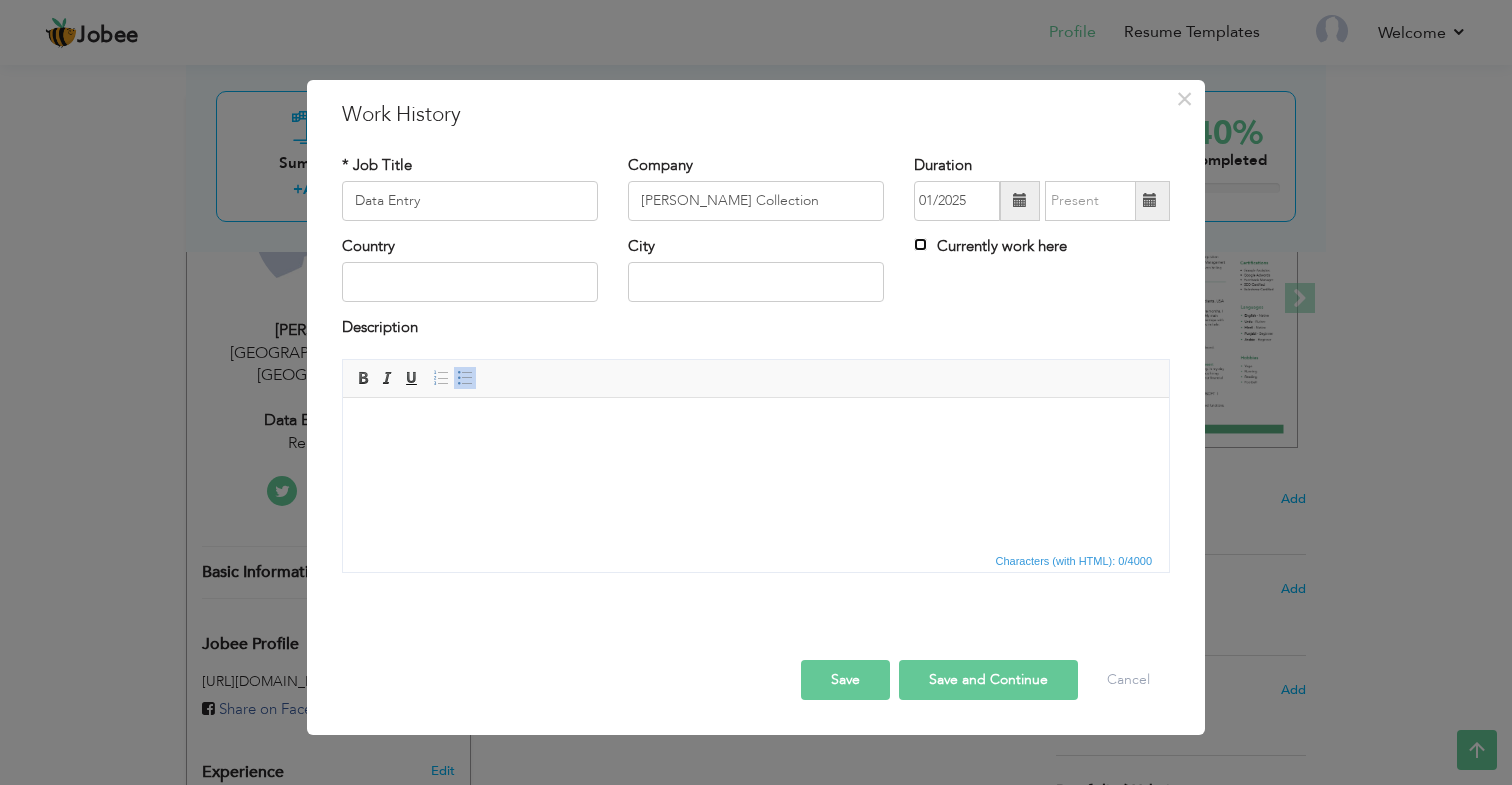 click on "Currently work here" at bounding box center (920, 244) 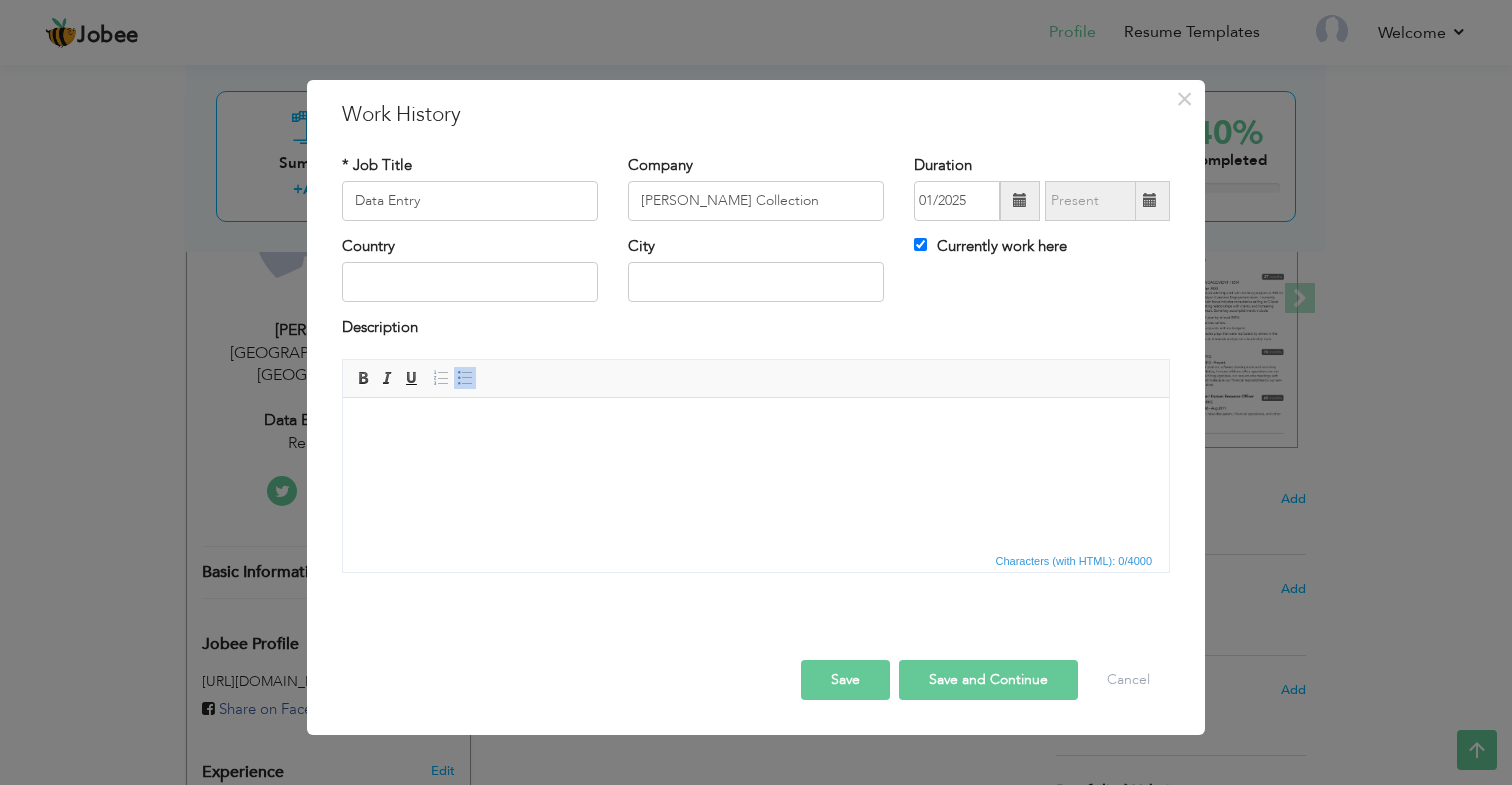click on "Country" at bounding box center (470, 269) 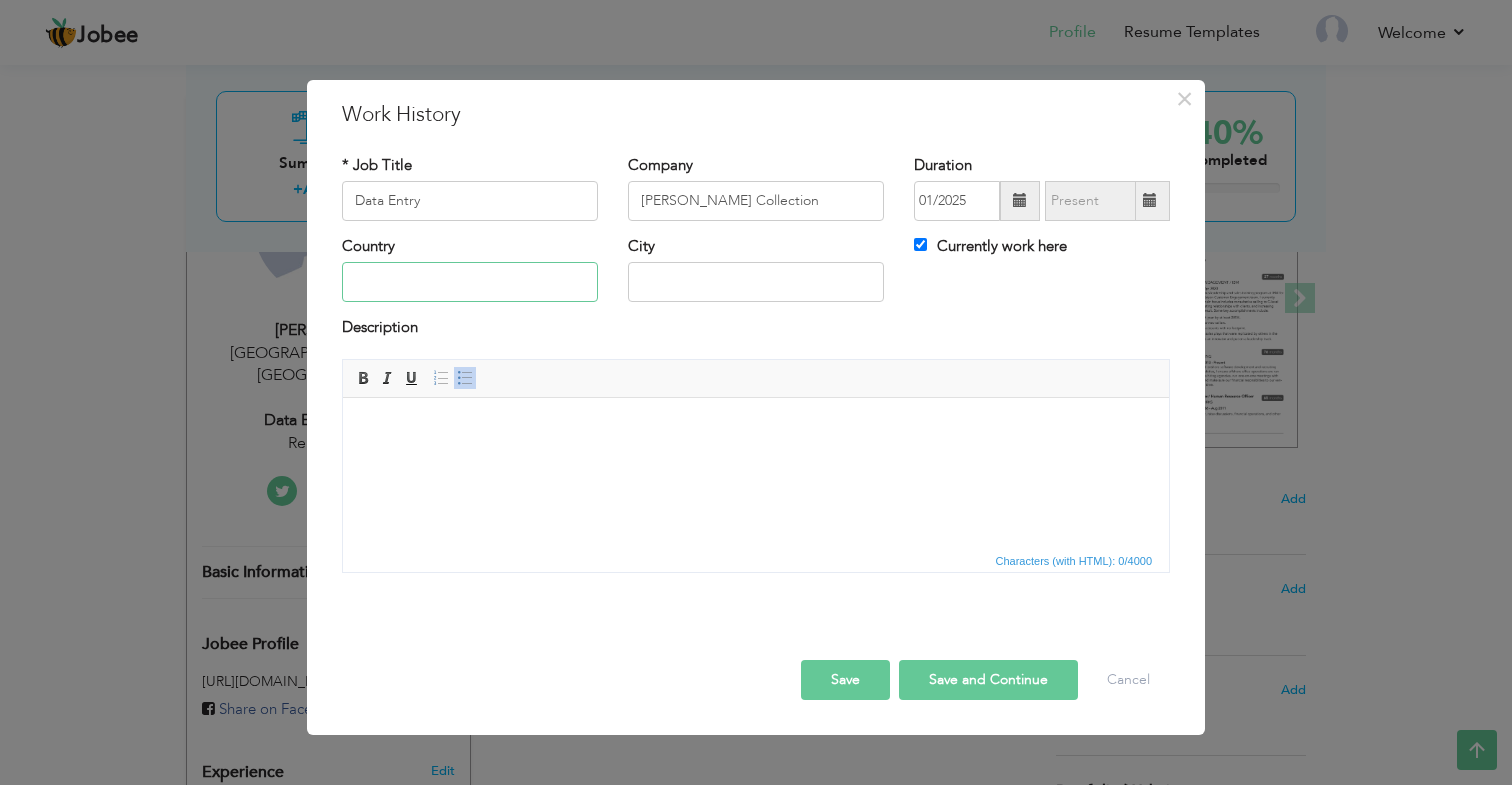 click at bounding box center [470, 282] 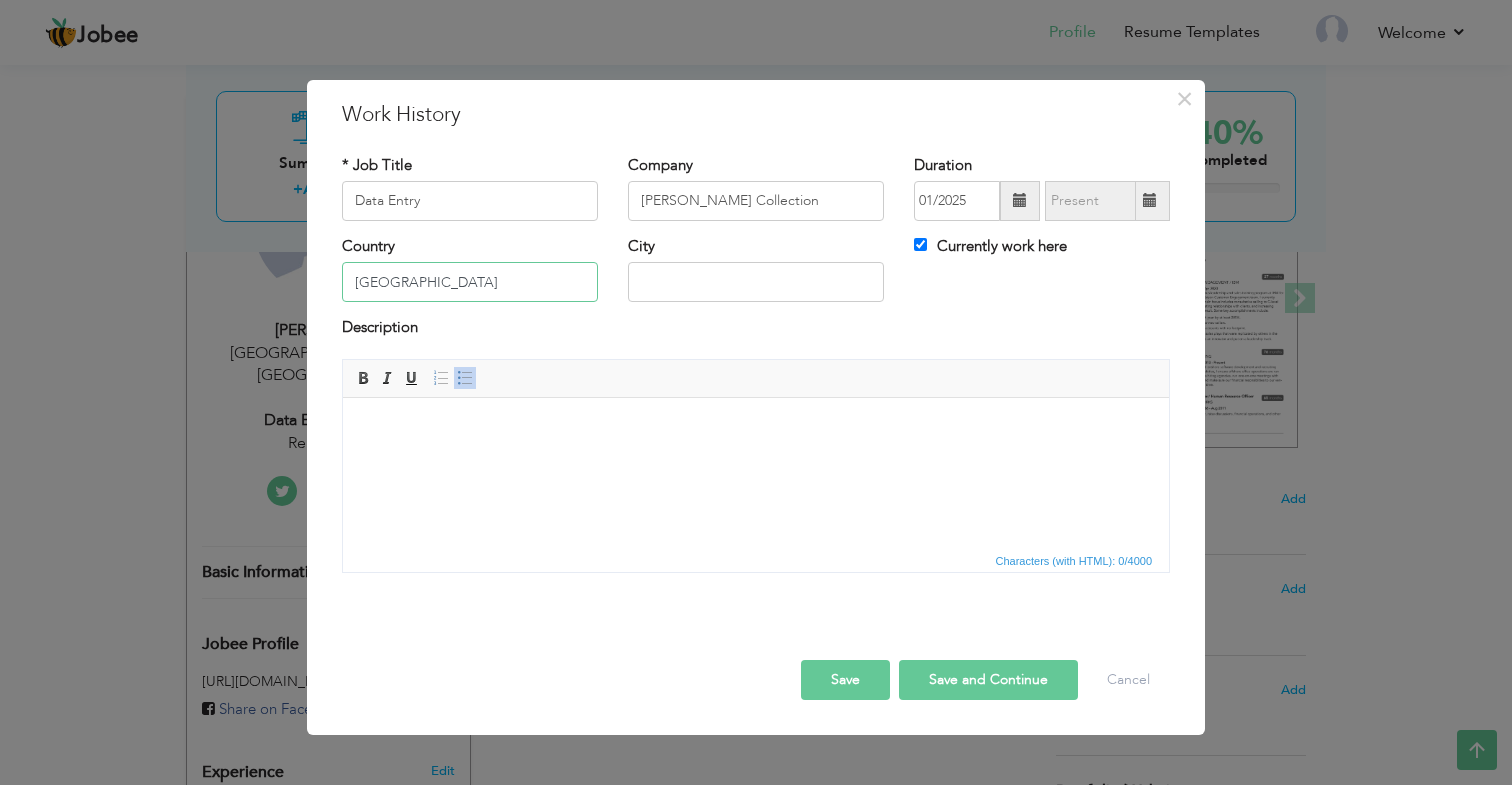type on "Pakistan" 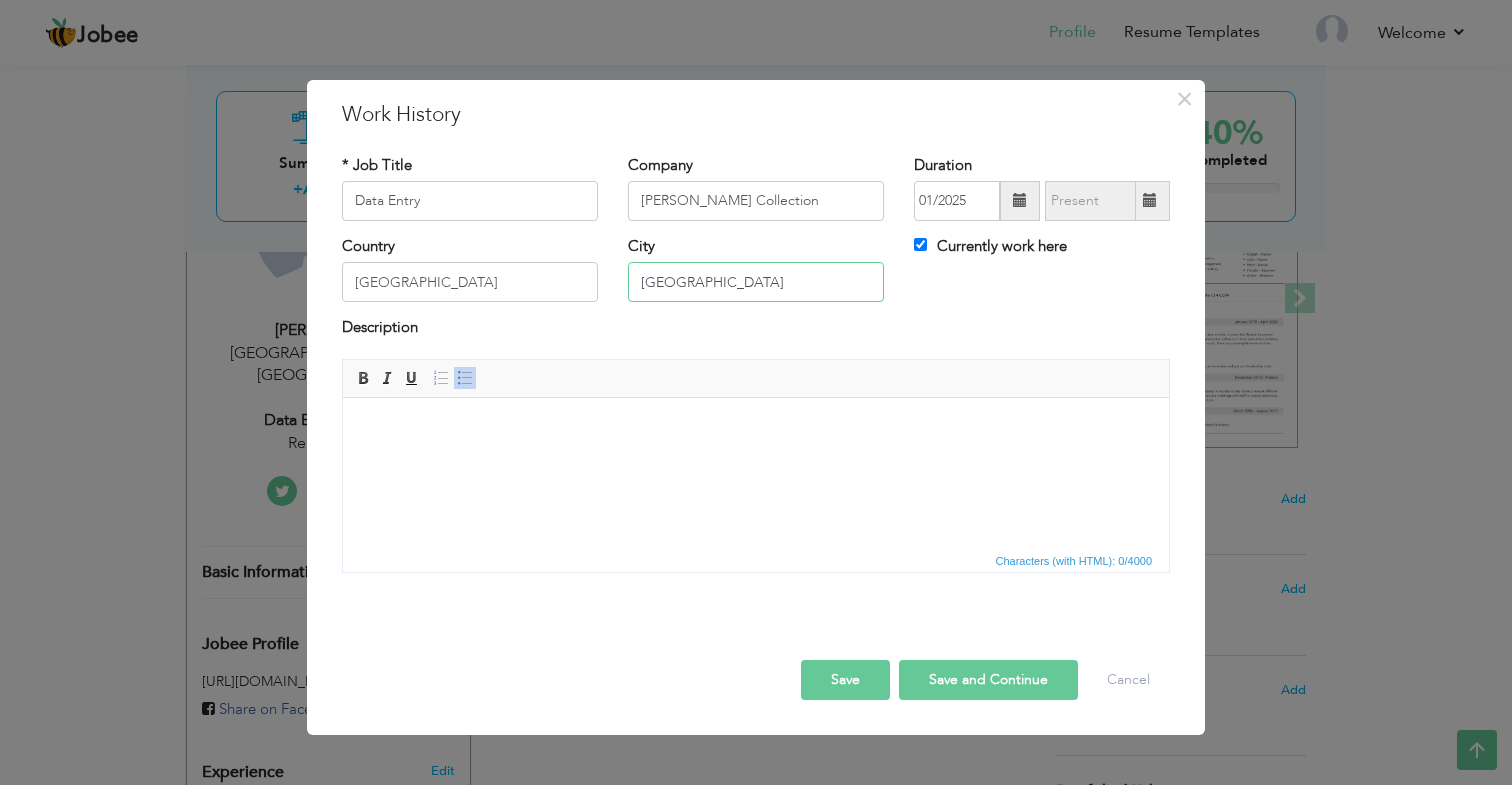 type on "Lahore" 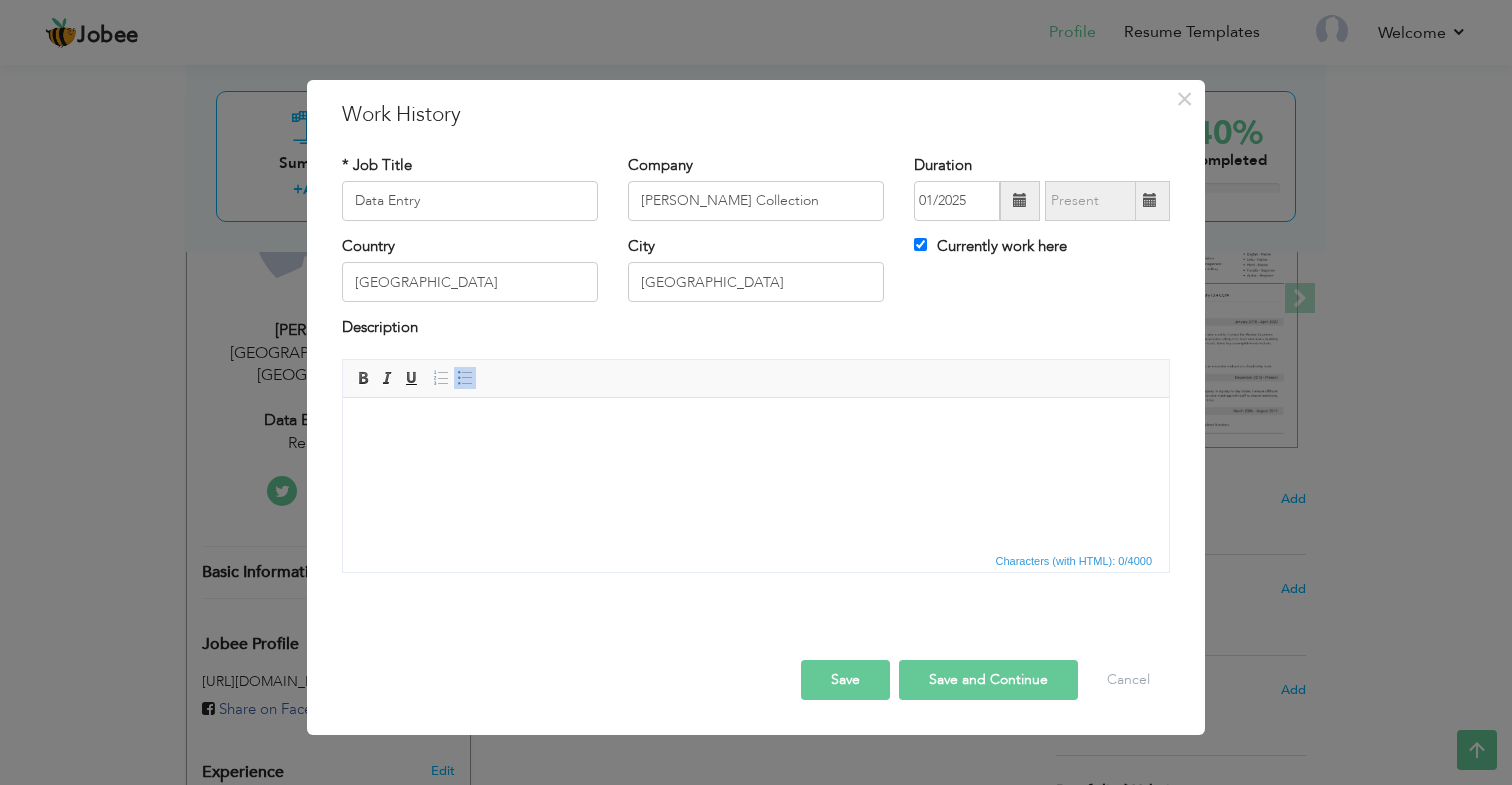 click at bounding box center (756, 427) 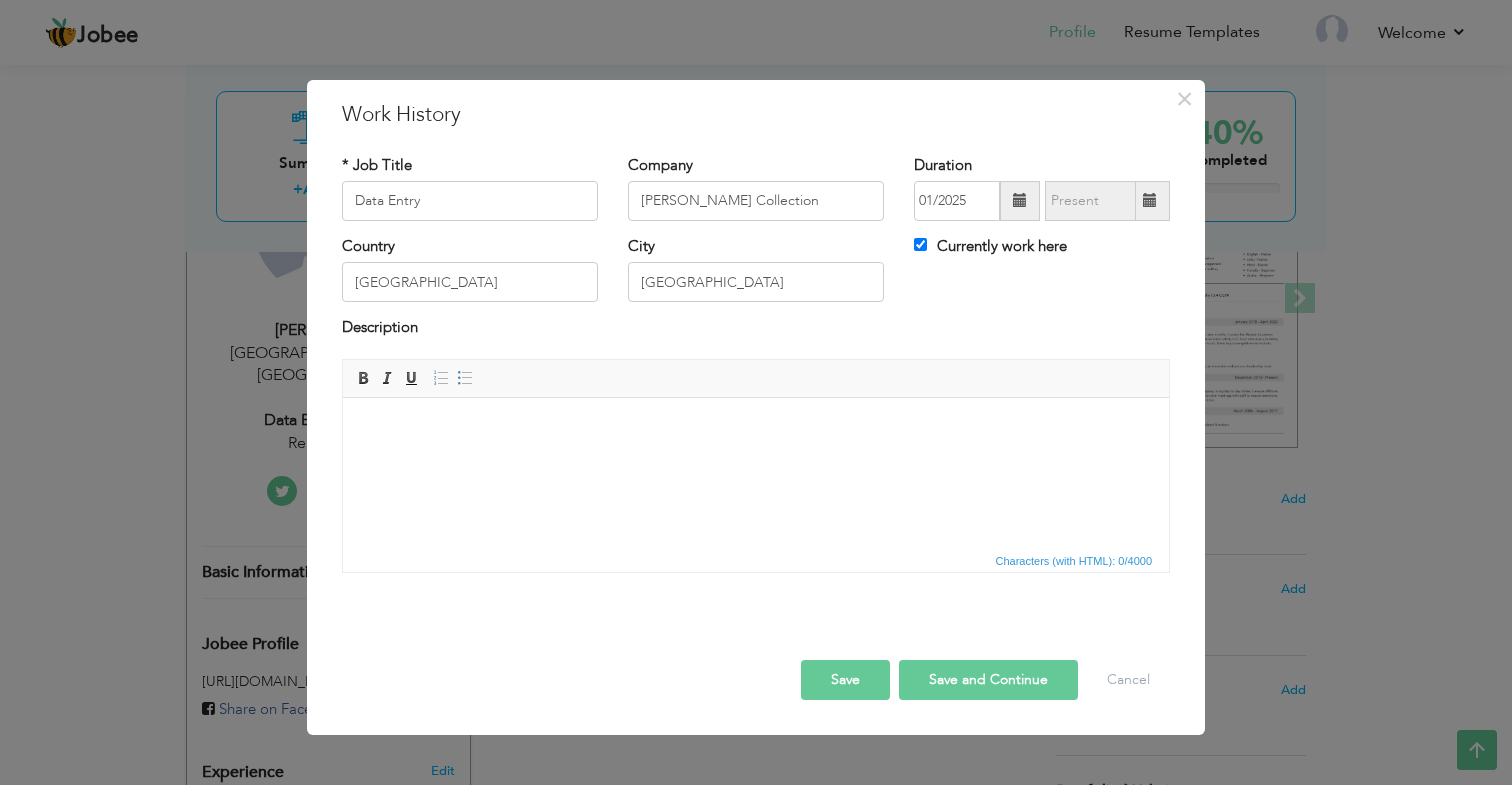 scroll, scrollTop: 22, scrollLeft: 0, axis: vertical 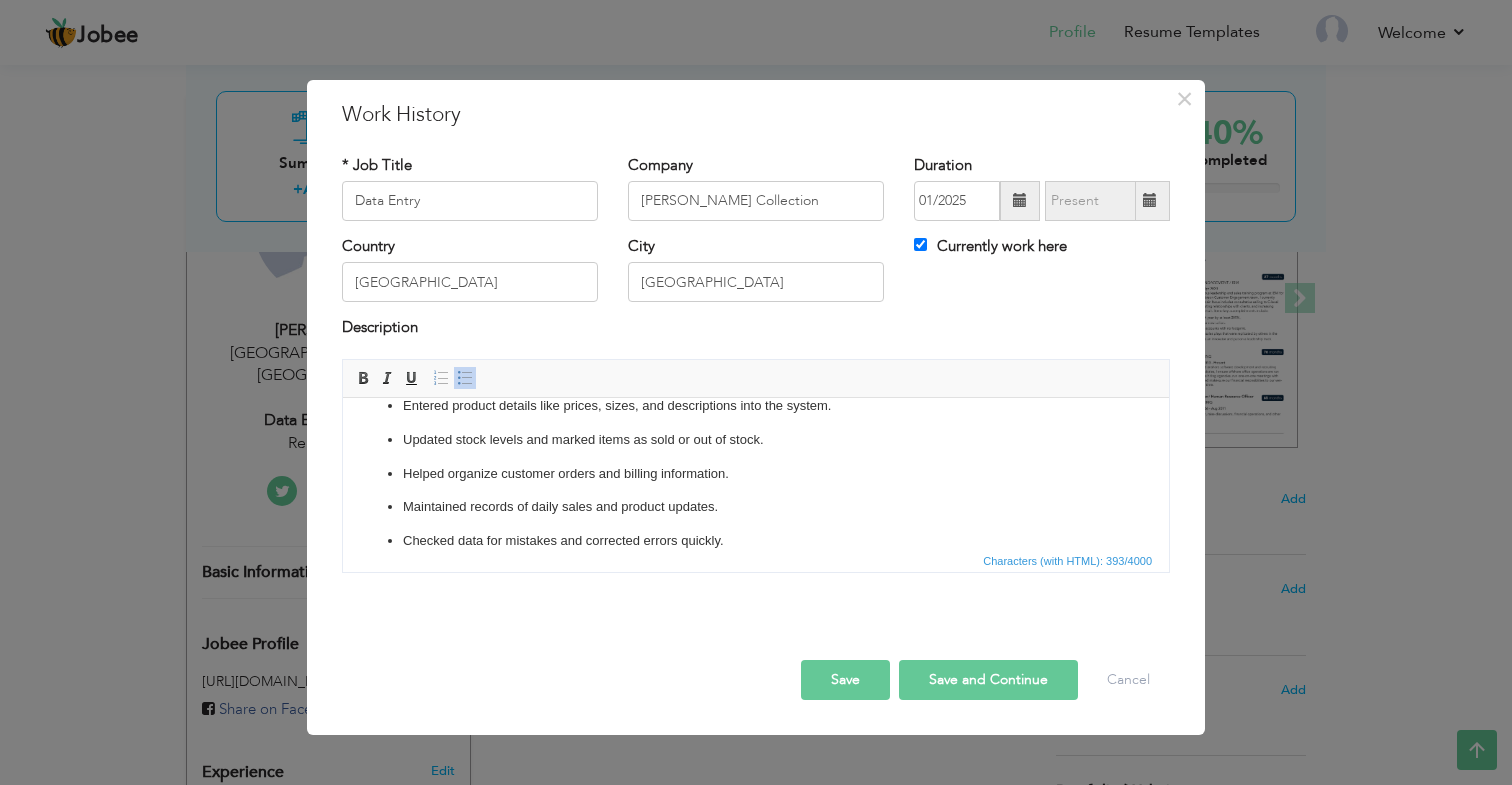 click on "Save" at bounding box center [845, 680] 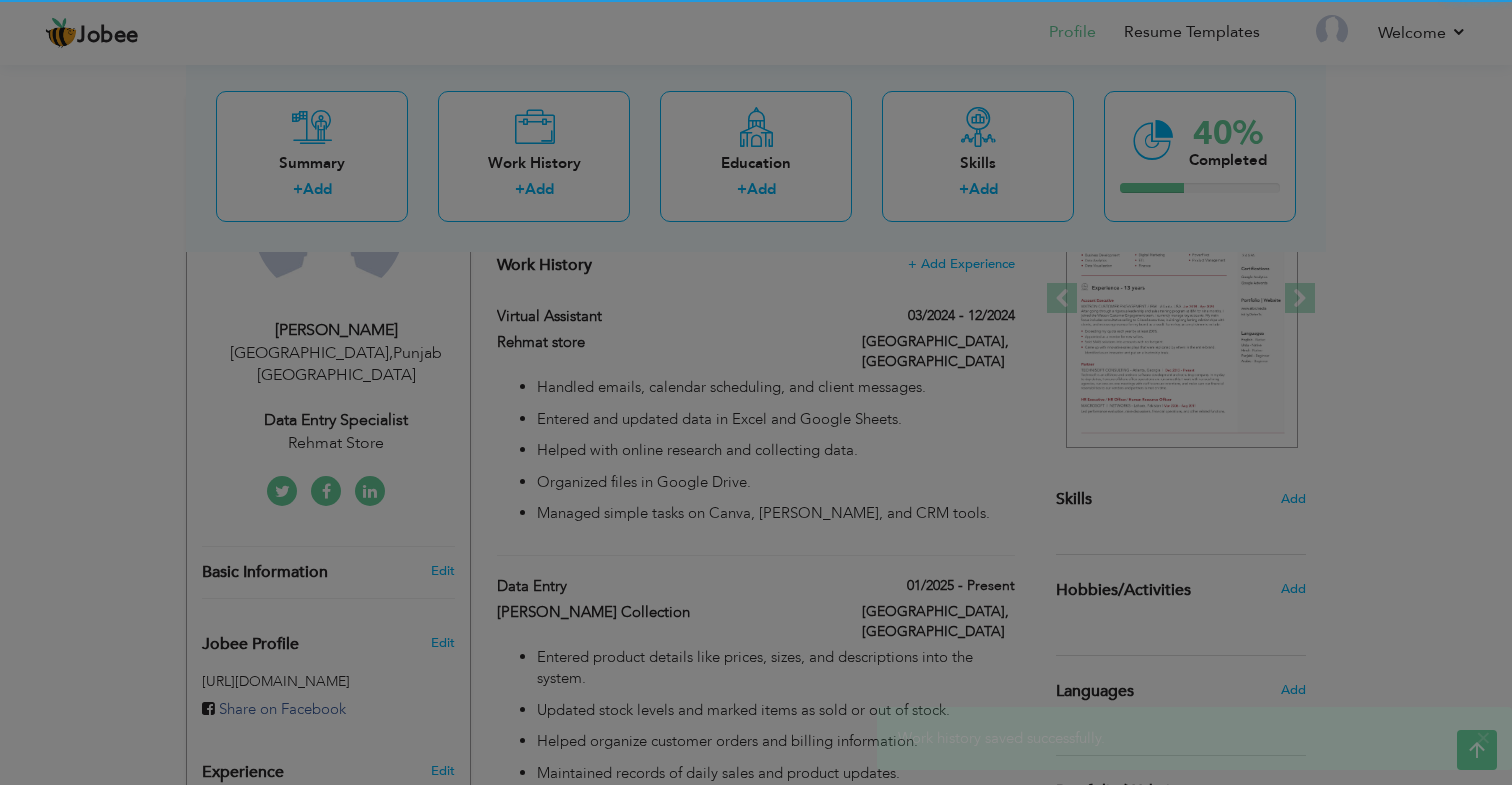 scroll, scrollTop: 0, scrollLeft: 0, axis: both 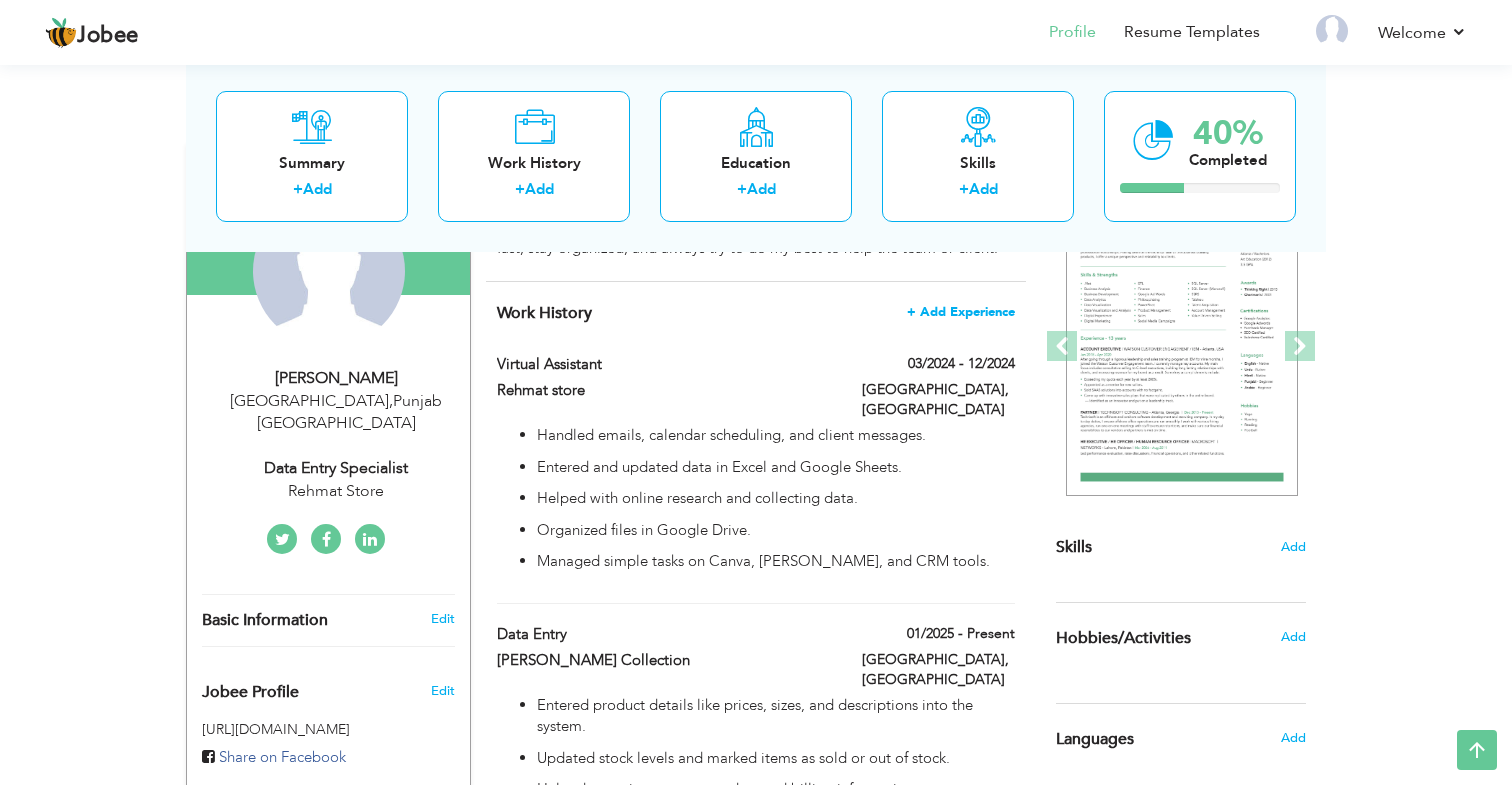 click on "+ Add Experience" at bounding box center (961, 312) 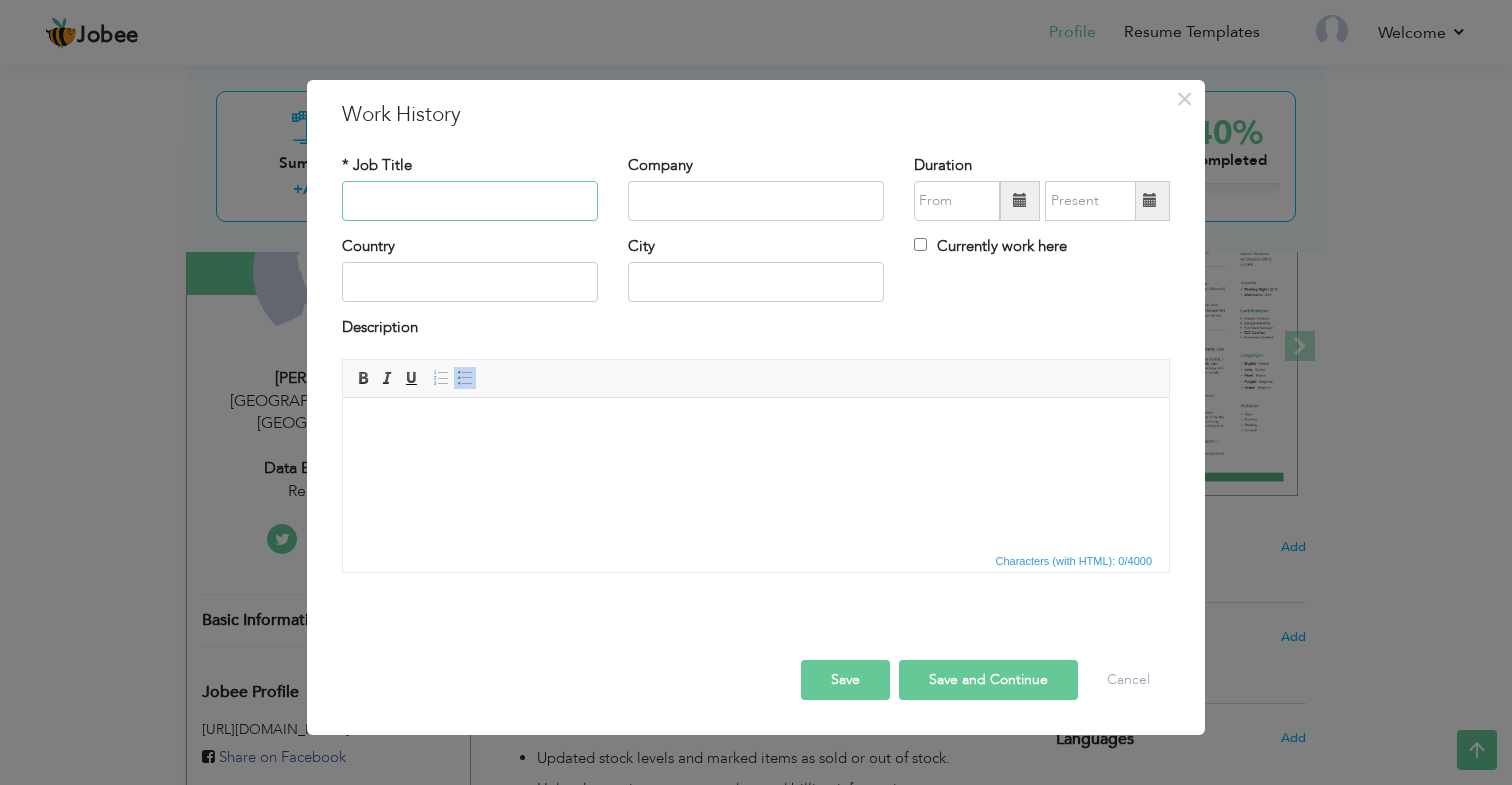 click at bounding box center [470, 201] 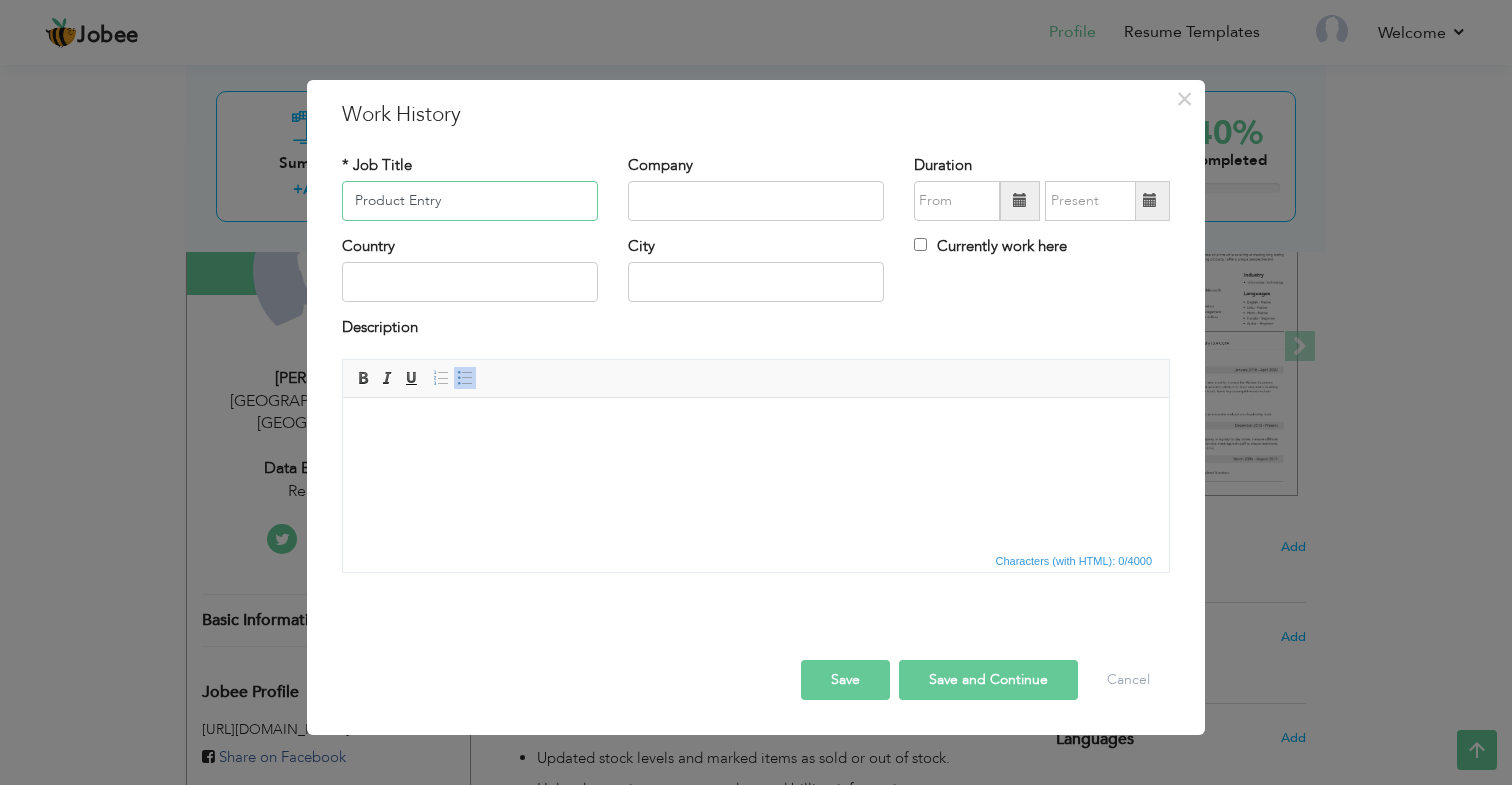 type on "Product Entry" 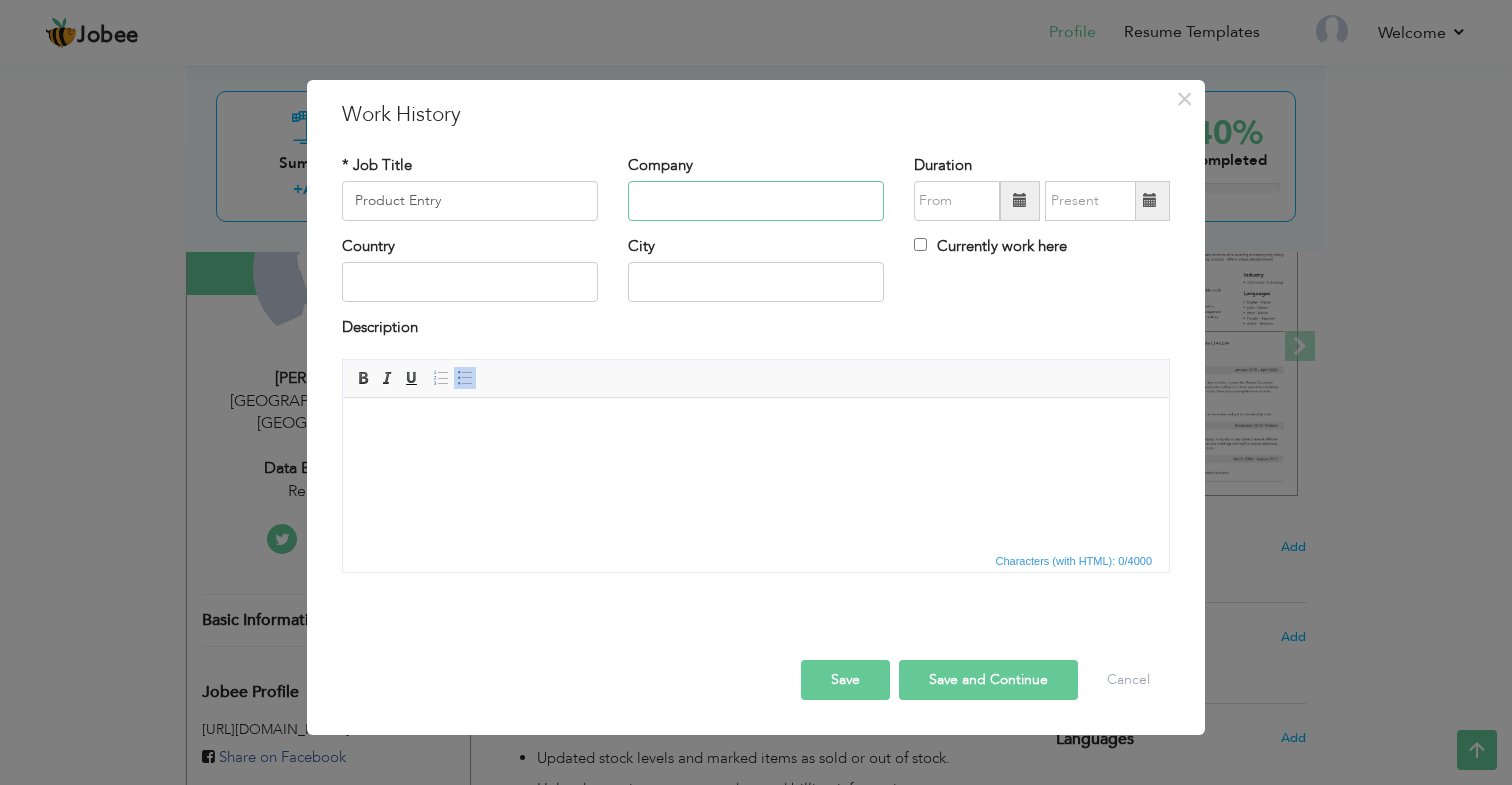 paste on "dukan station" 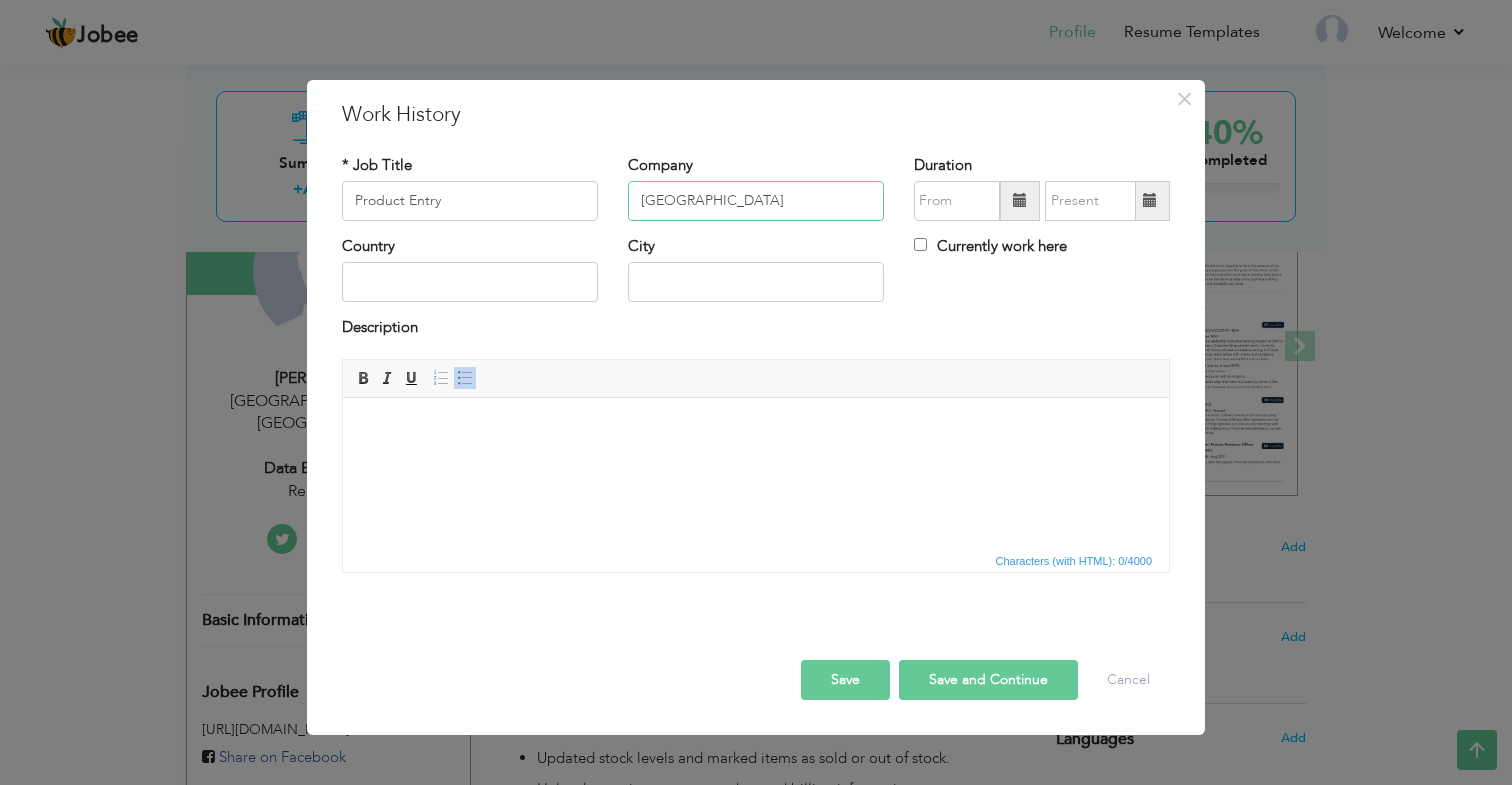 type on "Dukan Station" 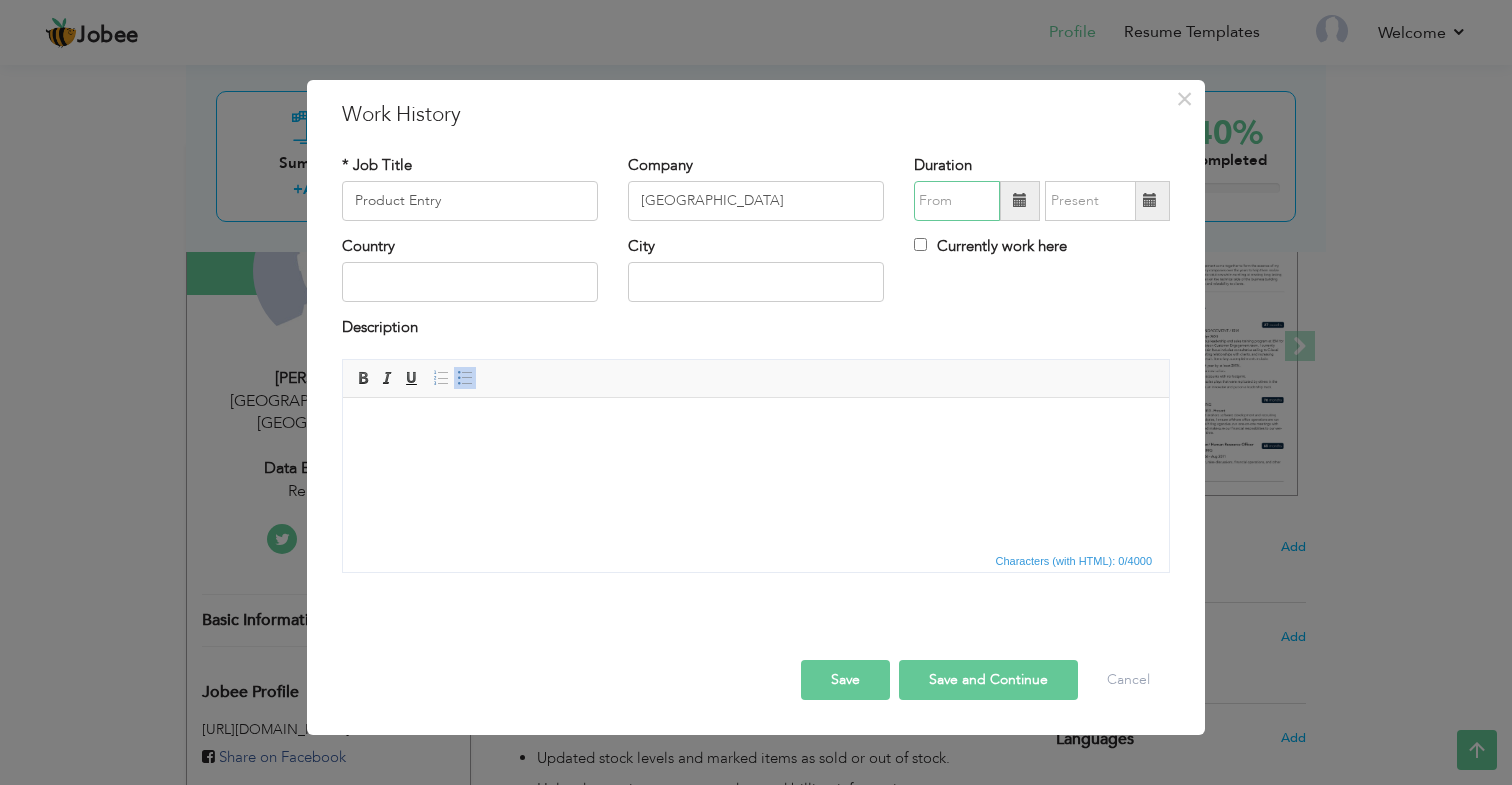 click at bounding box center [957, 201] 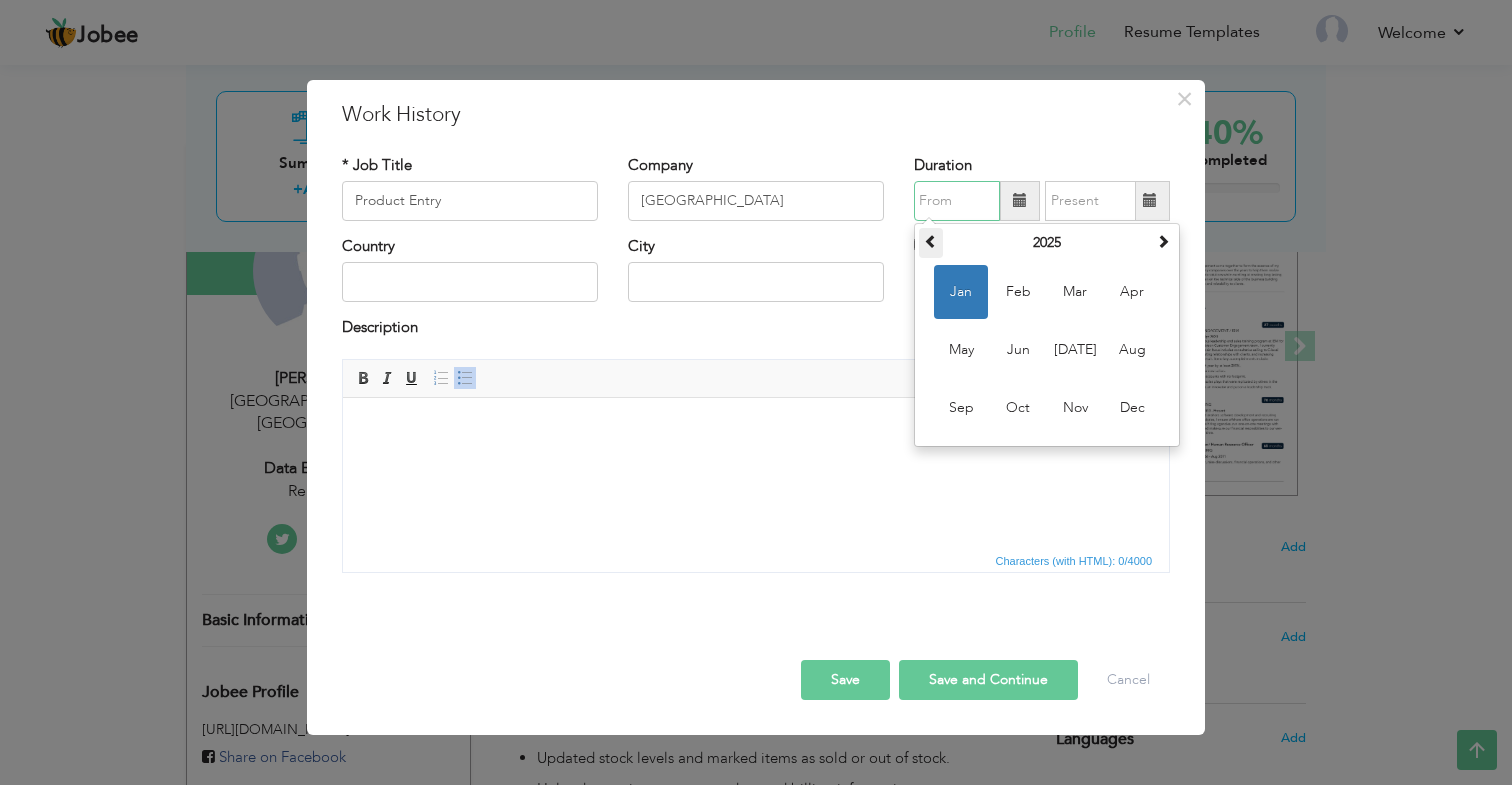 click at bounding box center [931, 241] 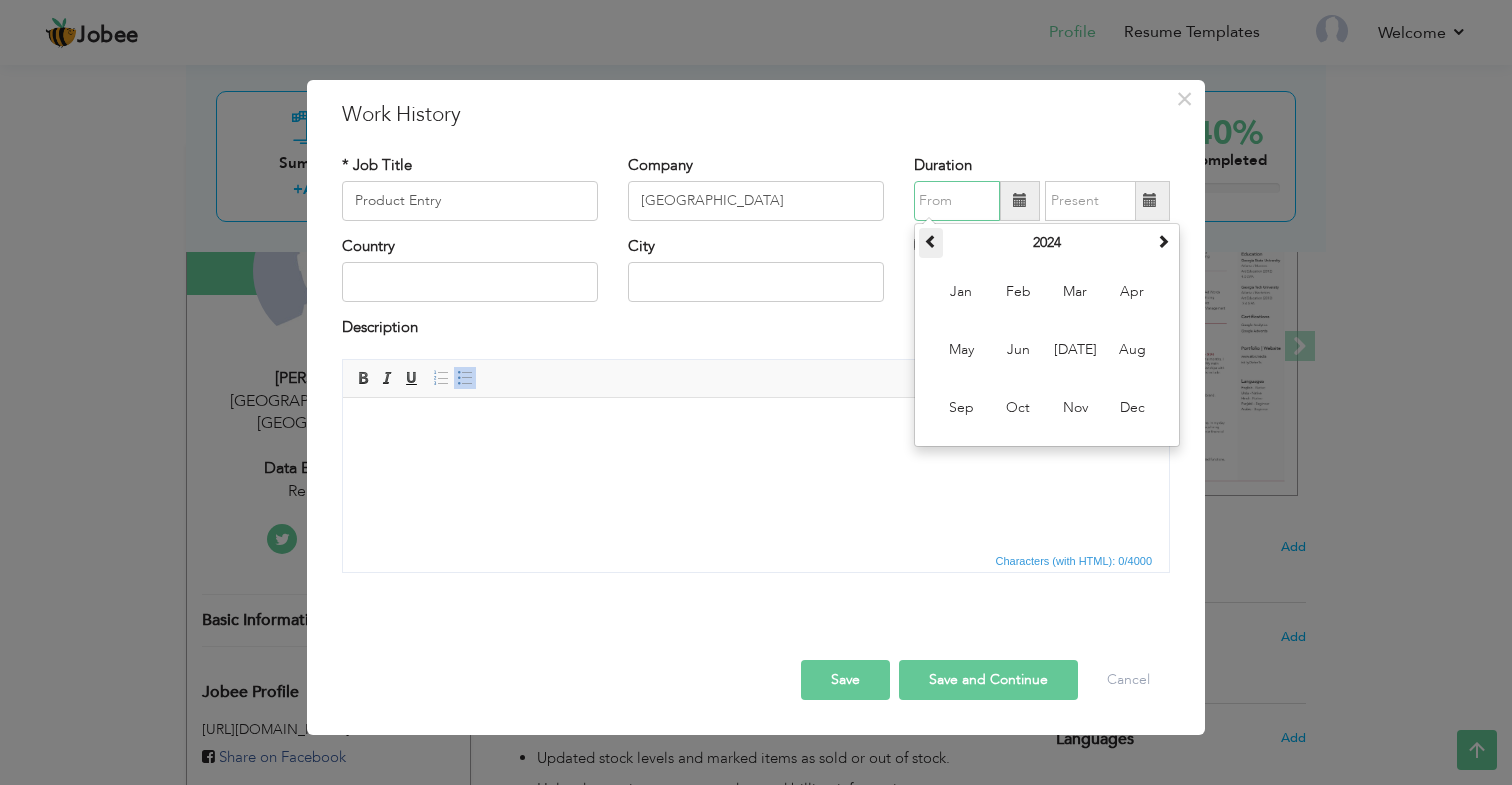 click at bounding box center [931, 241] 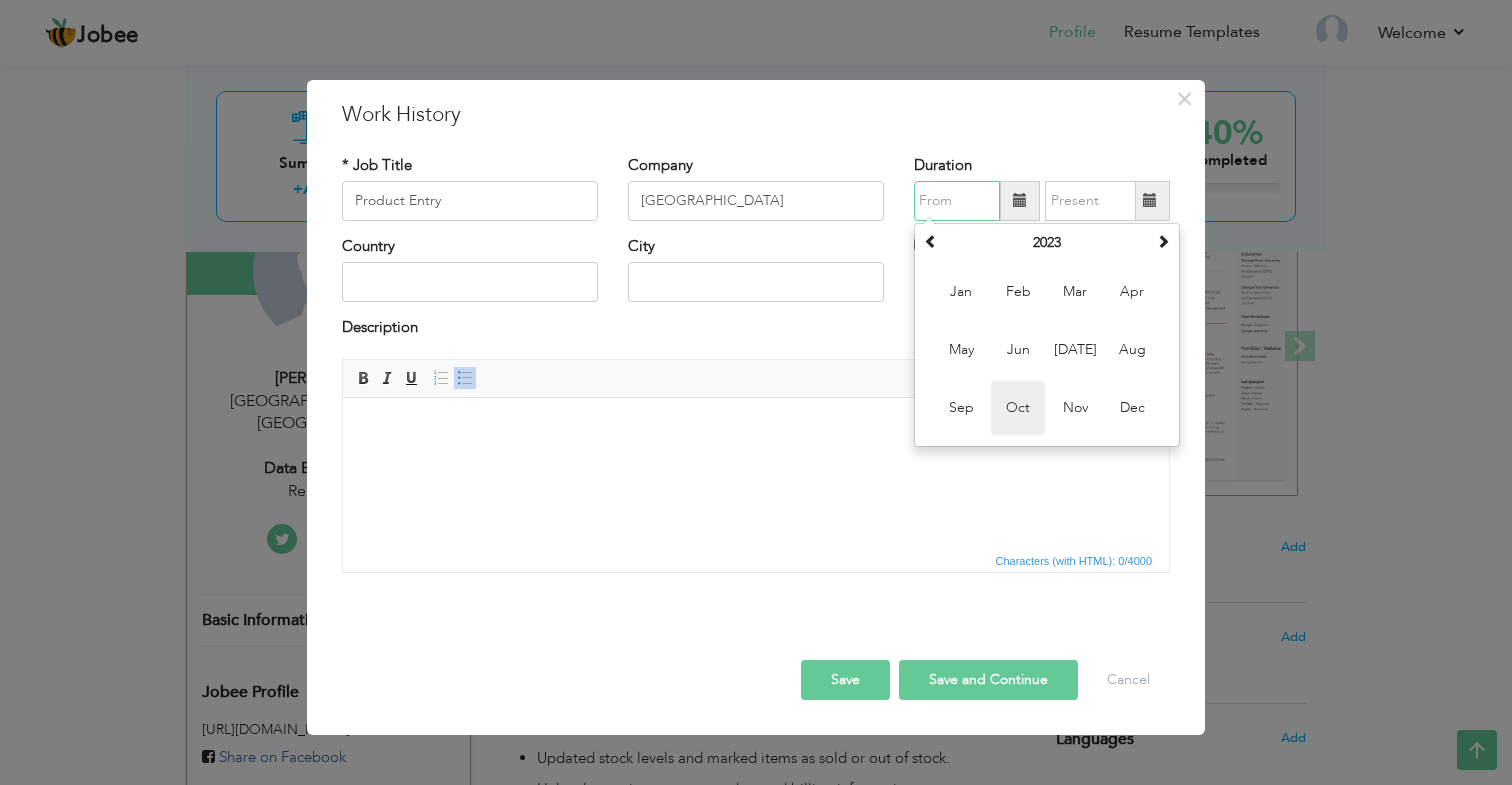 click on "Oct" at bounding box center (1018, 408) 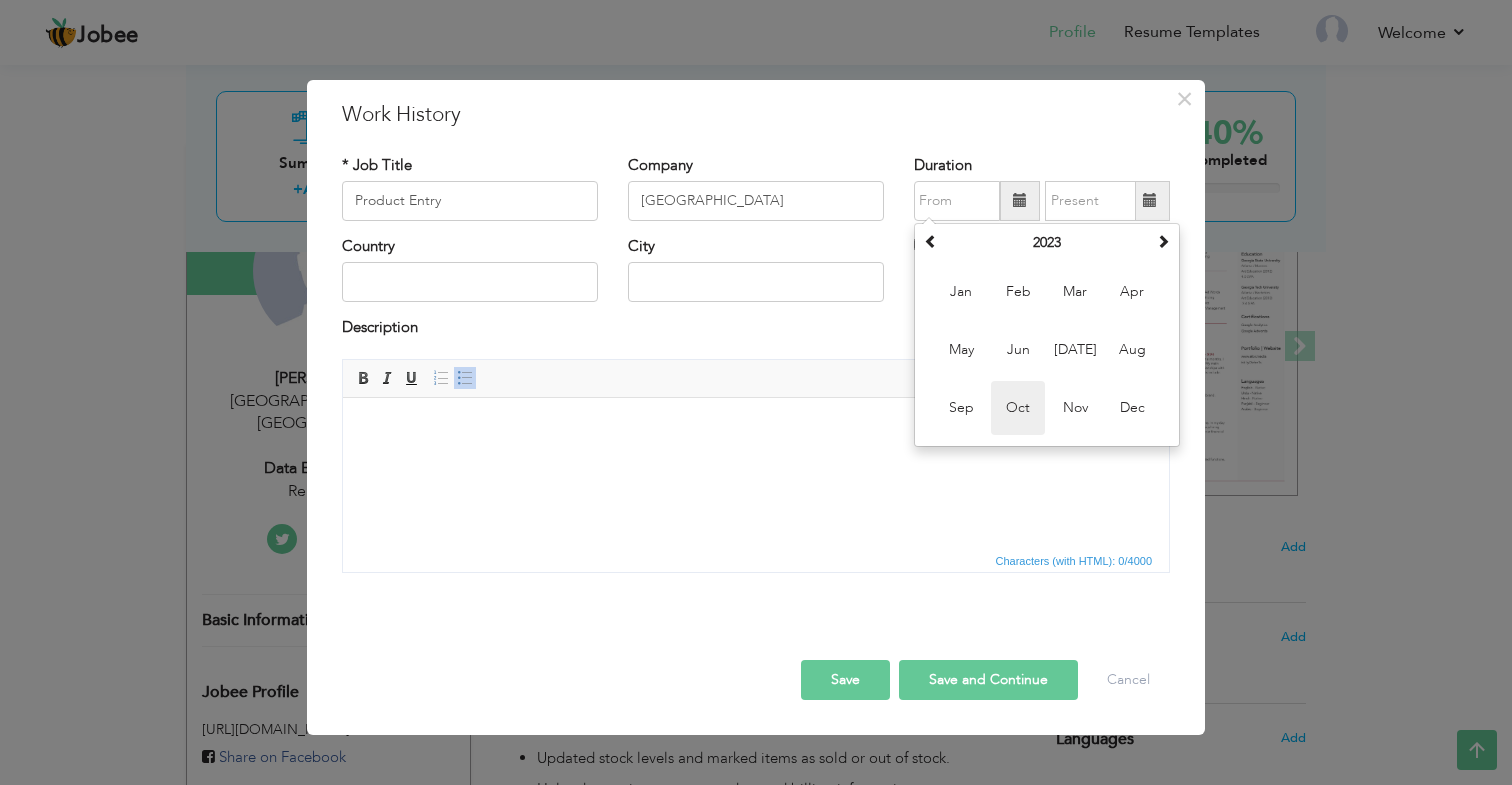 type on "10/2023" 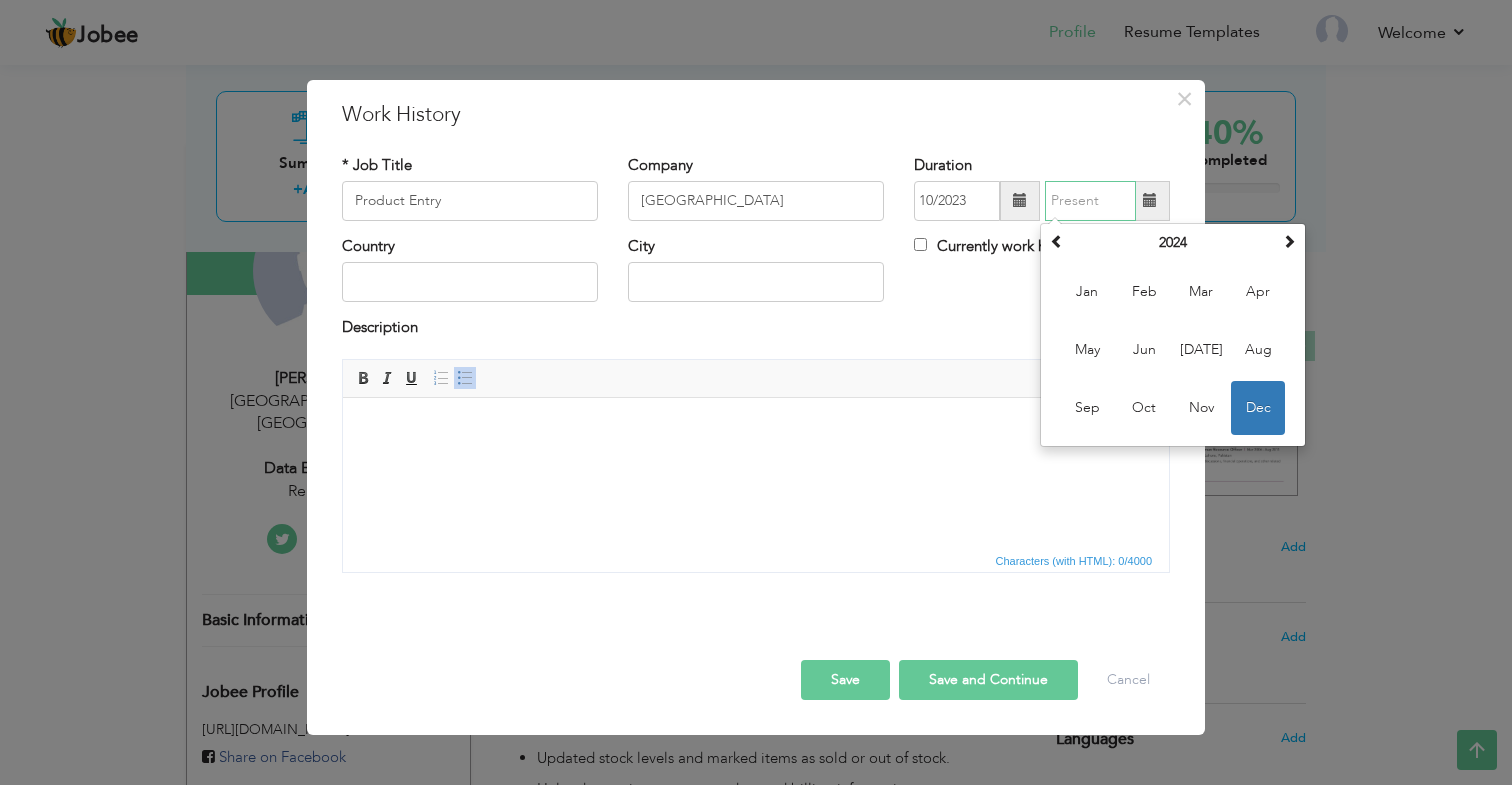click at bounding box center (1090, 201) 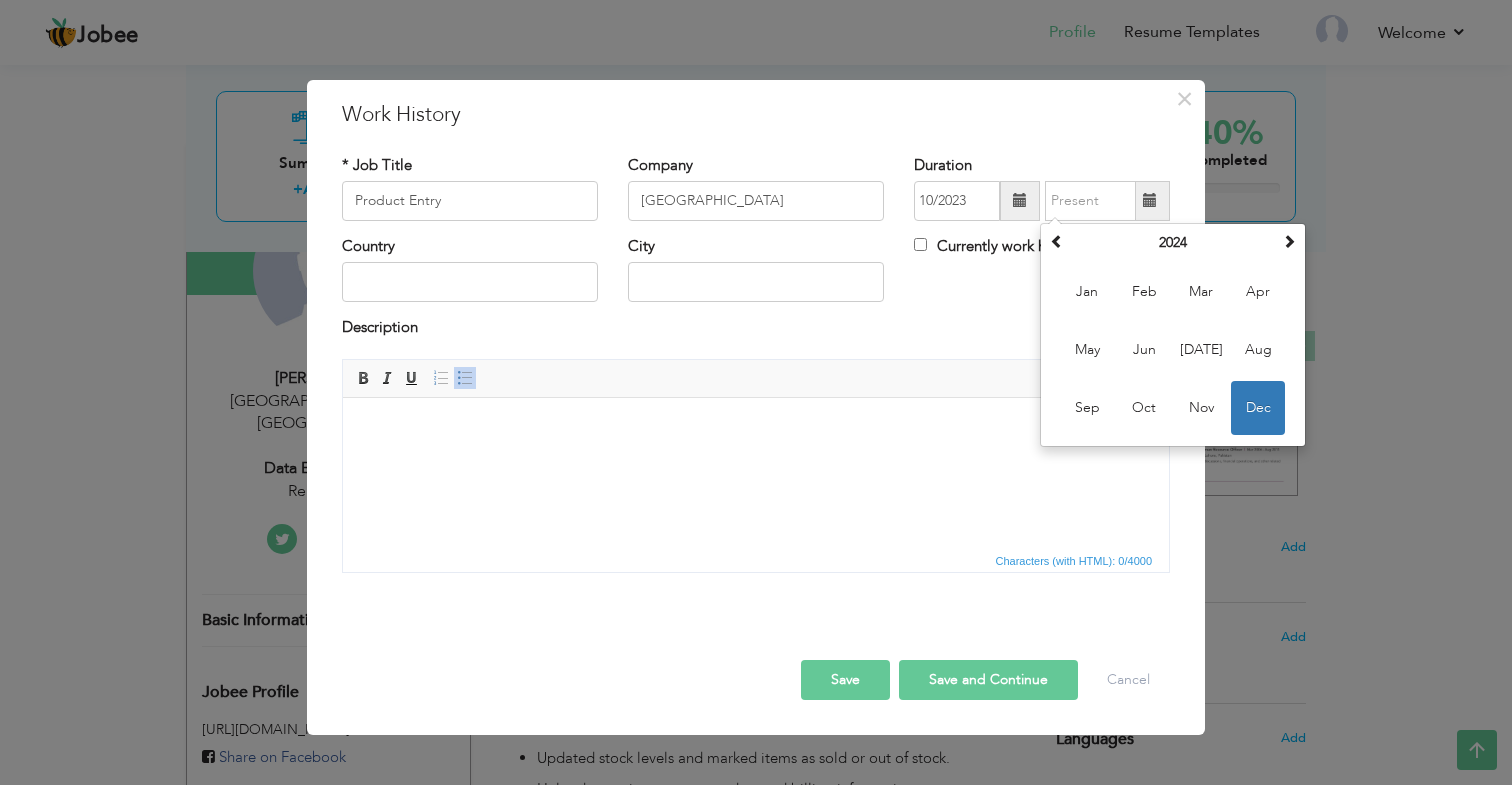 type on "12/2024" 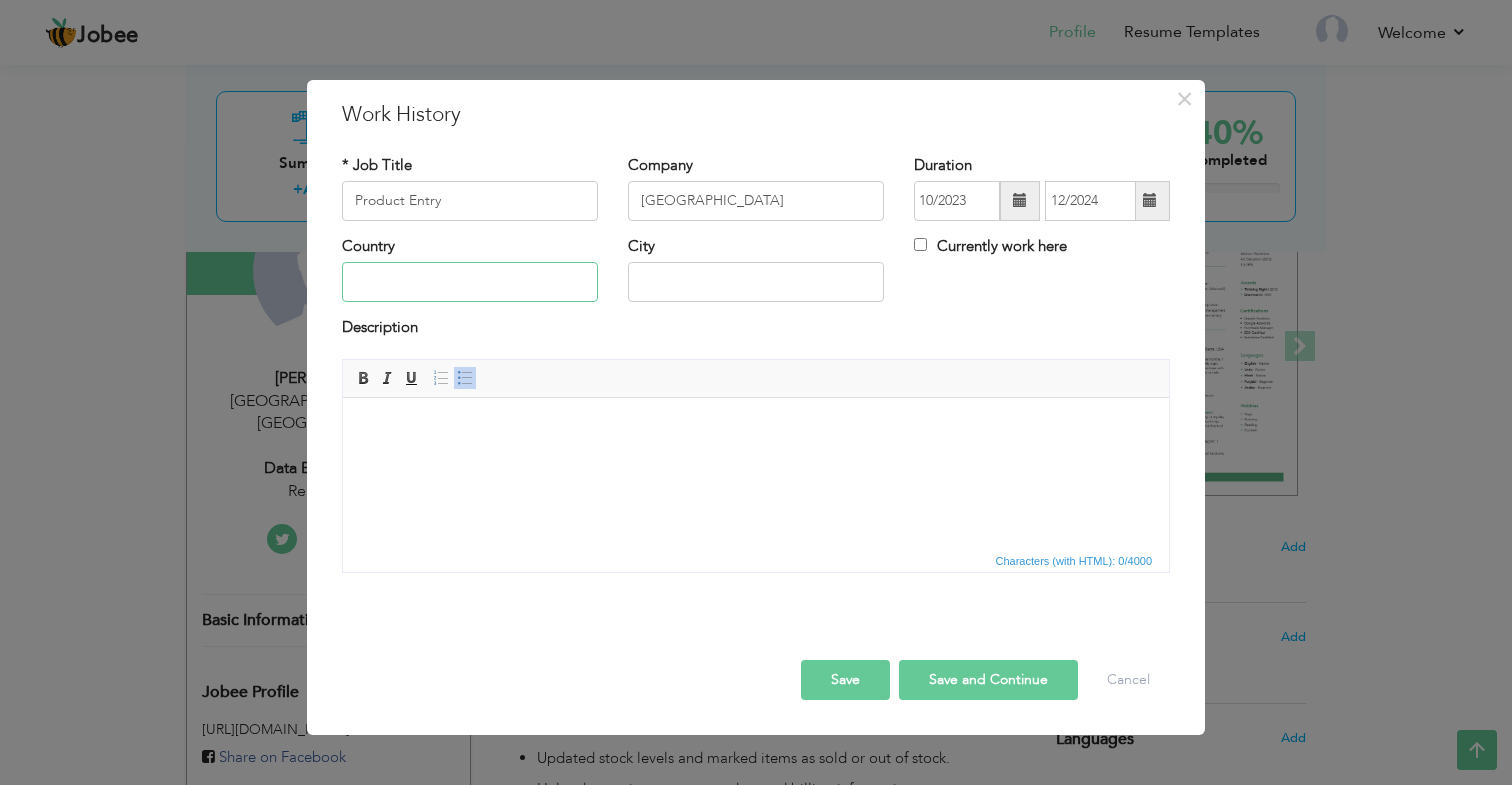 click at bounding box center (470, 282) 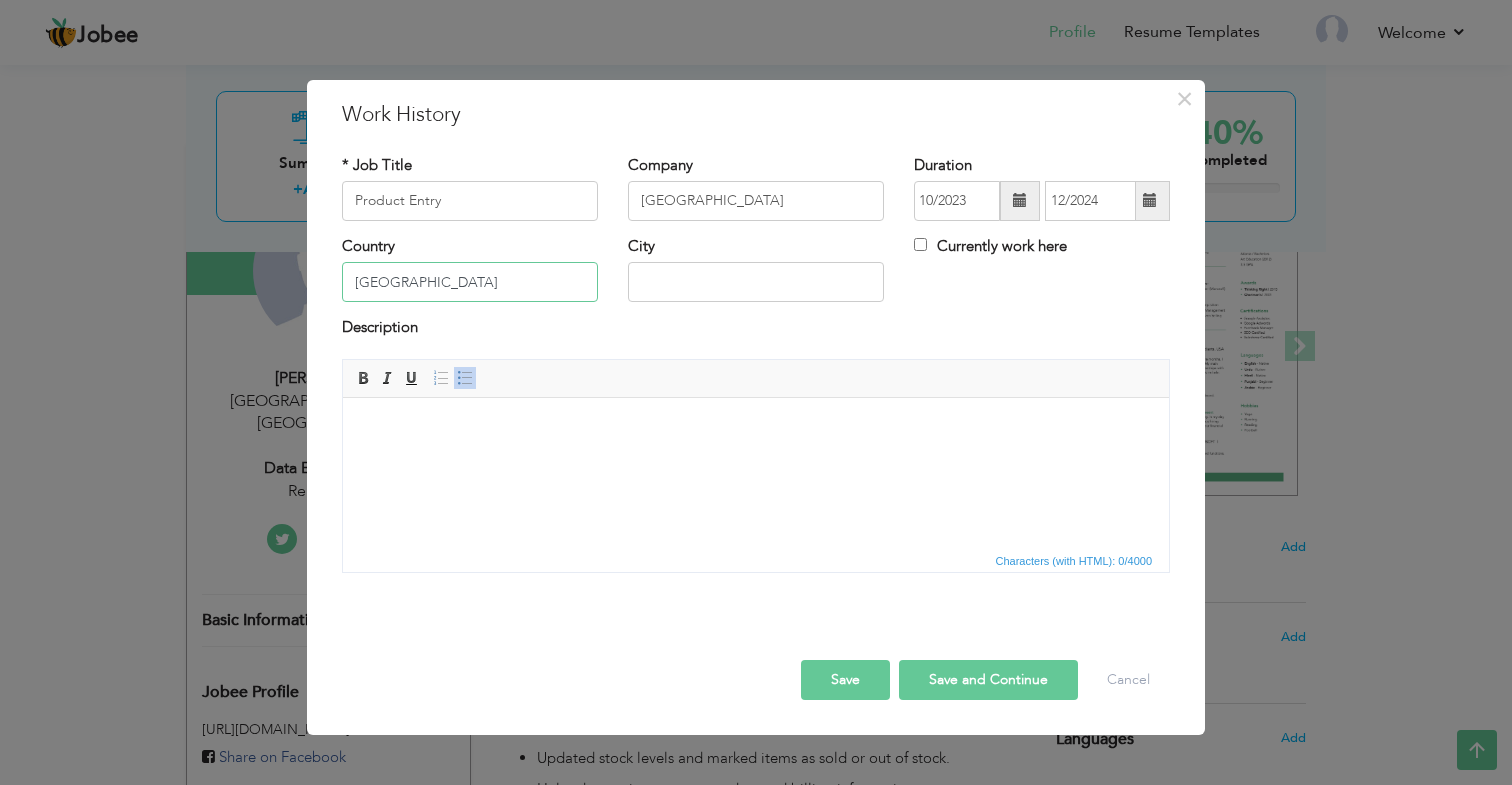 type on "Pakistan" 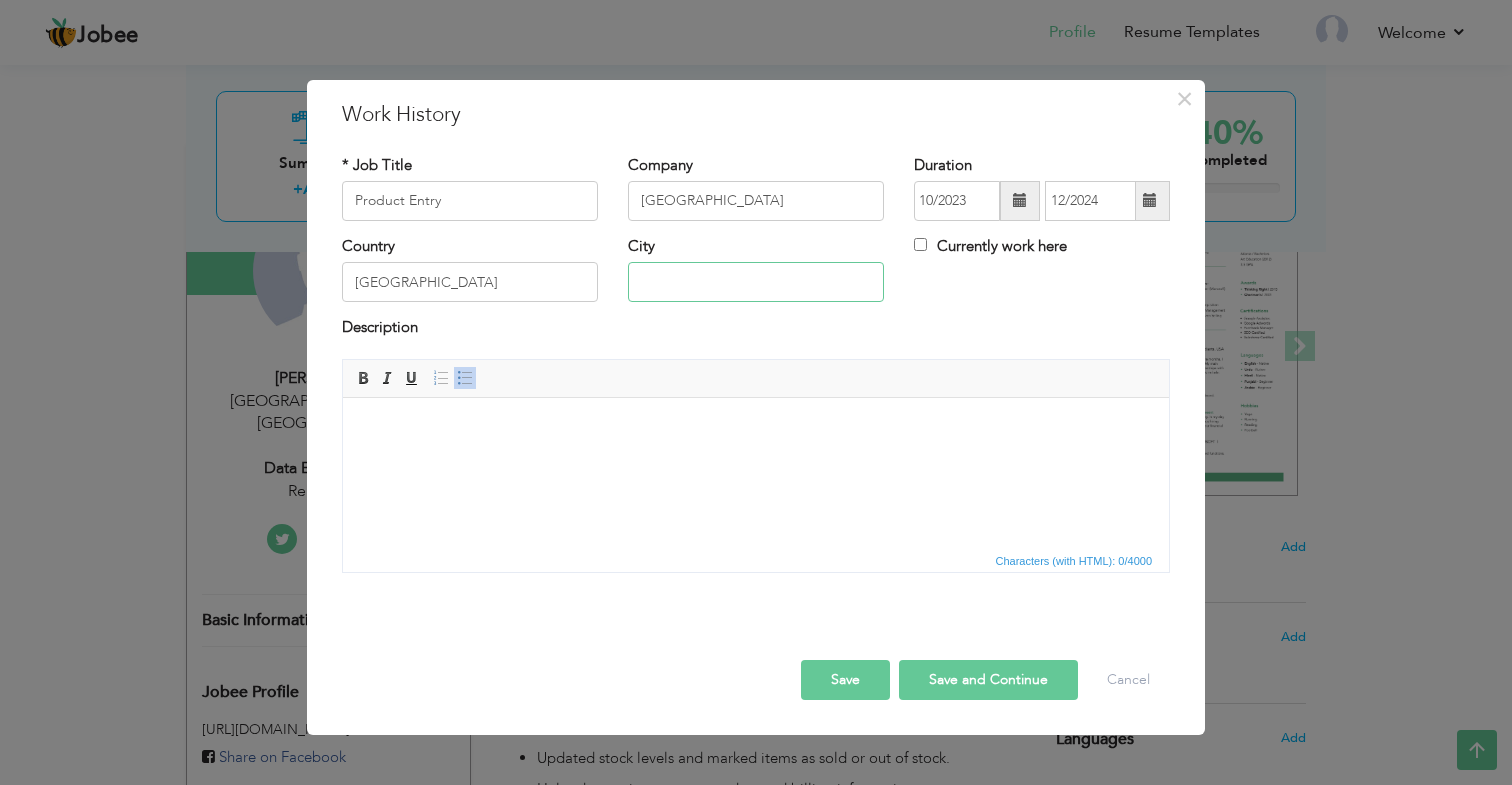 click at bounding box center [756, 282] 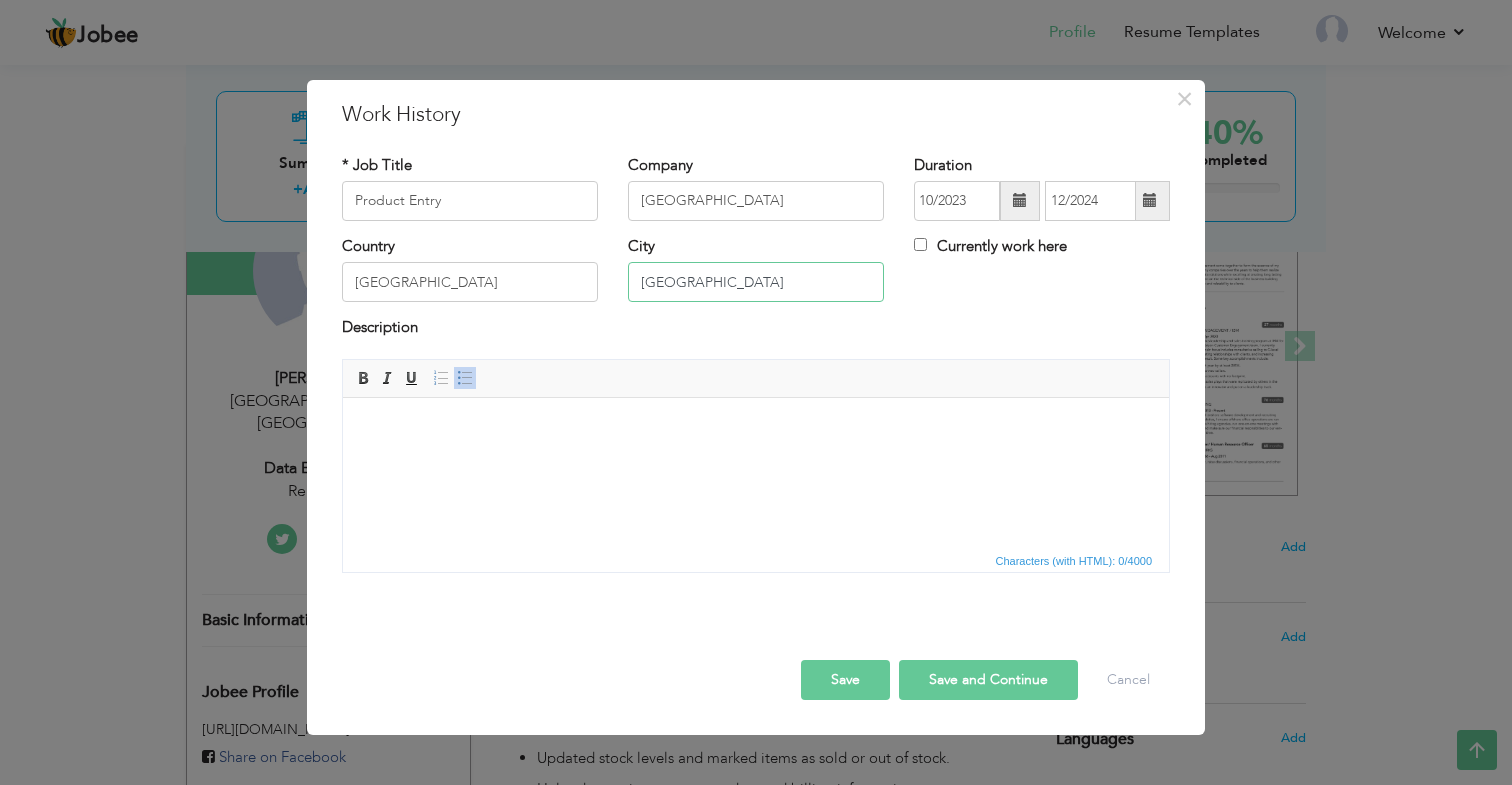 type on "Lahore" 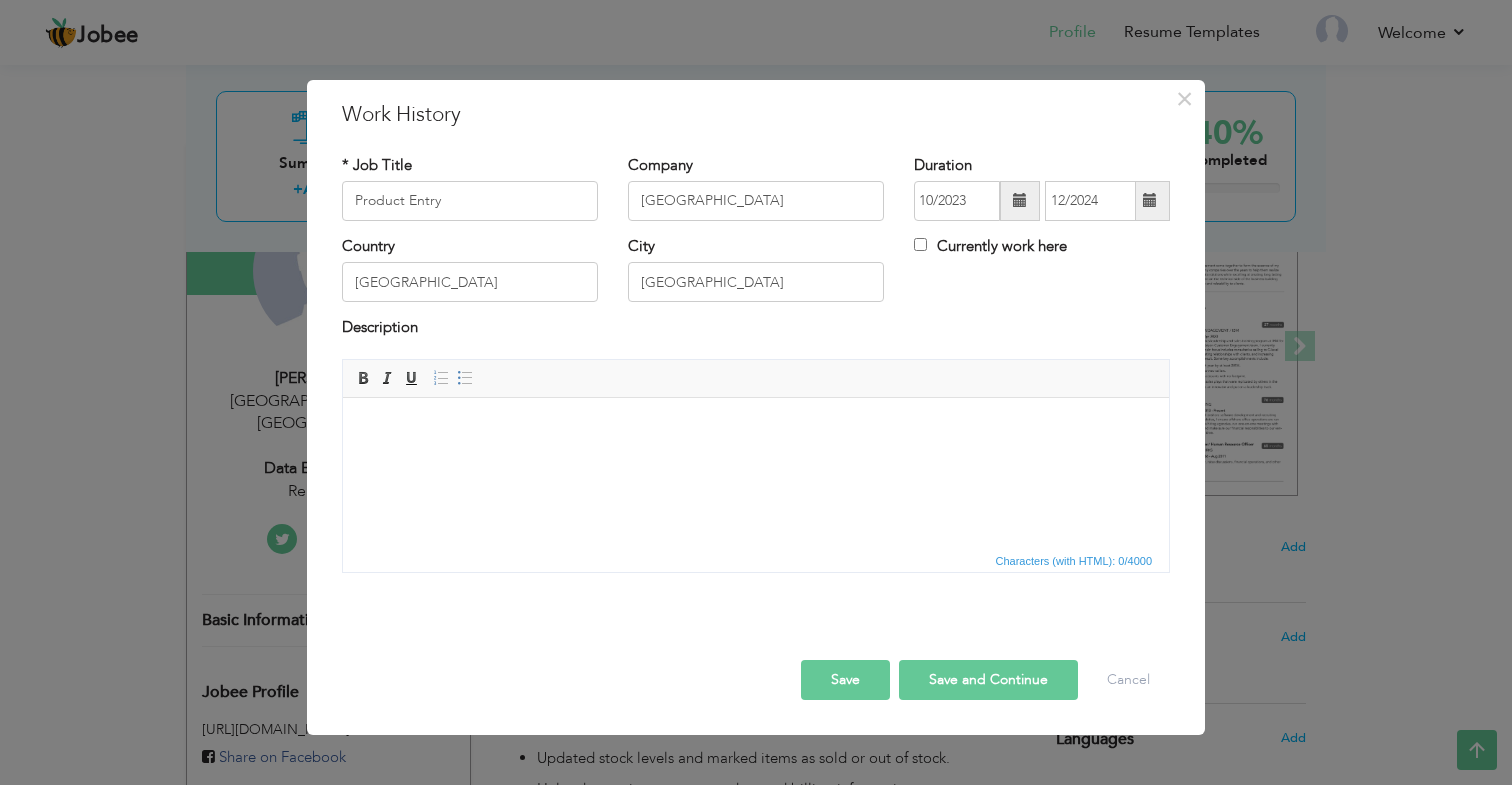 click at bounding box center [756, 427] 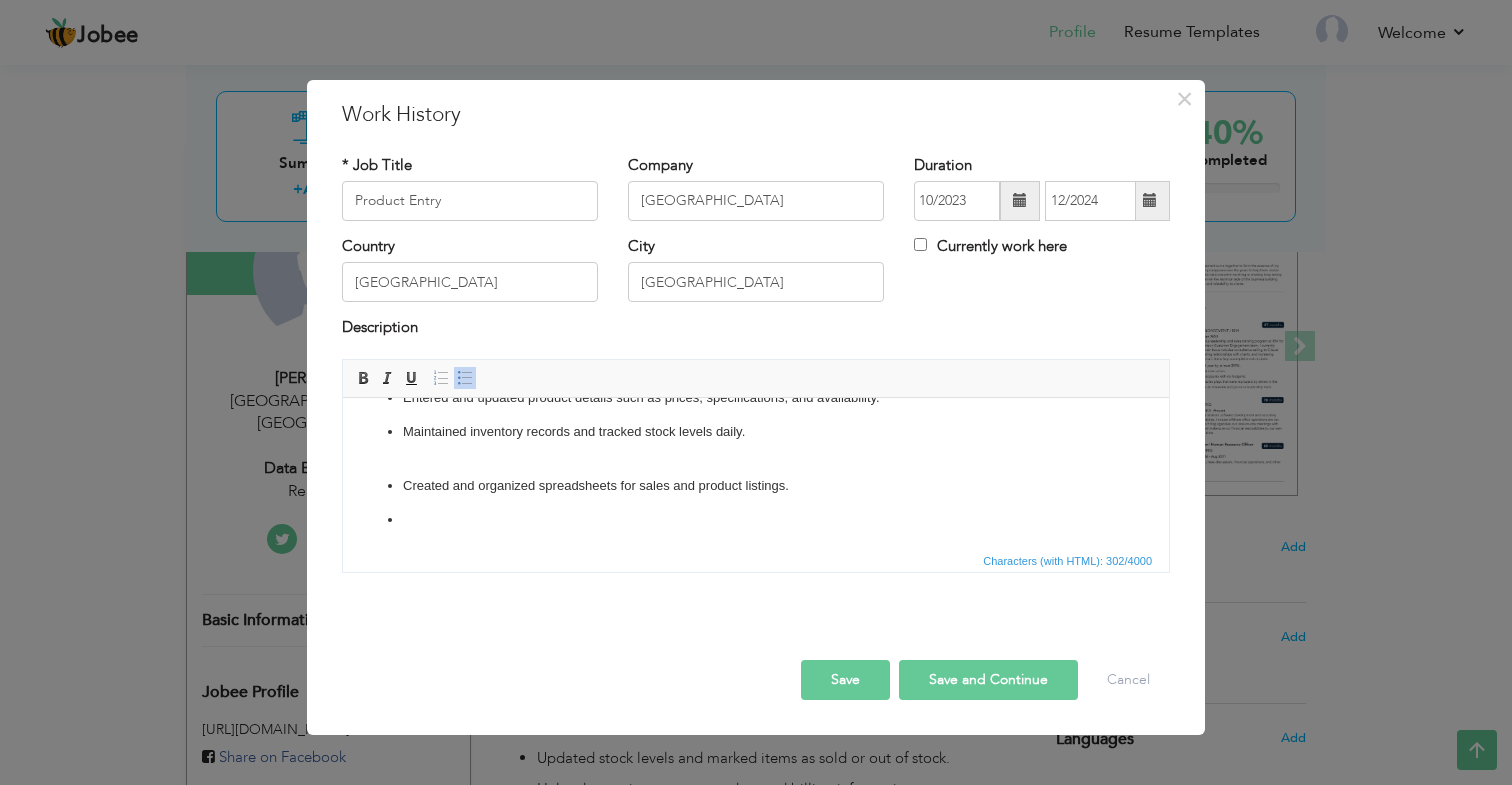 scroll, scrollTop: 0, scrollLeft: 0, axis: both 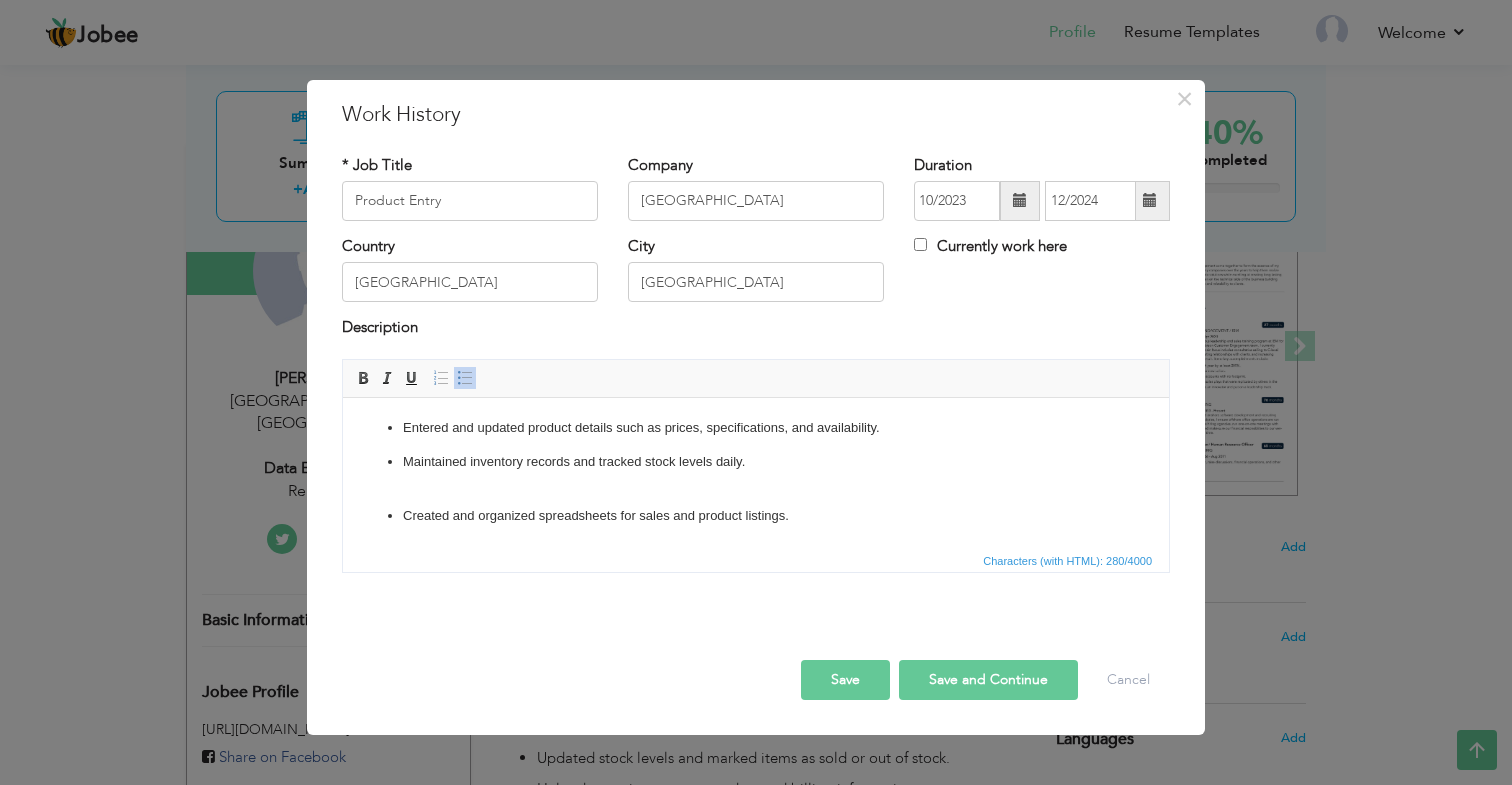 type 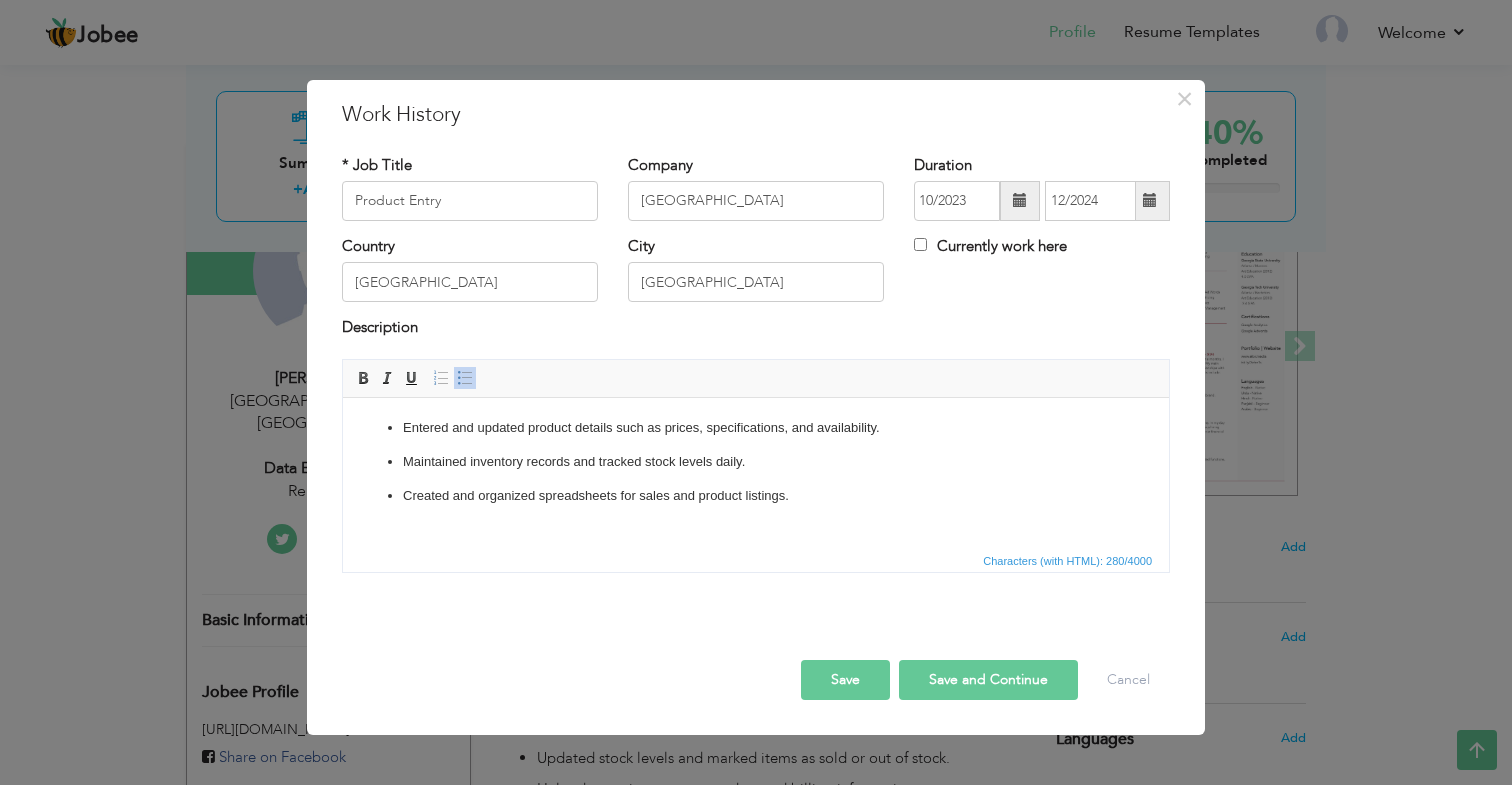 click on "Save and Continue" at bounding box center [988, 680] 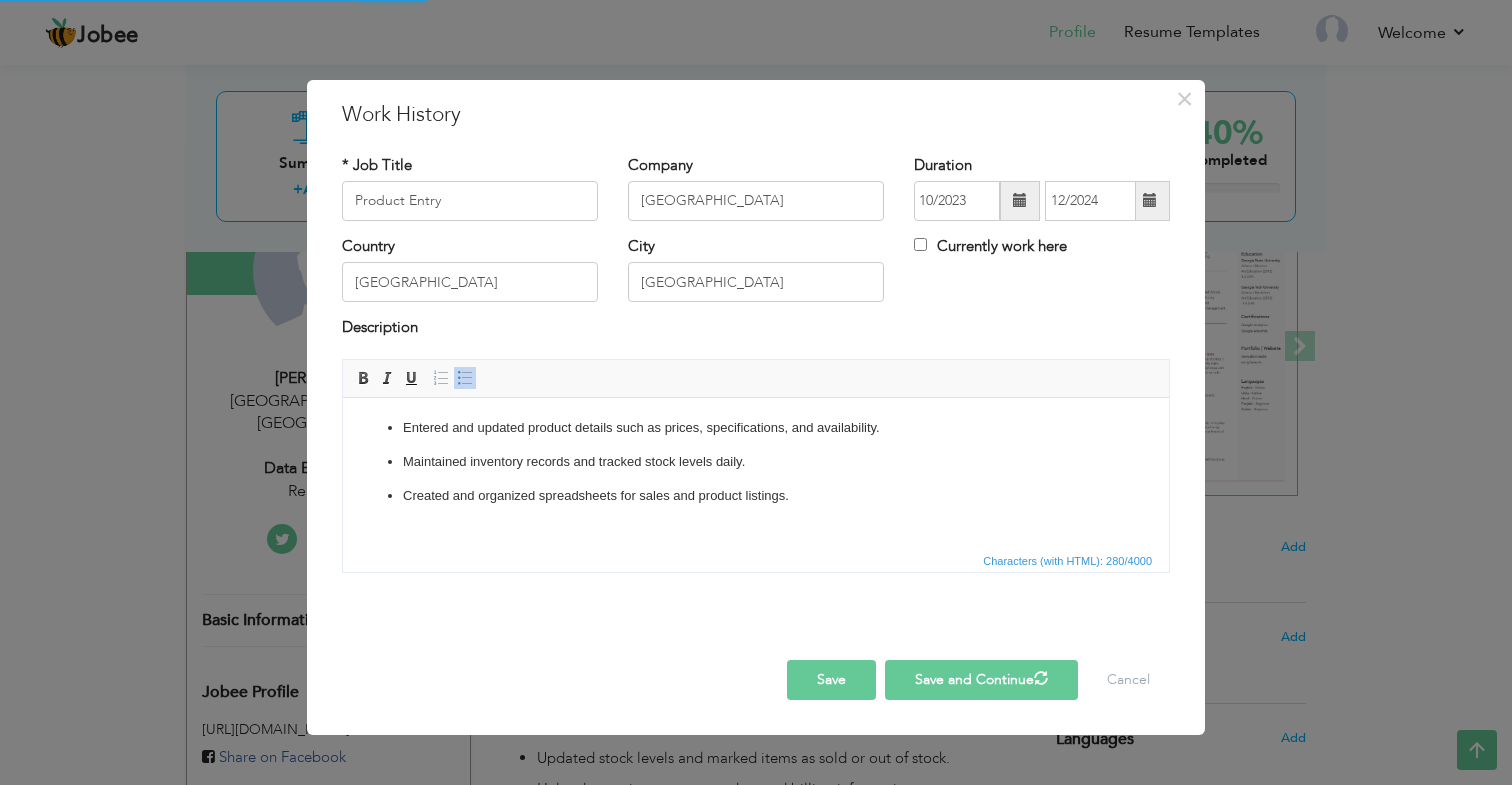 type 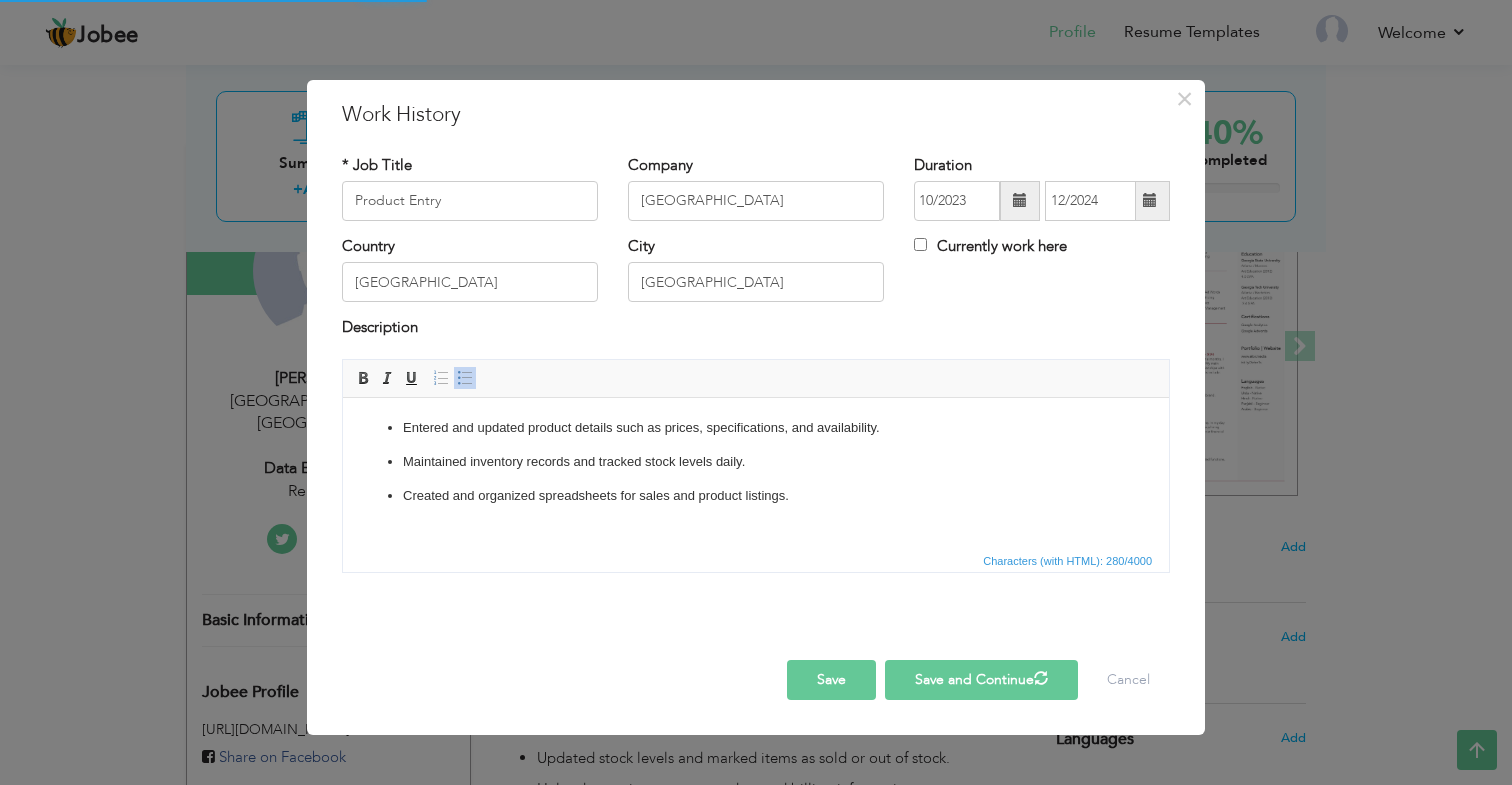 type 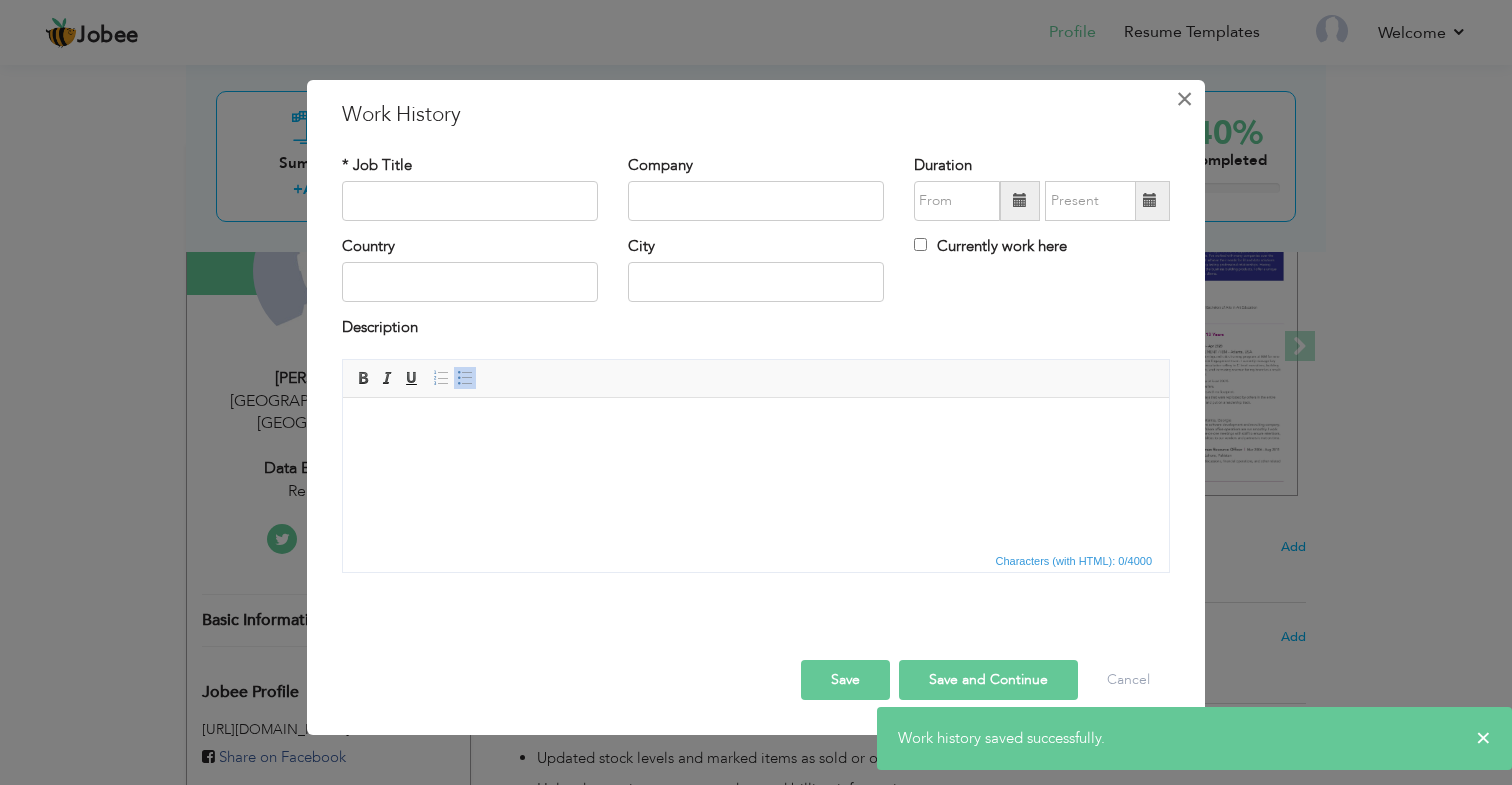 click on "×" at bounding box center (1184, 99) 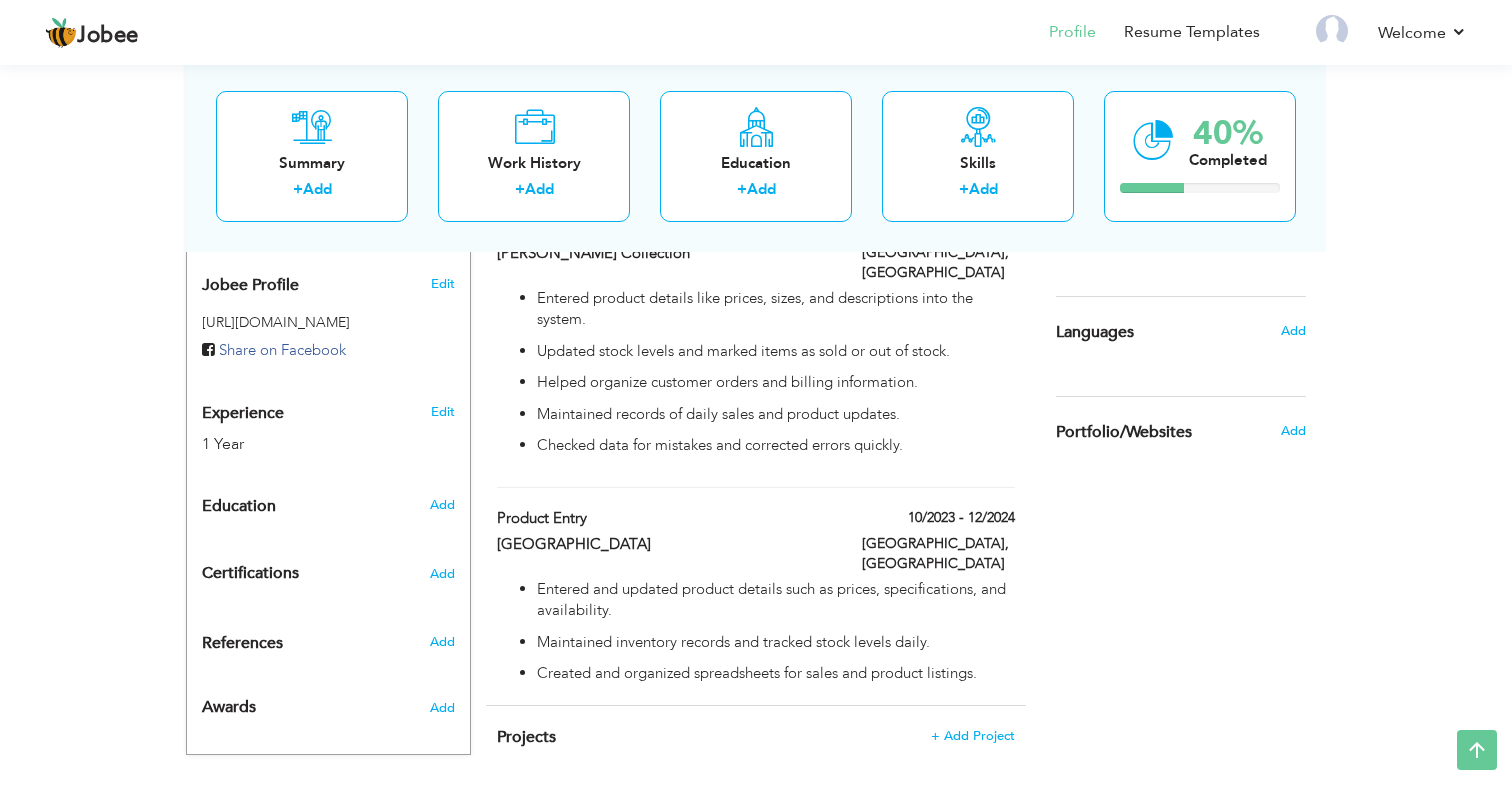 scroll, scrollTop: 638, scrollLeft: 0, axis: vertical 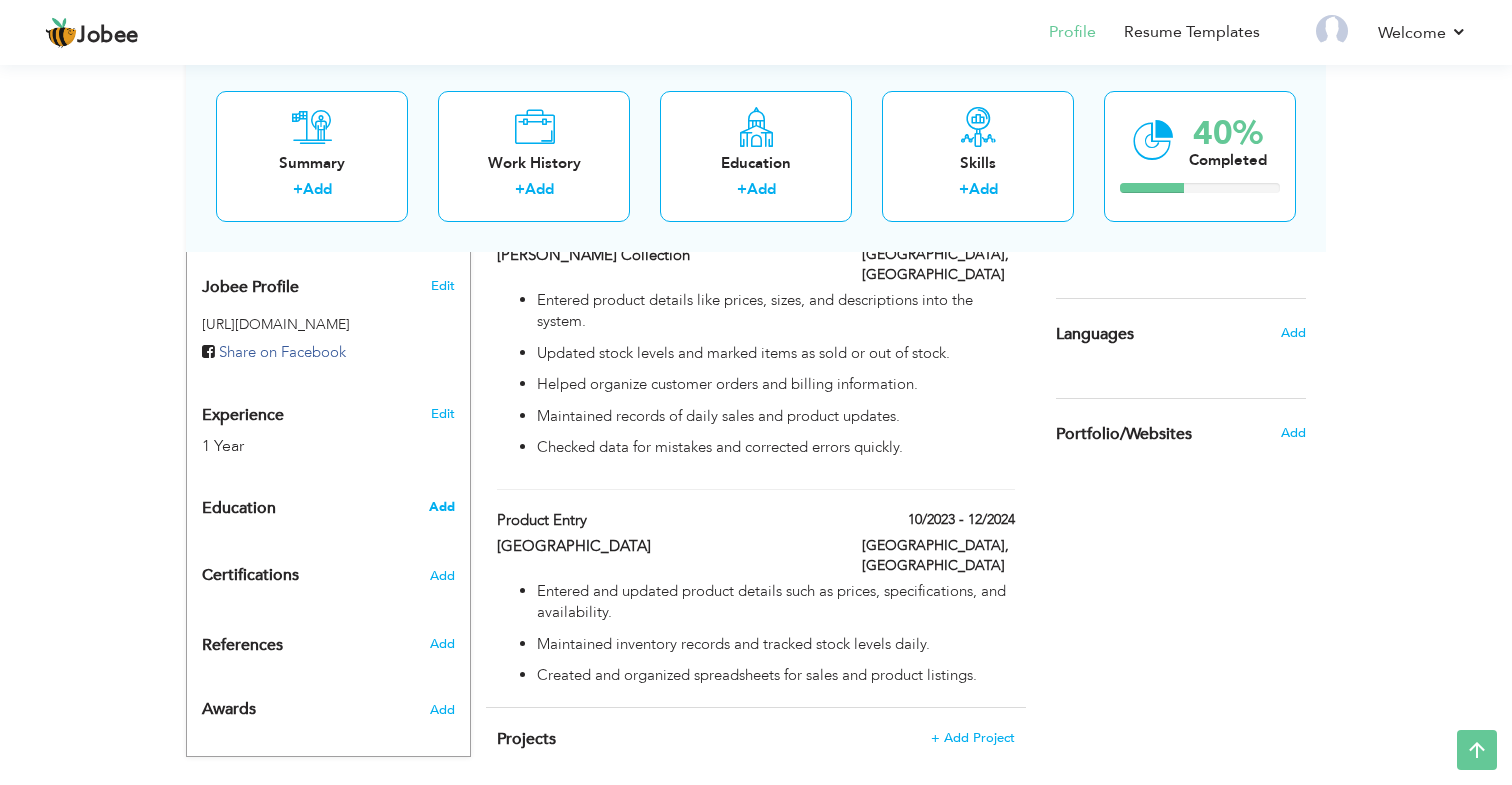 click on "Add" at bounding box center [442, 507] 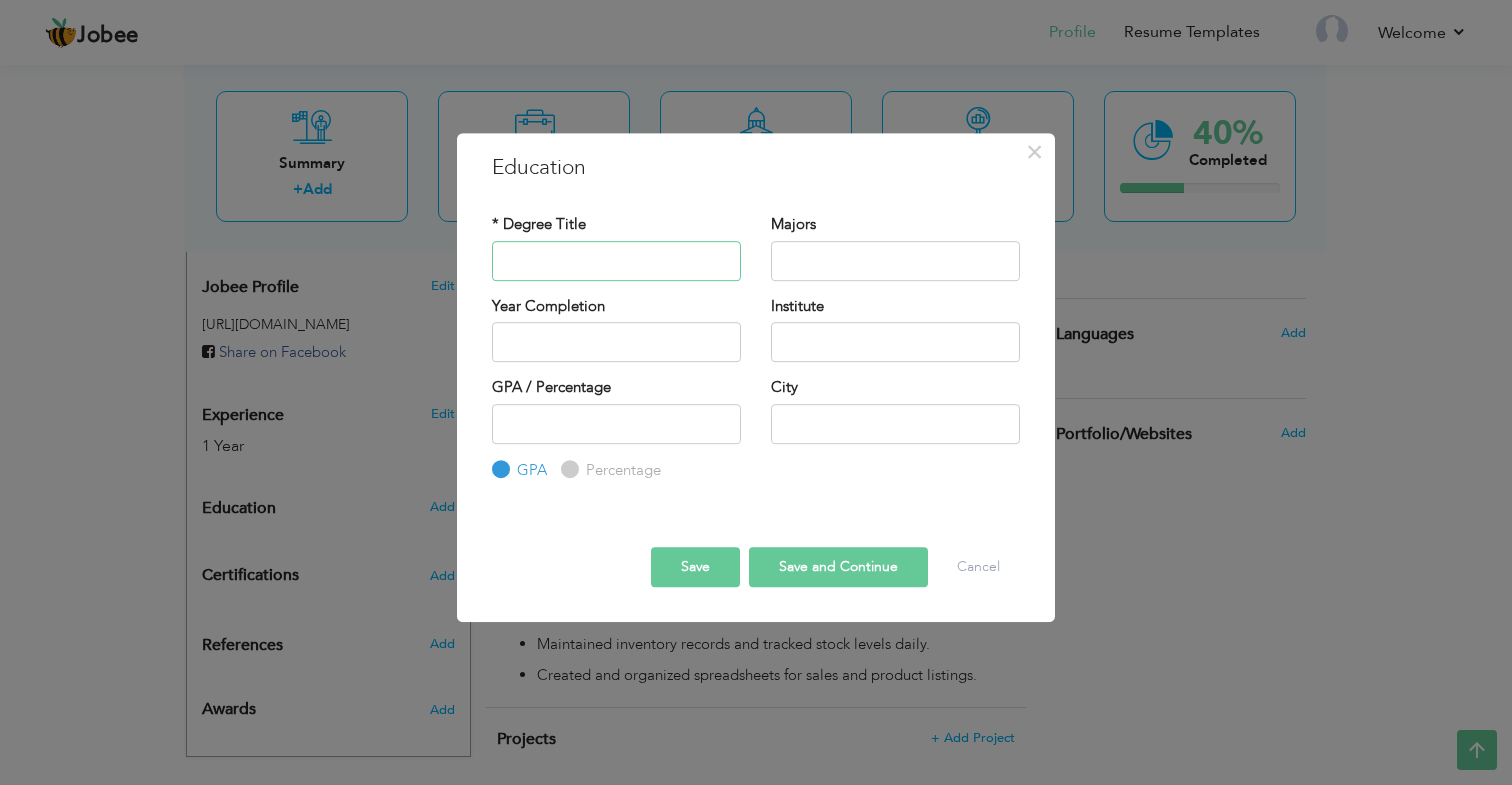click at bounding box center (616, 261) 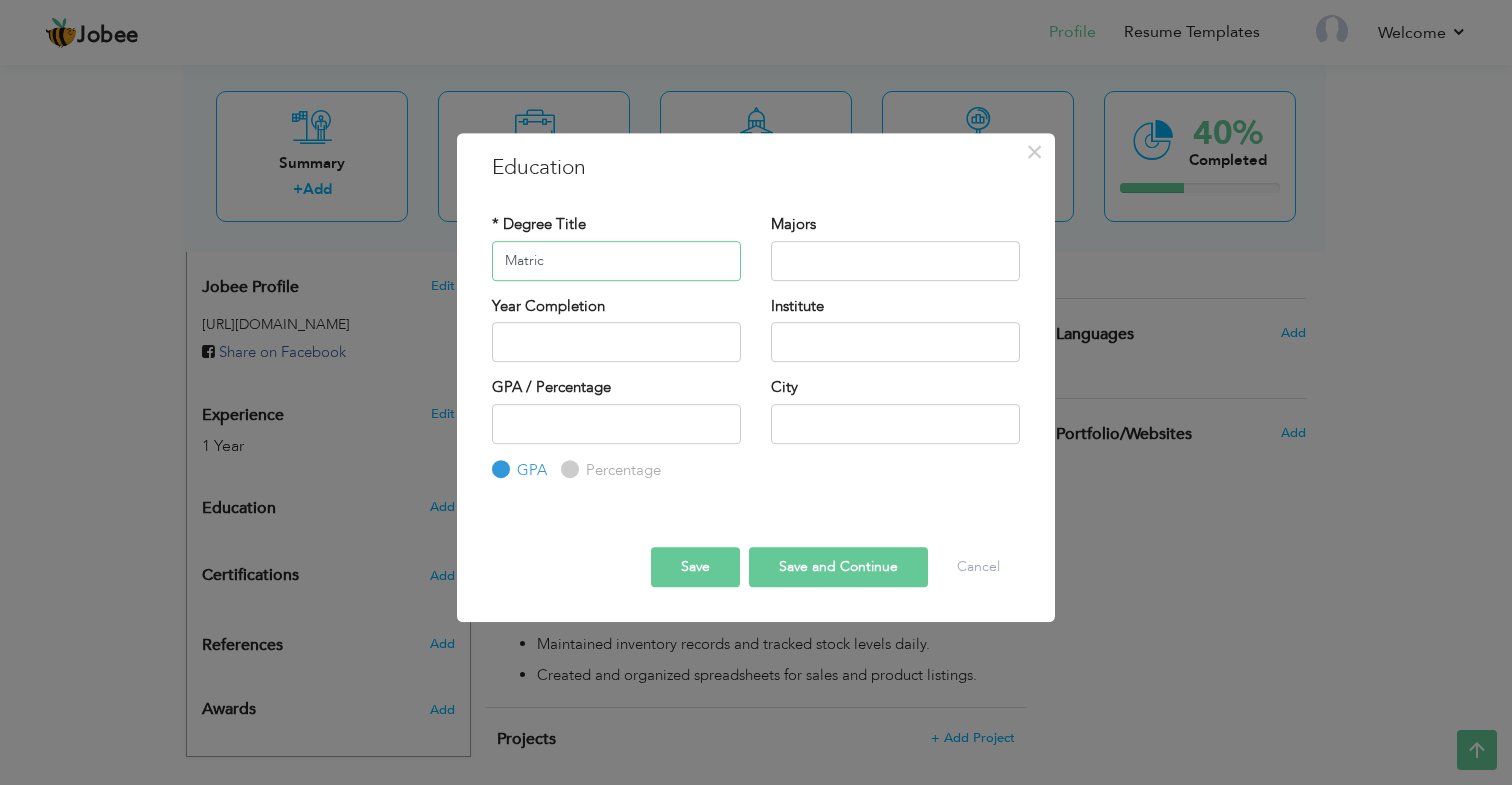 type on "Matric" 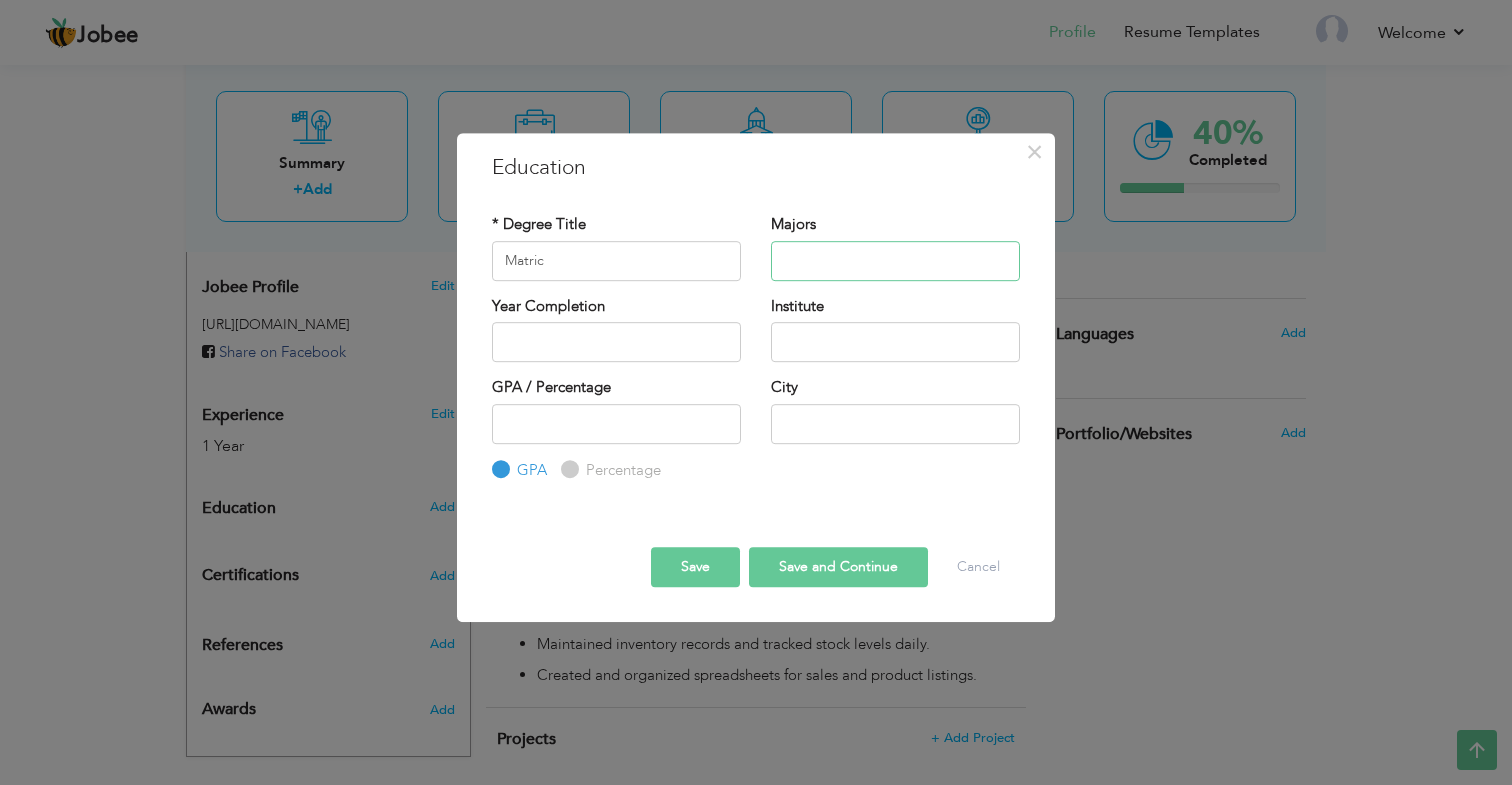 click at bounding box center (895, 261) 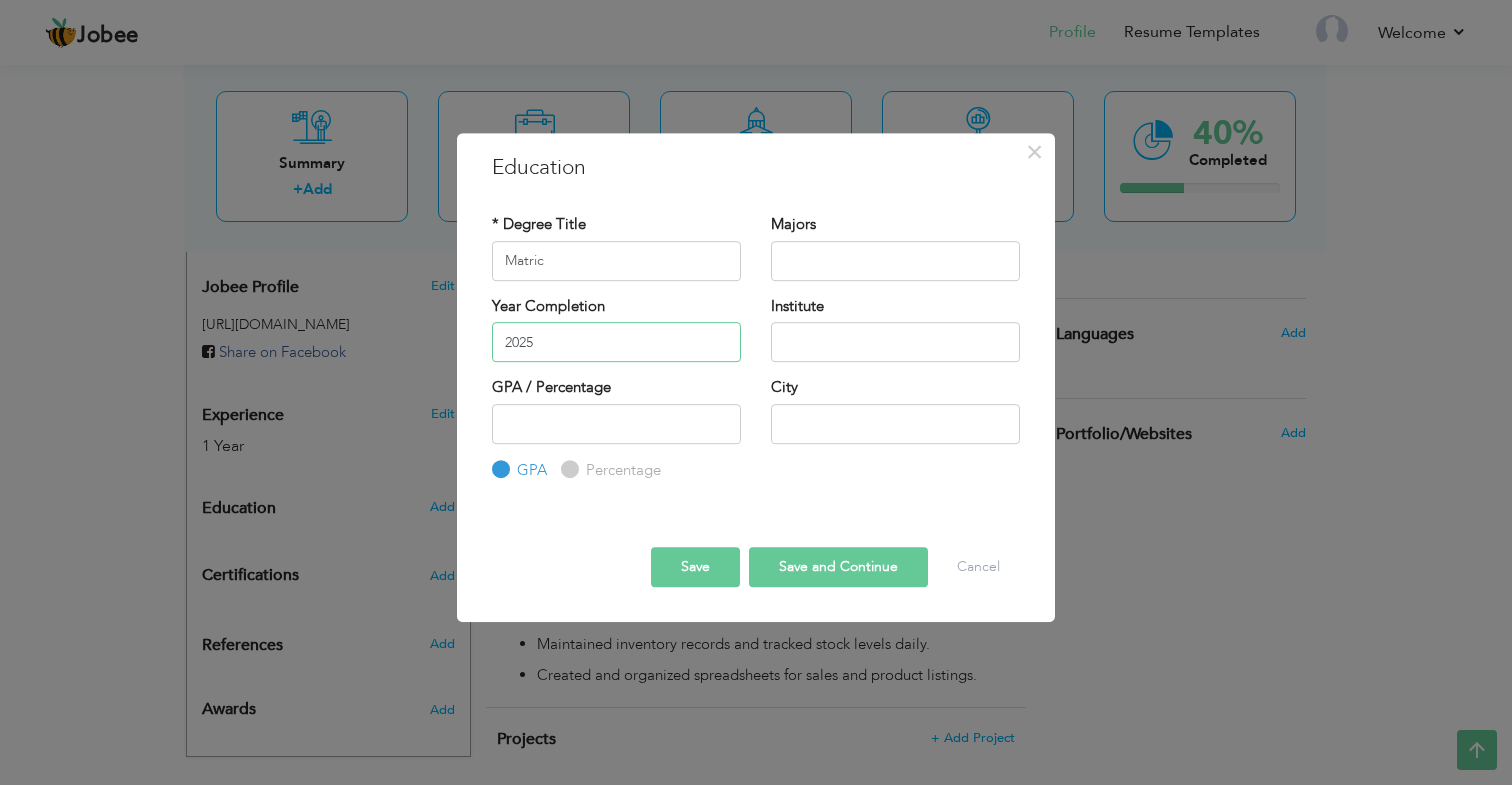 click on "2025" at bounding box center [616, 342] 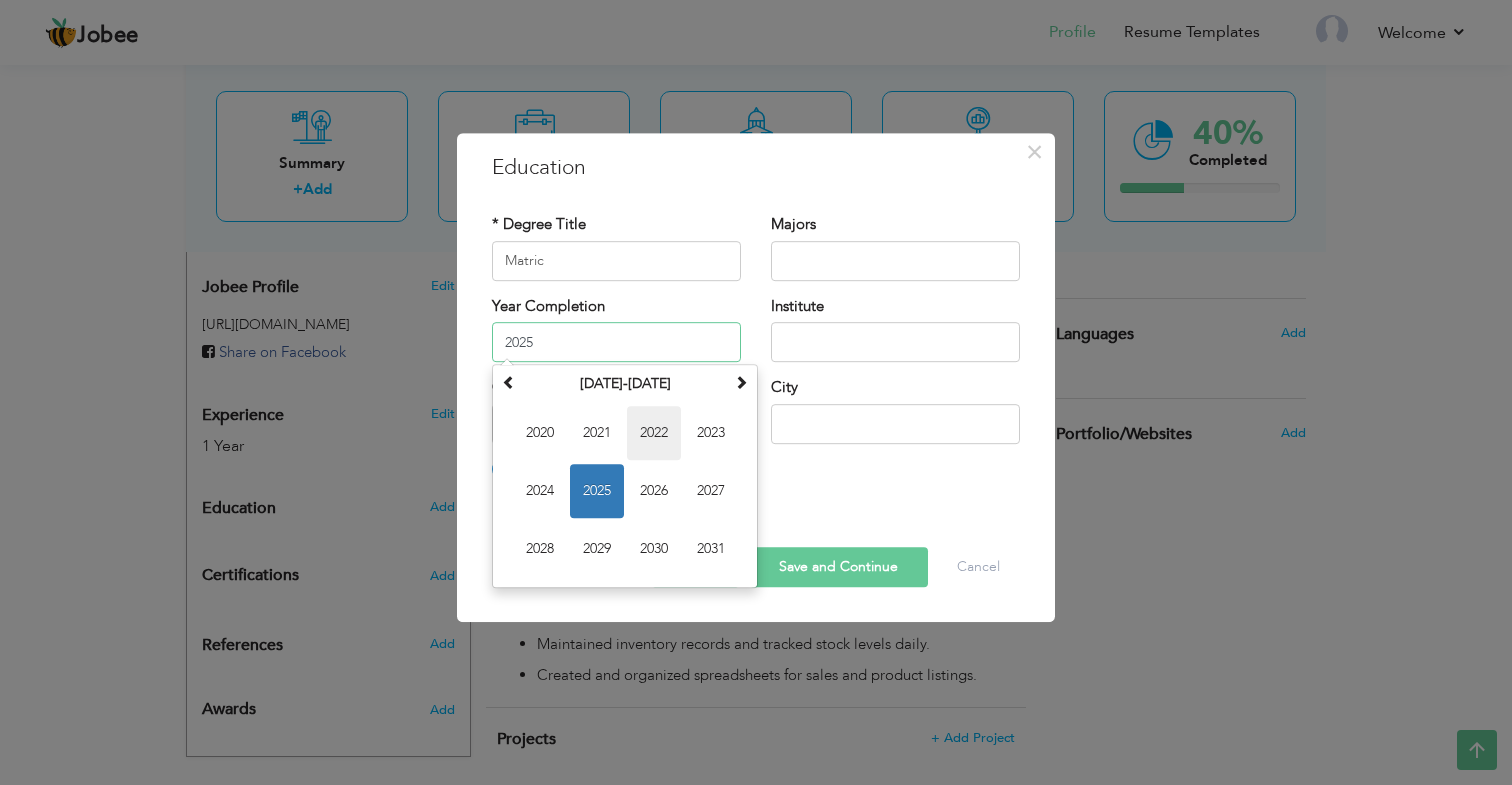 click on "2022" at bounding box center [654, 433] 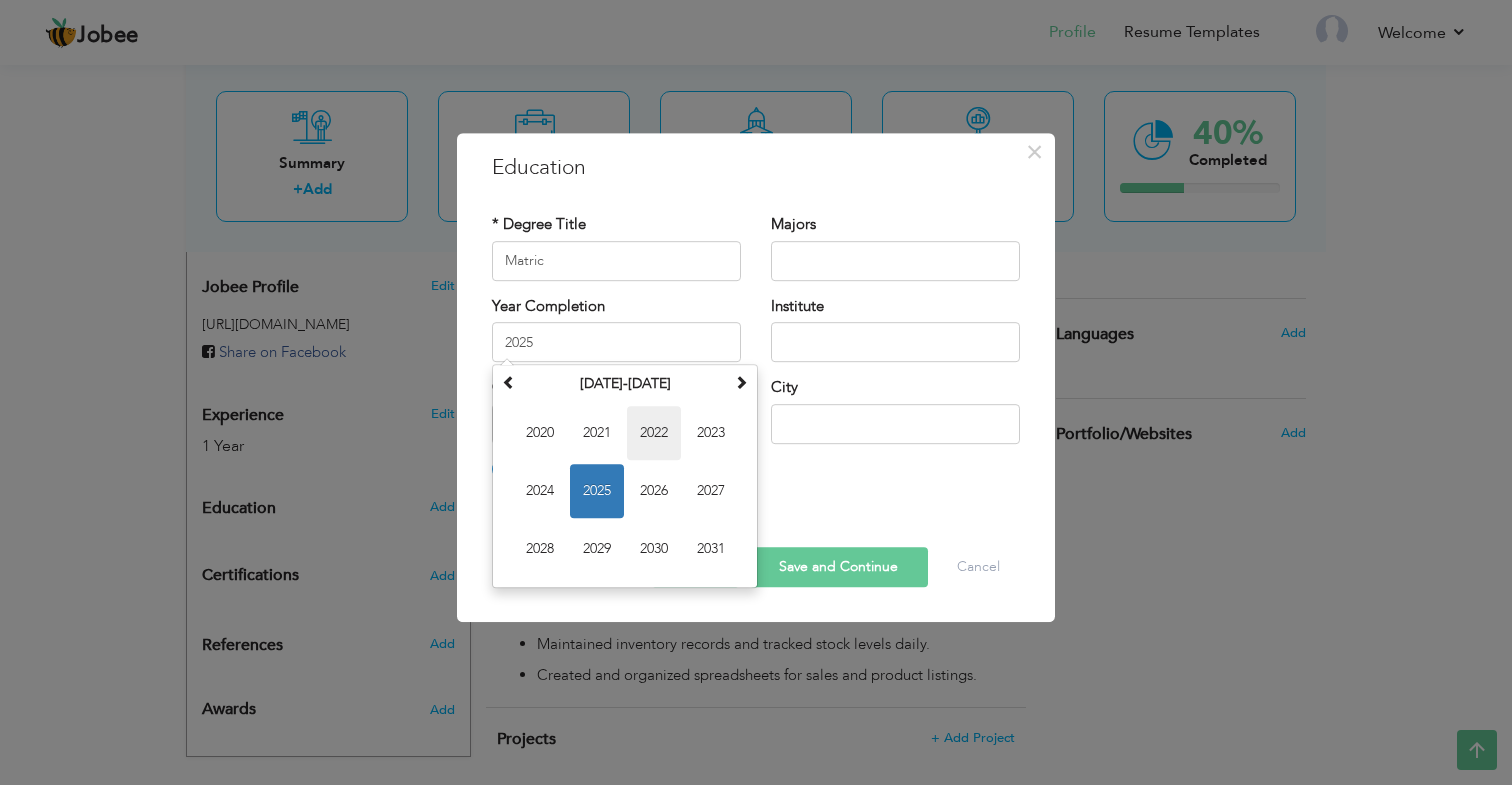 type on "2022" 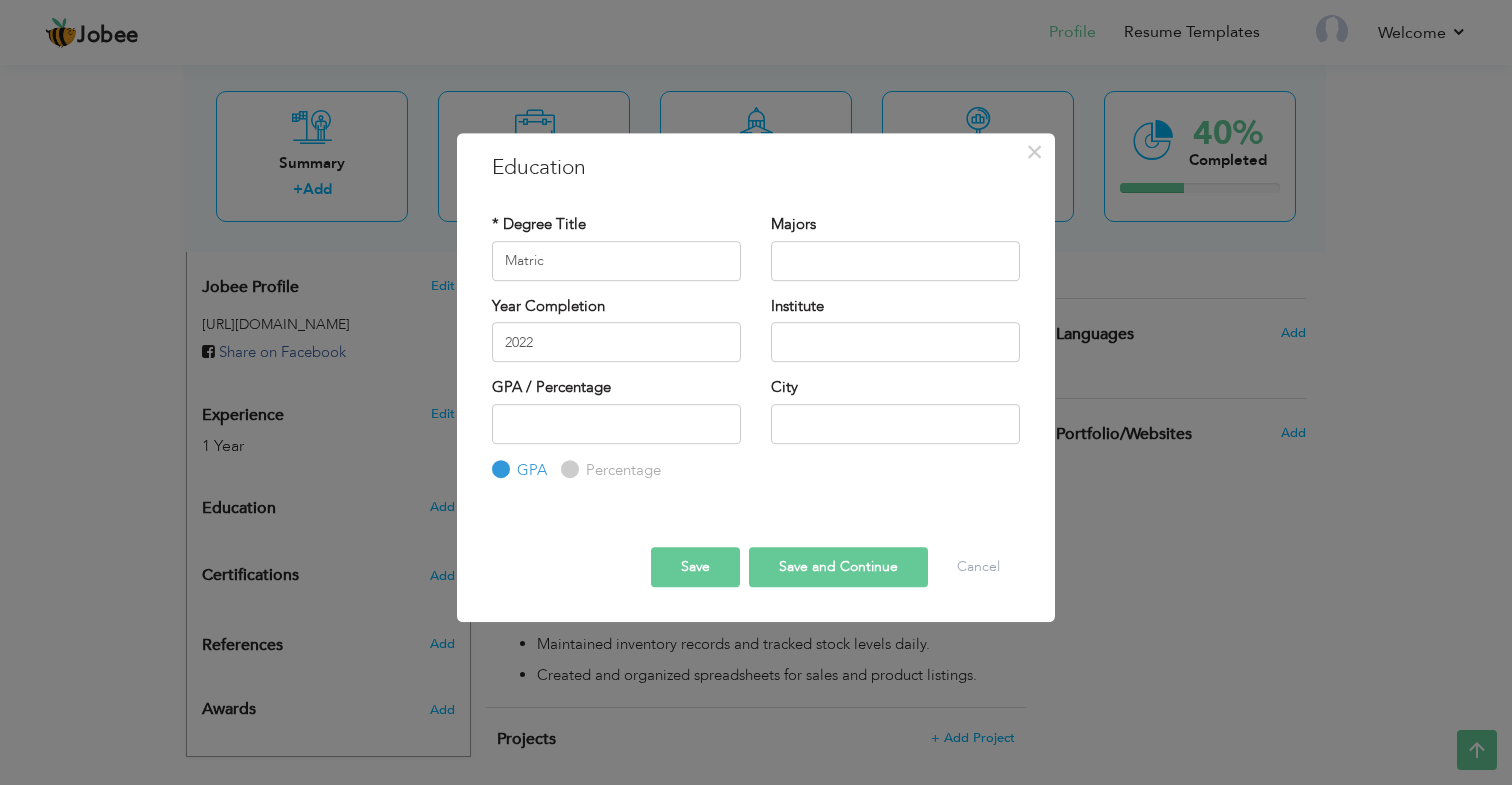 click on "Save and Continue" at bounding box center [838, 567] 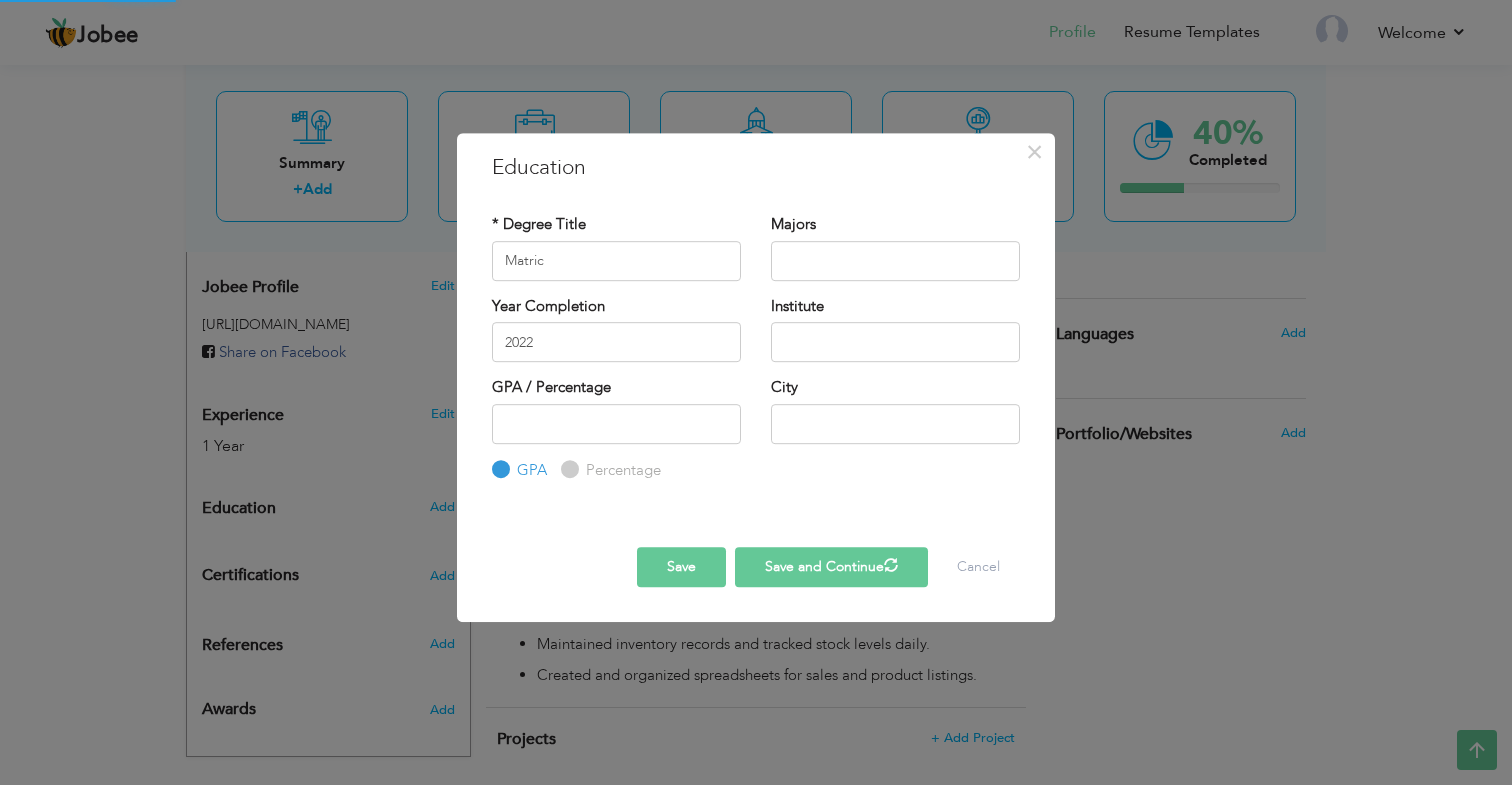 type 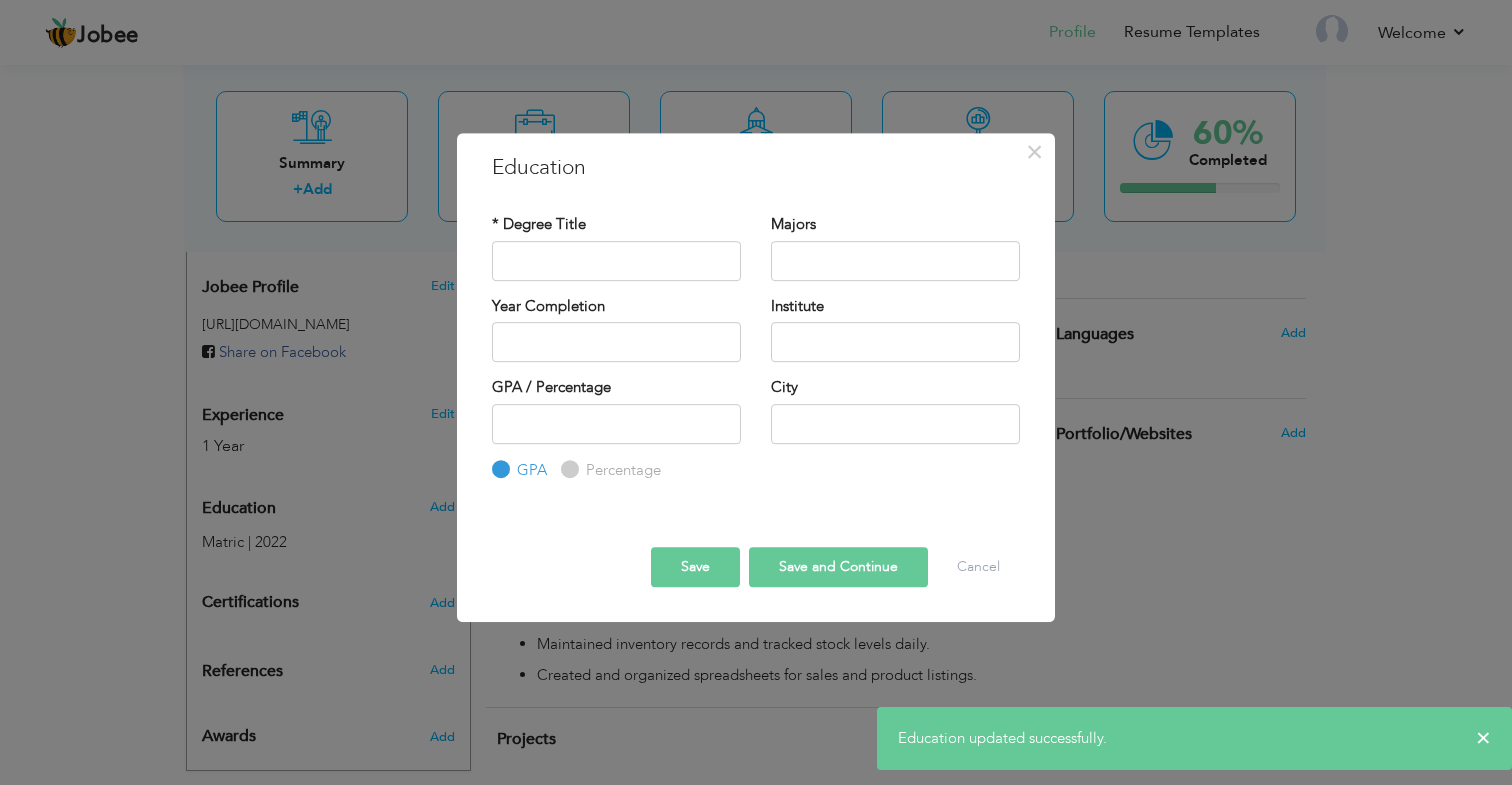 click on "×
Education
* Degree Title
Majors
Year Completion Institute GPA" at bounding box center [756, 392] 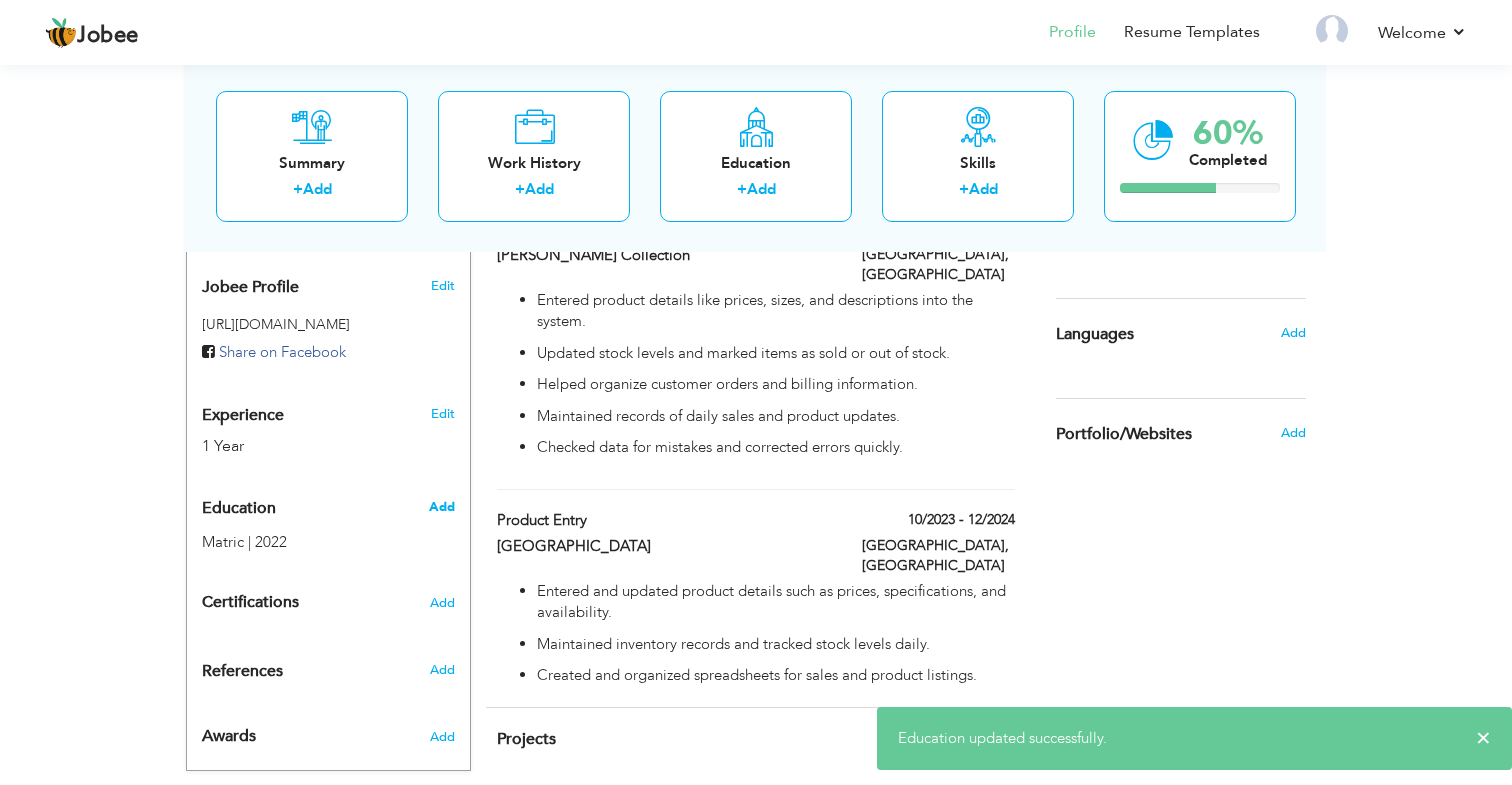 click on "Add" at bounding box center (442, 507) 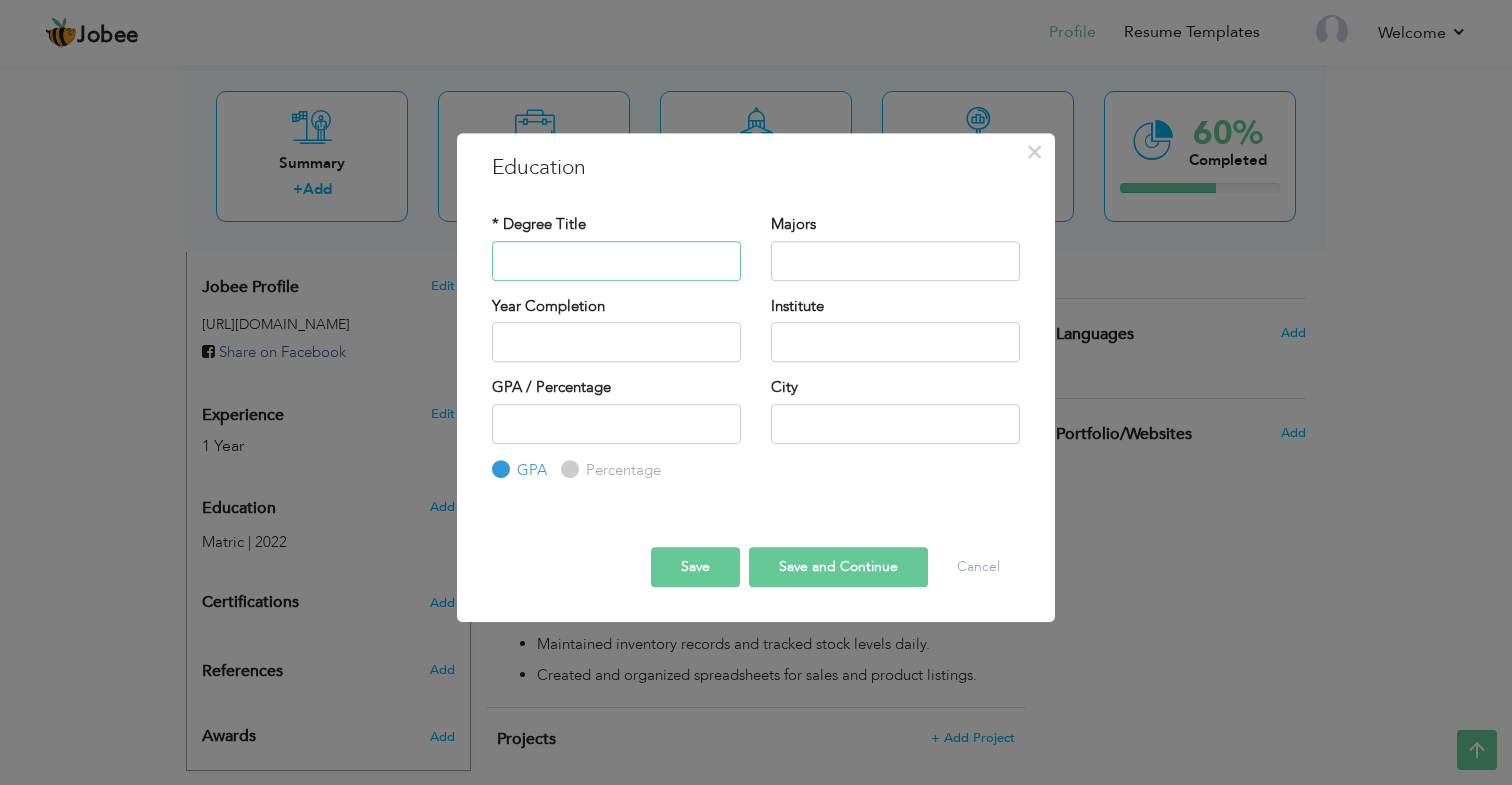 click at bounding box center (616, 261) 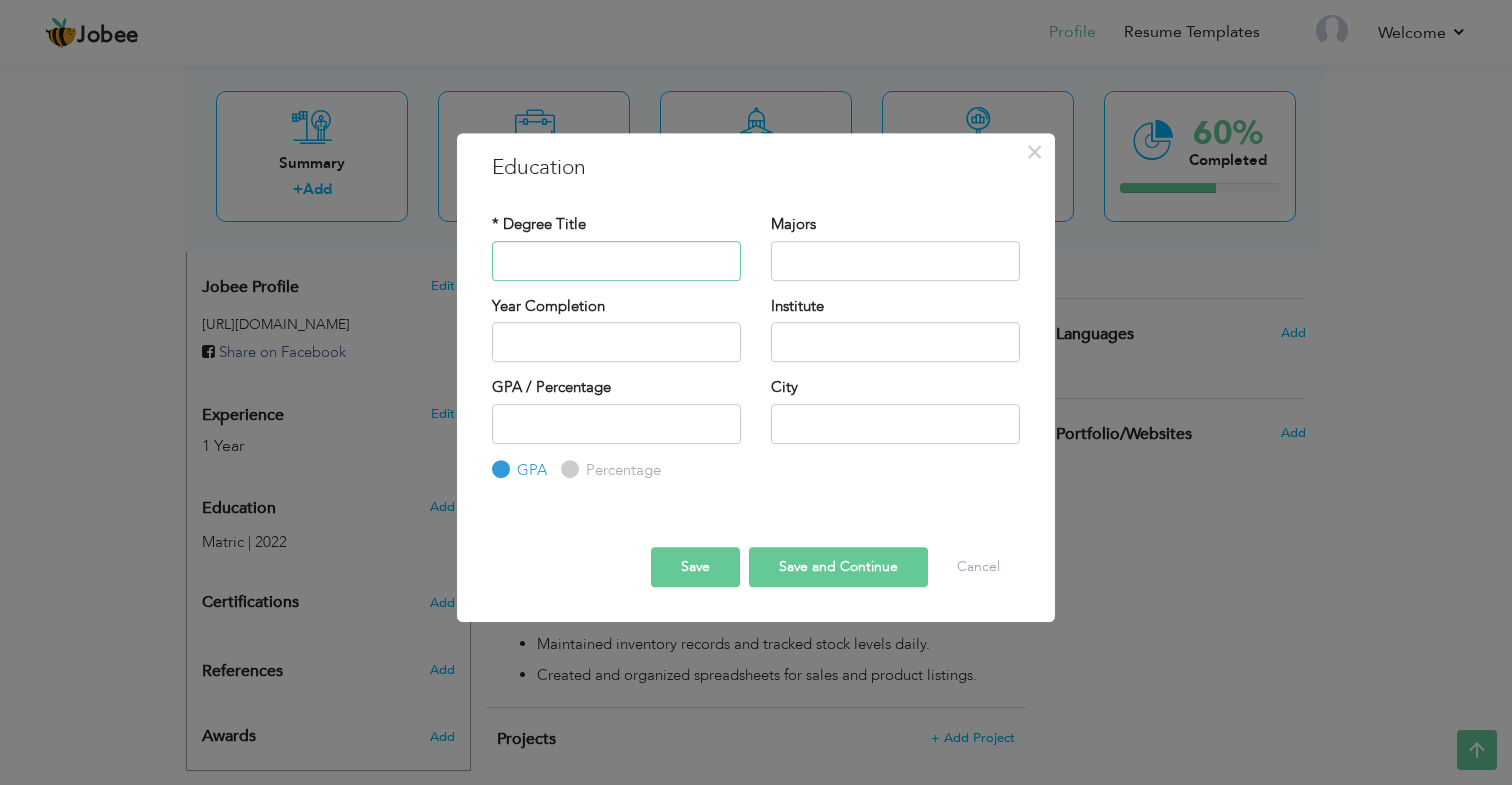 click at bounding box center [616, 261] 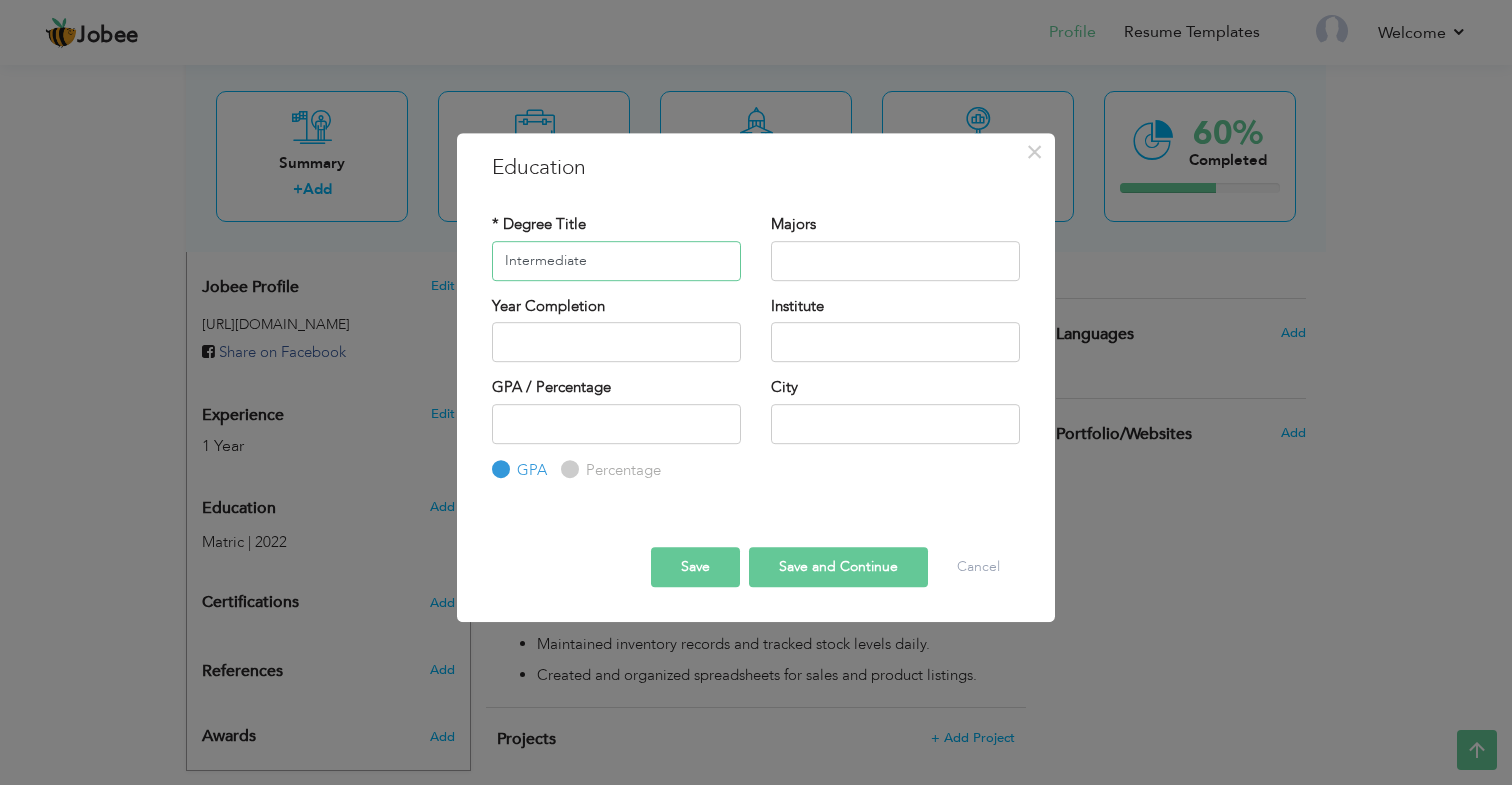 type on "Intermediate" 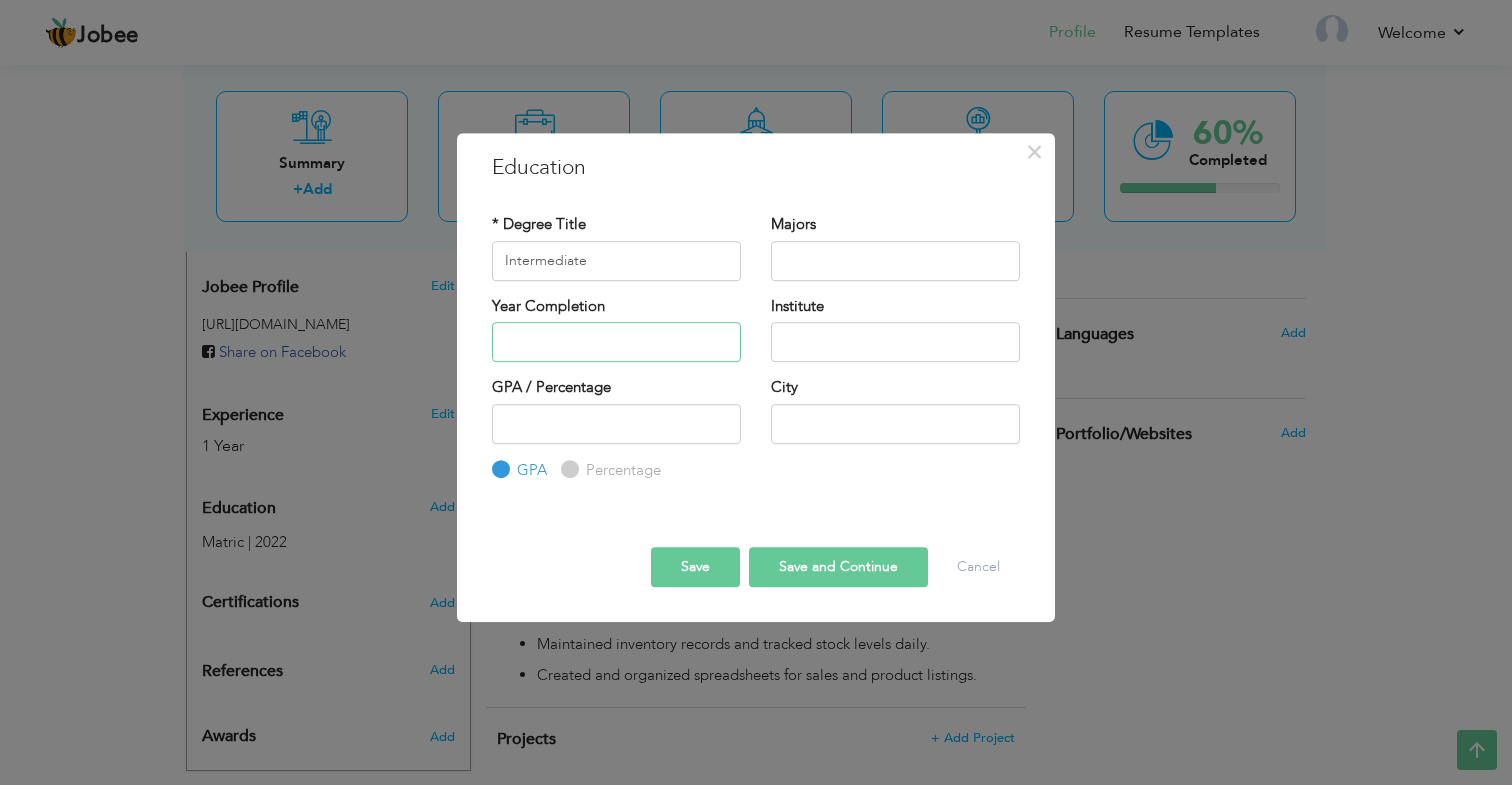 click at bounding box center [616, 342] 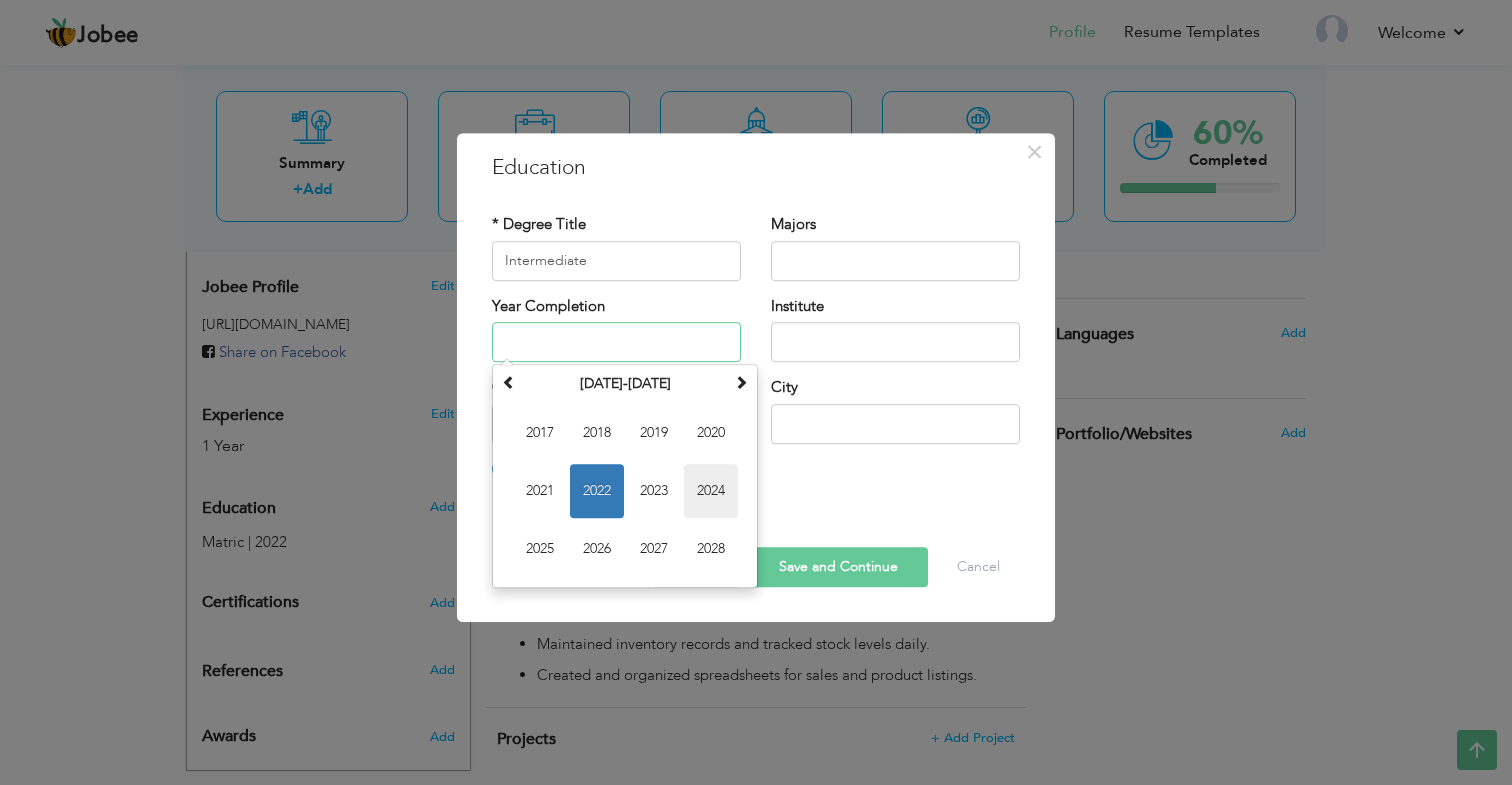 click on "2024" at bounding box center (711, 491) 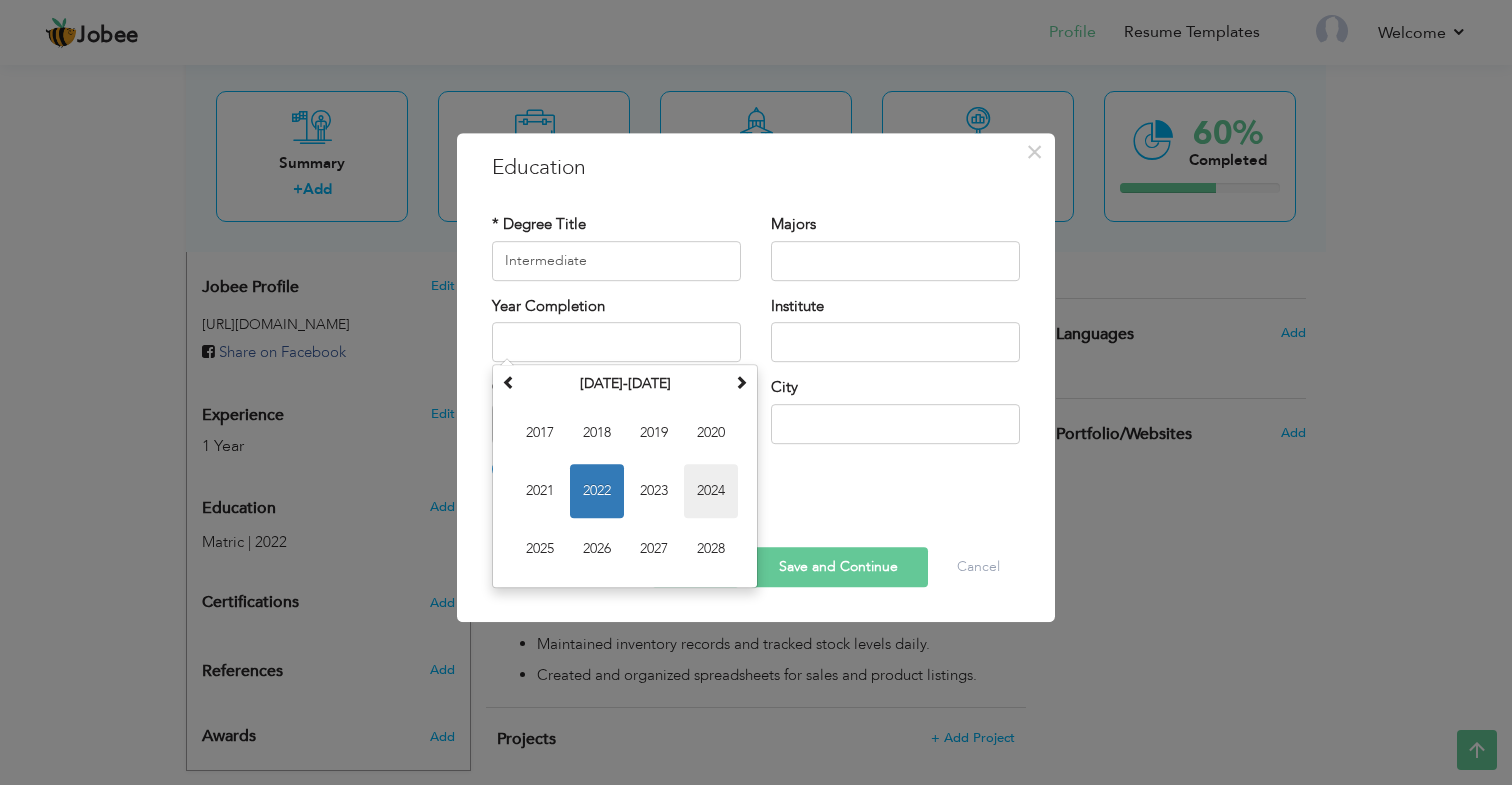 type on "2024" 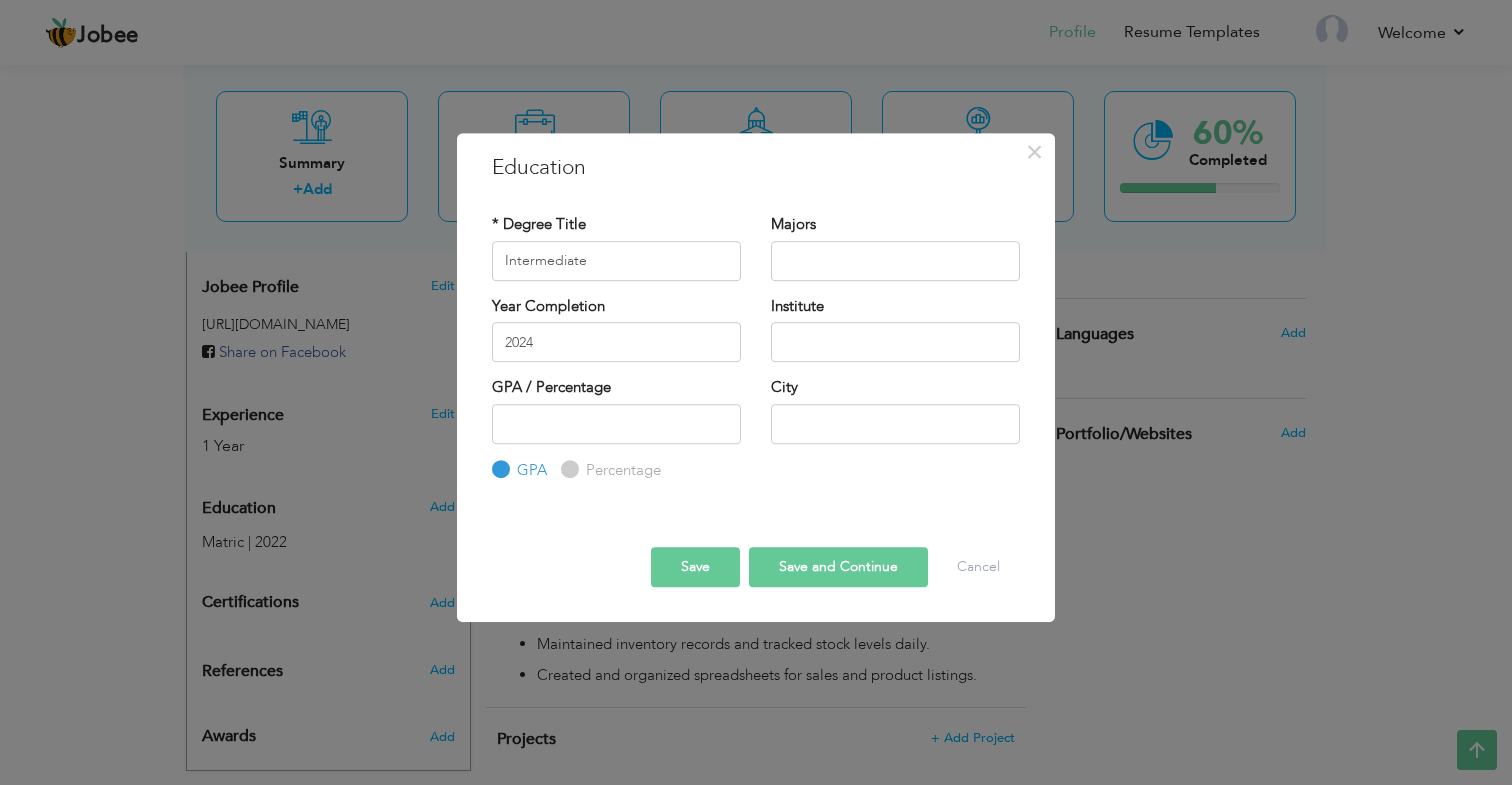click on "Save and Continue" at bounding box center [838, 567] 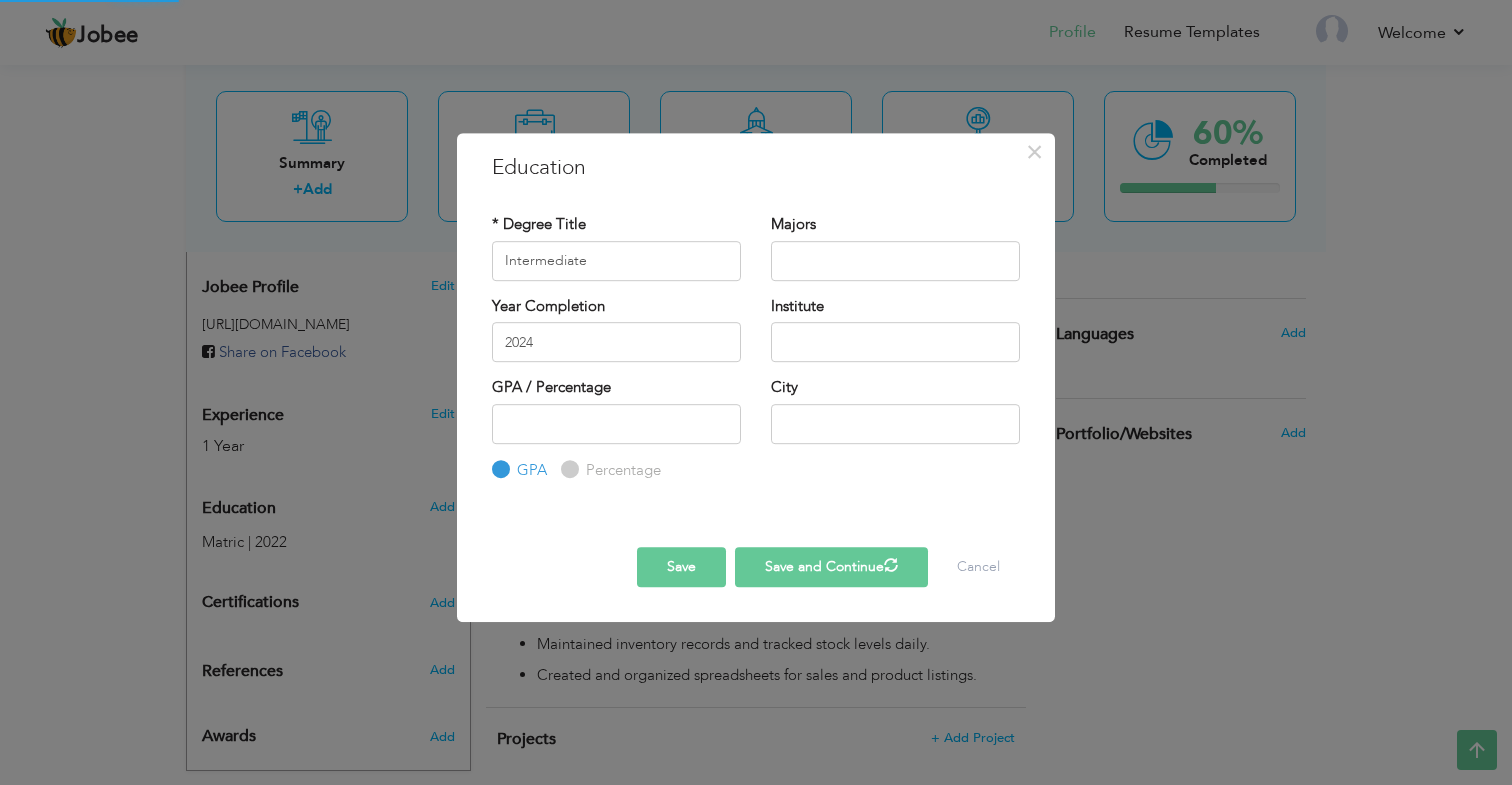 type 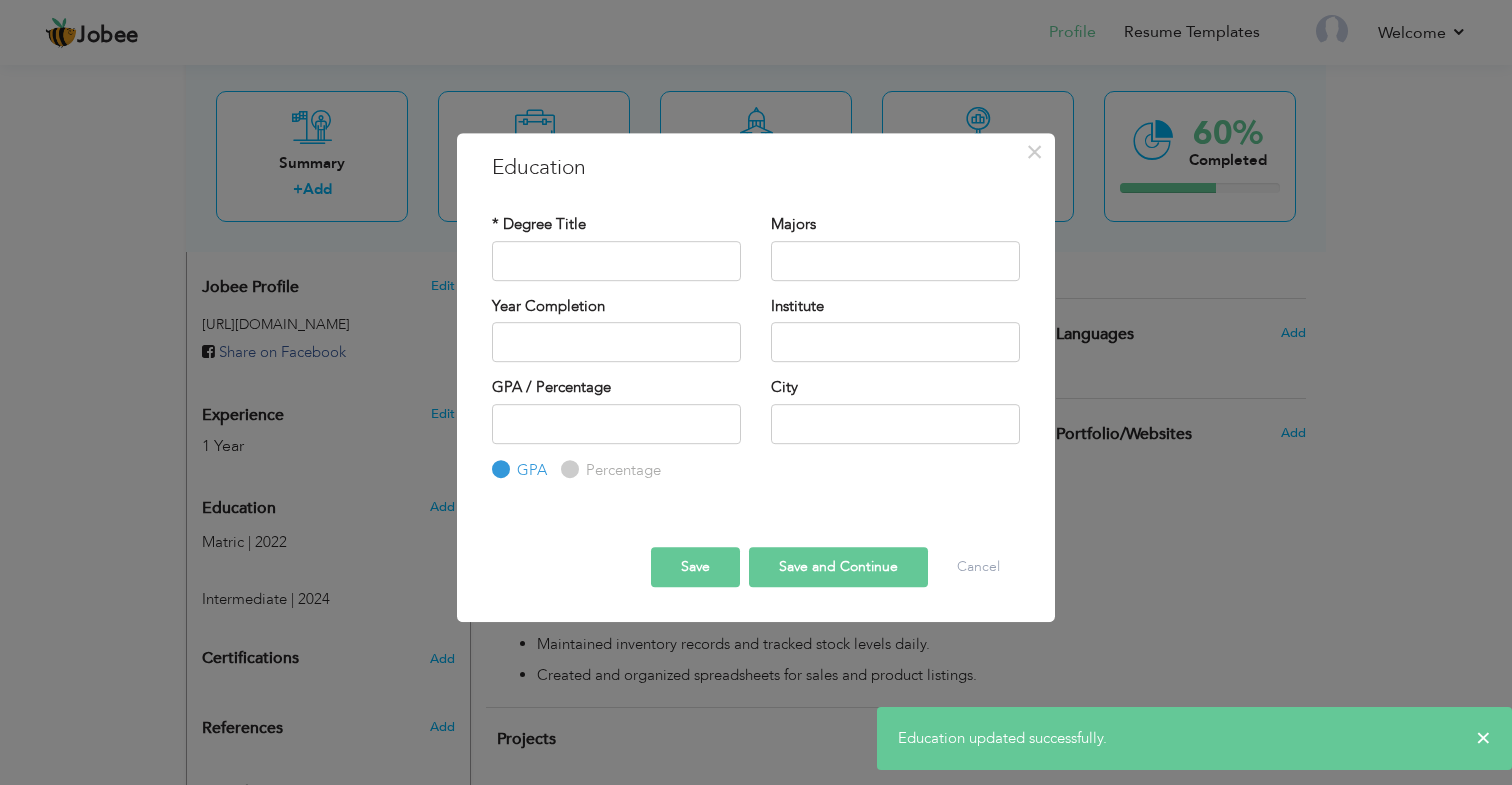 click on "×
Education
* Degree Title
Majors
Year Completion Institute GPA" at bounding box center (756, 392) 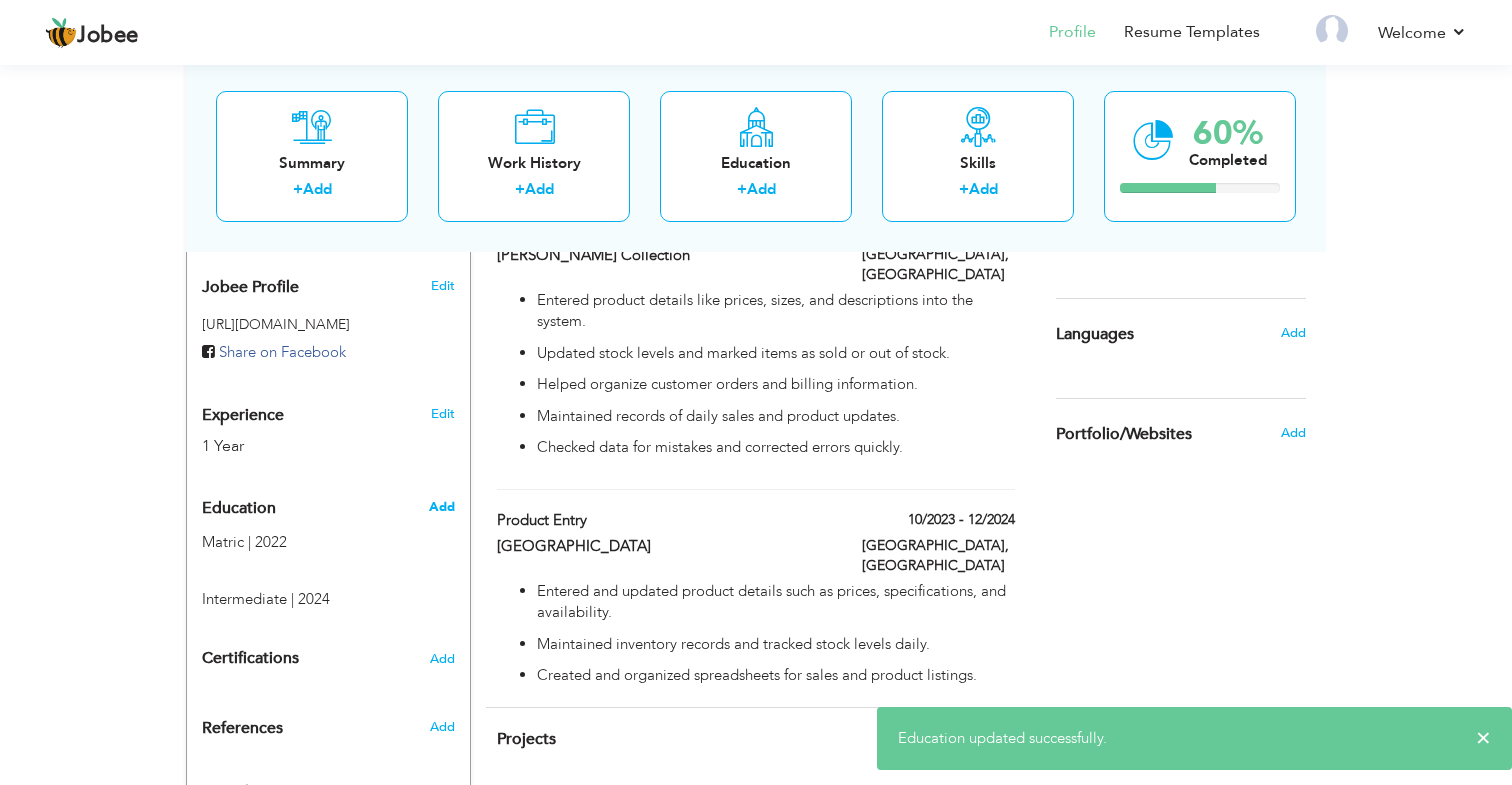 click on "Add" at bounding box center [442, 507] 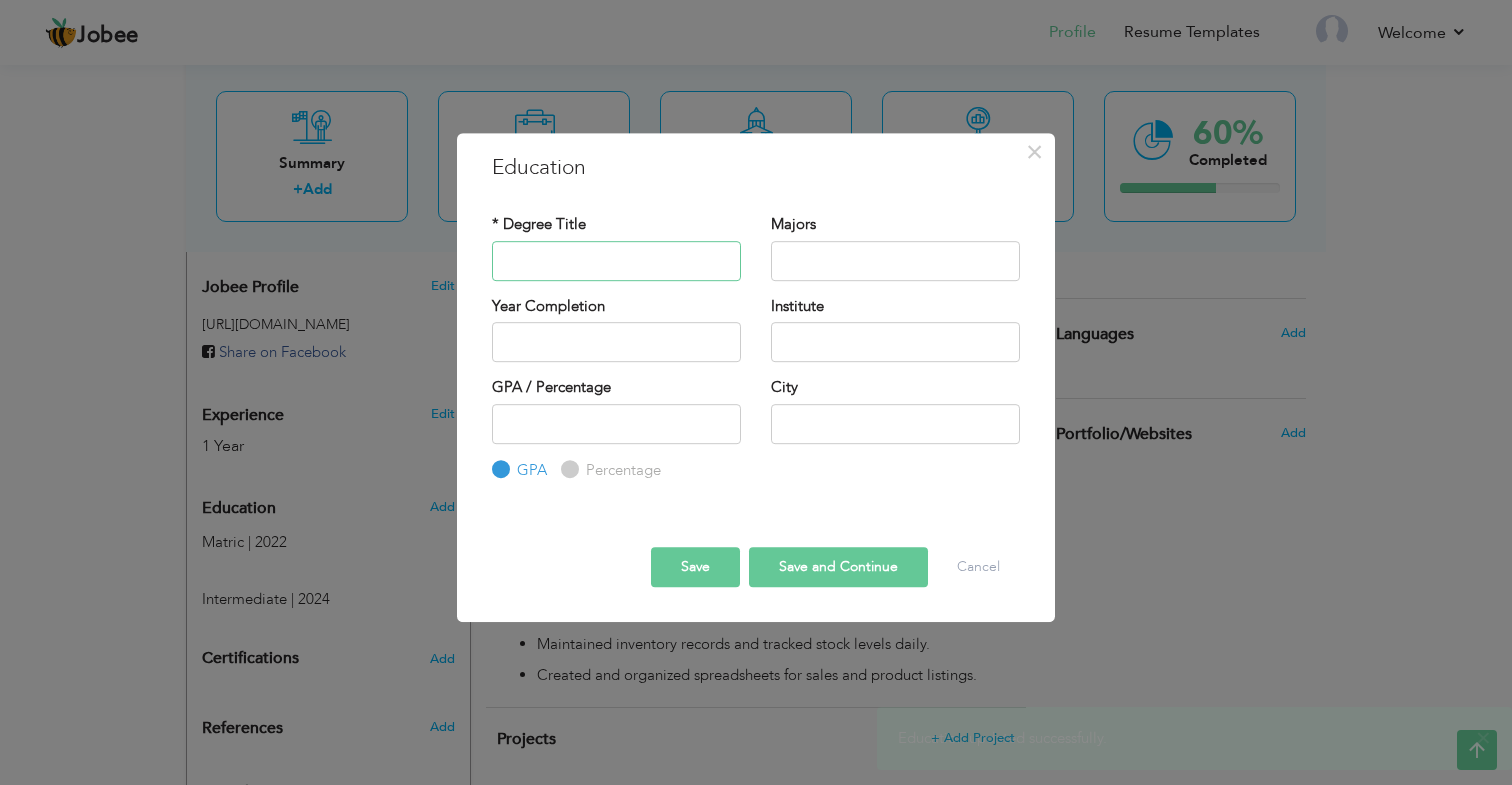 click at bounding box center [616, 261] 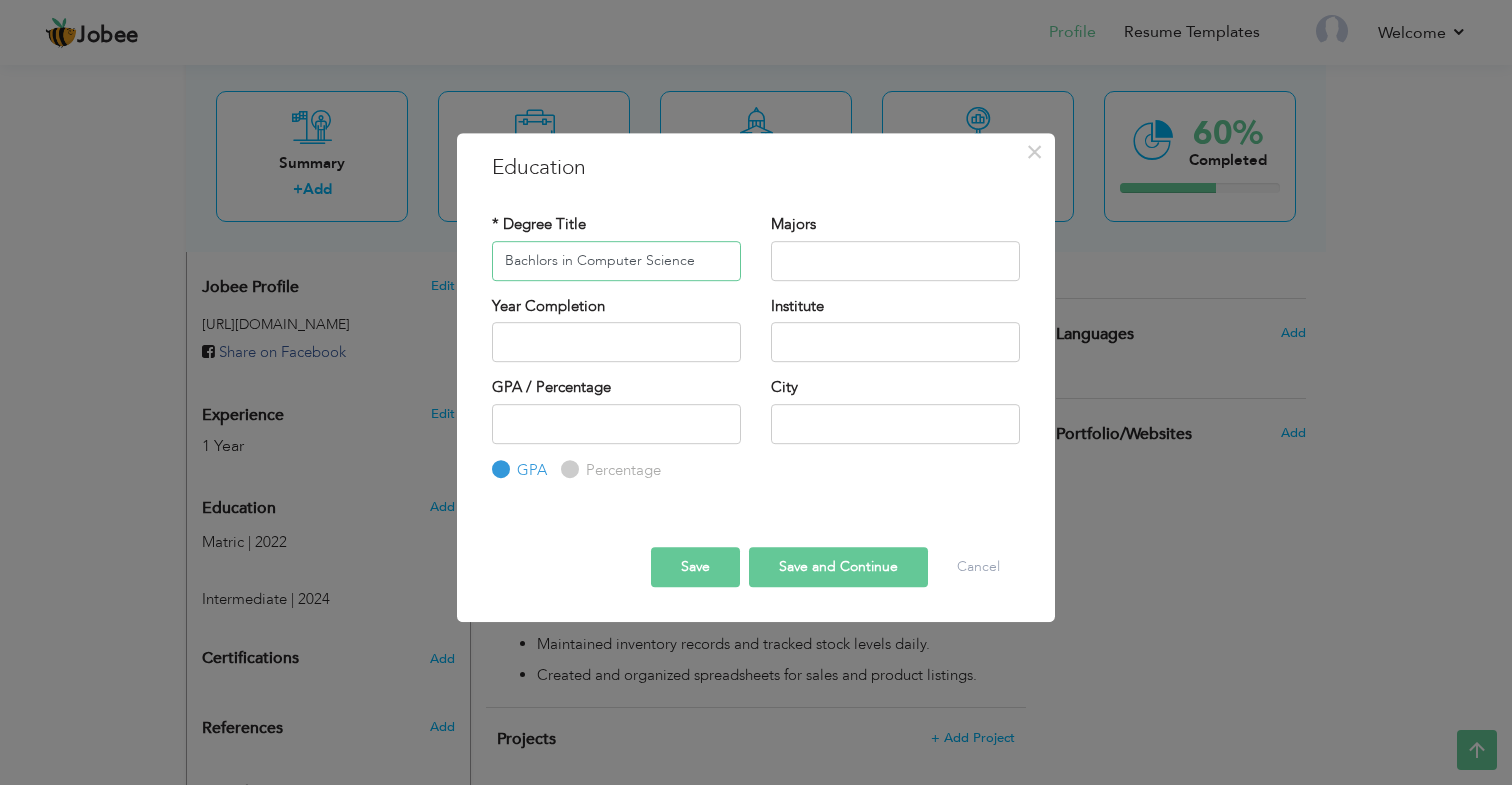 type on "Bachlors in Computer Science" 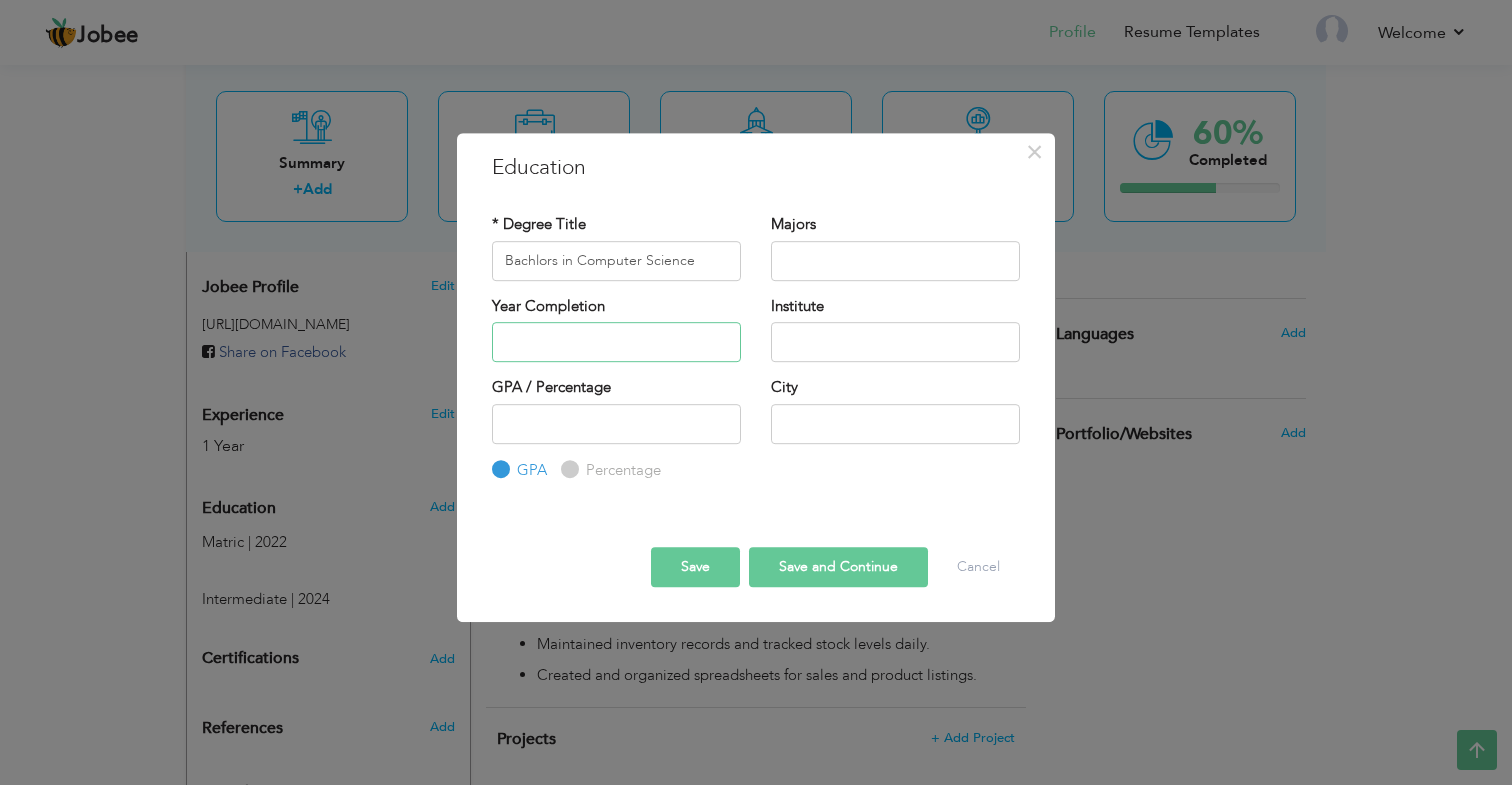 click at bounding box center (616, 342) 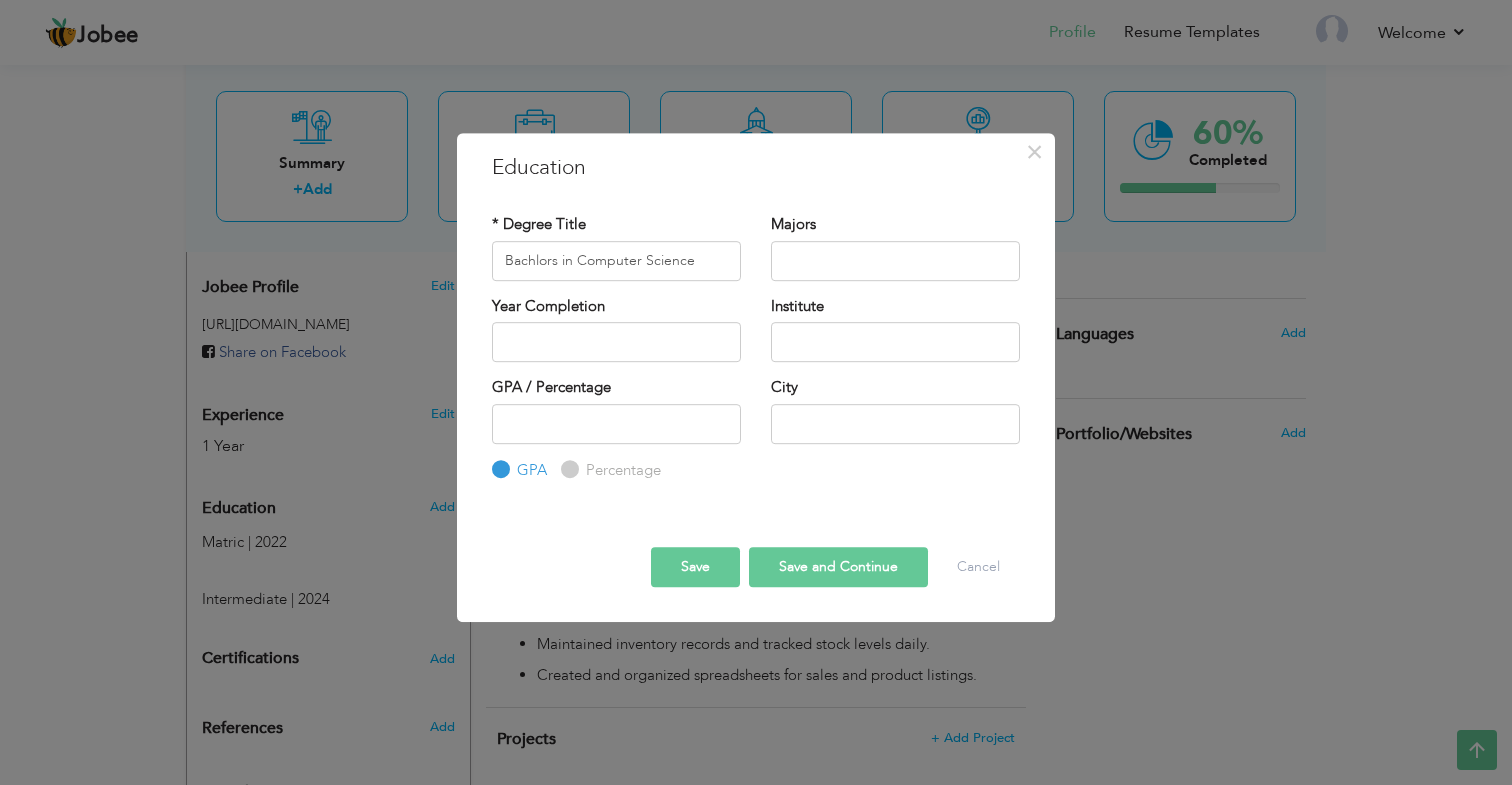 click on "GPA / Percentage
GPA
Percentage
City" at bounding box center [756, 429] 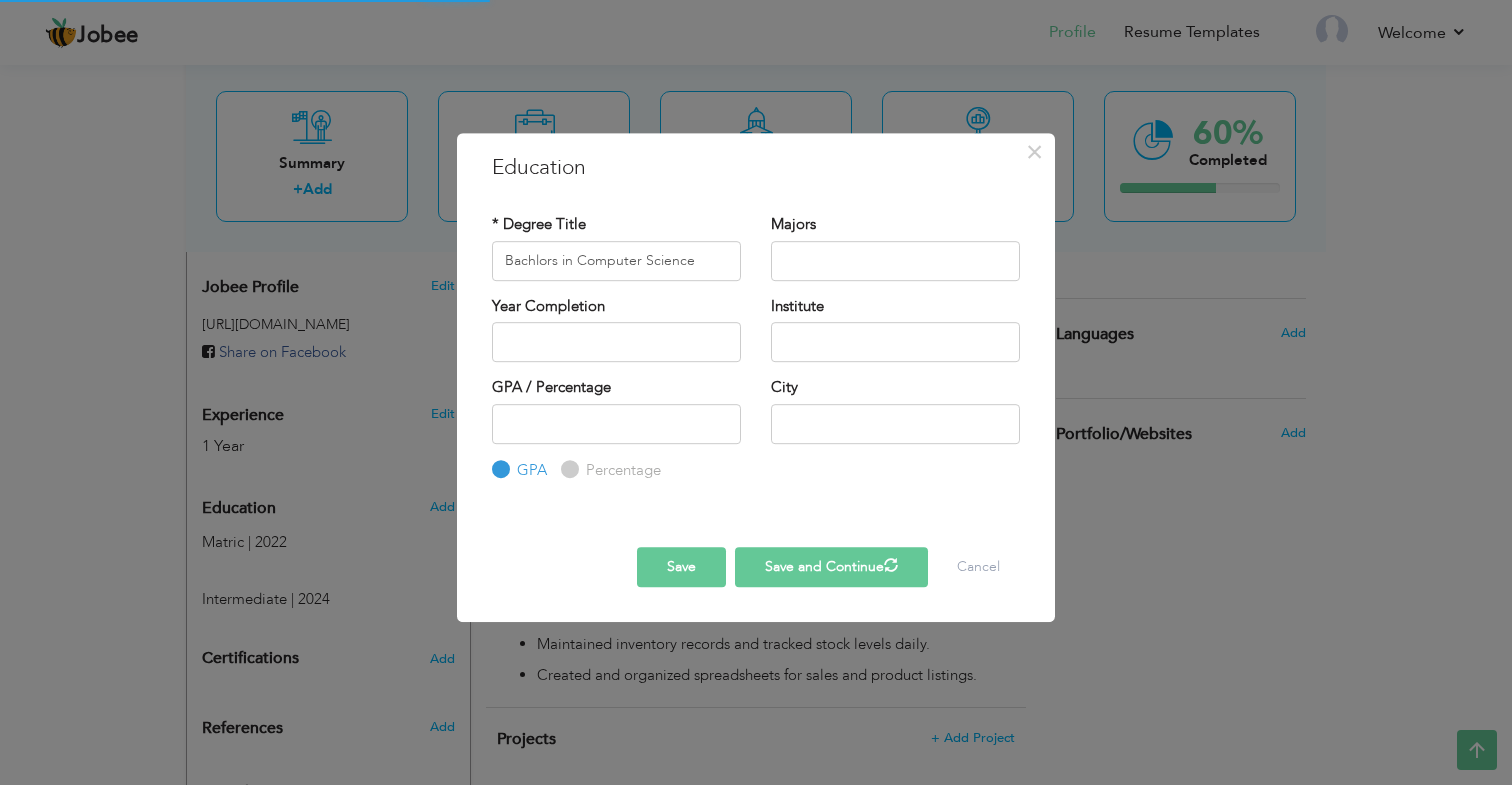 type 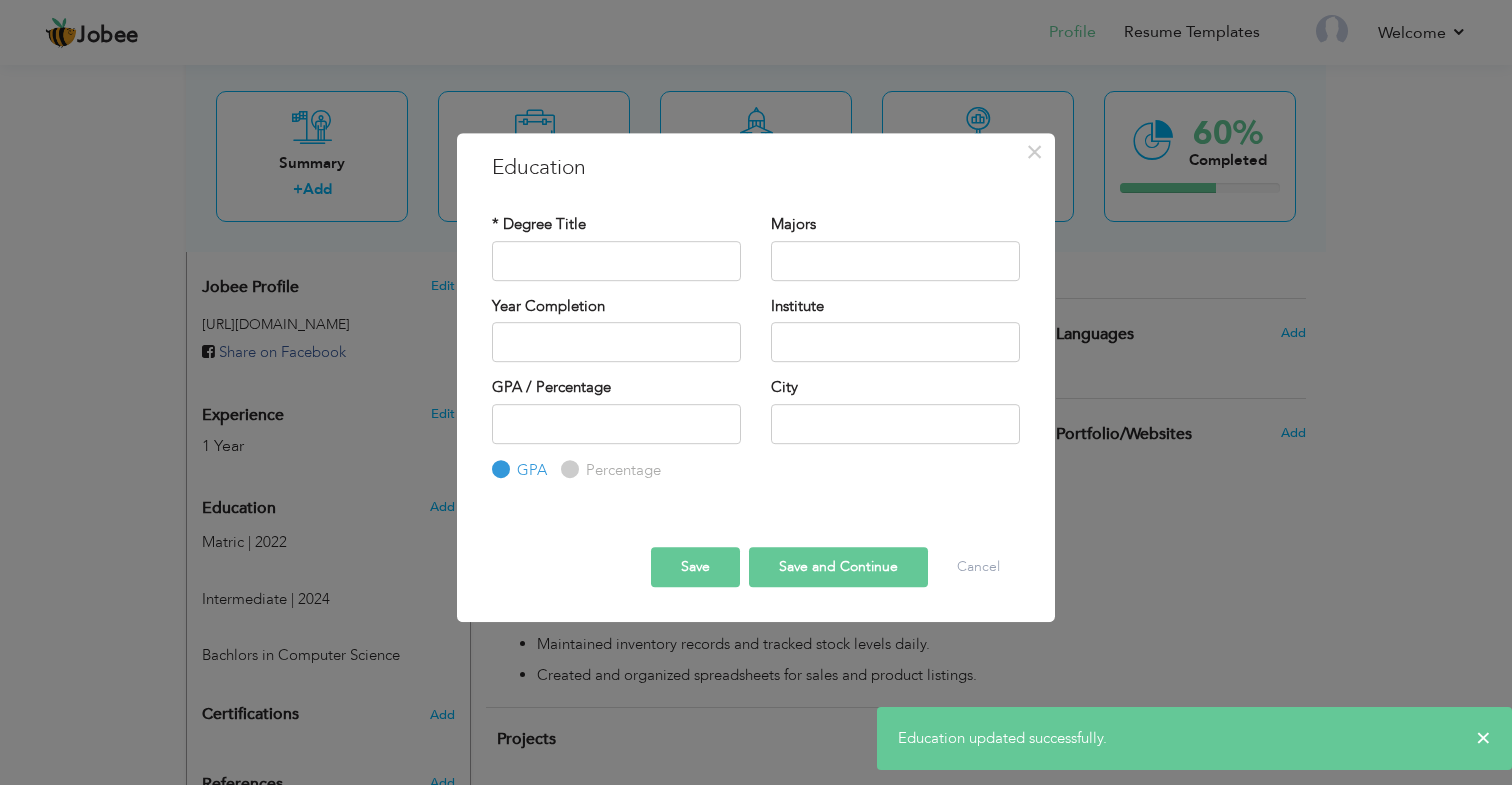 click on "×
Education
* Degree Title
Majors
Year Completion Institute GPA" at bounding box center (756, 392) 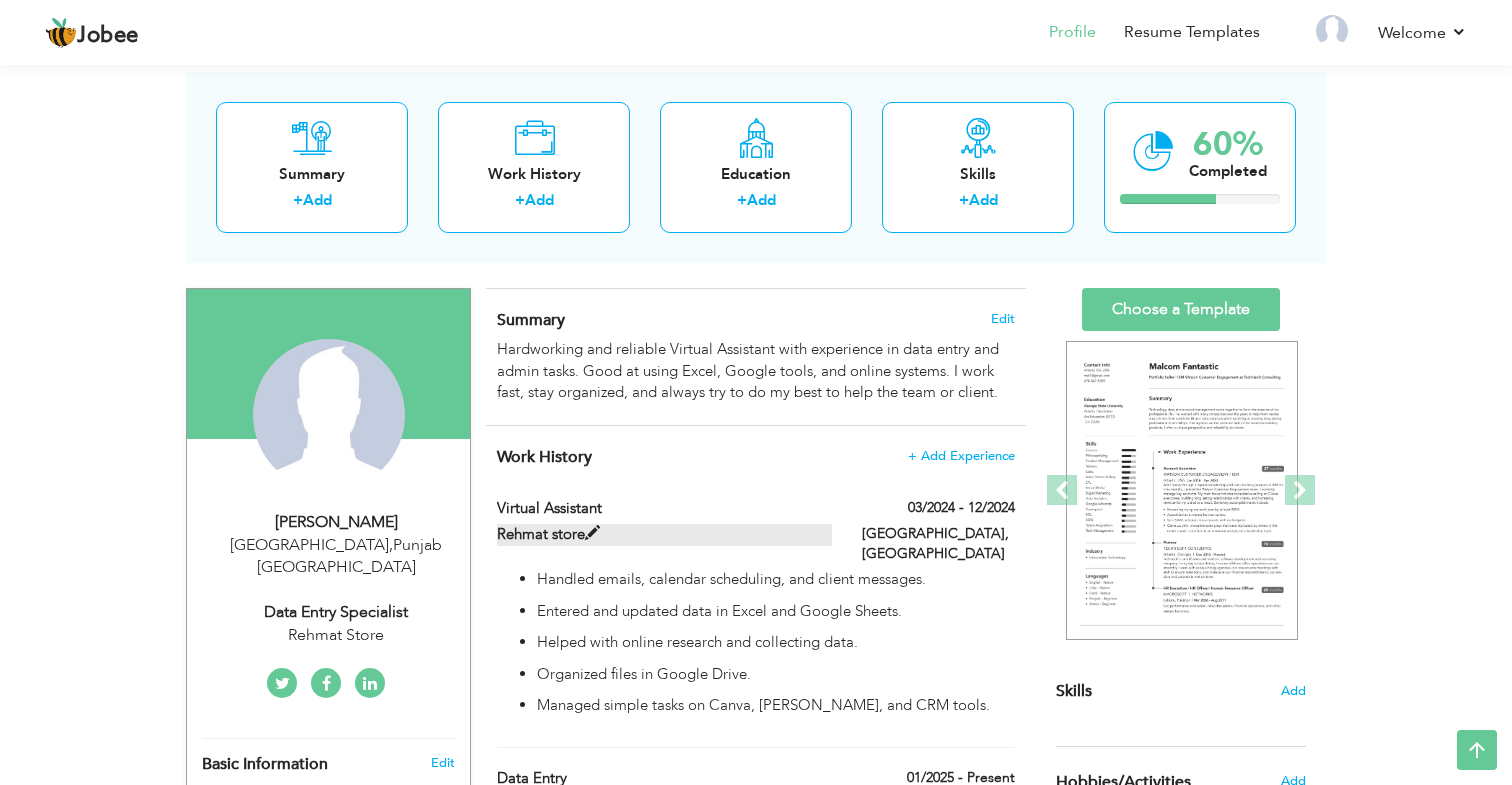 scroll, scrollTop: 0, scrollLeft: 0, axis: both 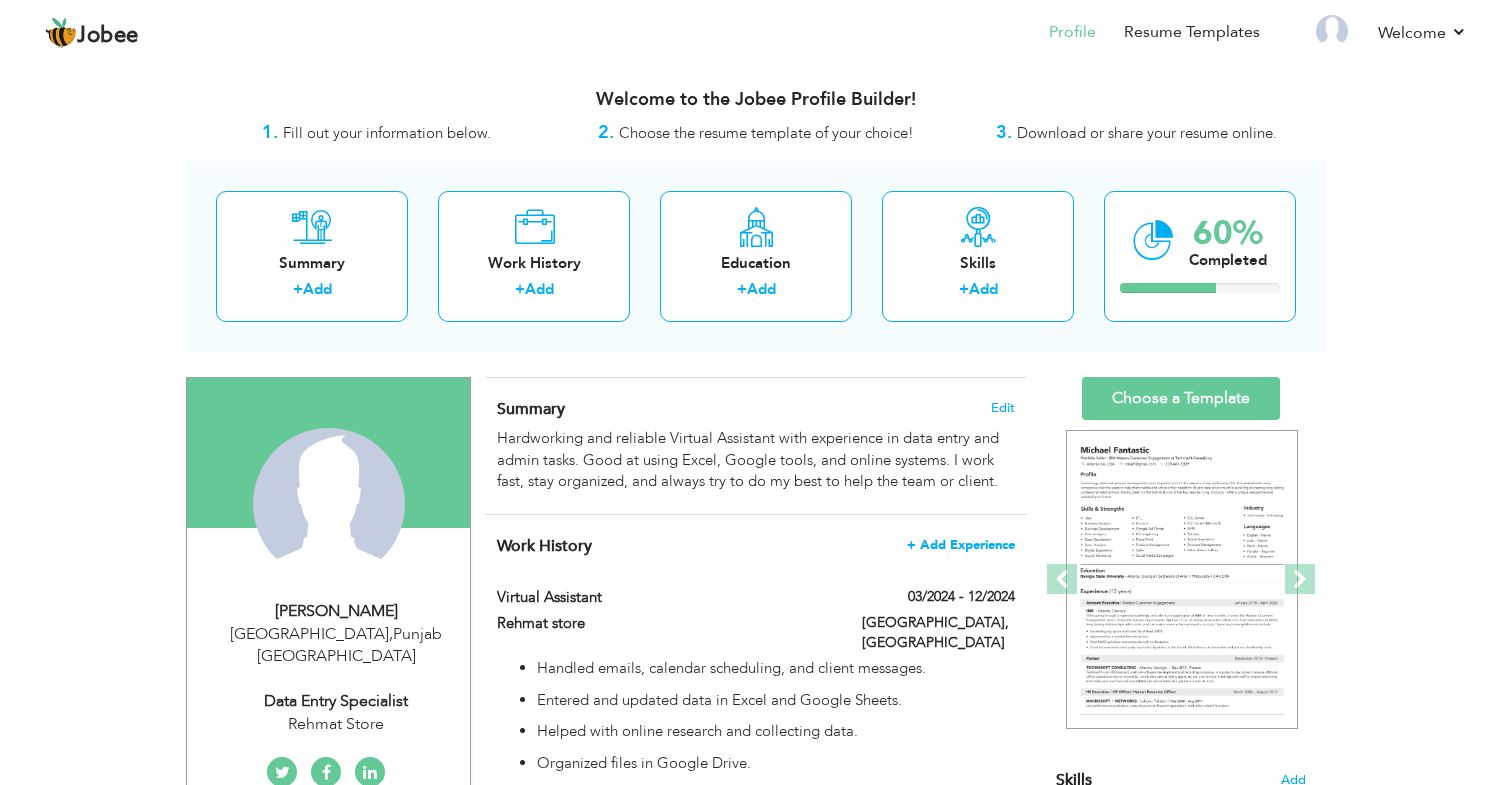 click on "+ Add Experience" at bounding box center (961, 545) 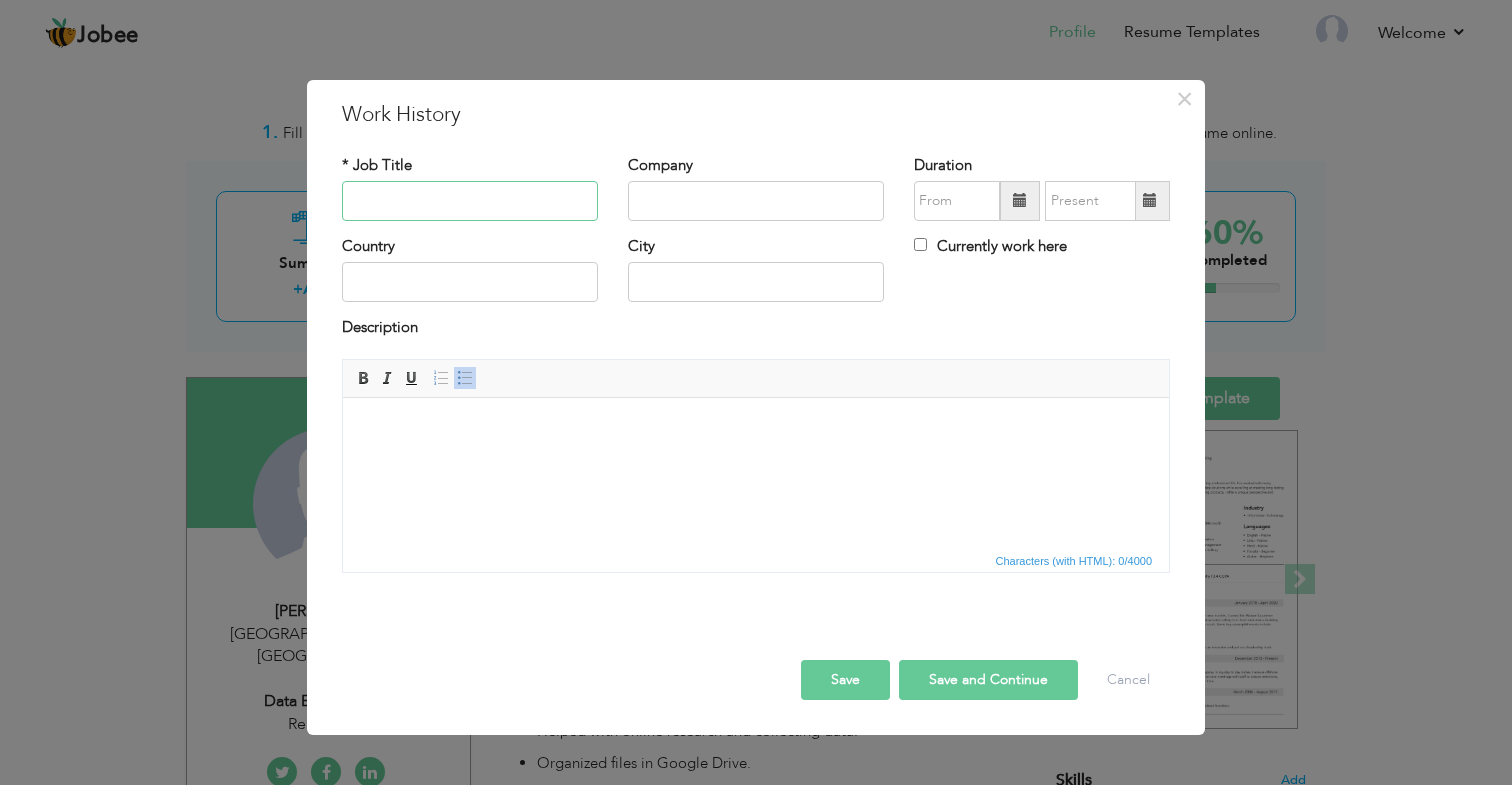 click at bounding box center (470, 201) 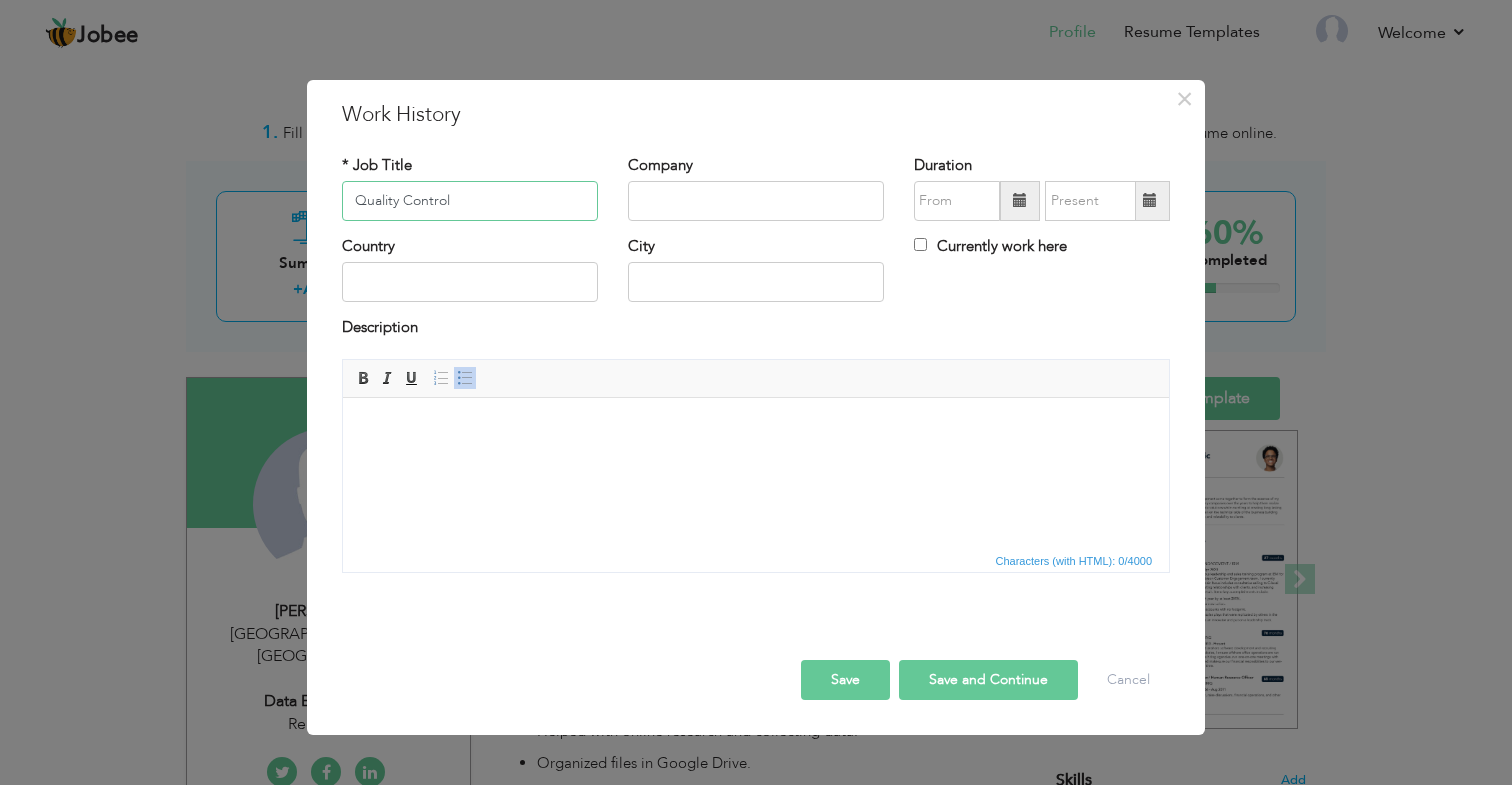 type on "Quality Control" 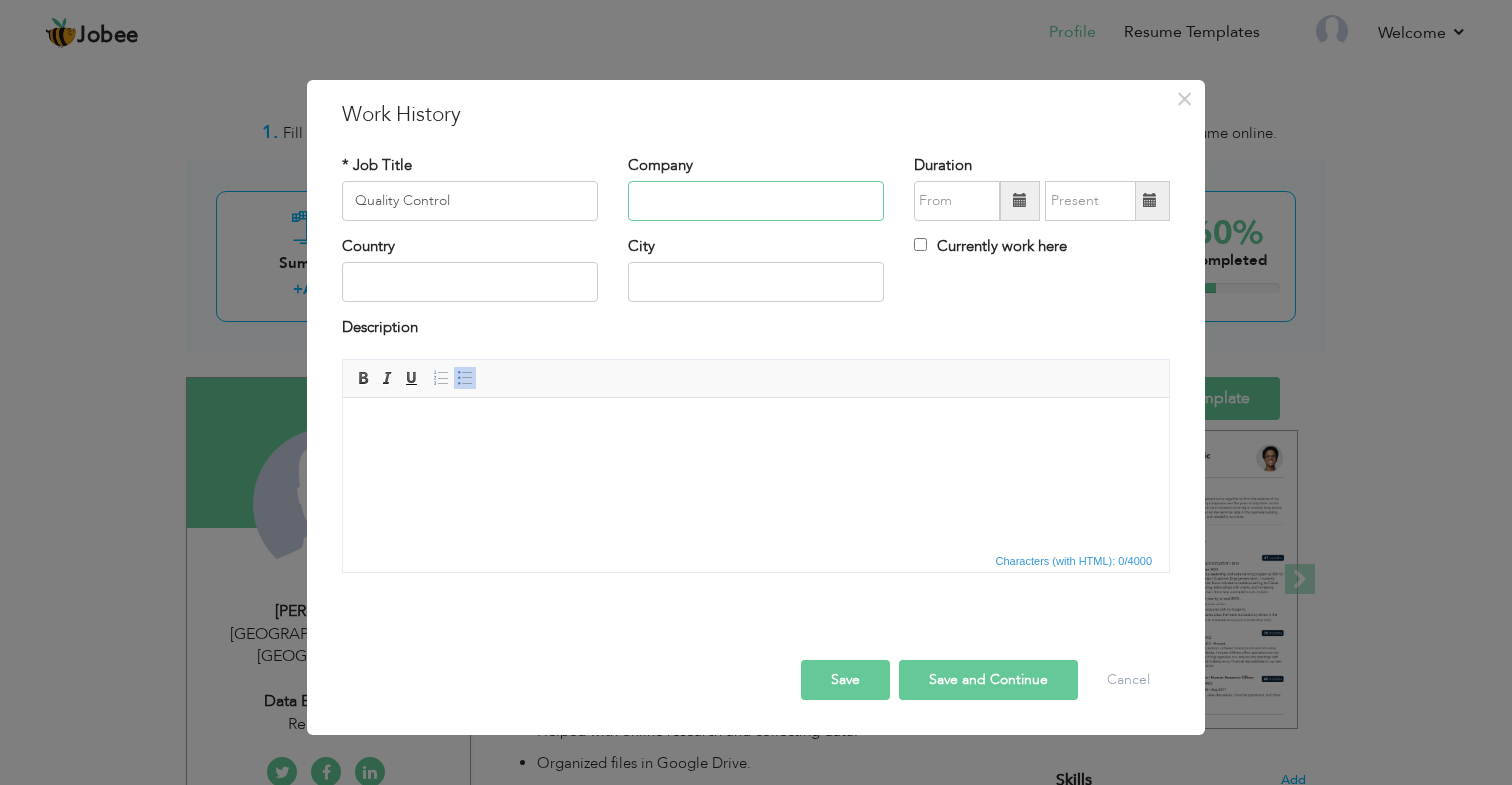 paste on "Pak Turk Industries Pvt. Ltd" 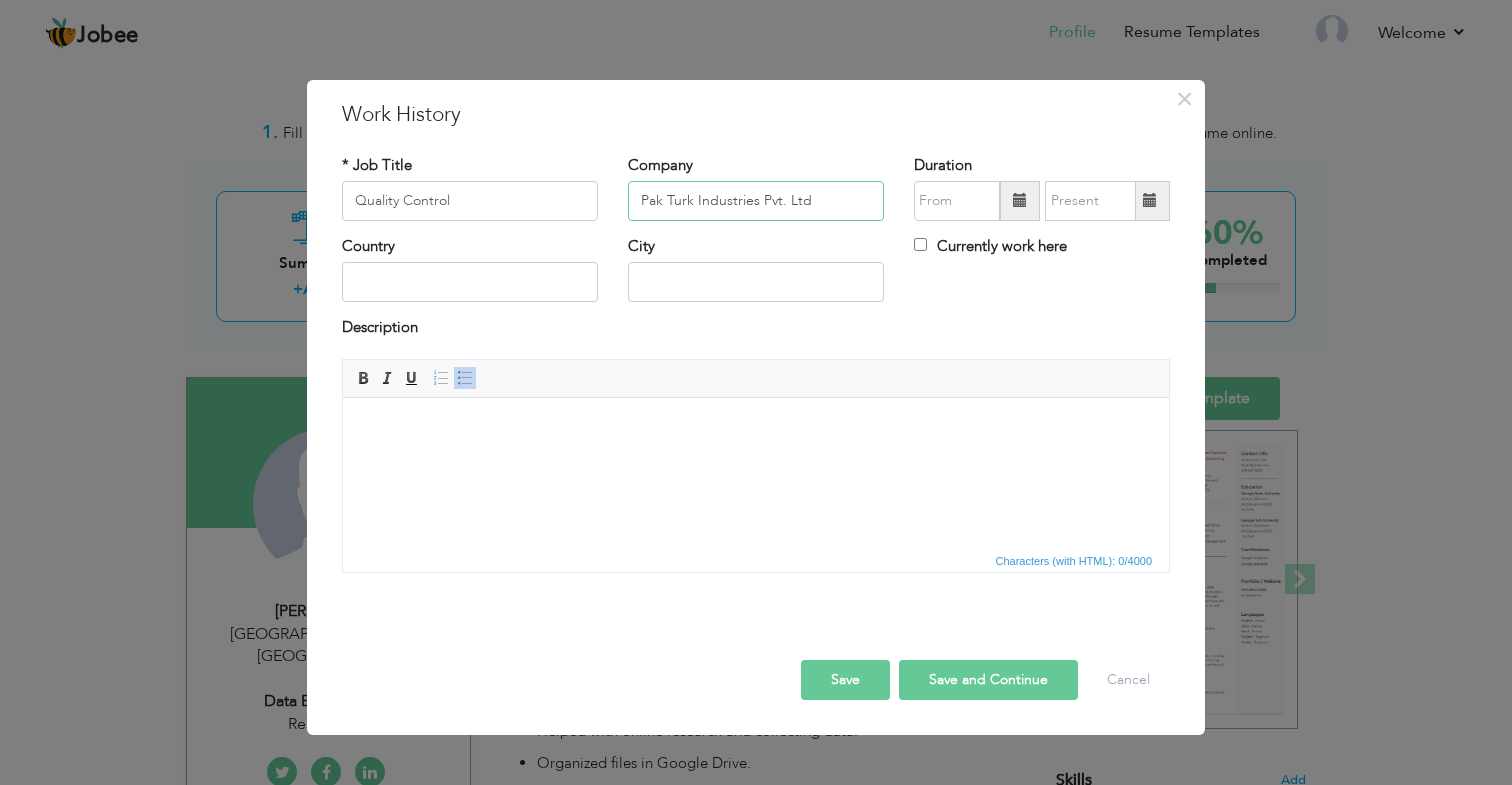 type on "Pak Turk Industries Pvt. Ltd" 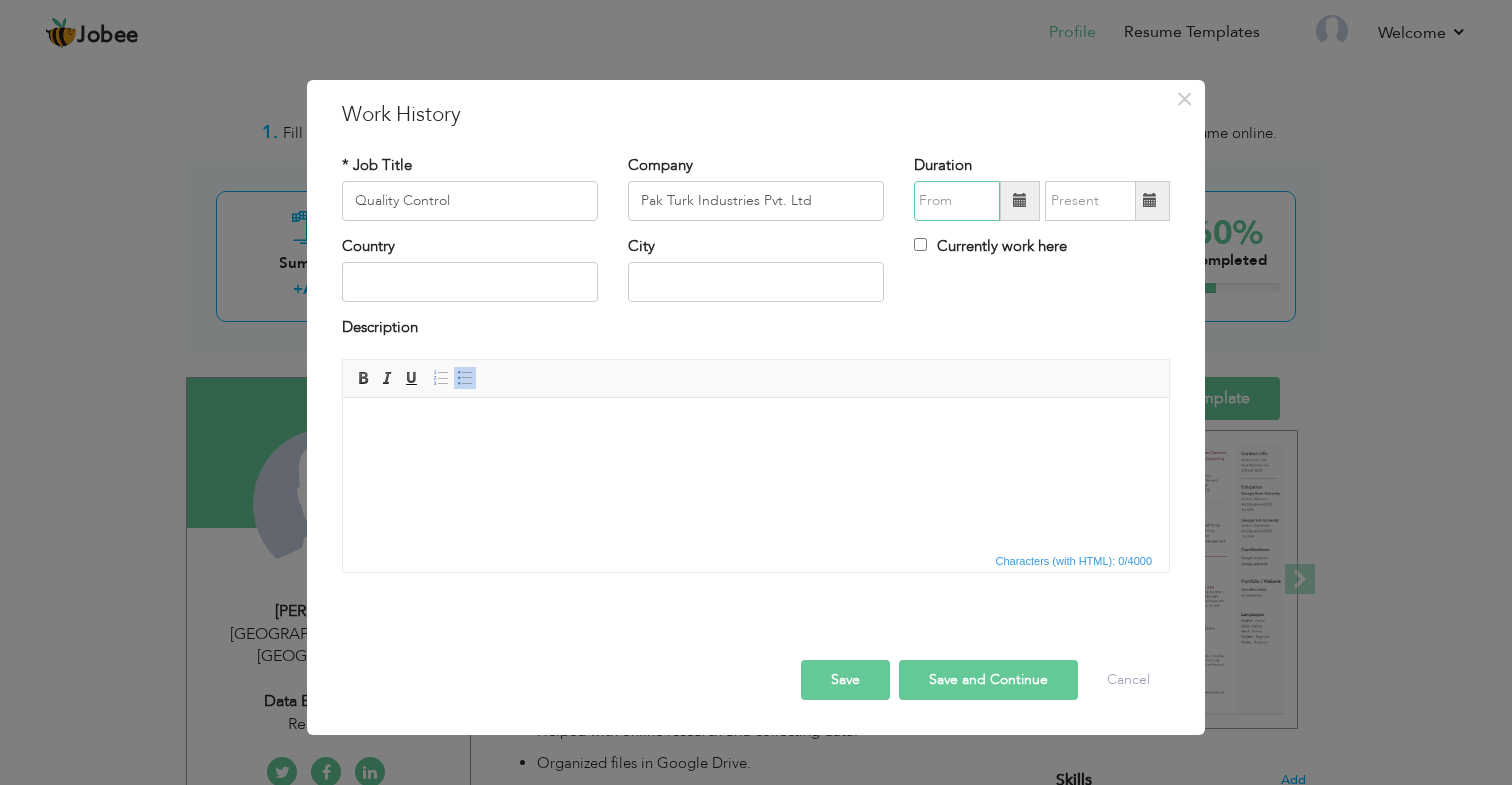 click at bounding box center [957, 201] 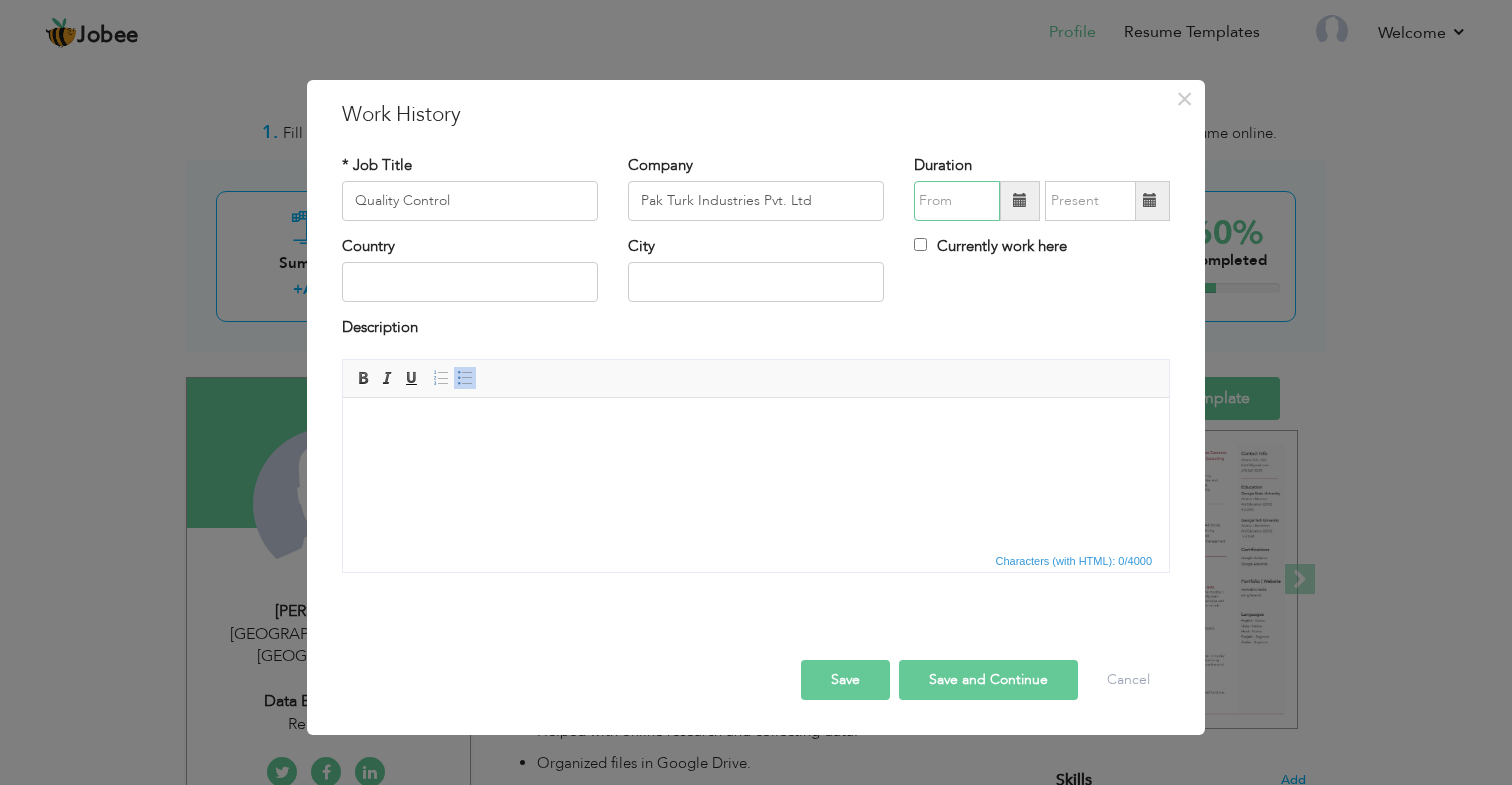 click at bounding box center (957, 201) 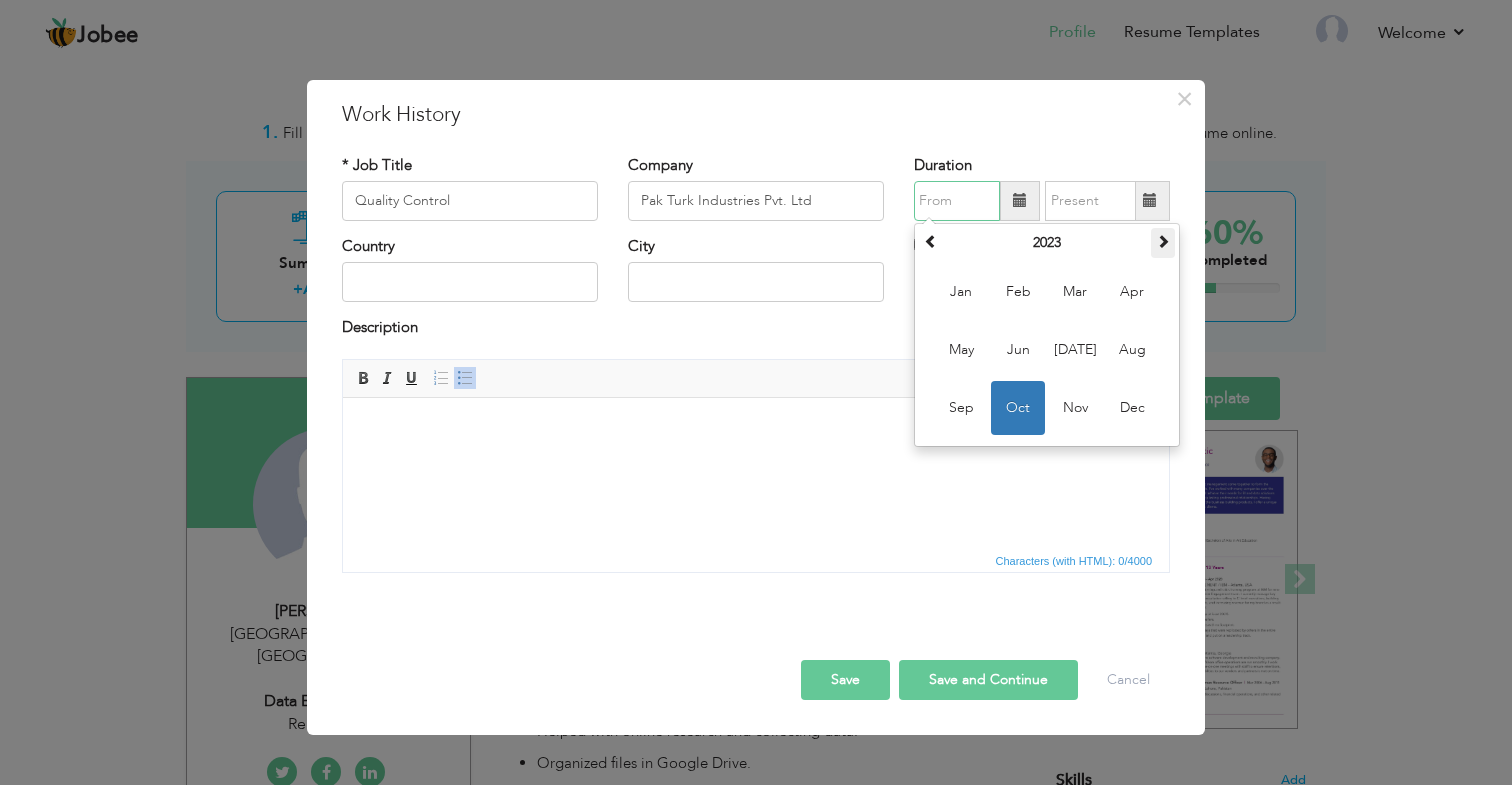 click at bounding box center (1163, 241) 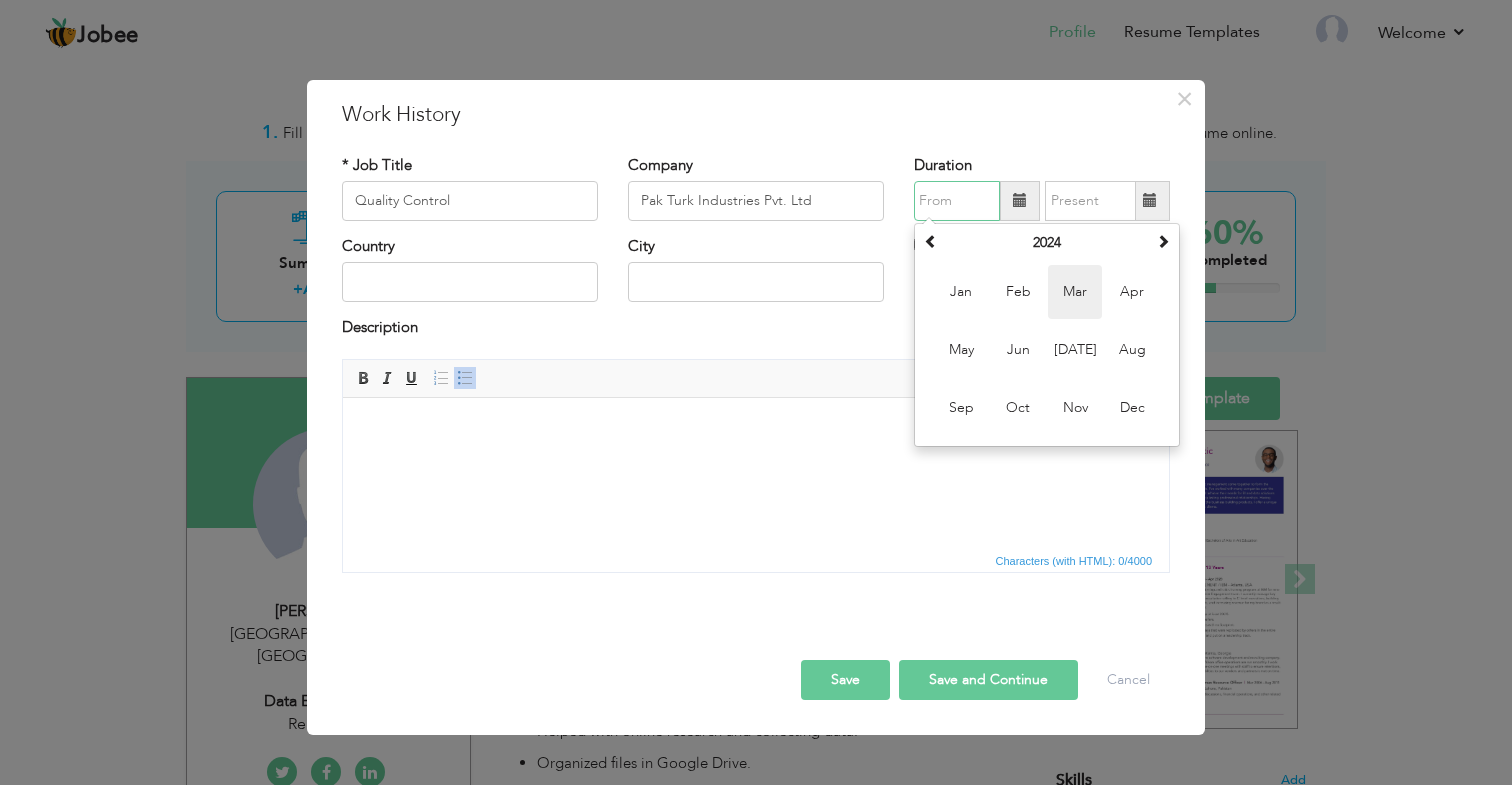 click on "Mar" at bounding box center [1075, 292] 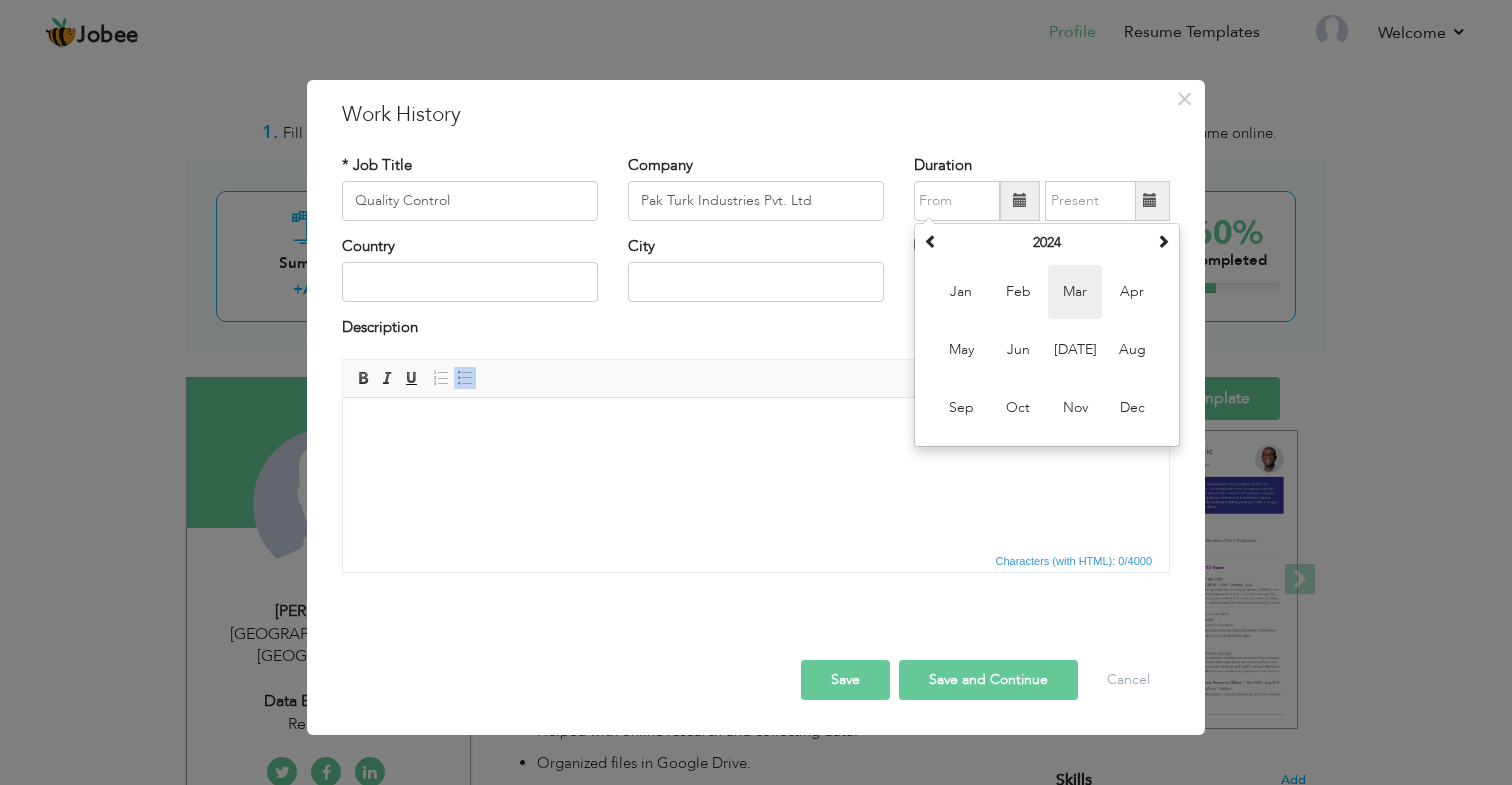 type on "03/2024" 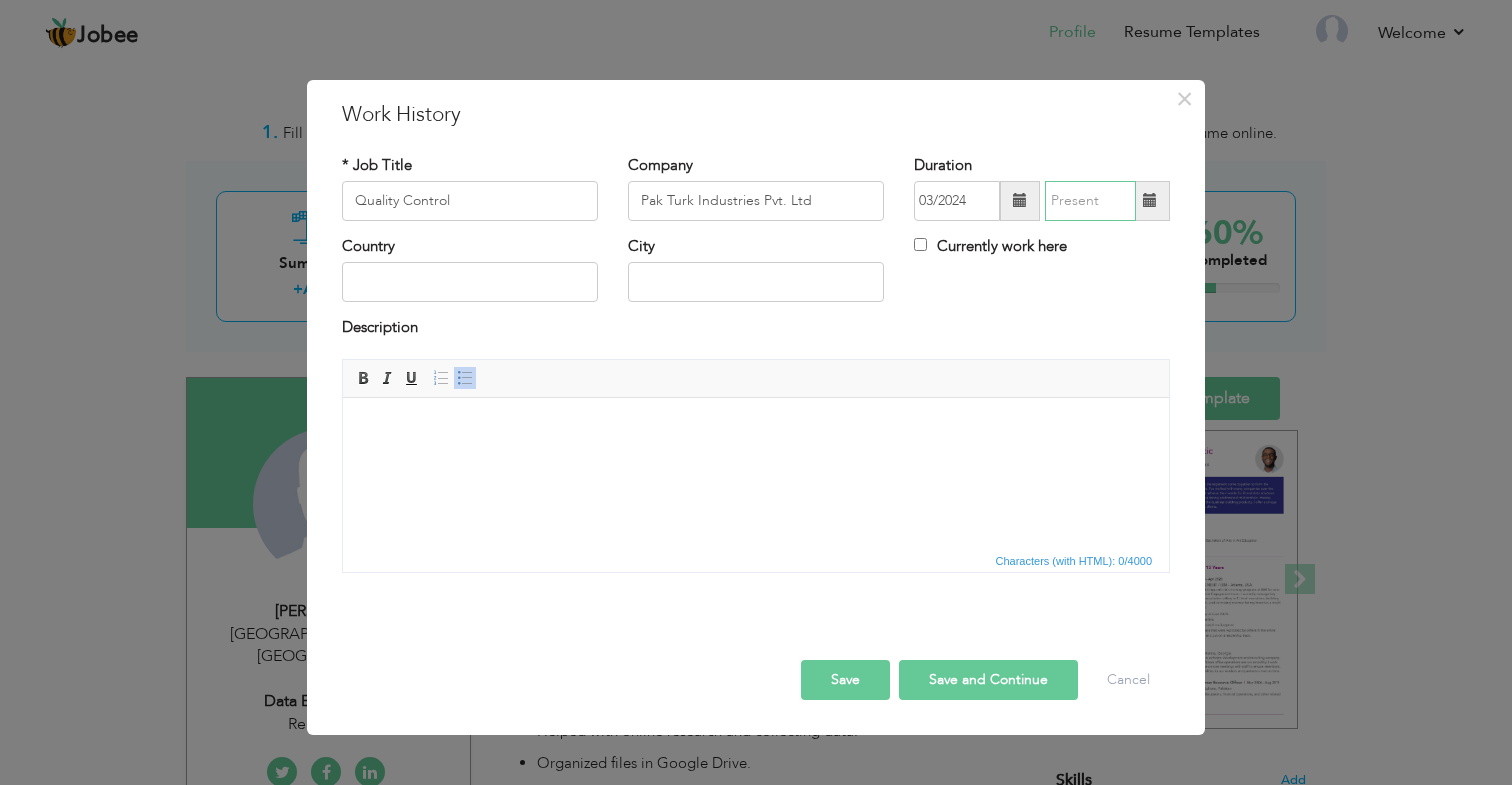 click at bounding box center [1090, 201] 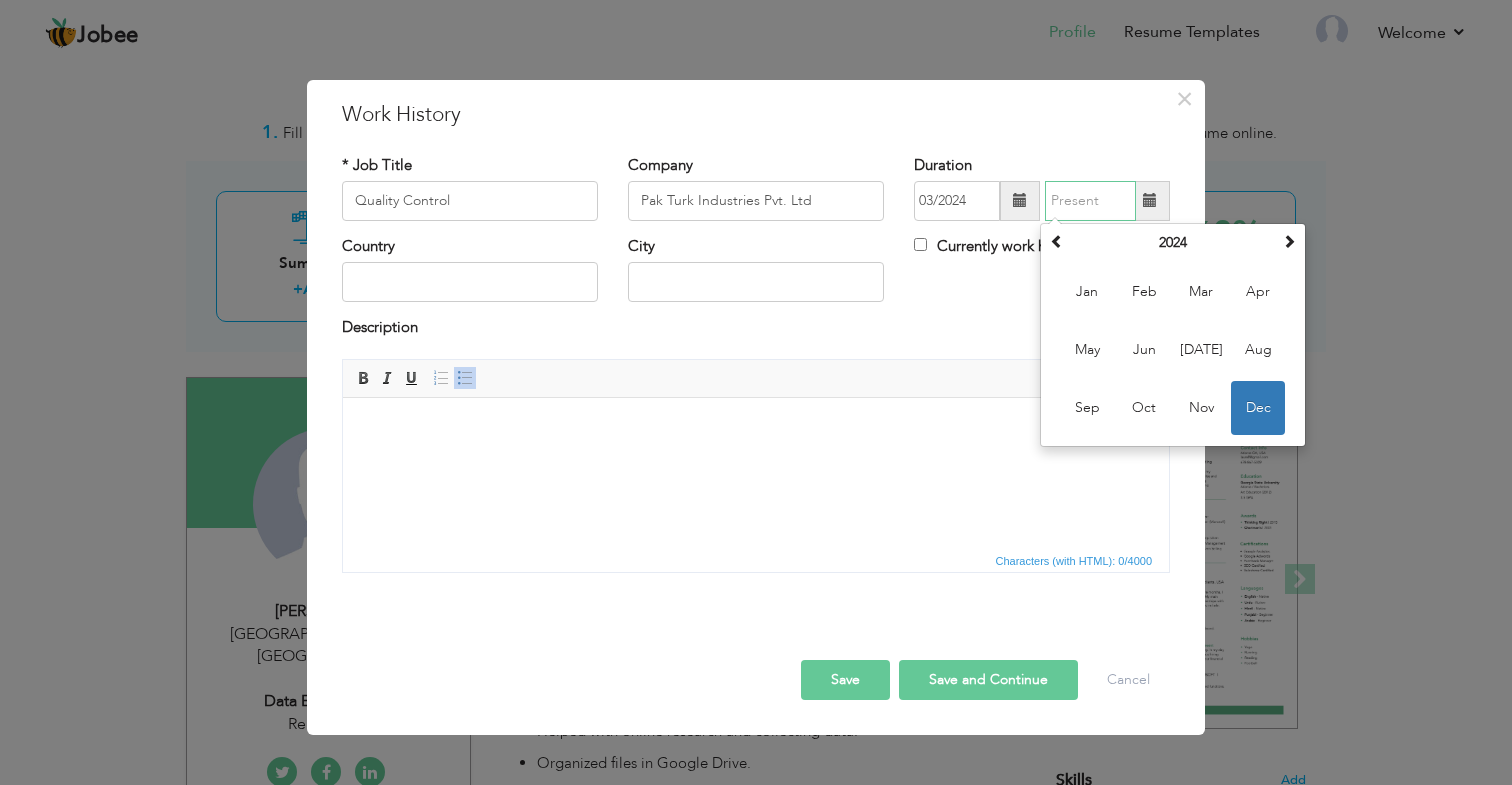 click on "Dec" at bounding box center [1258, 408] 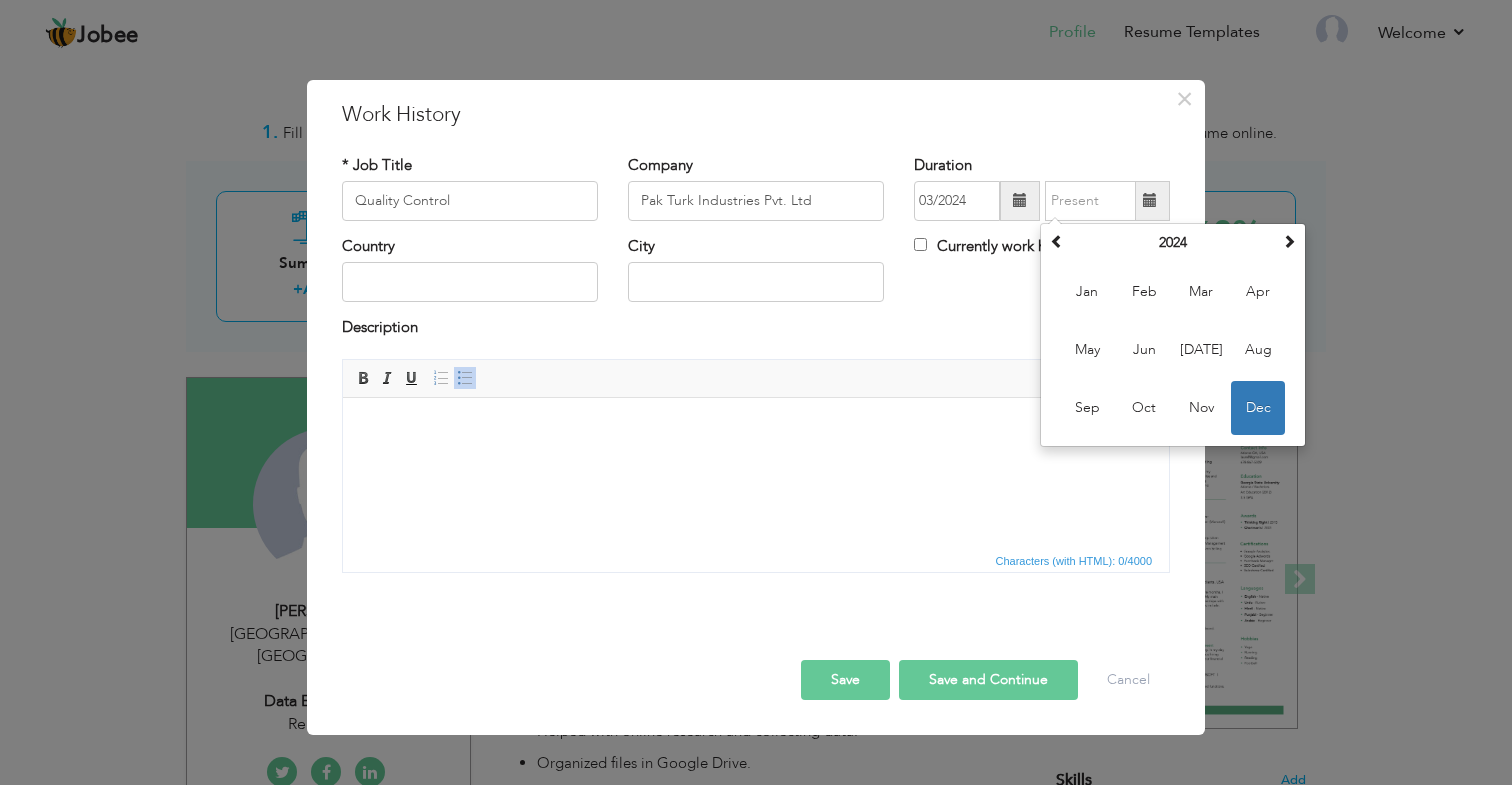 type on "12/2024" 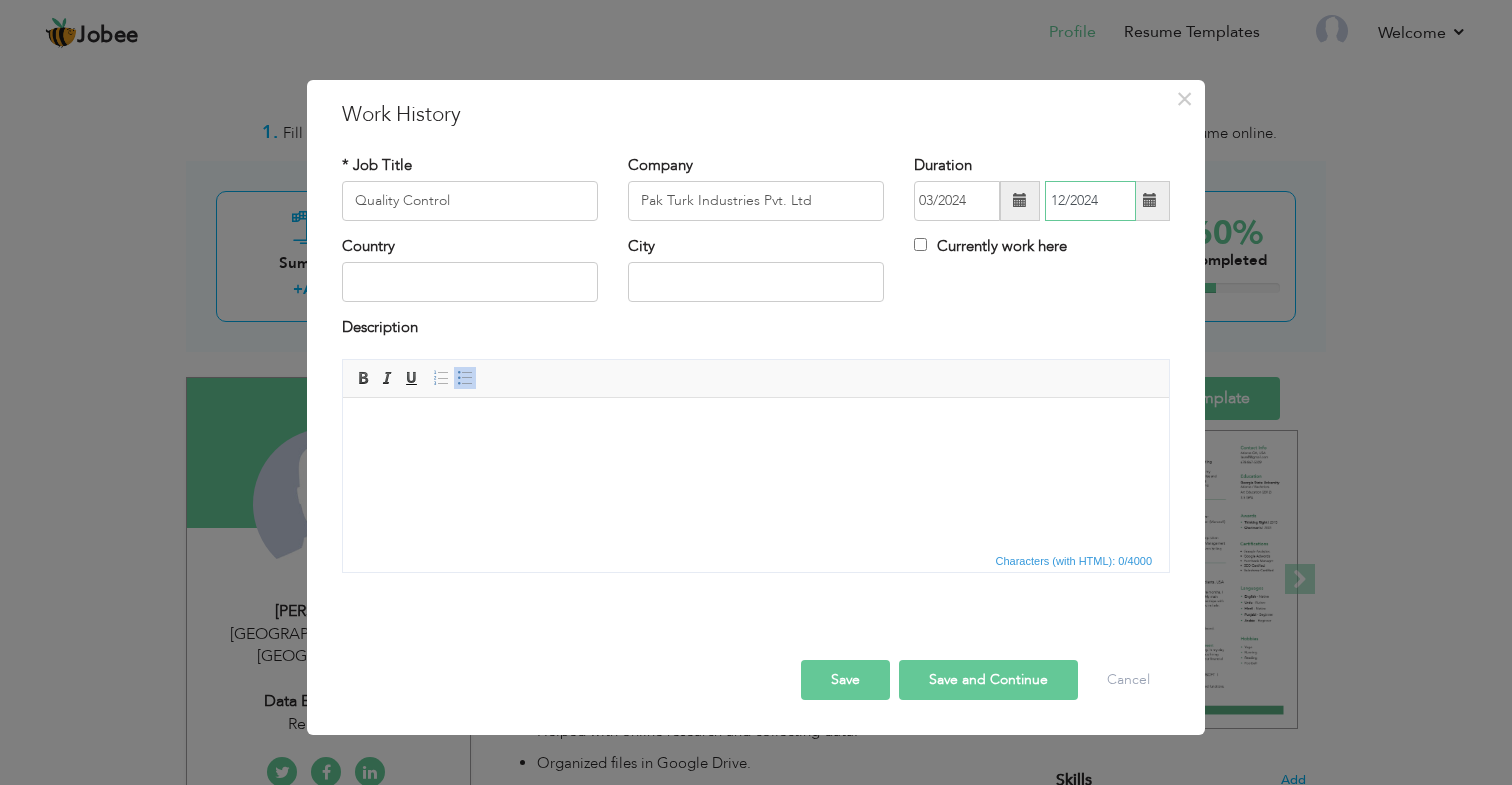 click on "12/2024" at bounding box center (1090, 201) 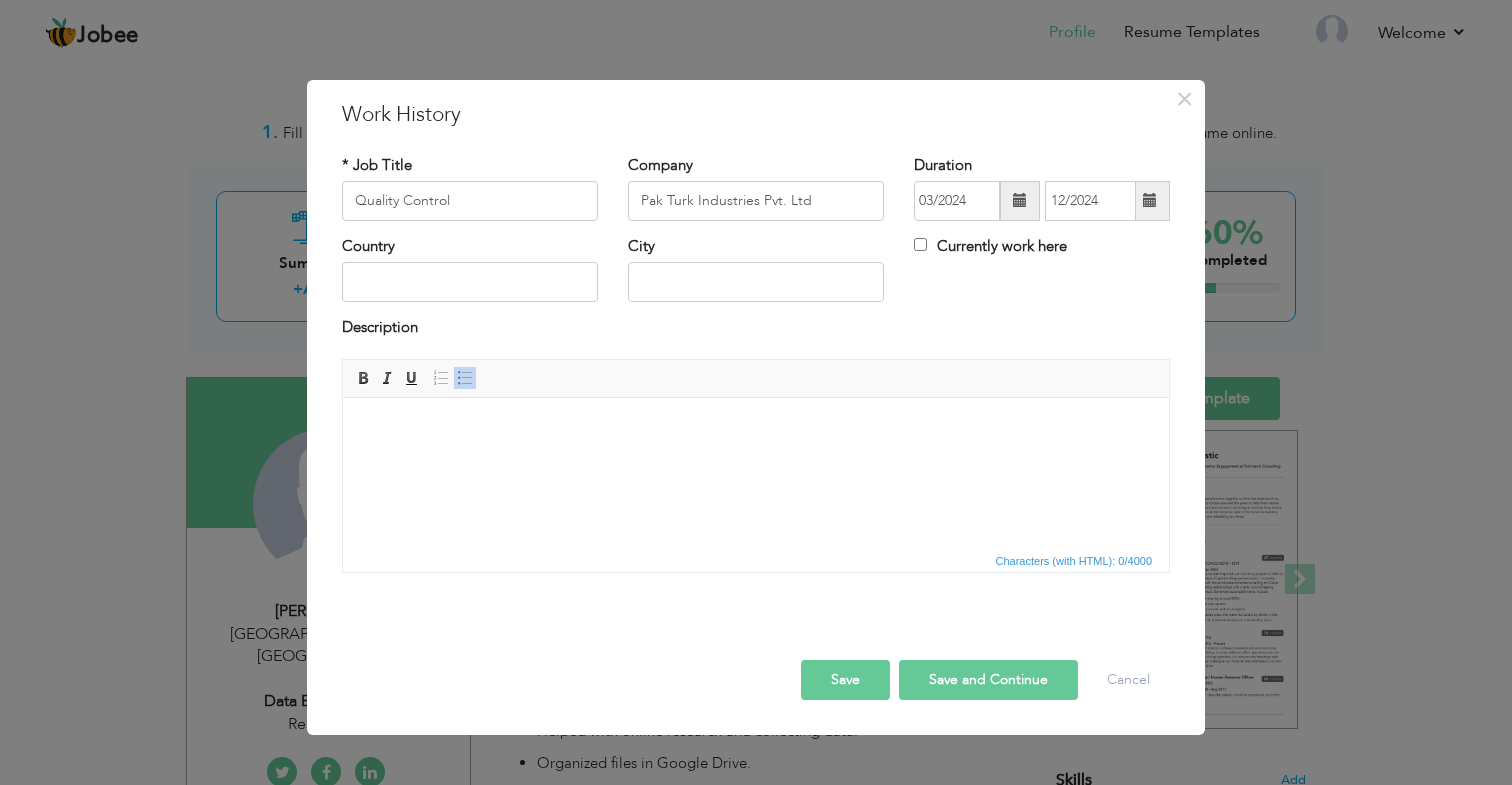 click on "Country
City
Currently work here" at bounding box center (756, 276) 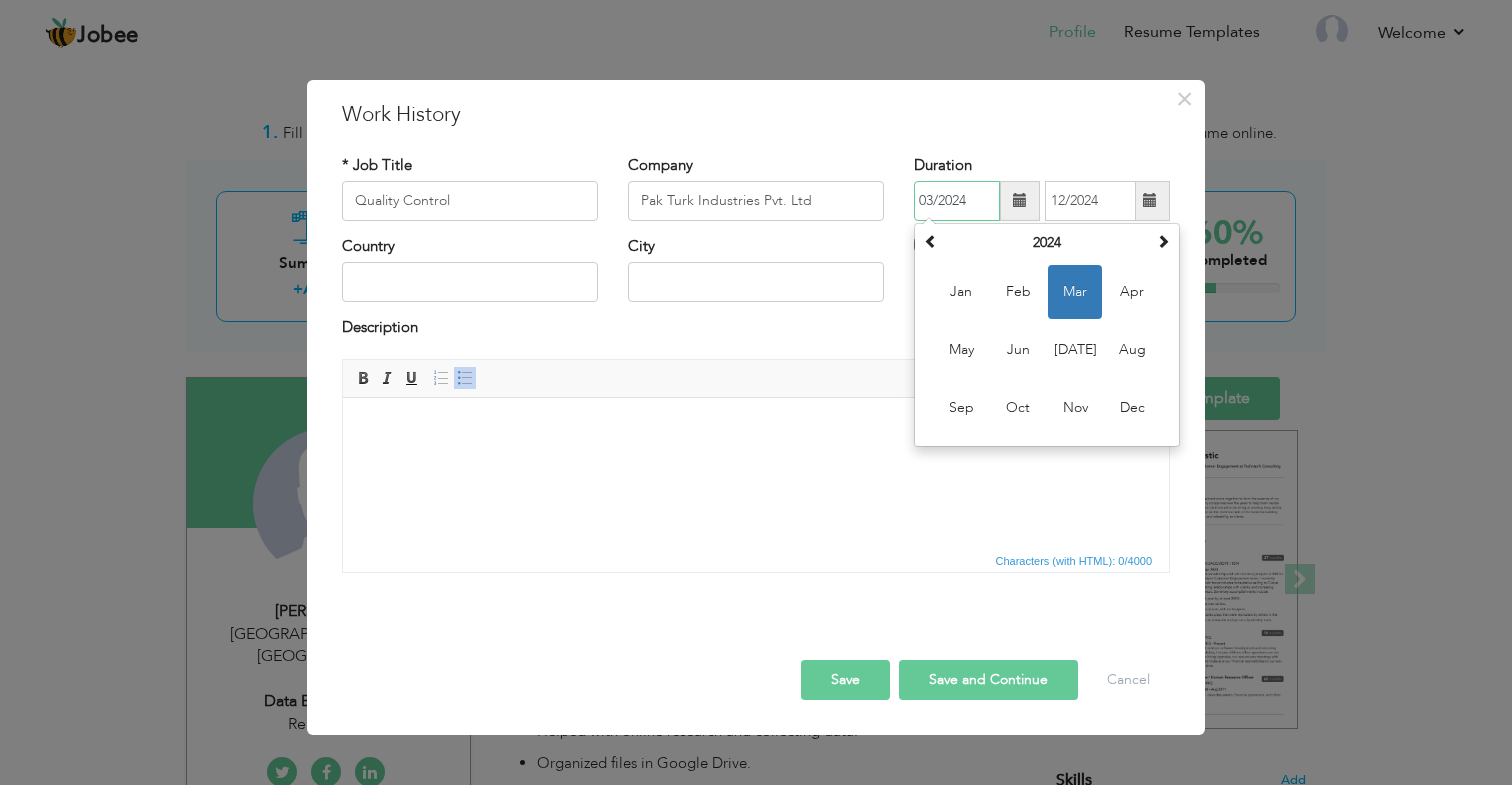 click on "03/2024" at bounding box center [957, 201] 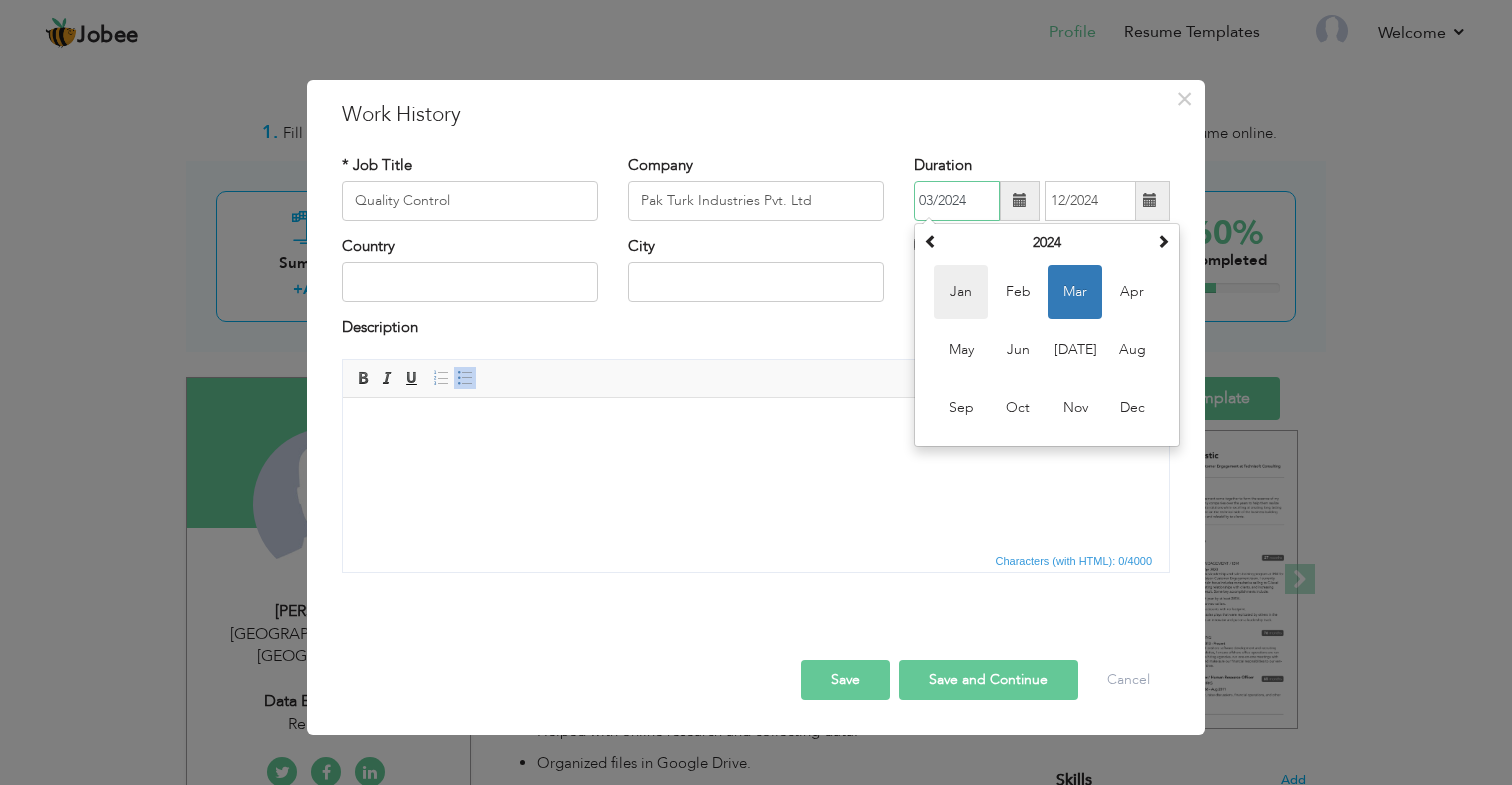 click on "Jan" at bounding box center (961, 292) 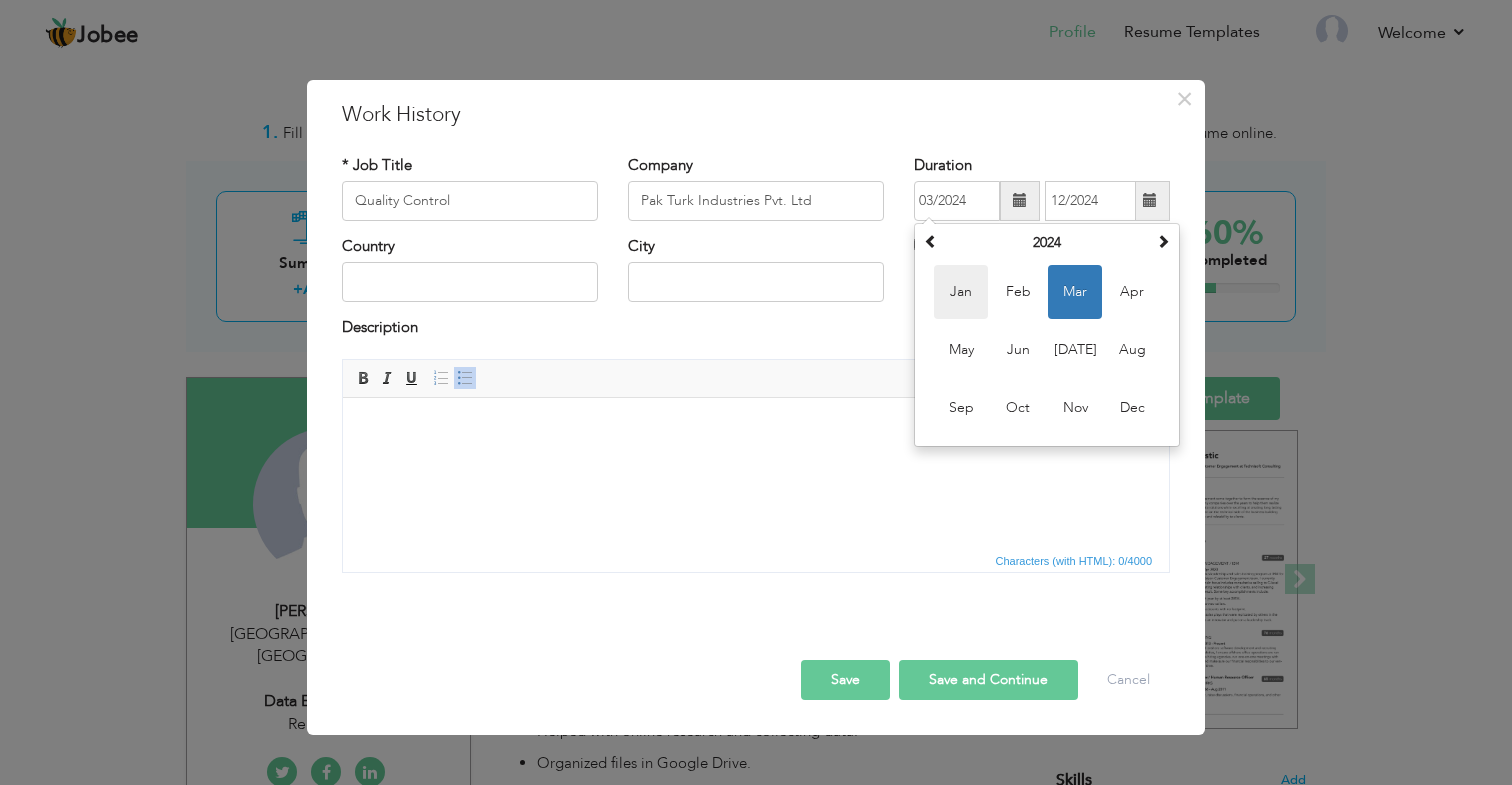 type on "01/2024" 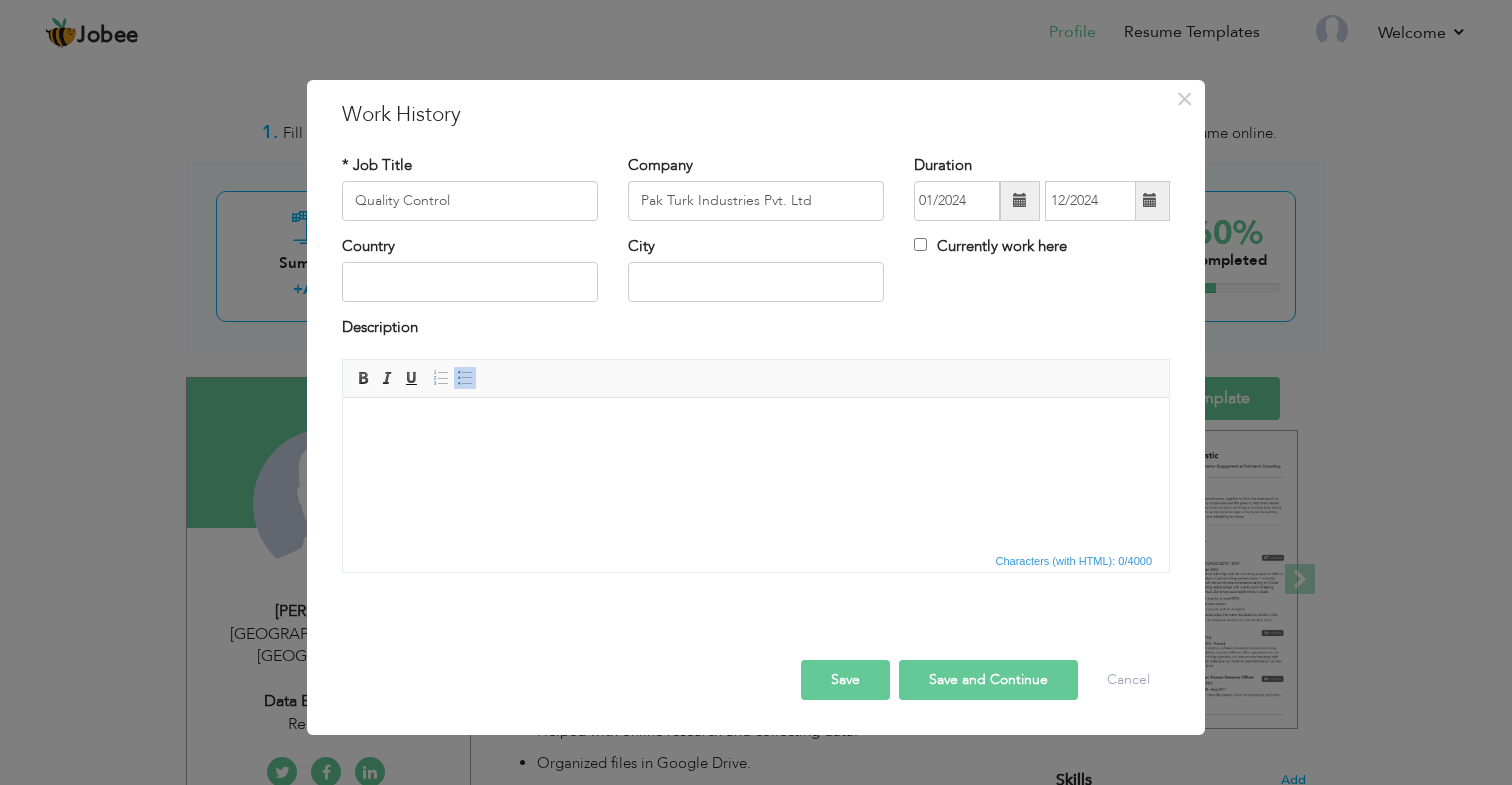 click on "Description" at bounding box center [756, 330] 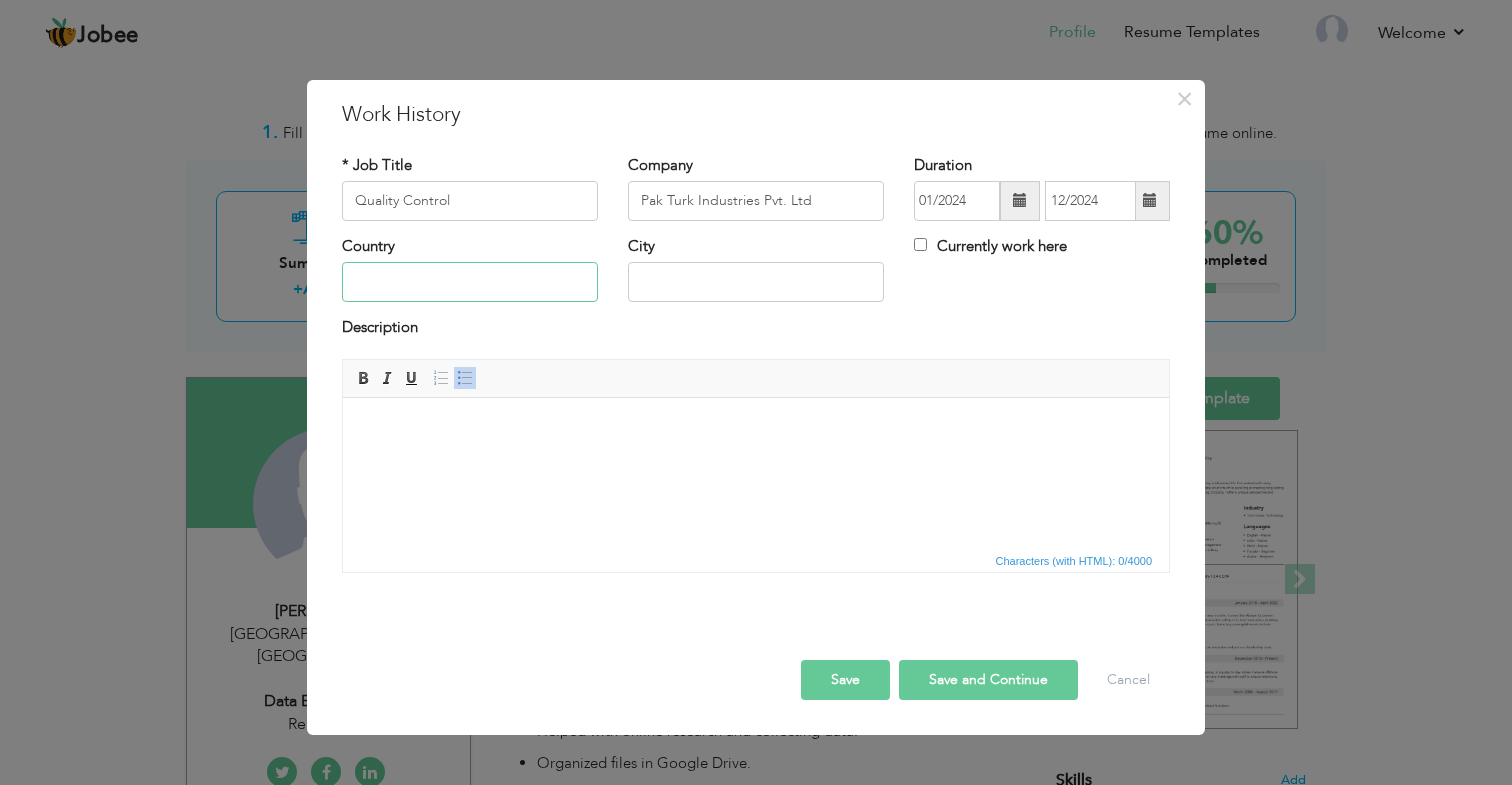click at bounding box center [470, 282] 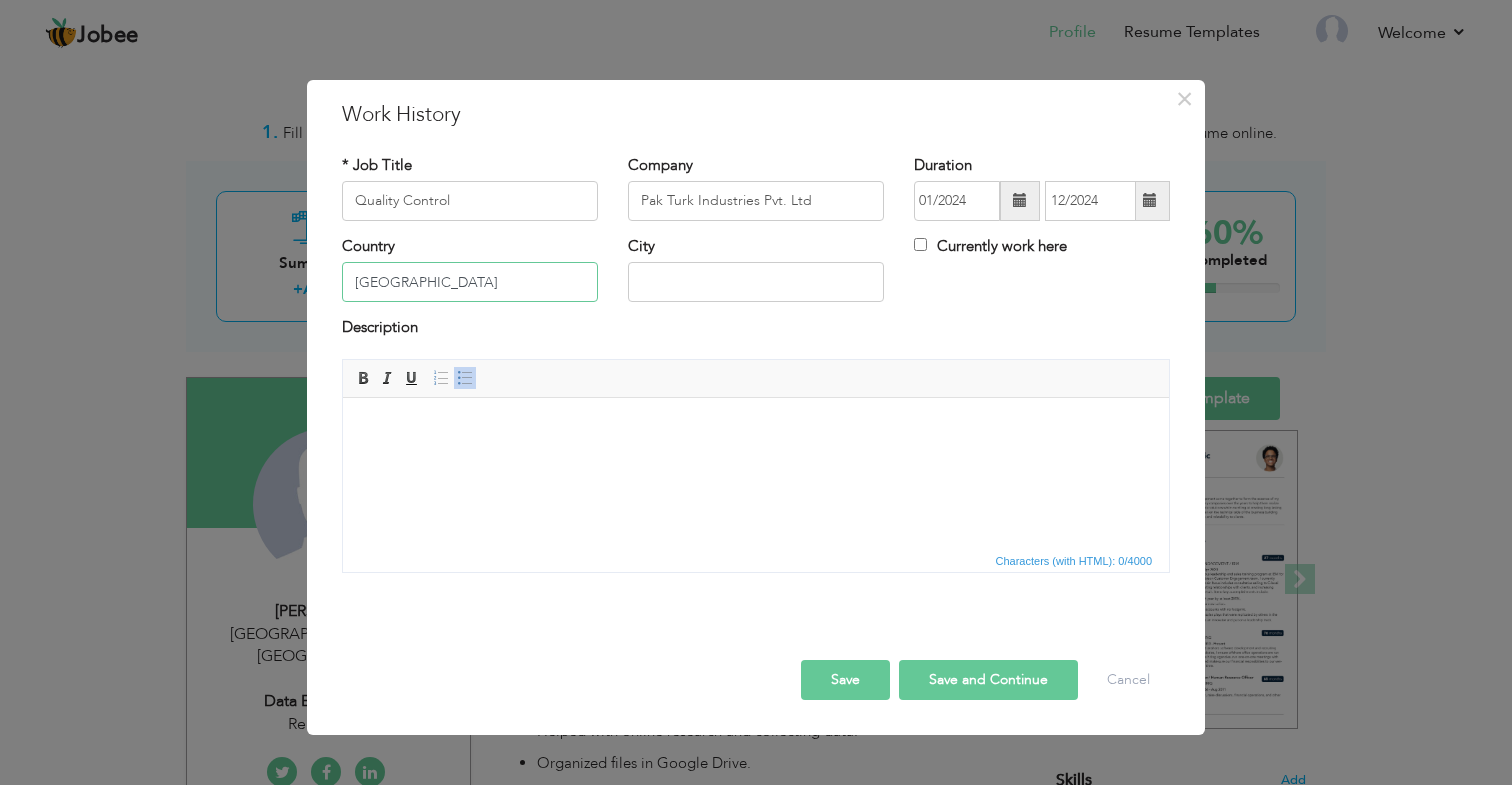 type on "Pakistan" 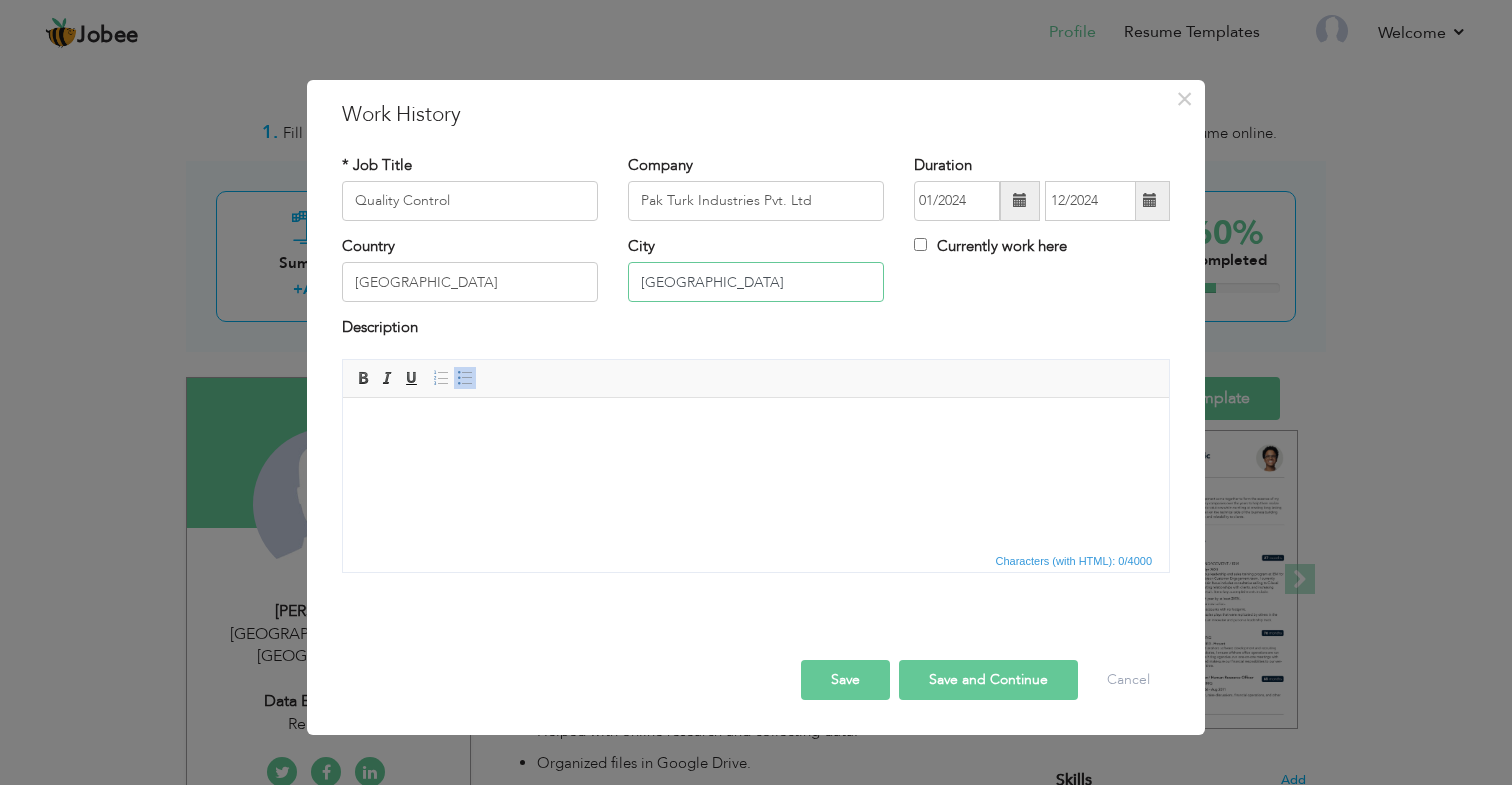 type on "Lahore" 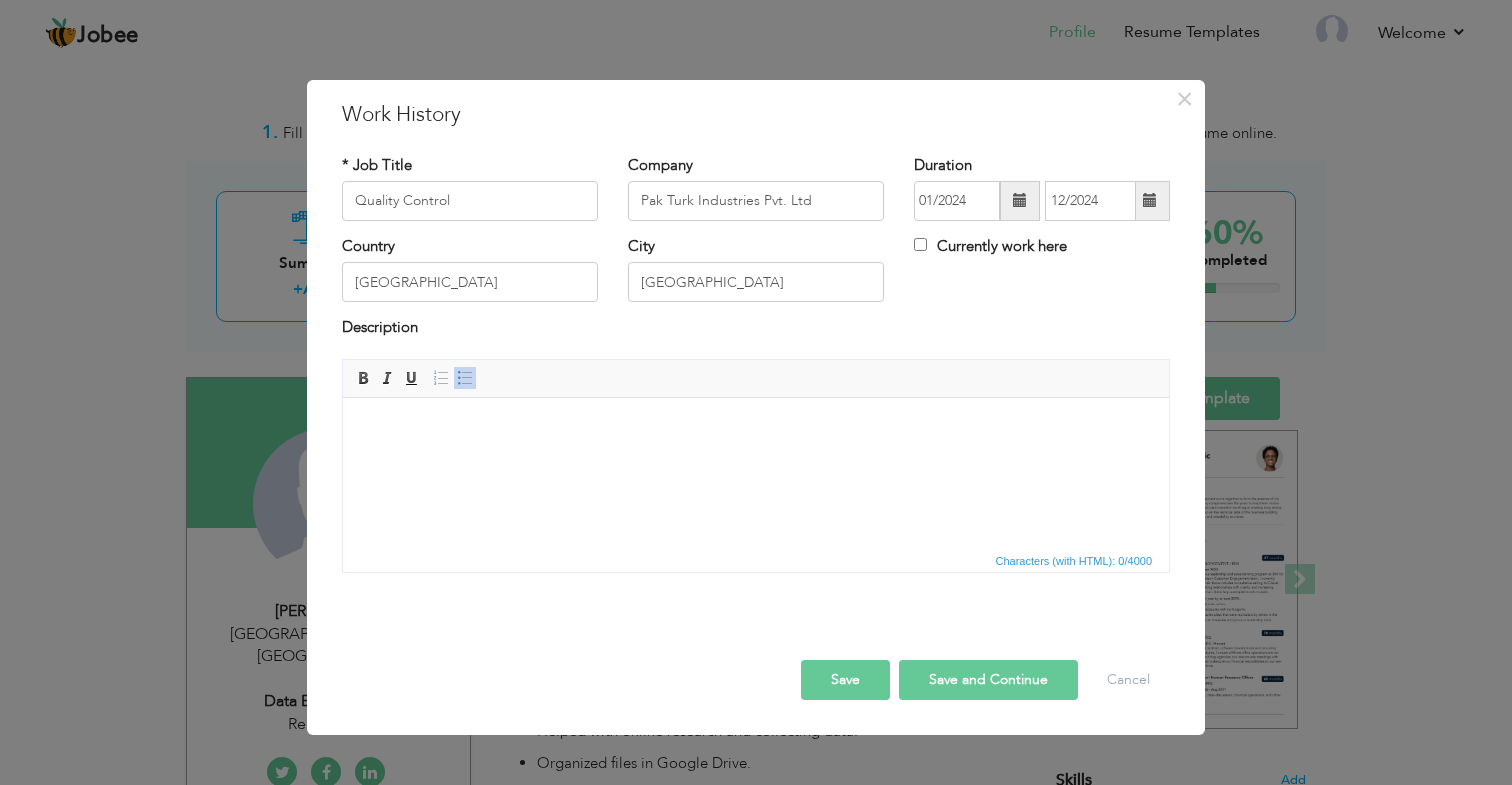 click at bounding box center (756, 427) 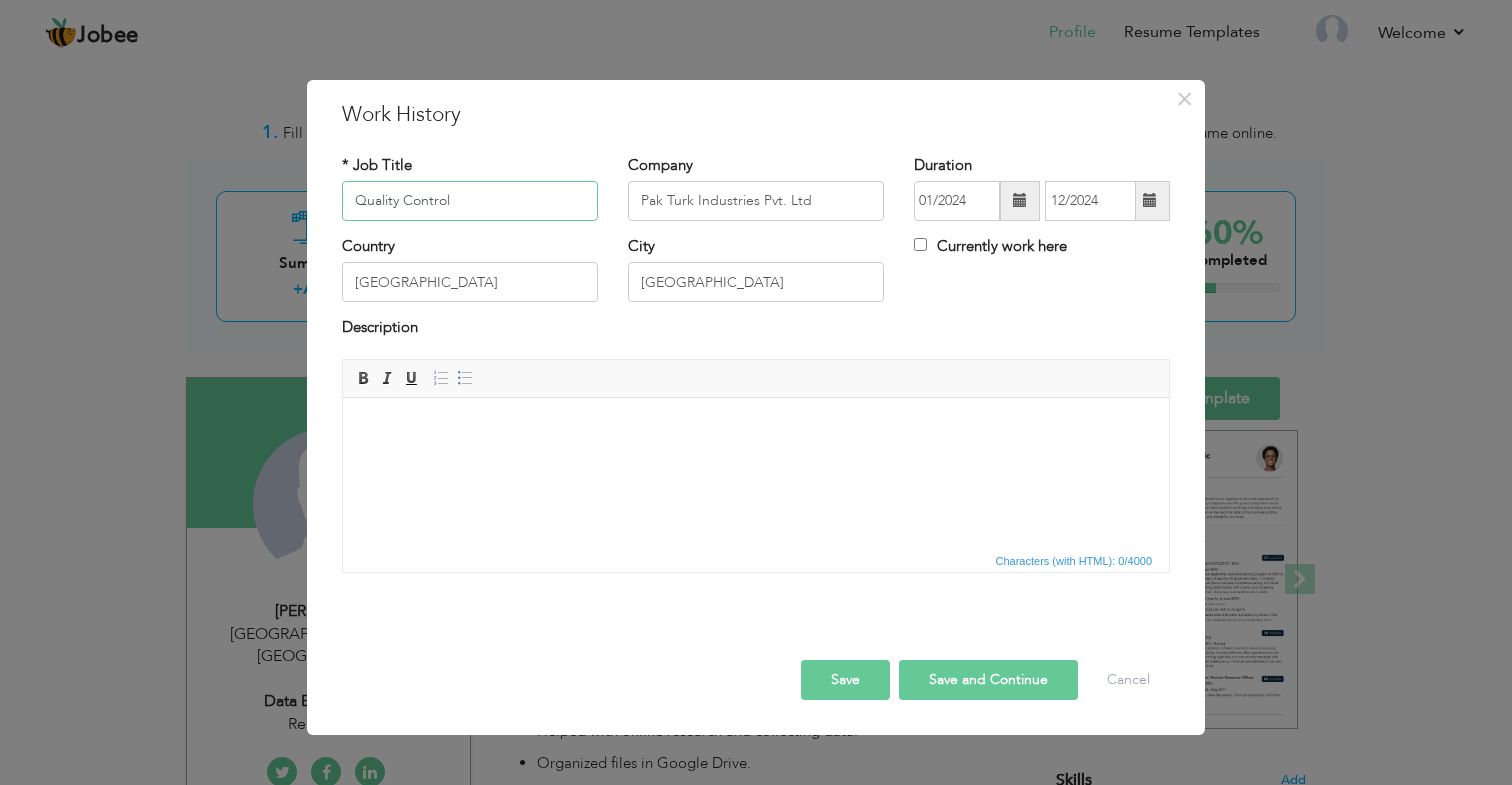 click on "Quality Control" at bounding box center [470, 201] 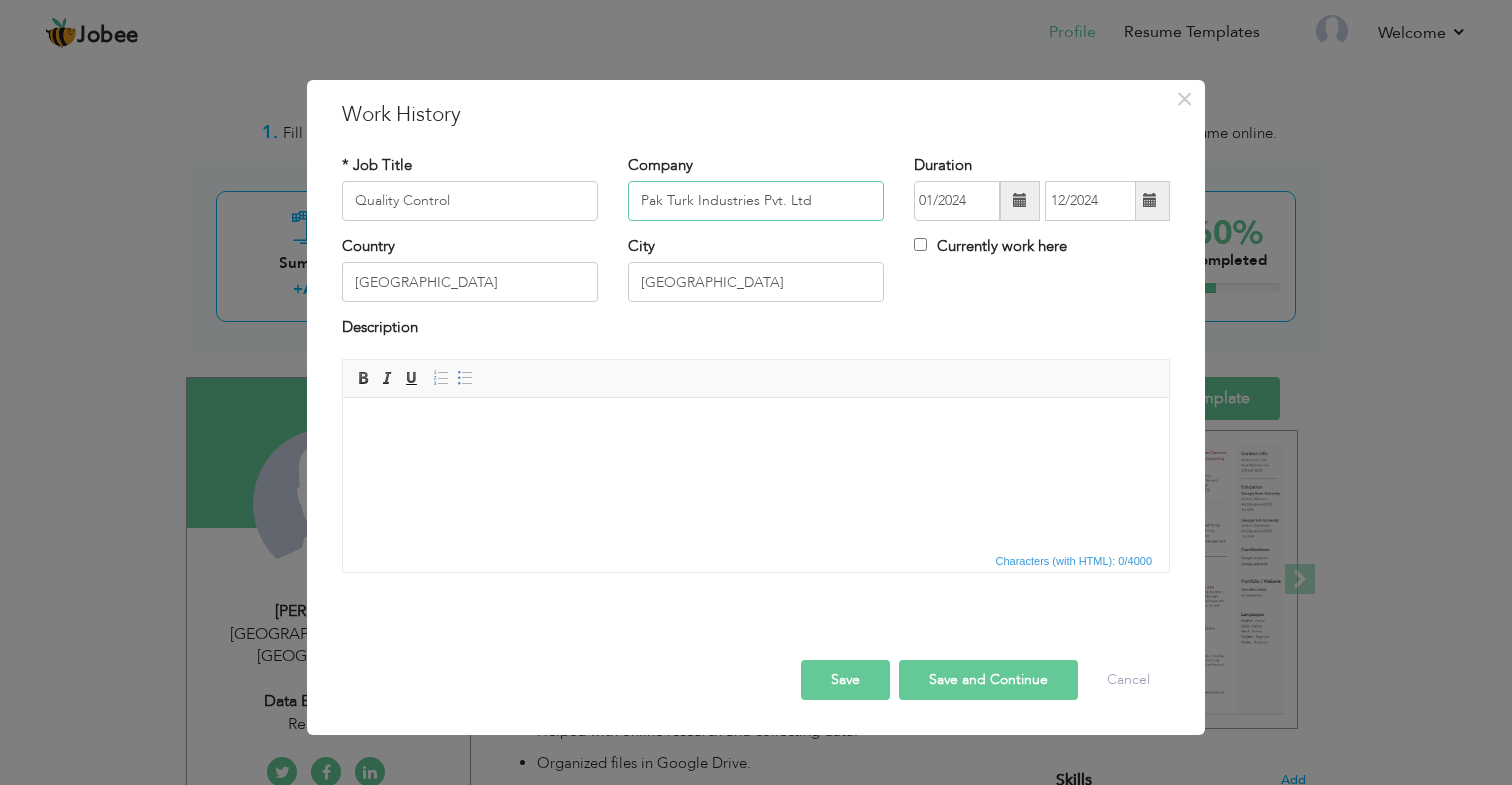 click on "Pak Turk Industries Pvt. Ltd" at bounding box center (756, 201) 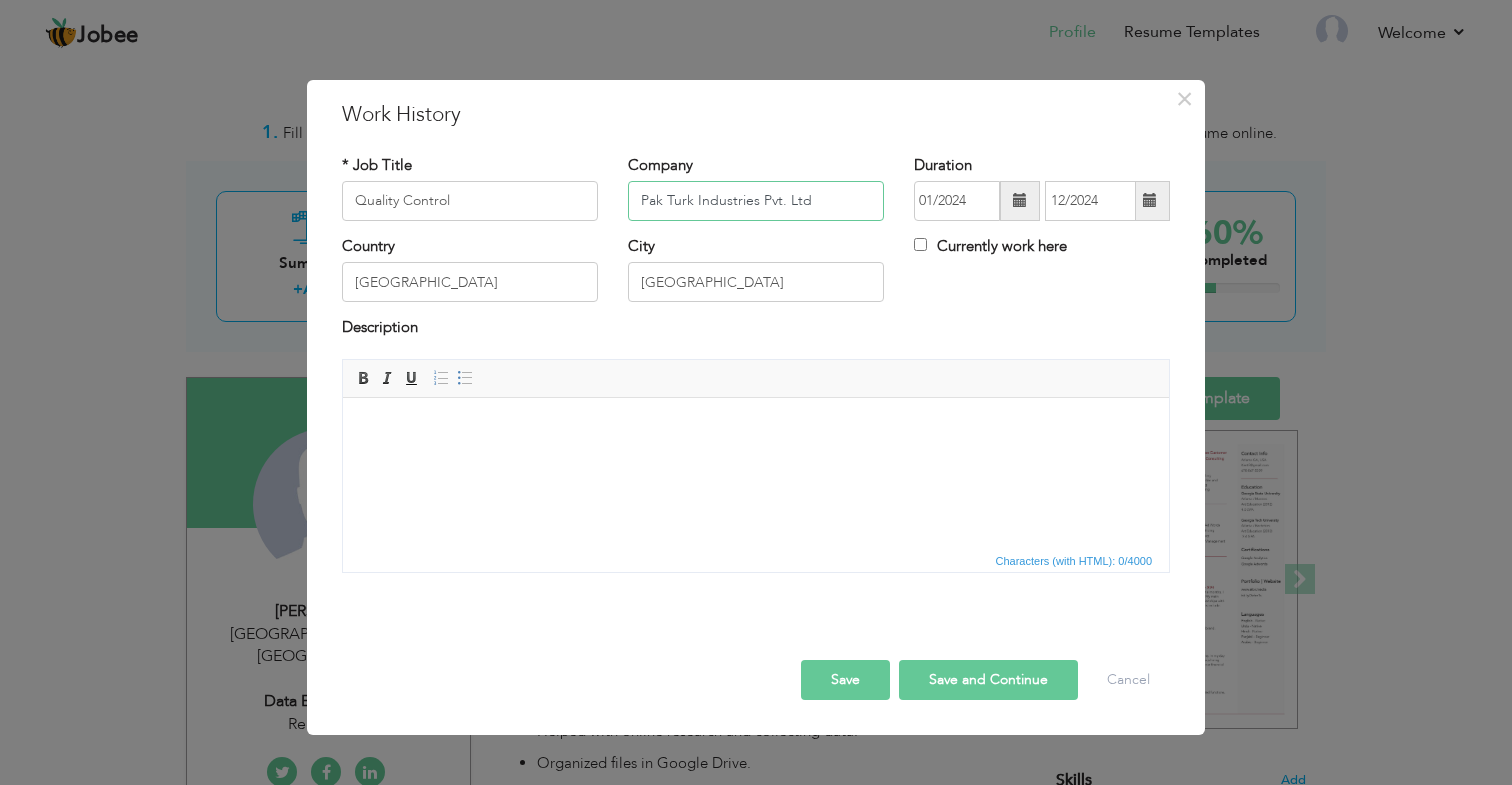 click on "Pak Turk Industries Pvt. Ltd" at bounding box center (756, 201) 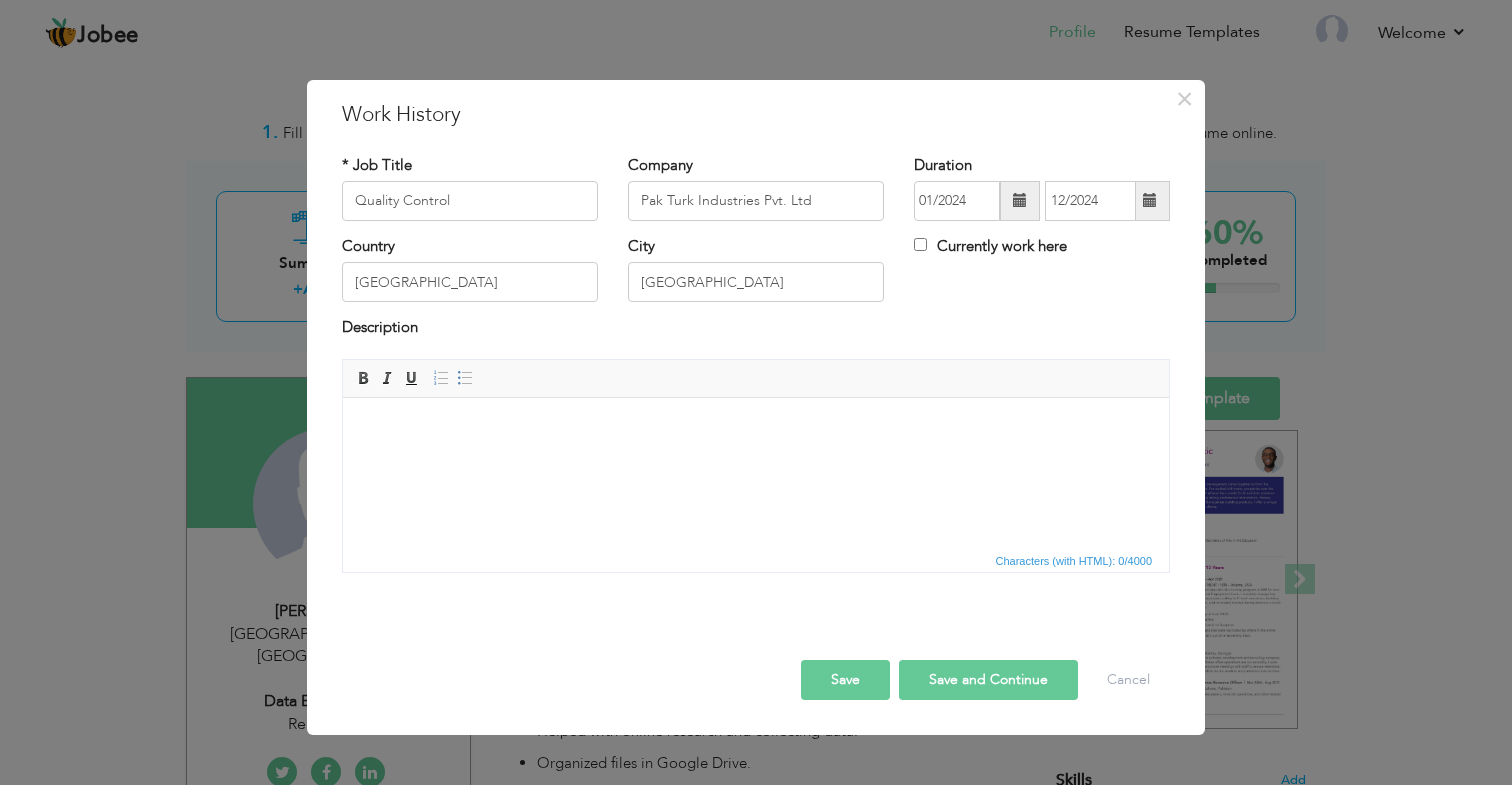 click at bounding box center (756, 427) 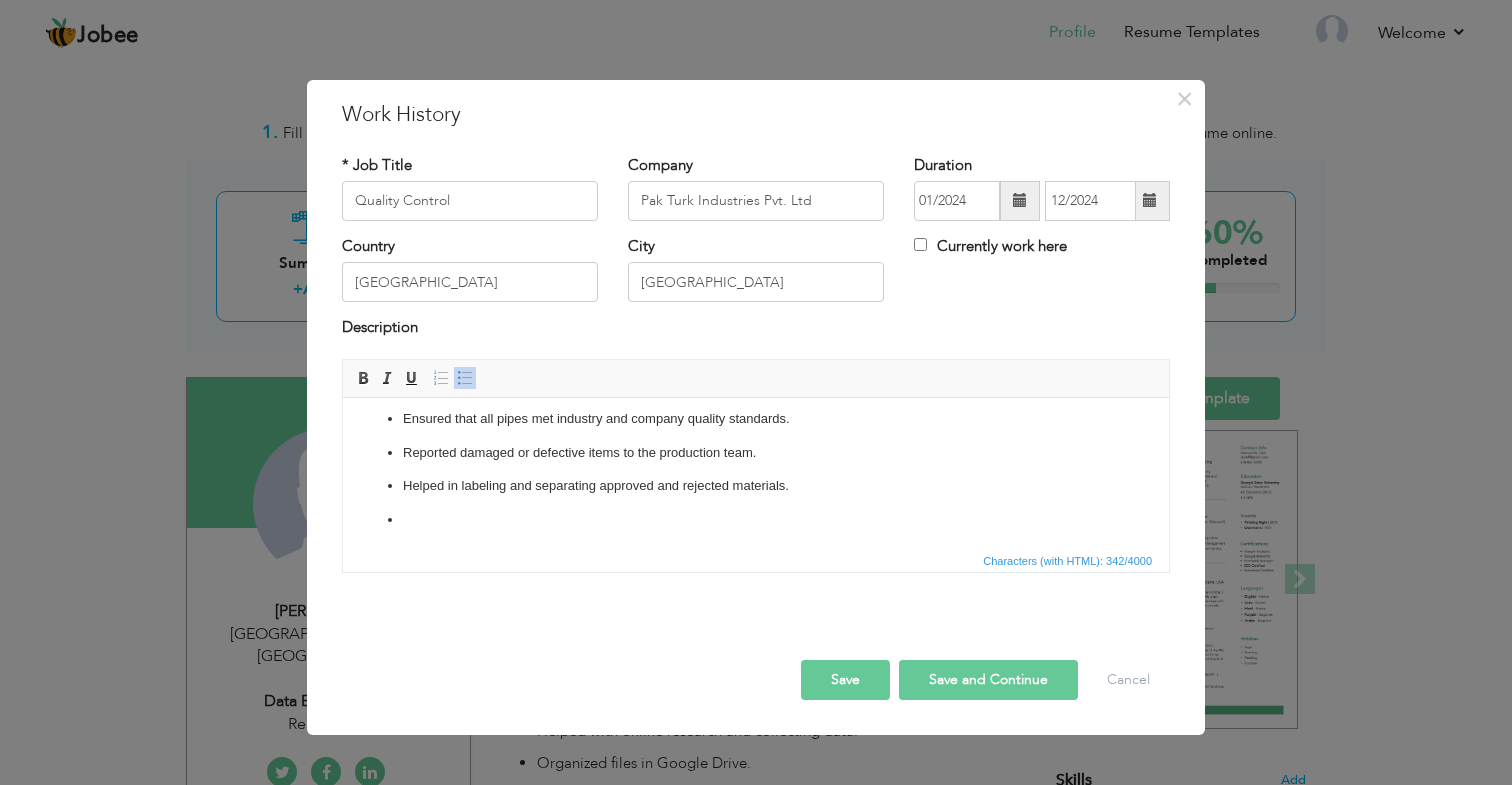 scroll, scrollTop: 12, scrollLeft: 0, axis: vertical 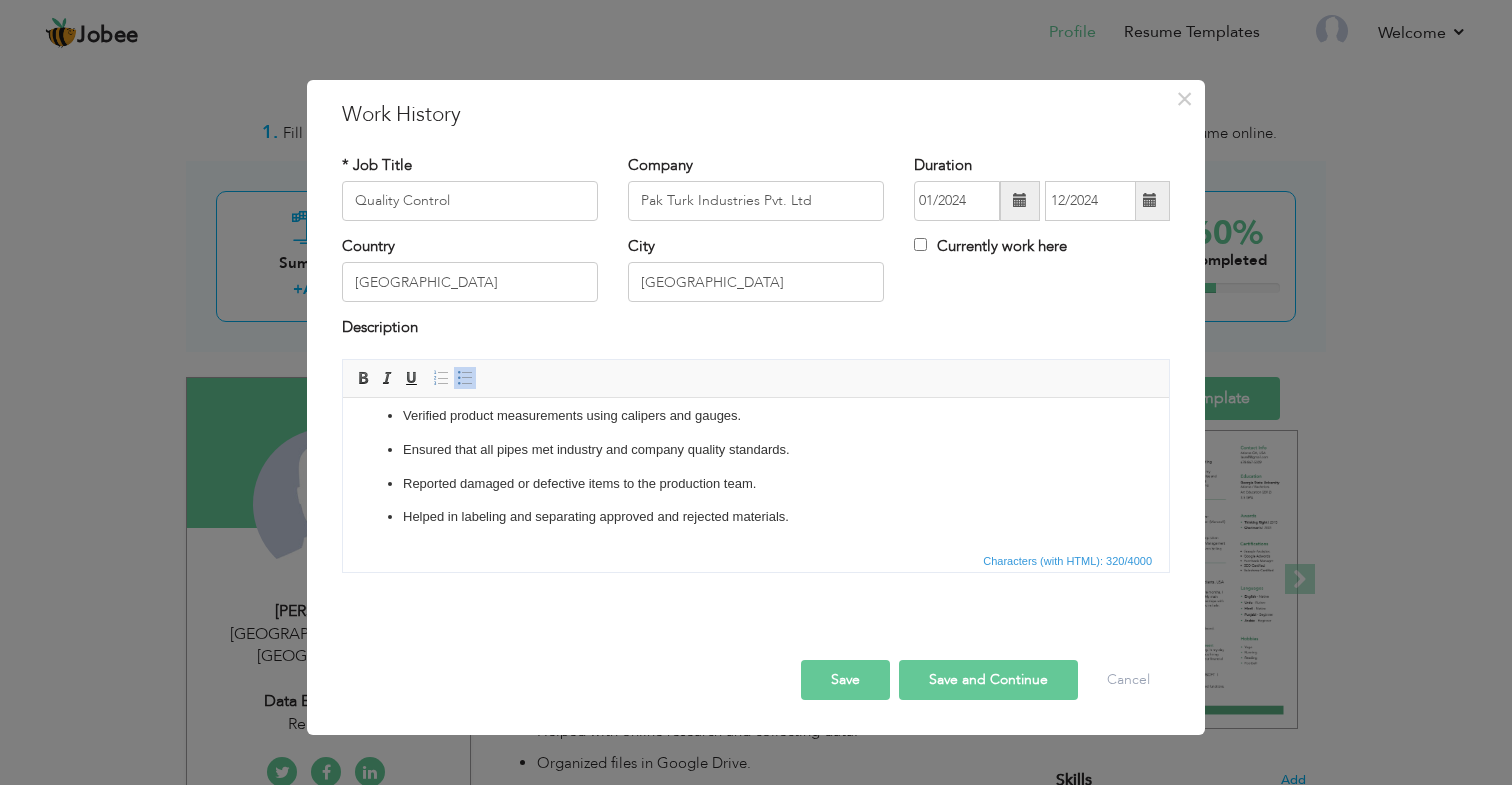 click on "Save" at bounding box center (845, 680) 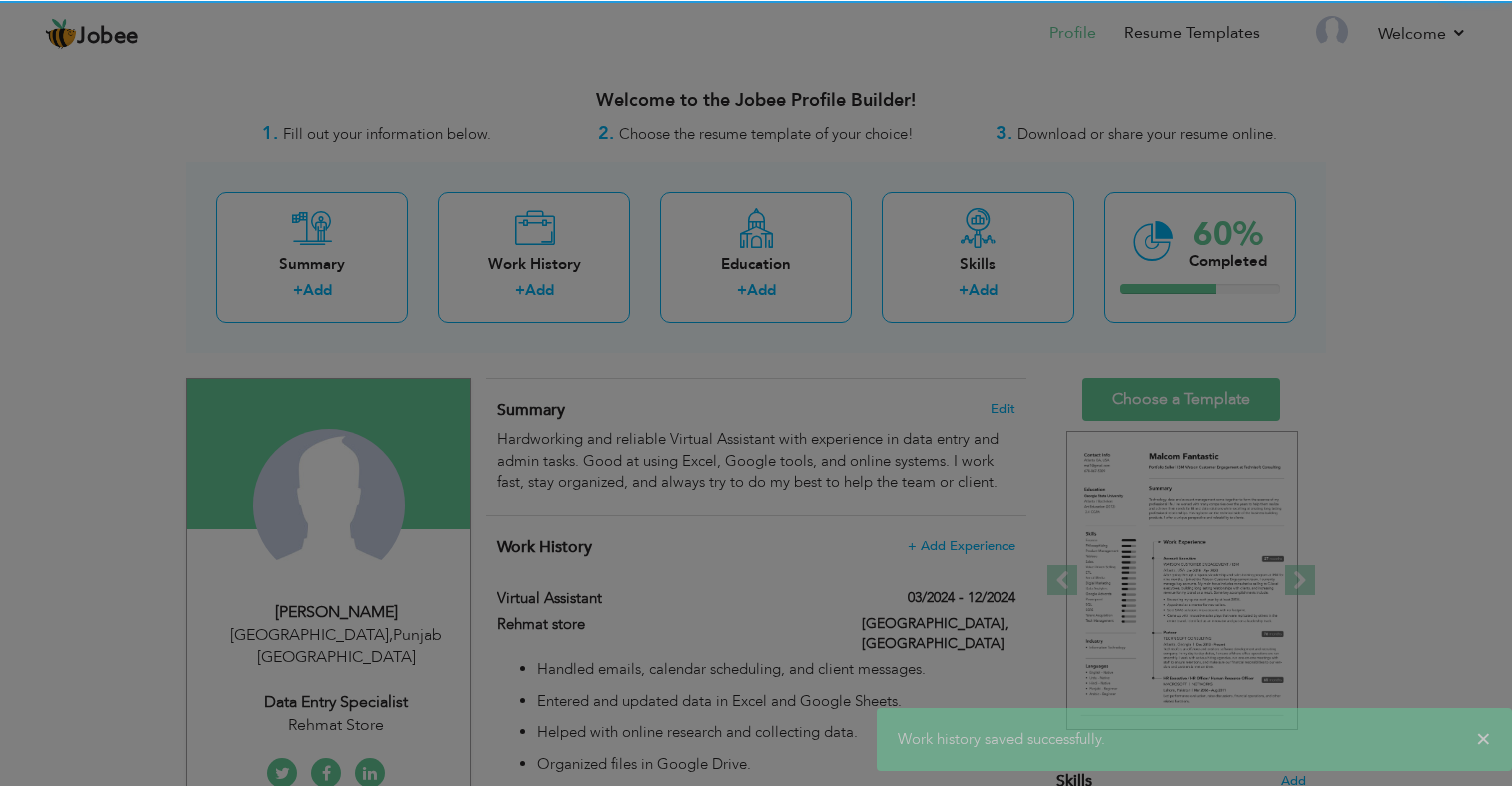 scroll, scrollTop: 0, scrollLeft: 0, axis: both 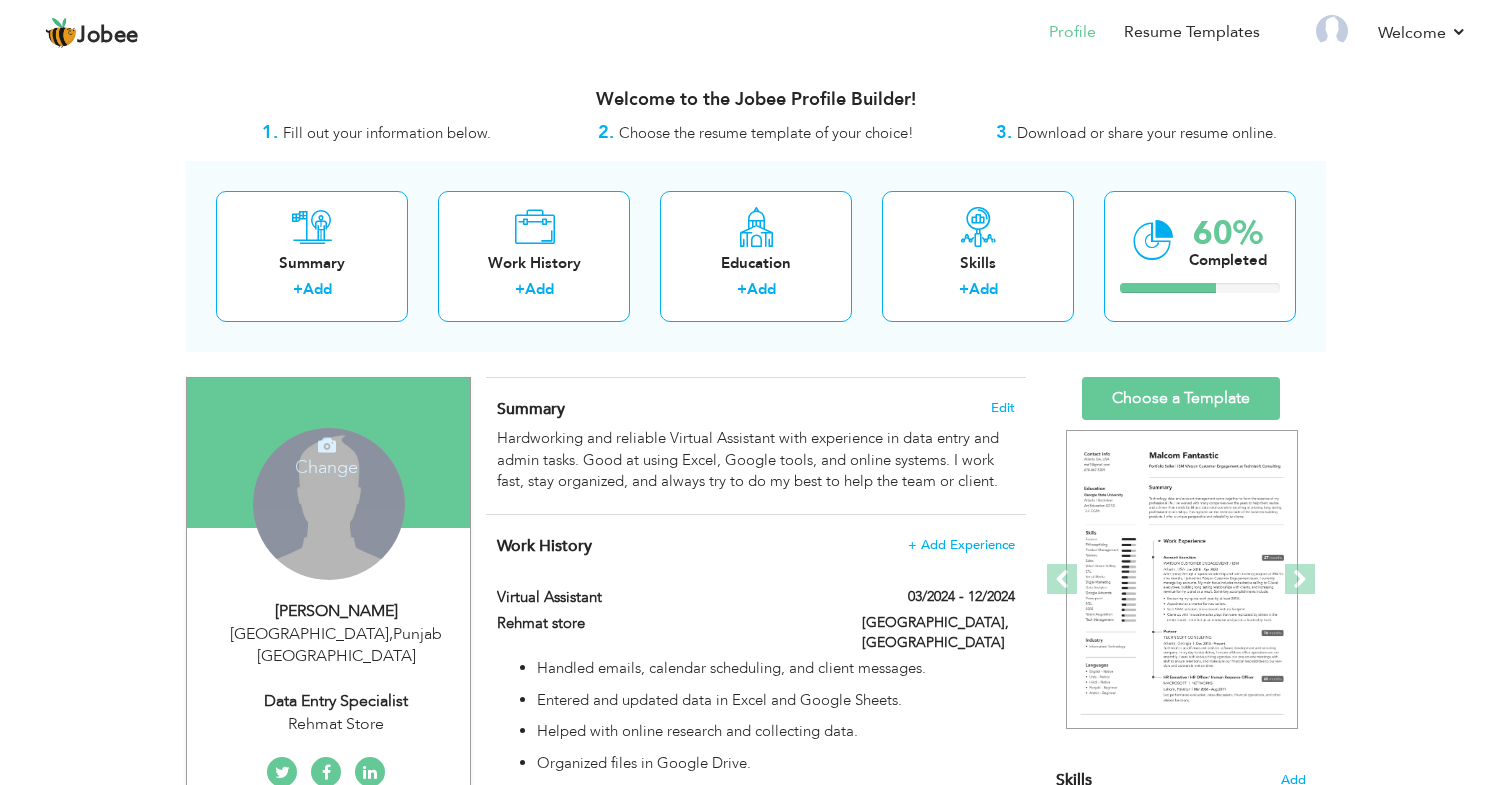 click on "Change
Remove" at bounding box center (329, 504) 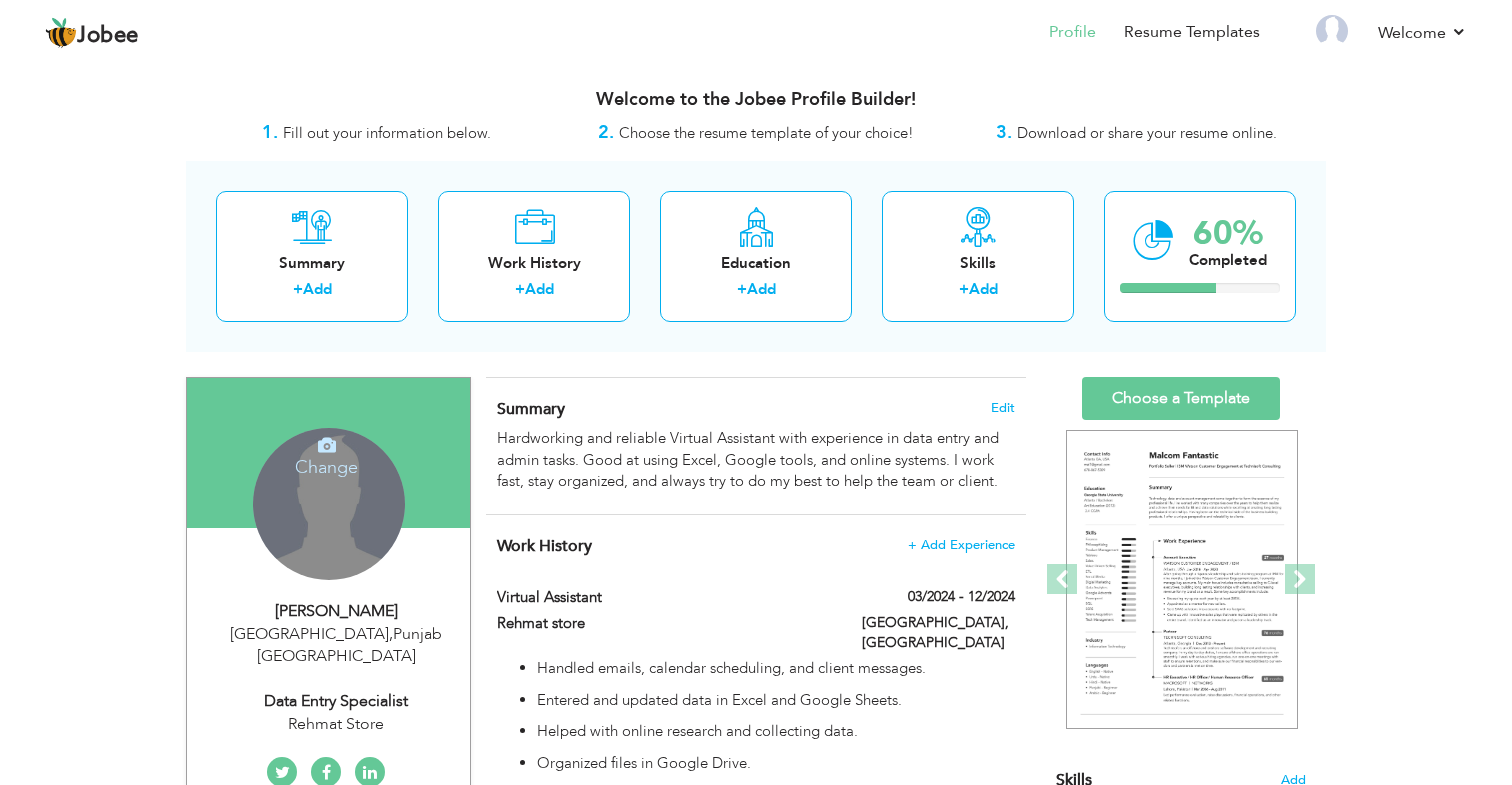 click on "Change
Remove" at bounding box center (329, 504) 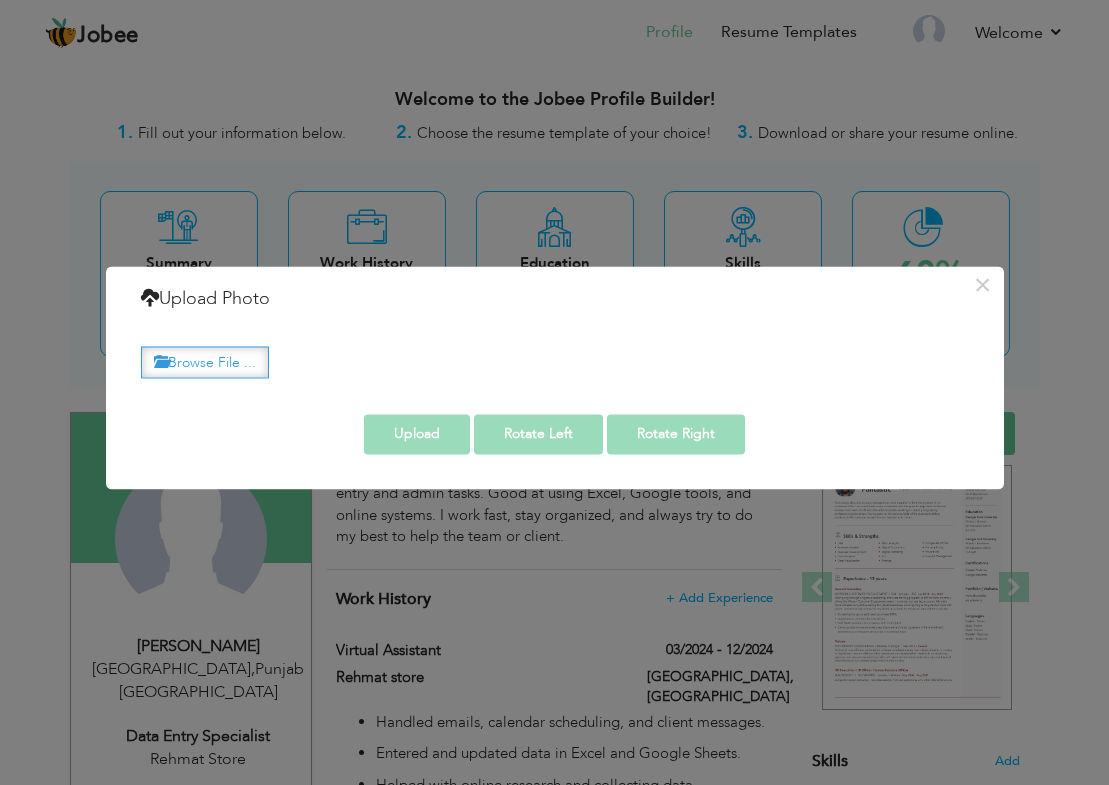 click on "Browse File ..." at bounding box center (205, 362) 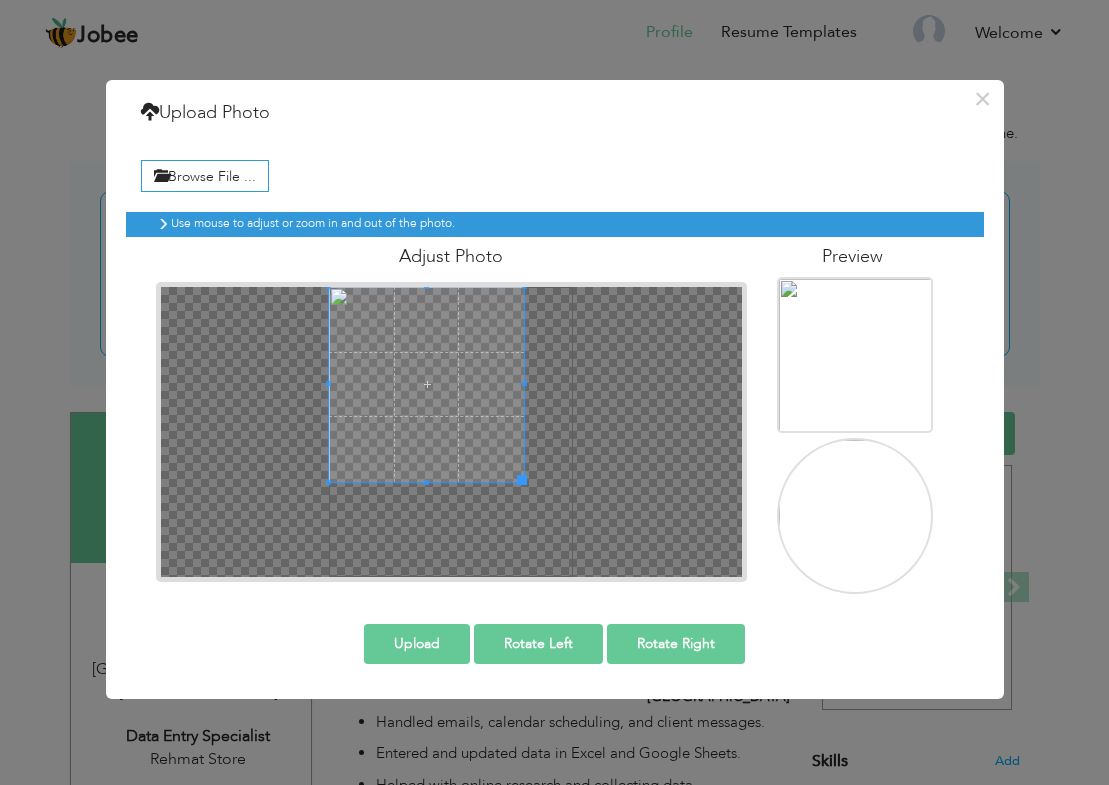 click at bounding box center (427, 385) 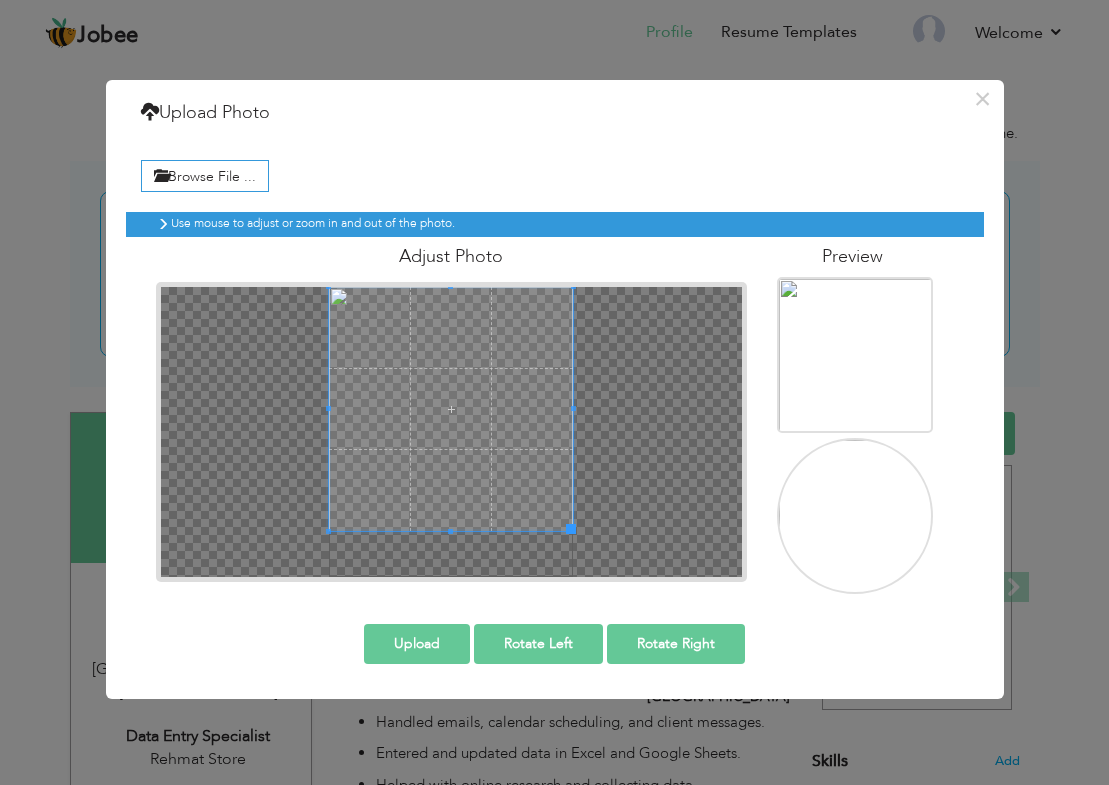 click on "×
Upload Photo
Browse File ...
Adjust Photo Preview Upload  Rotate Left" at bounding box center [555, 389] 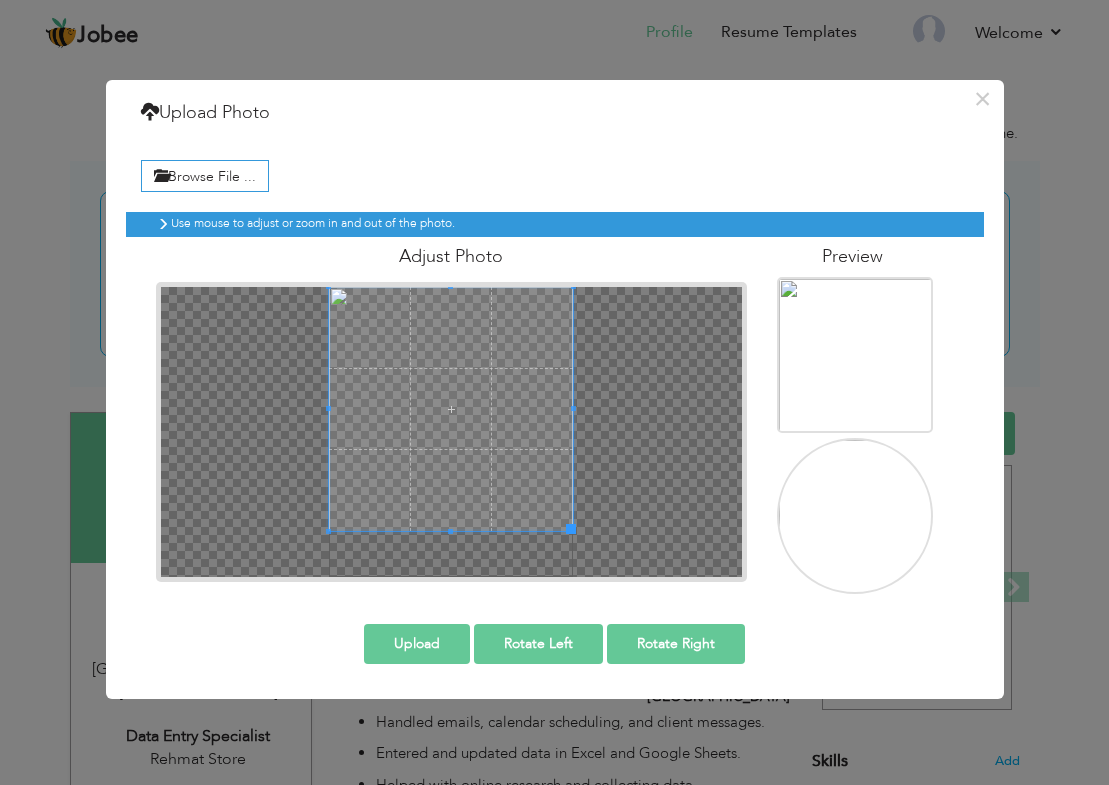 click at bounding box center (451, 409) 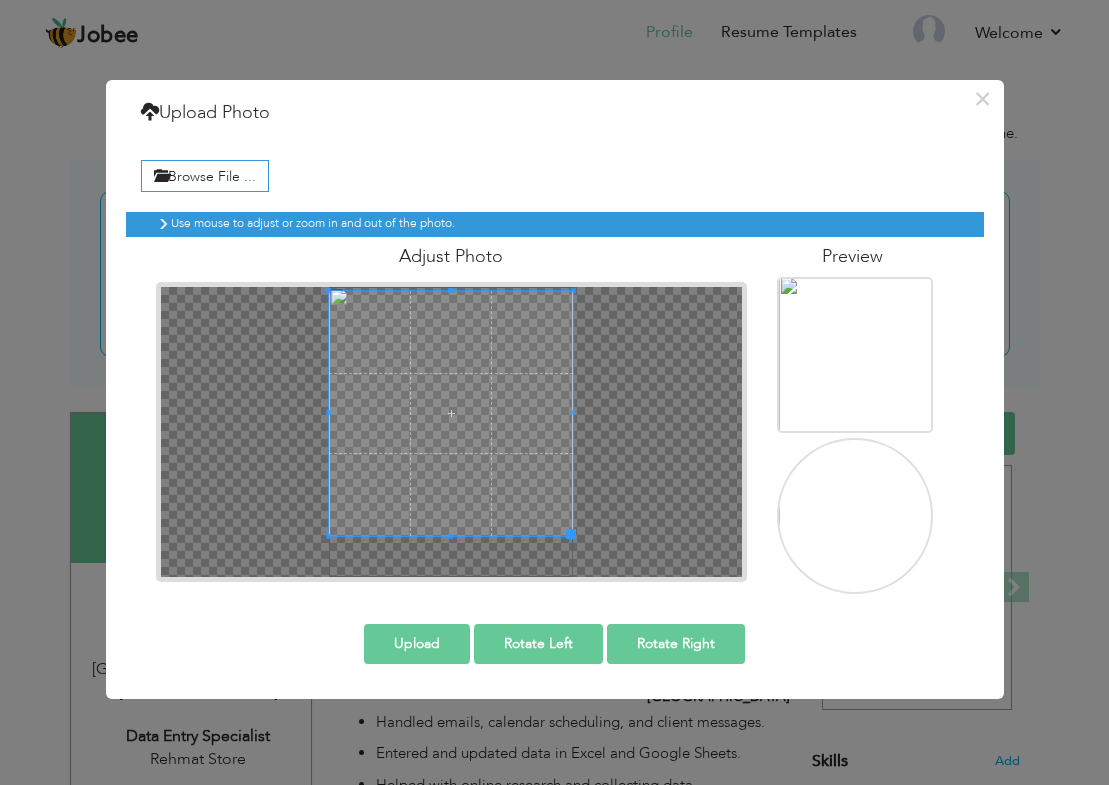 click at bounding box center (451, 413) 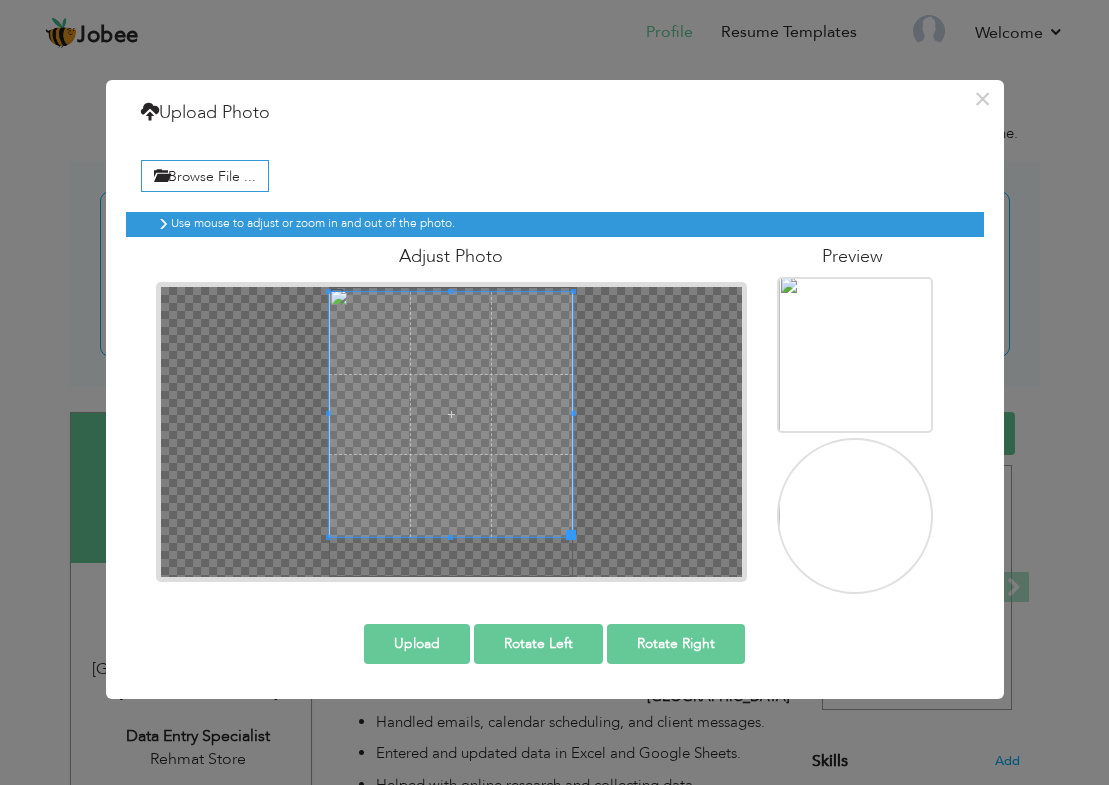click on "Upload" at bounding box center (417, 644) 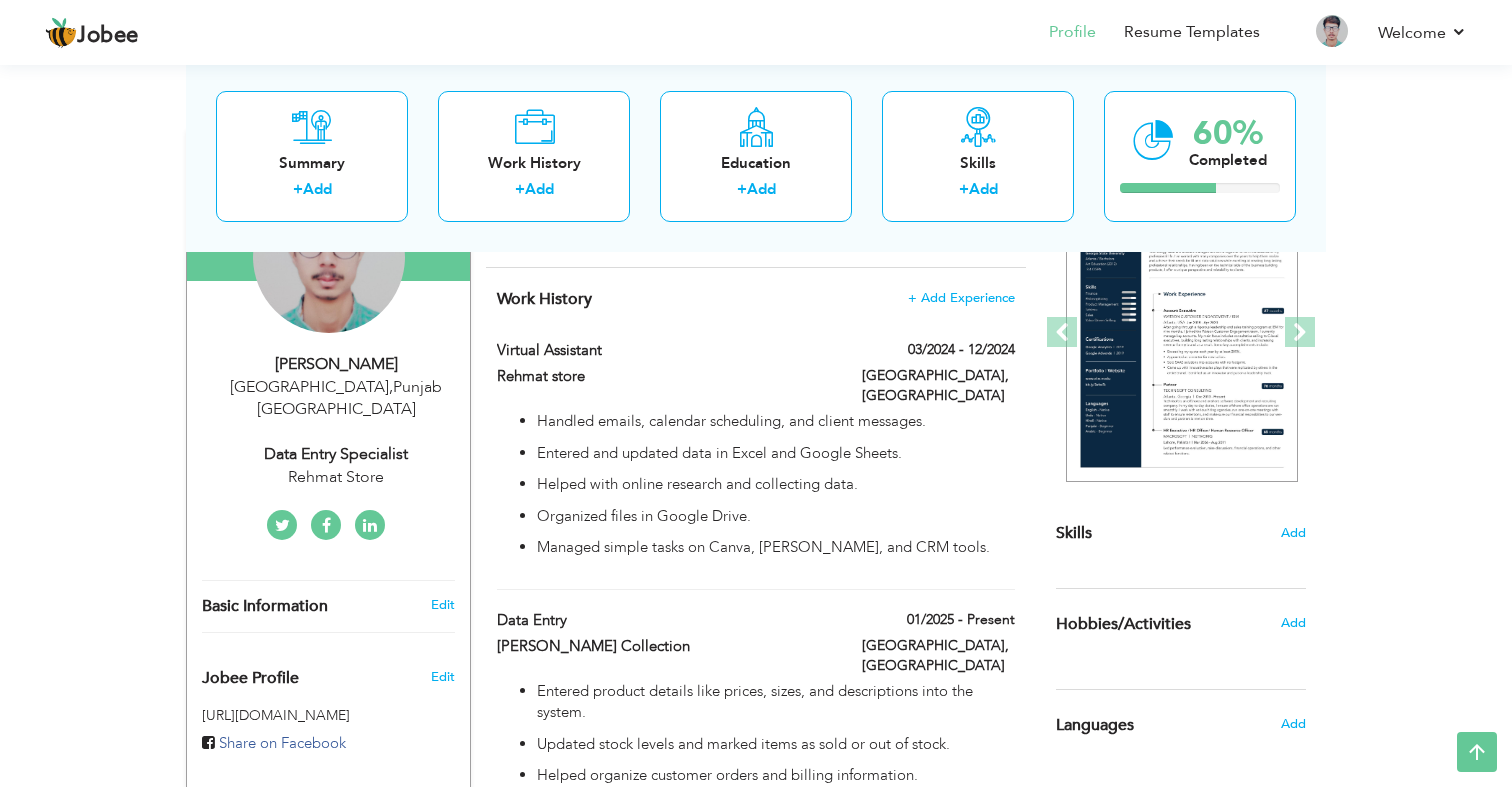 scroll, scrollTop: 241, scrollLeft: 0, axis: vertical 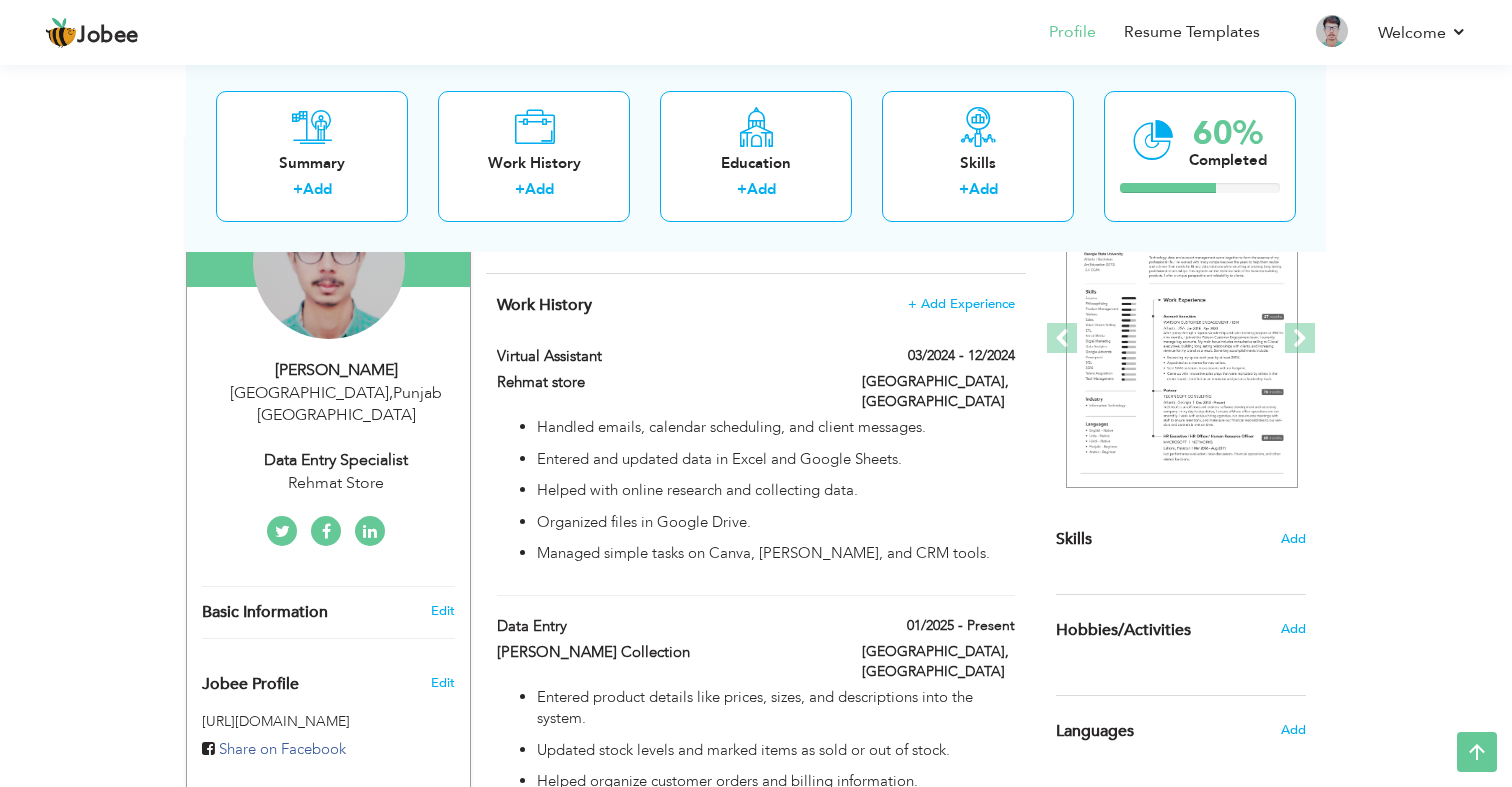 click on "Rehmat Store" at bounding box center (336, 483) 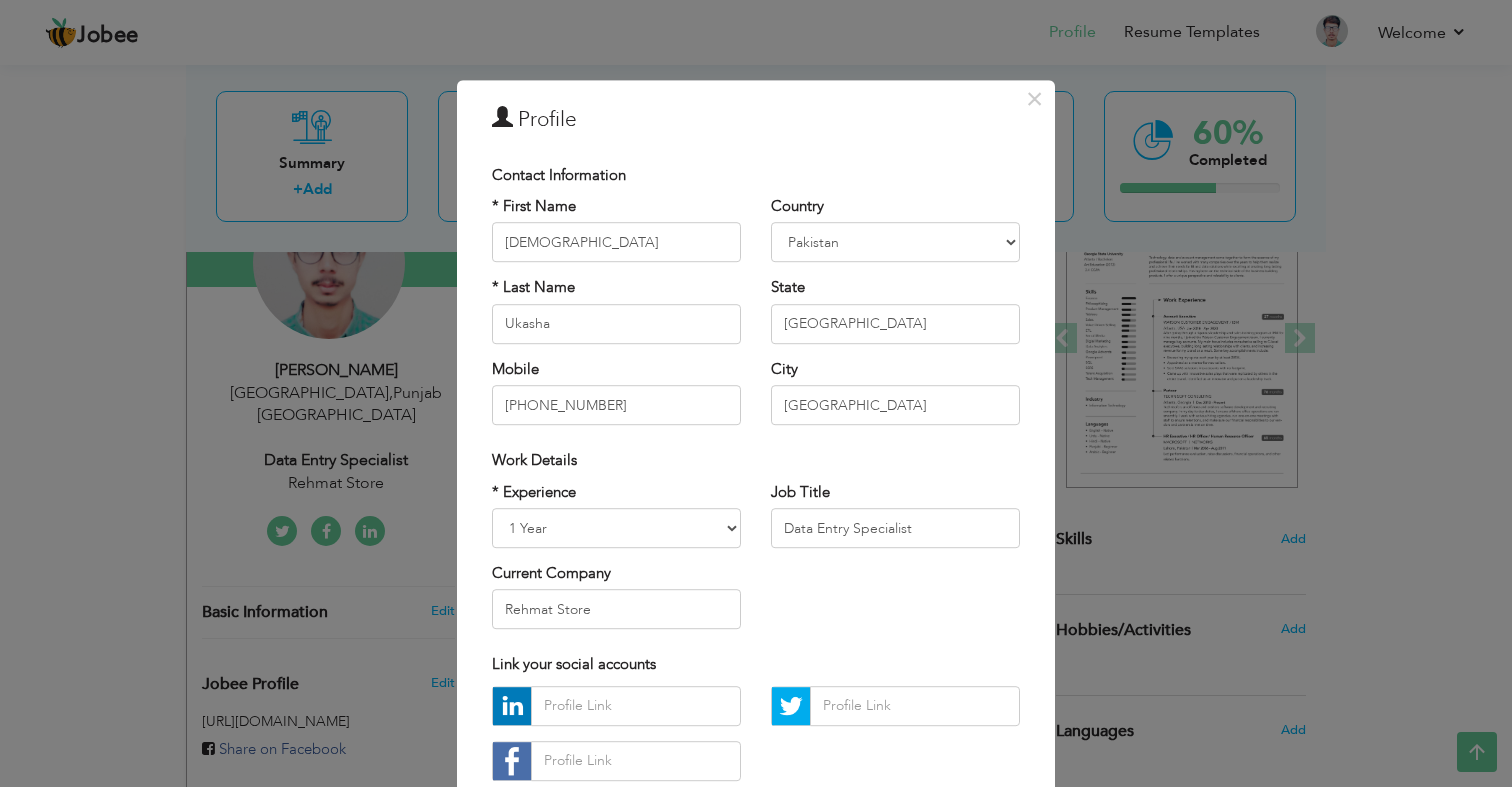 click on "Jobee
Profile
Resume Templates
Resume Templates
Cover Letters
About
My Resume
Welcome
Settings
Log off
Welcome" at bounding box center [756, 654] 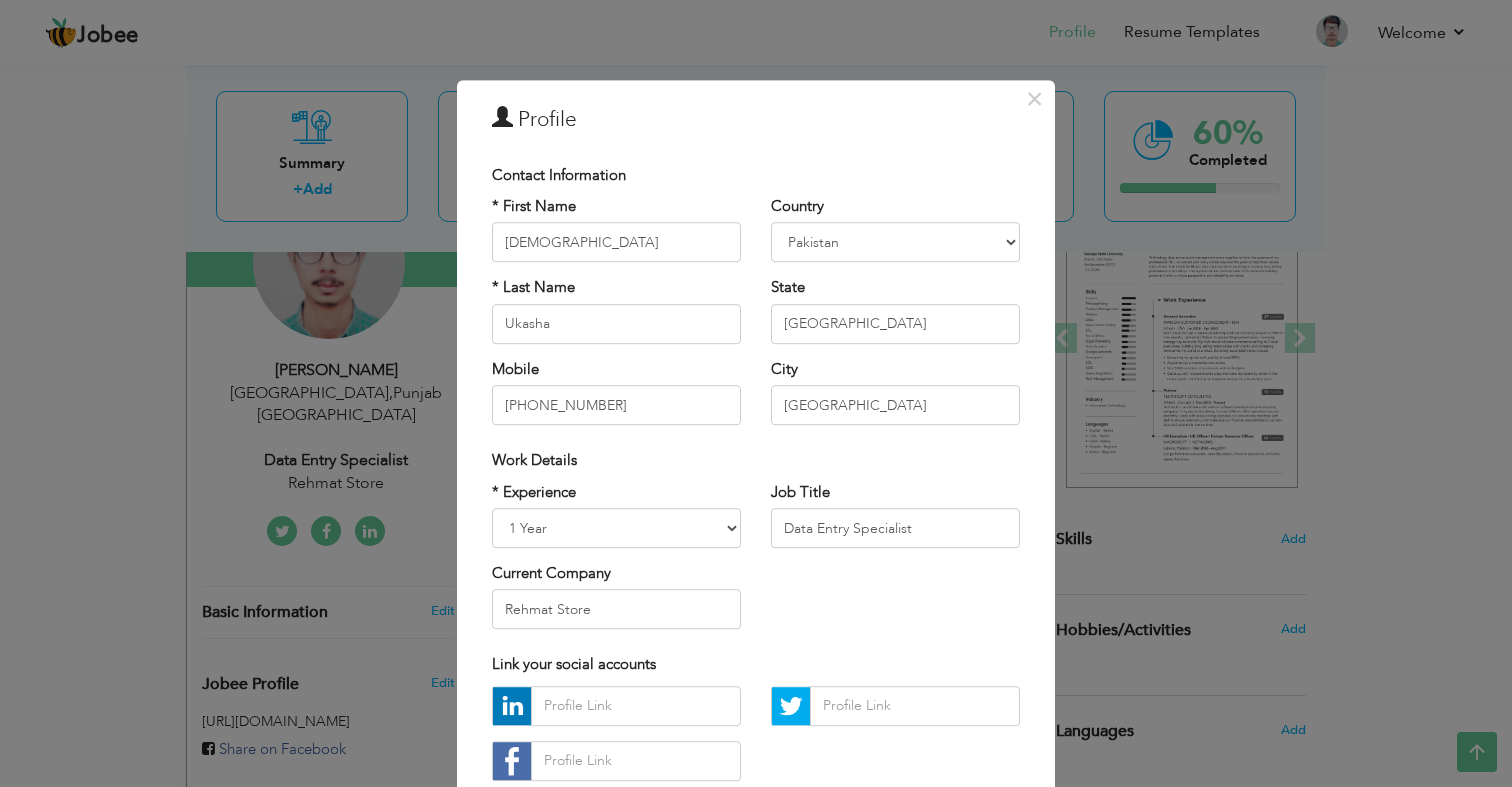 click on "×
Profile
Contact Information
* First Name
Muhammad
* Last Name
Aruba" at bounding box center [756, 393] 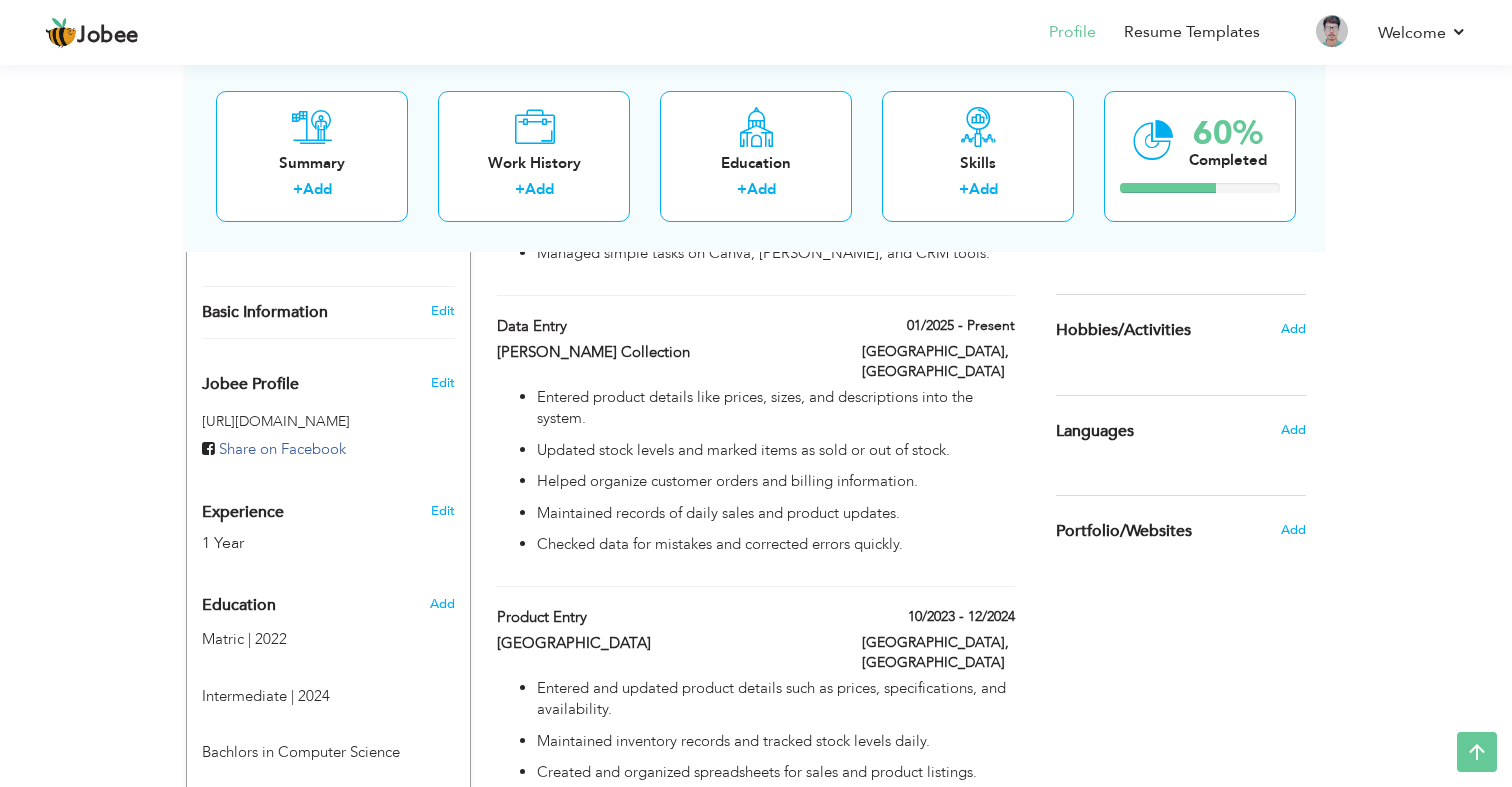 scroll, scrollTop: 531, scrollLeft: 0, axis: vertical 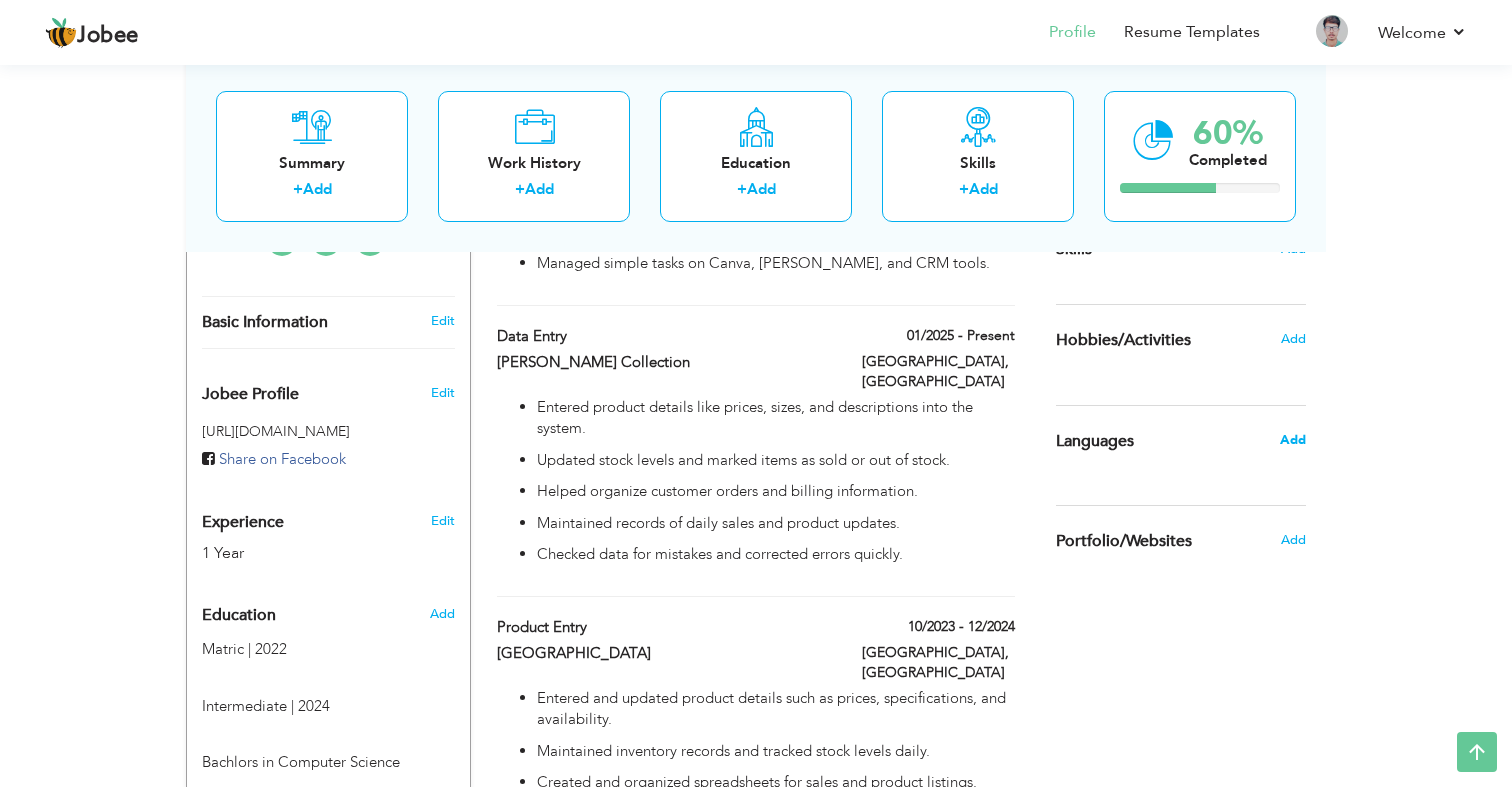 click on "Add" at bounding box center (1293, 440) 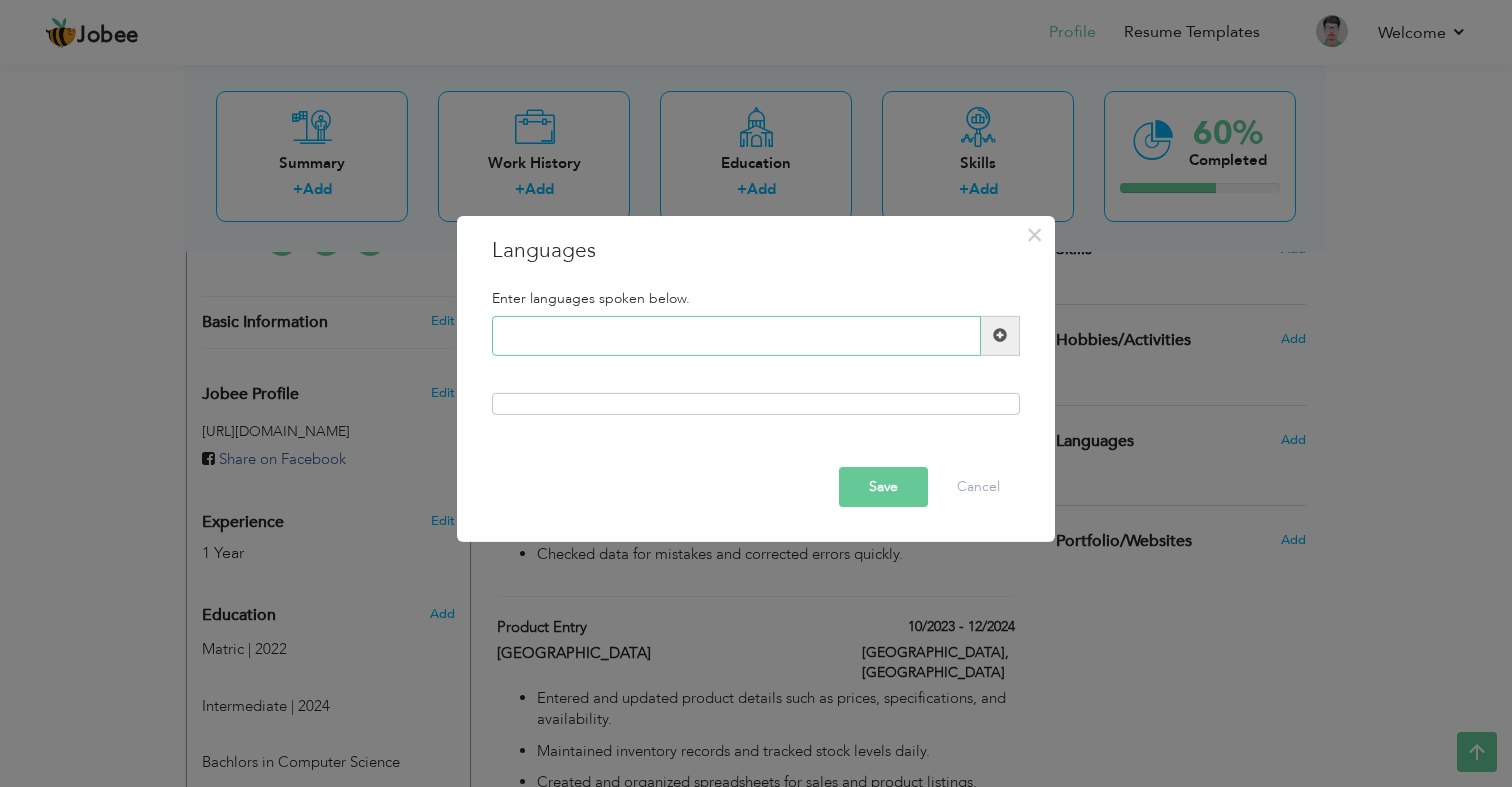 click at bounding box center [736, 336] 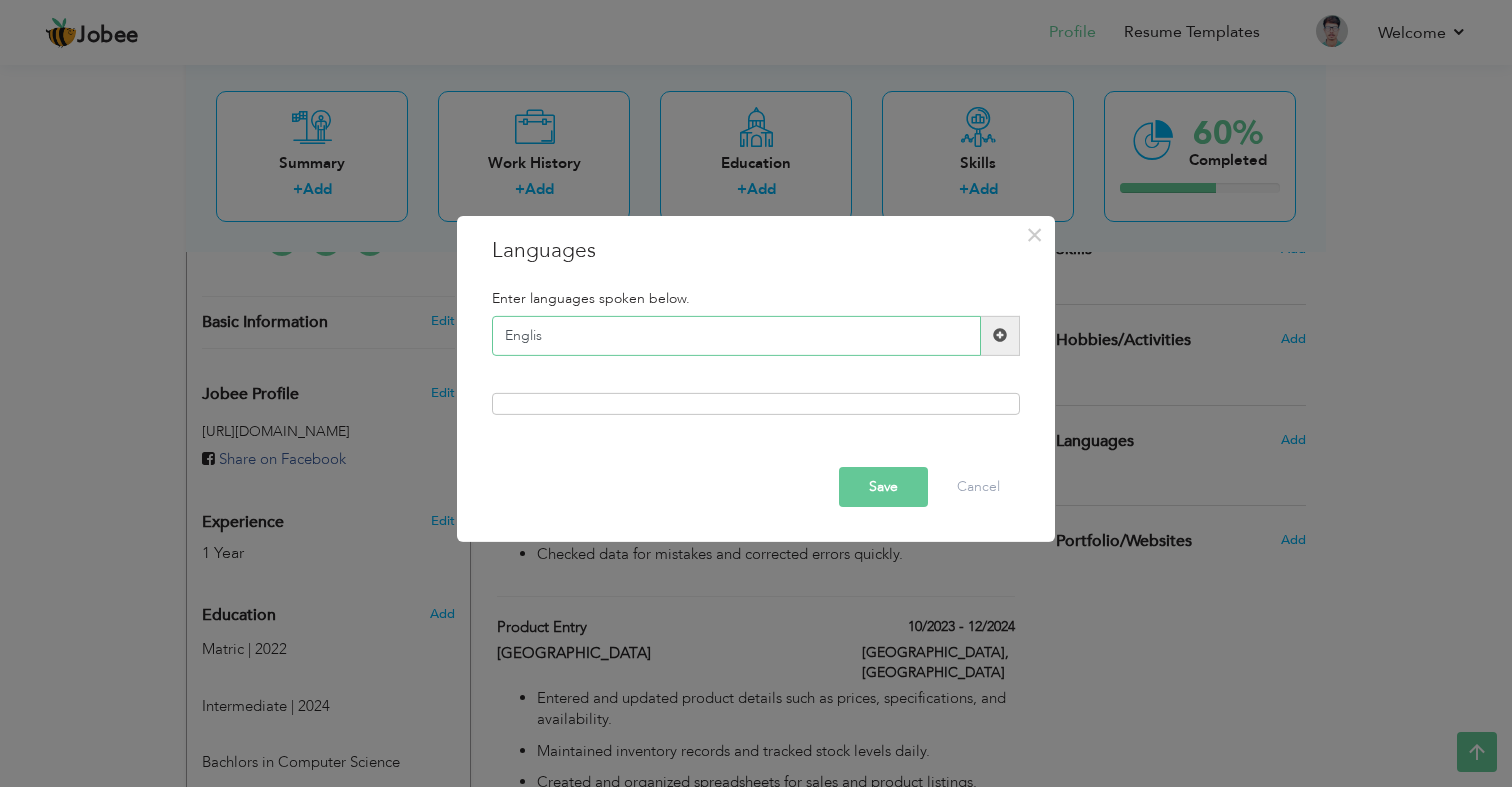 type on "English" 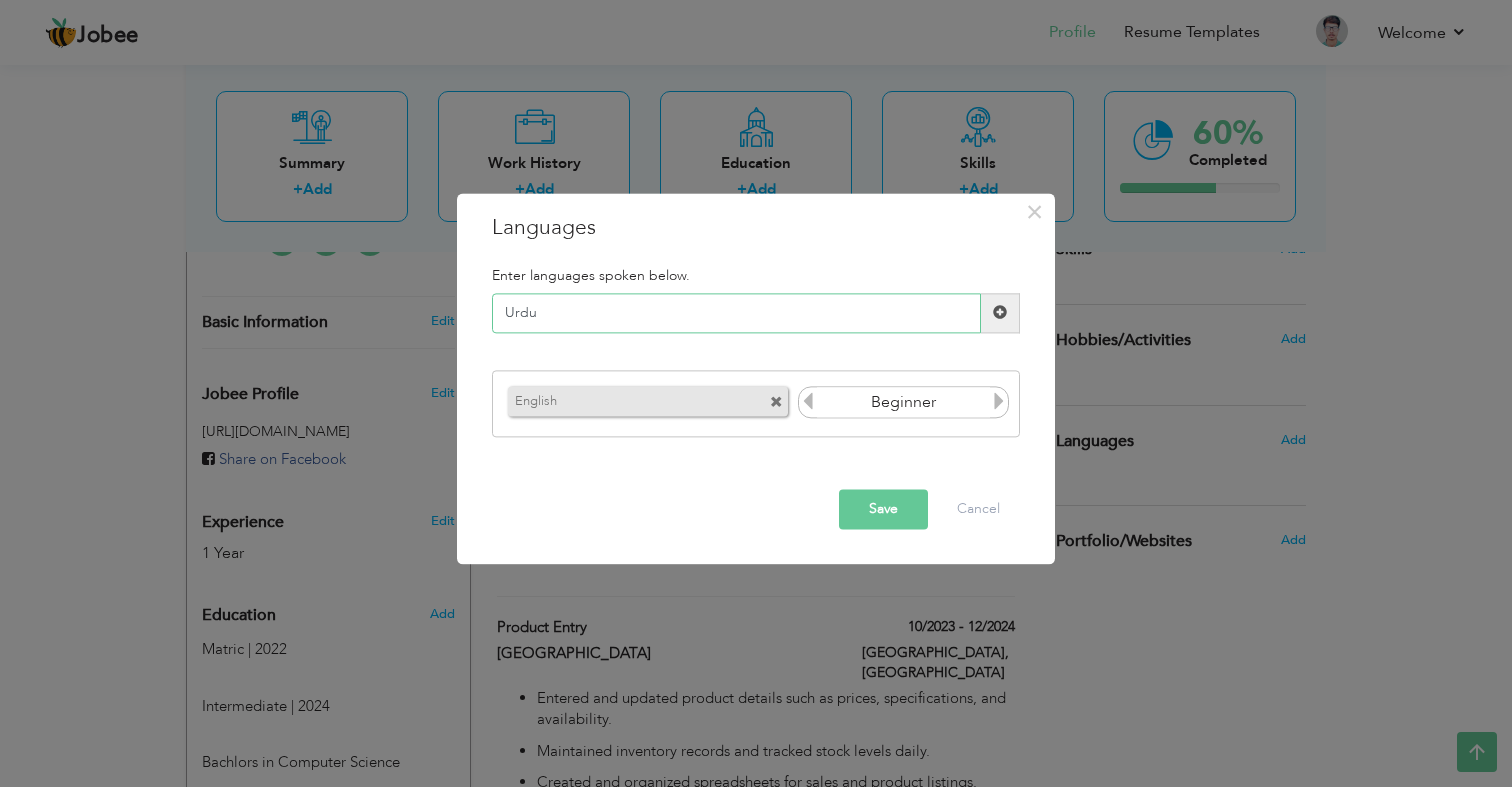 type on "Urdu" 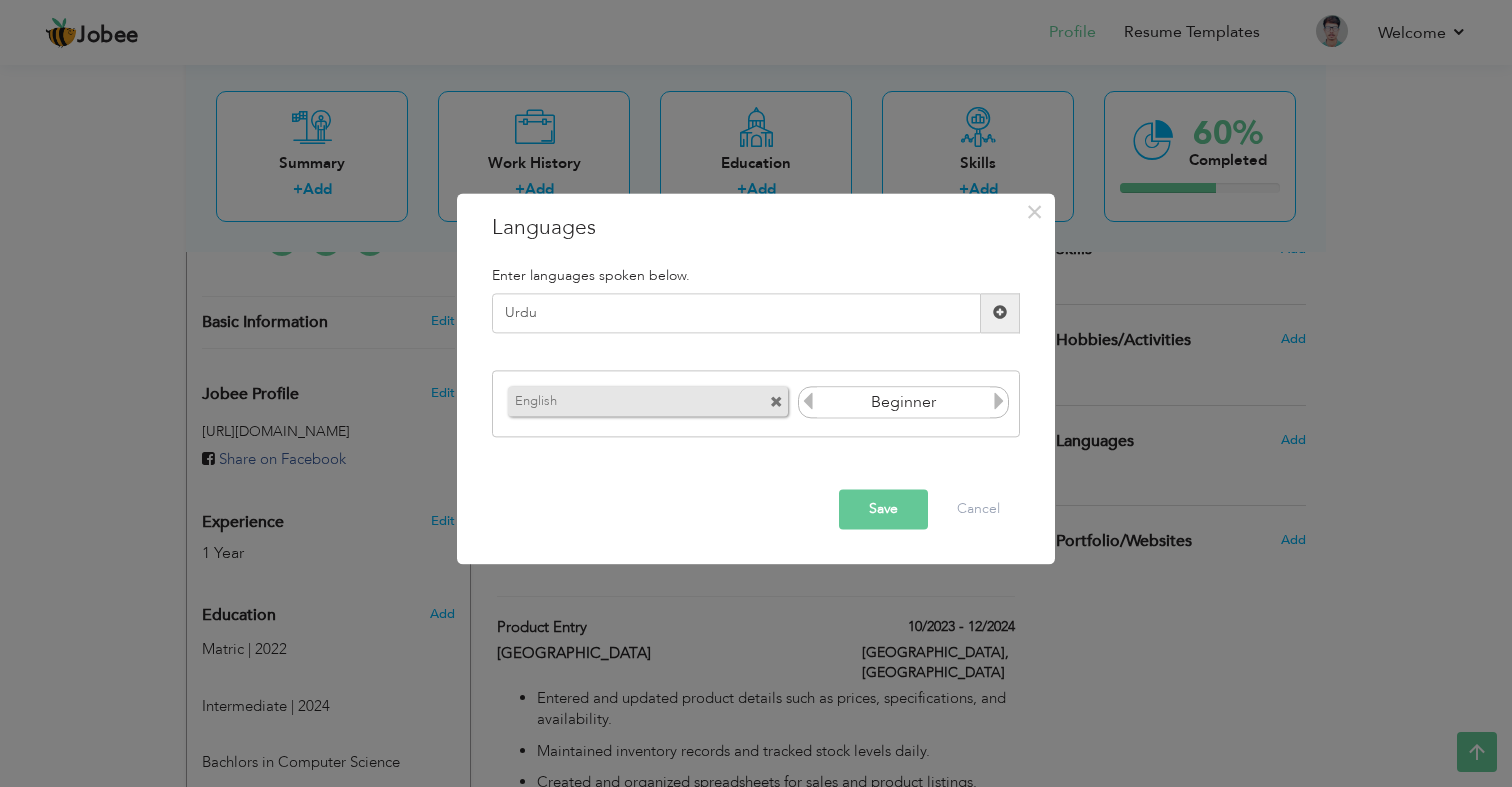 click on "Save" at bounding box center [883, 509] 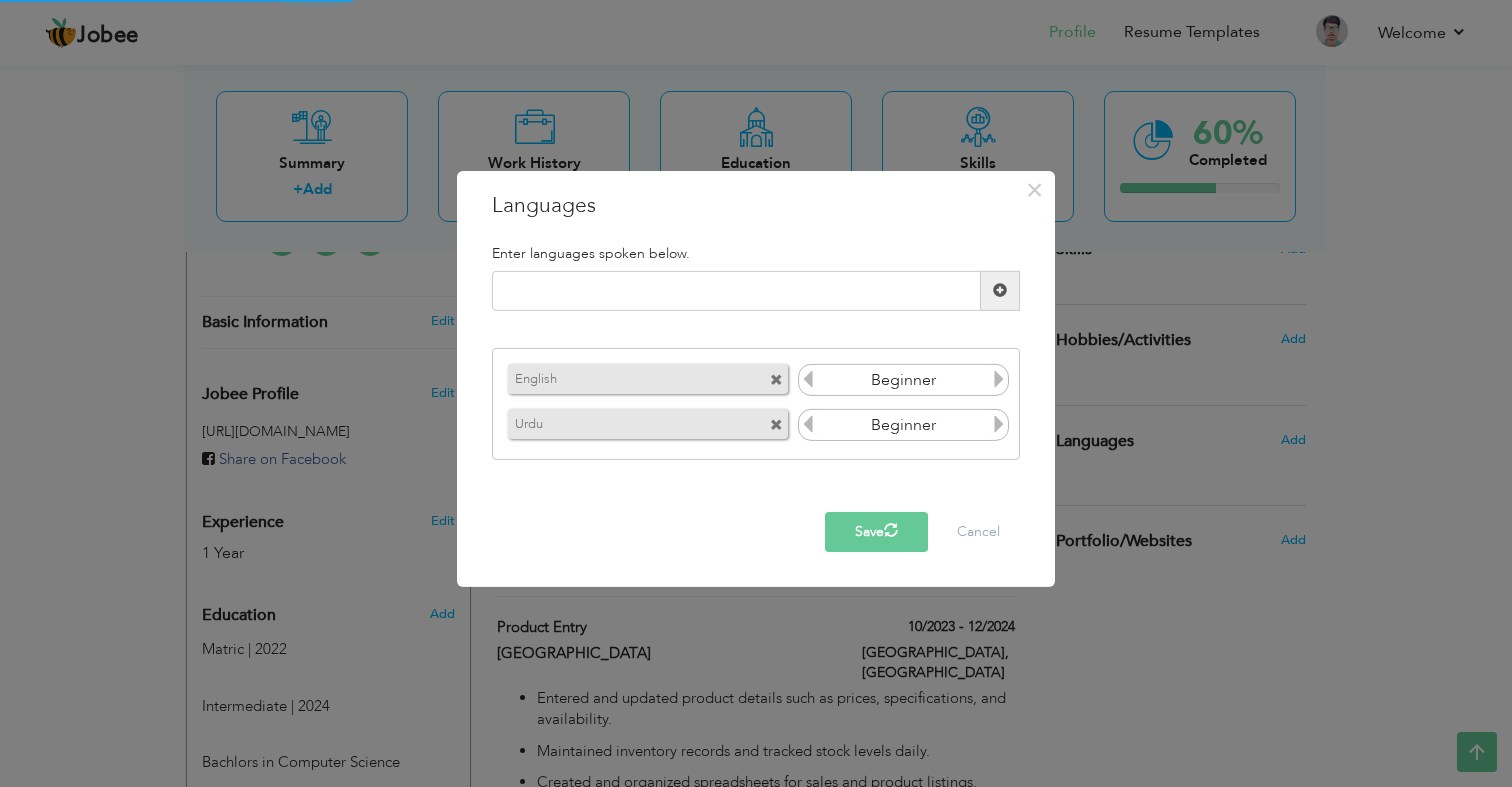 click on "×
Languages
Enter languages spoken below.
English Beginner Urdu Save" at bounding box center [756, 393] 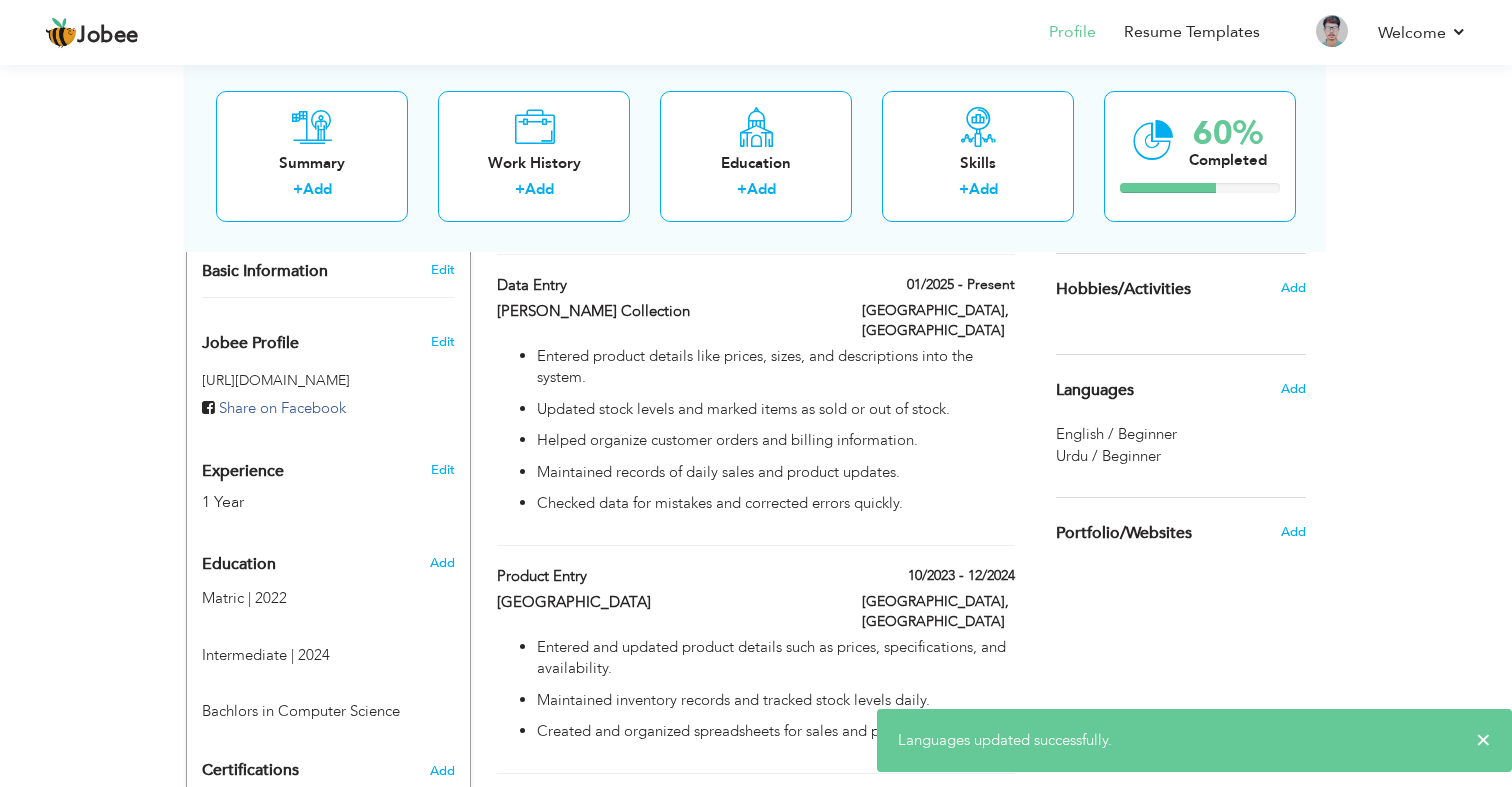 scroll, scrollTop: 581, scrollLeft: 0, axis: vertical 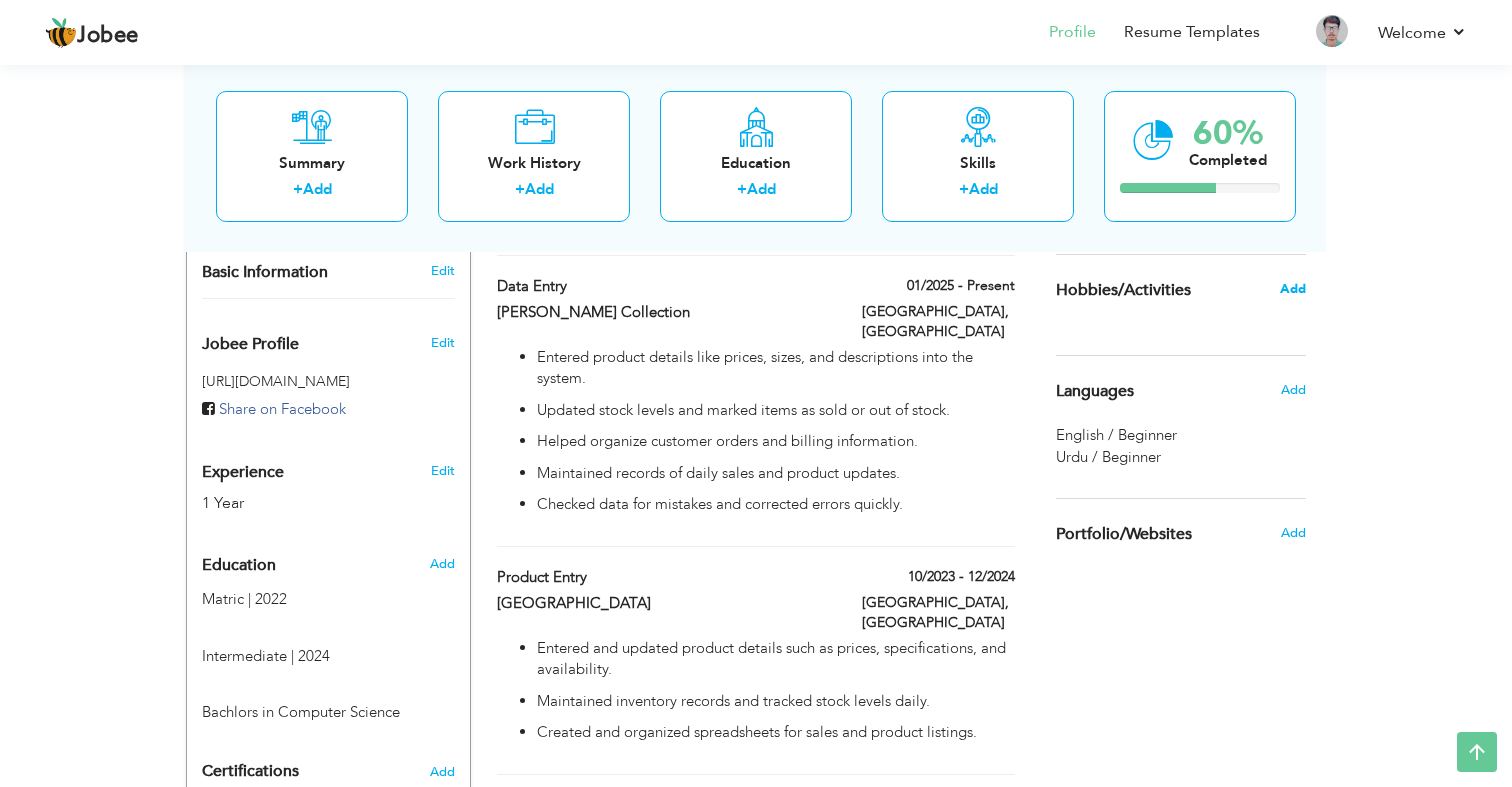 click on "Add" at bounding box center (1293, 289) 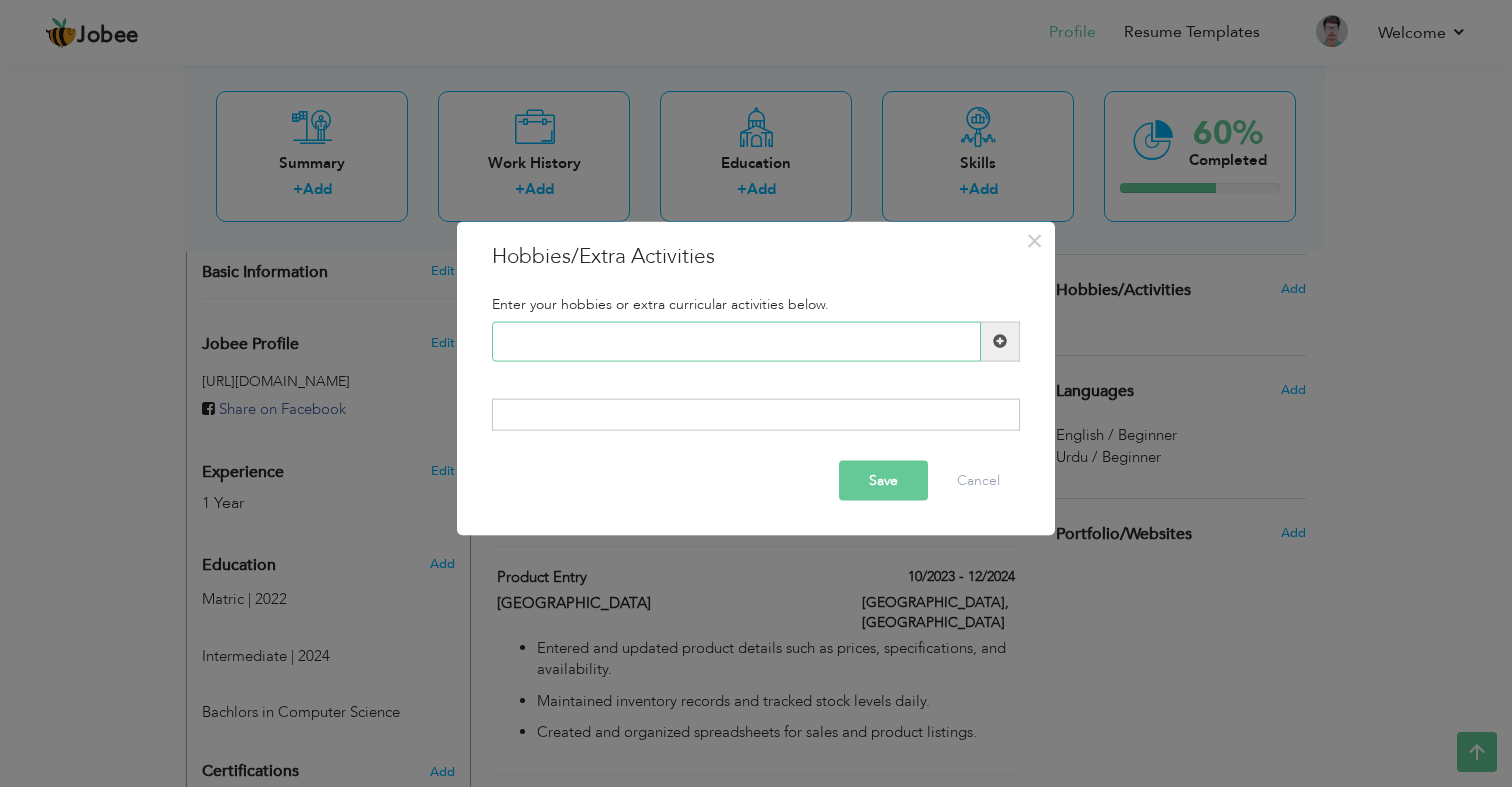 click at bounding box center [736, 341] 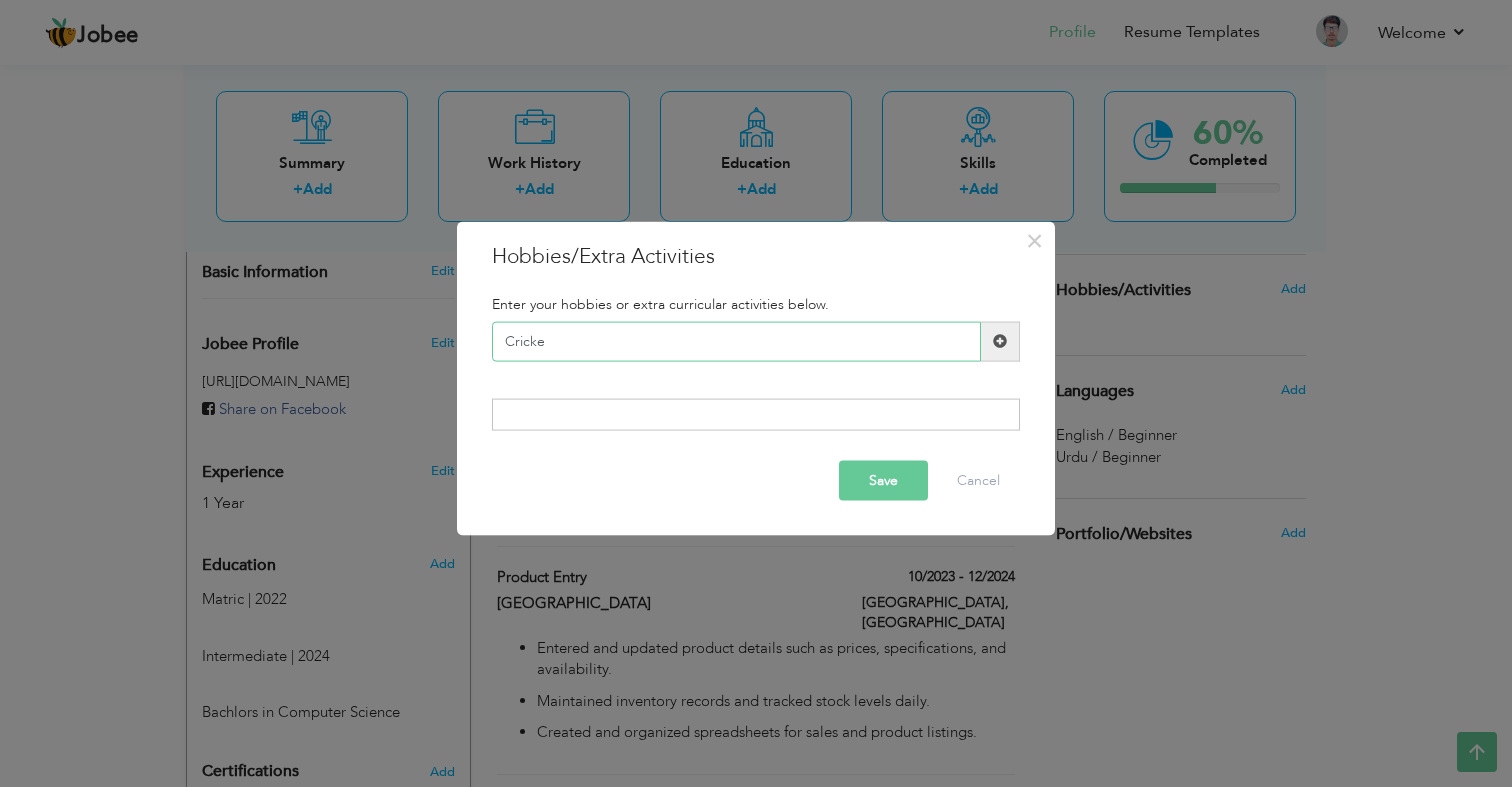 type on "Cricket" 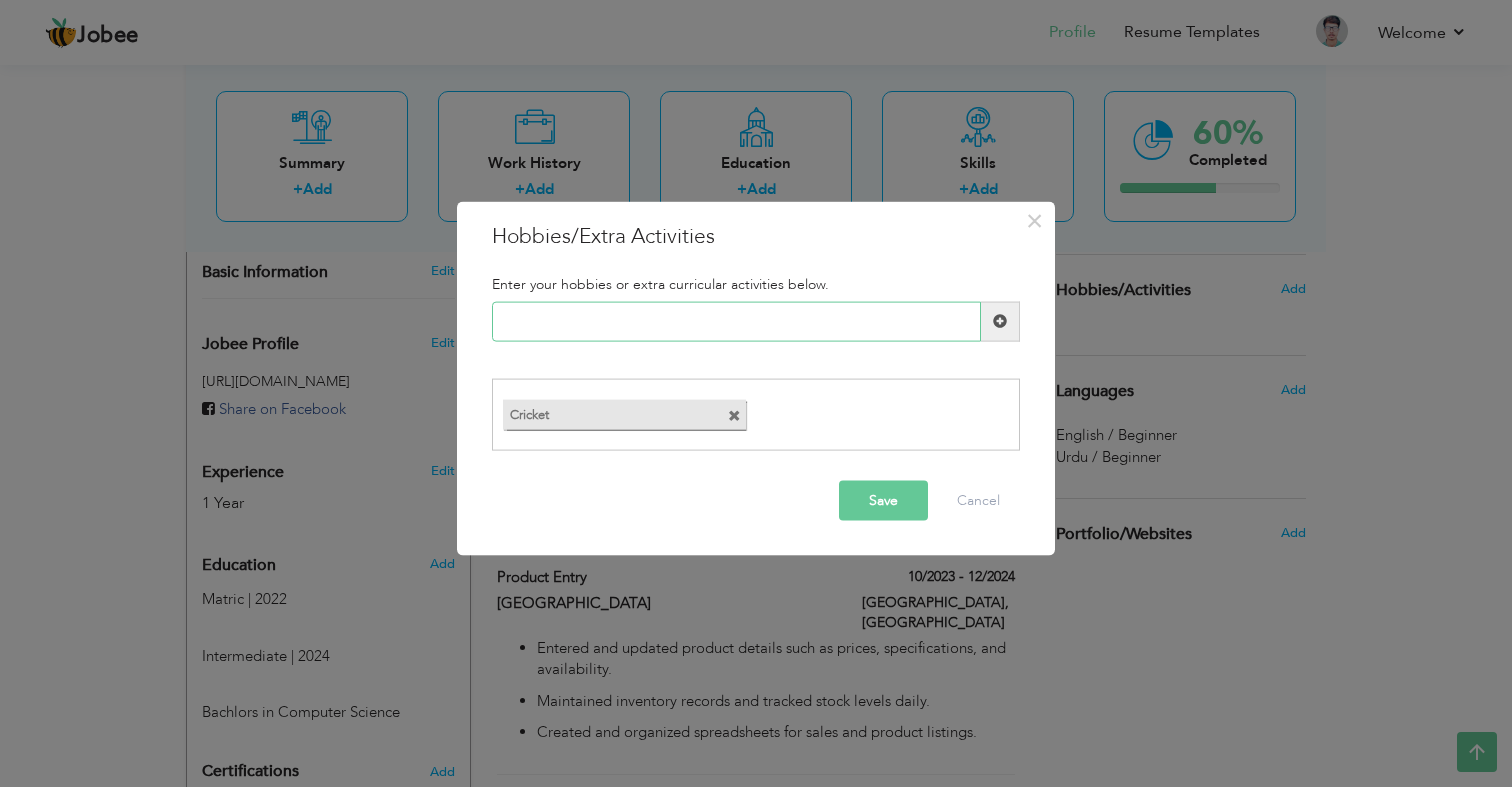 click at bounding box center (736, 321) 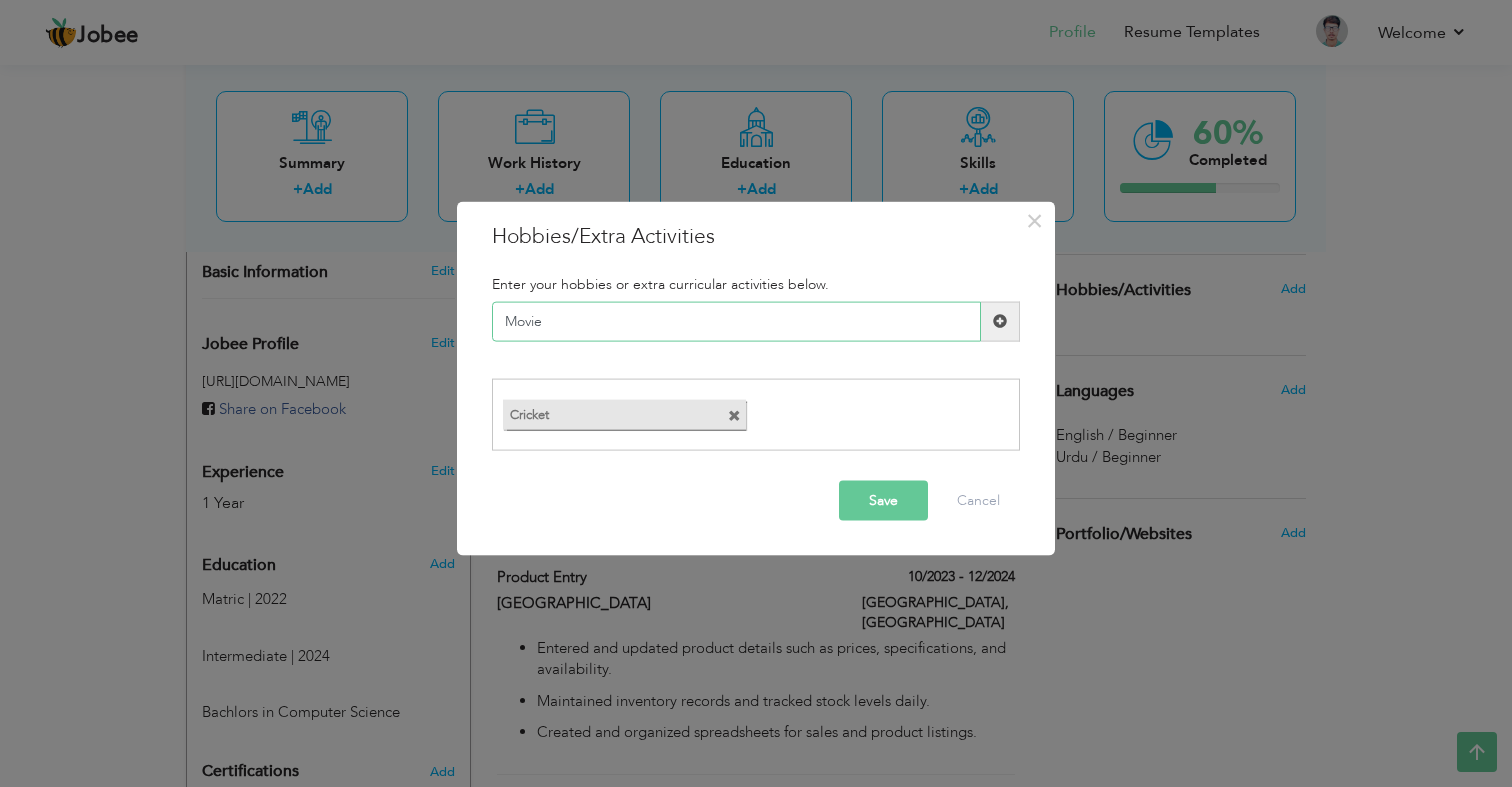 type on "Movies" 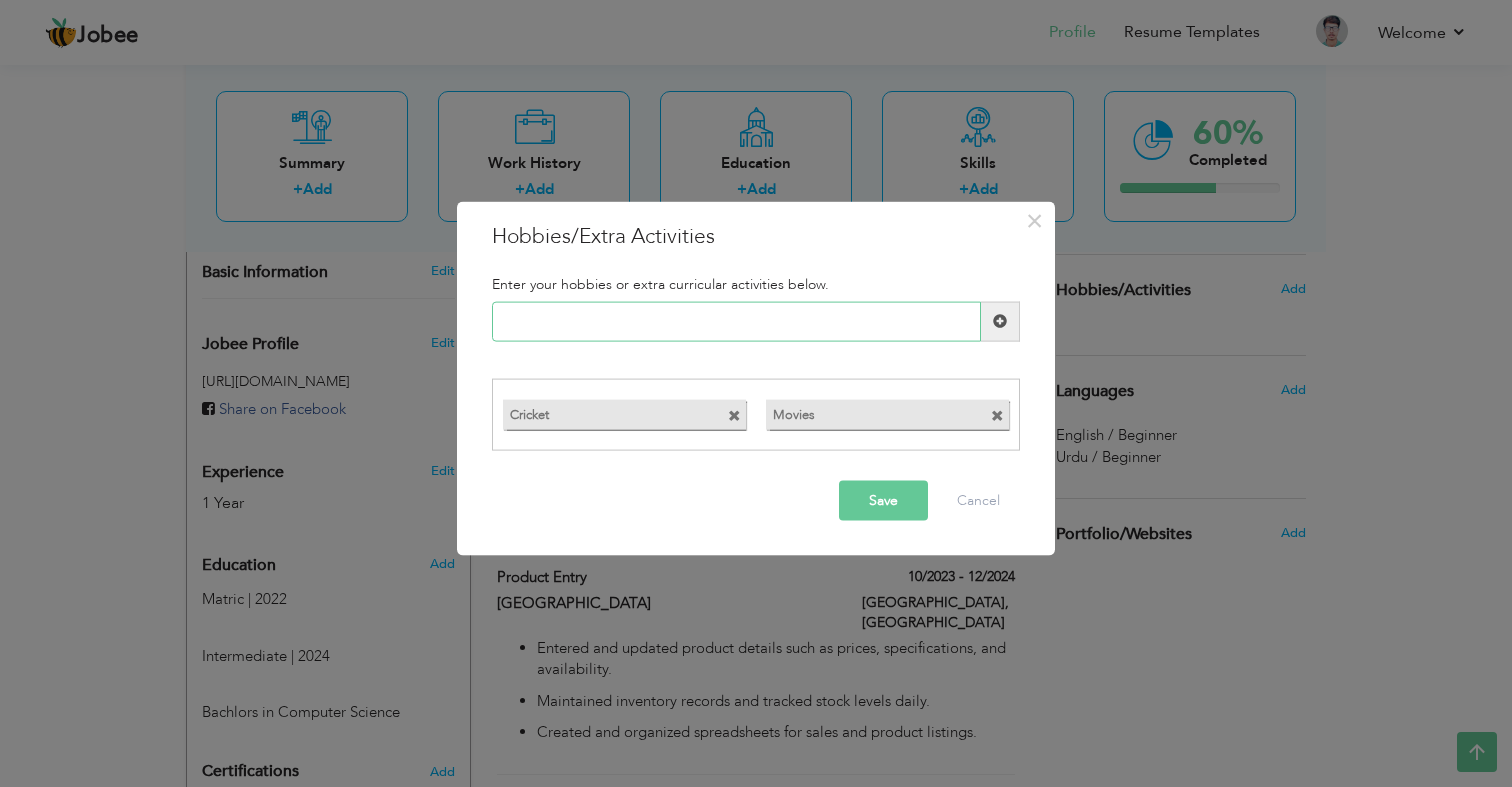 click at bounding box center (736, 321) 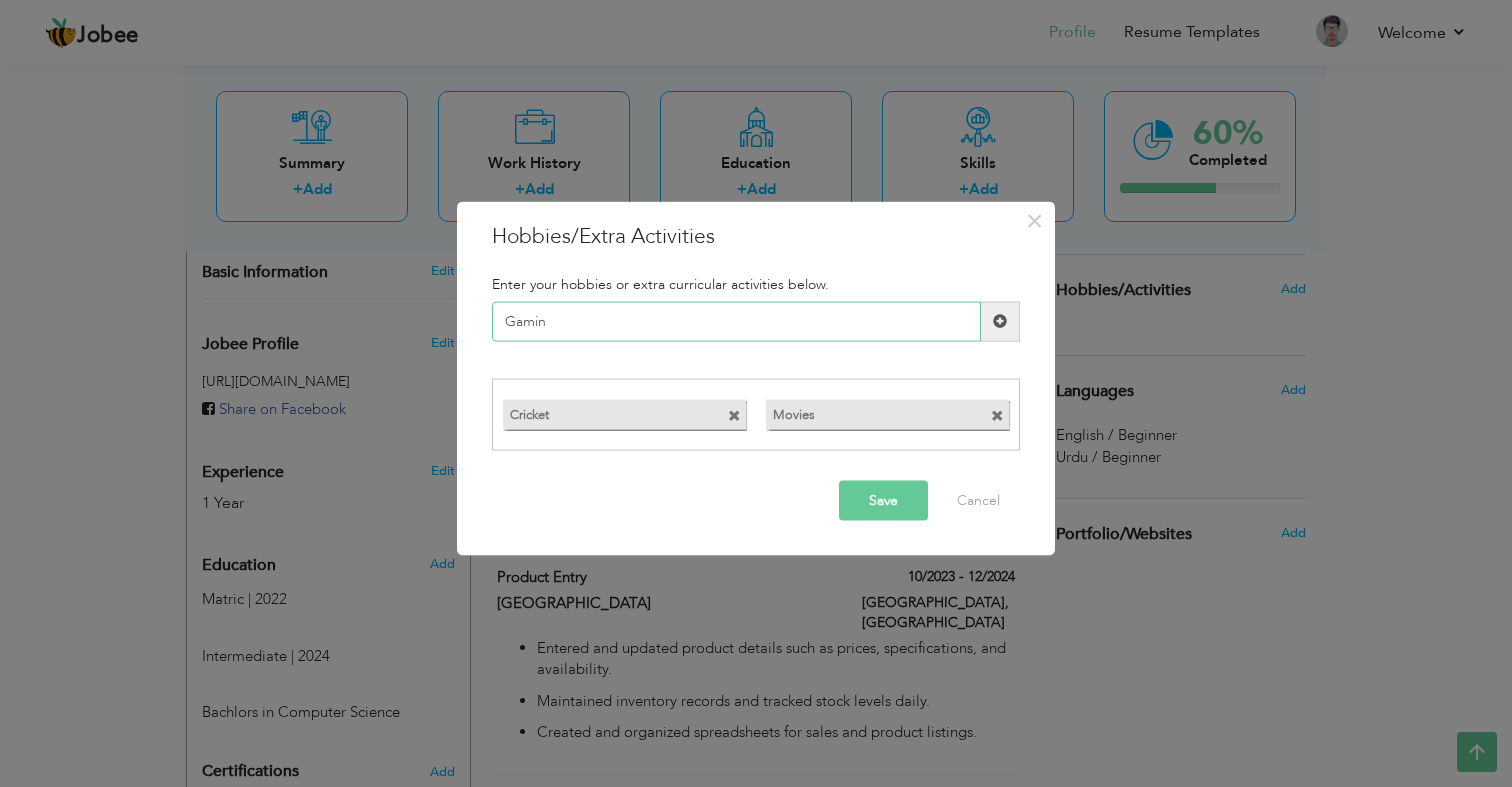 type on "Gaming" 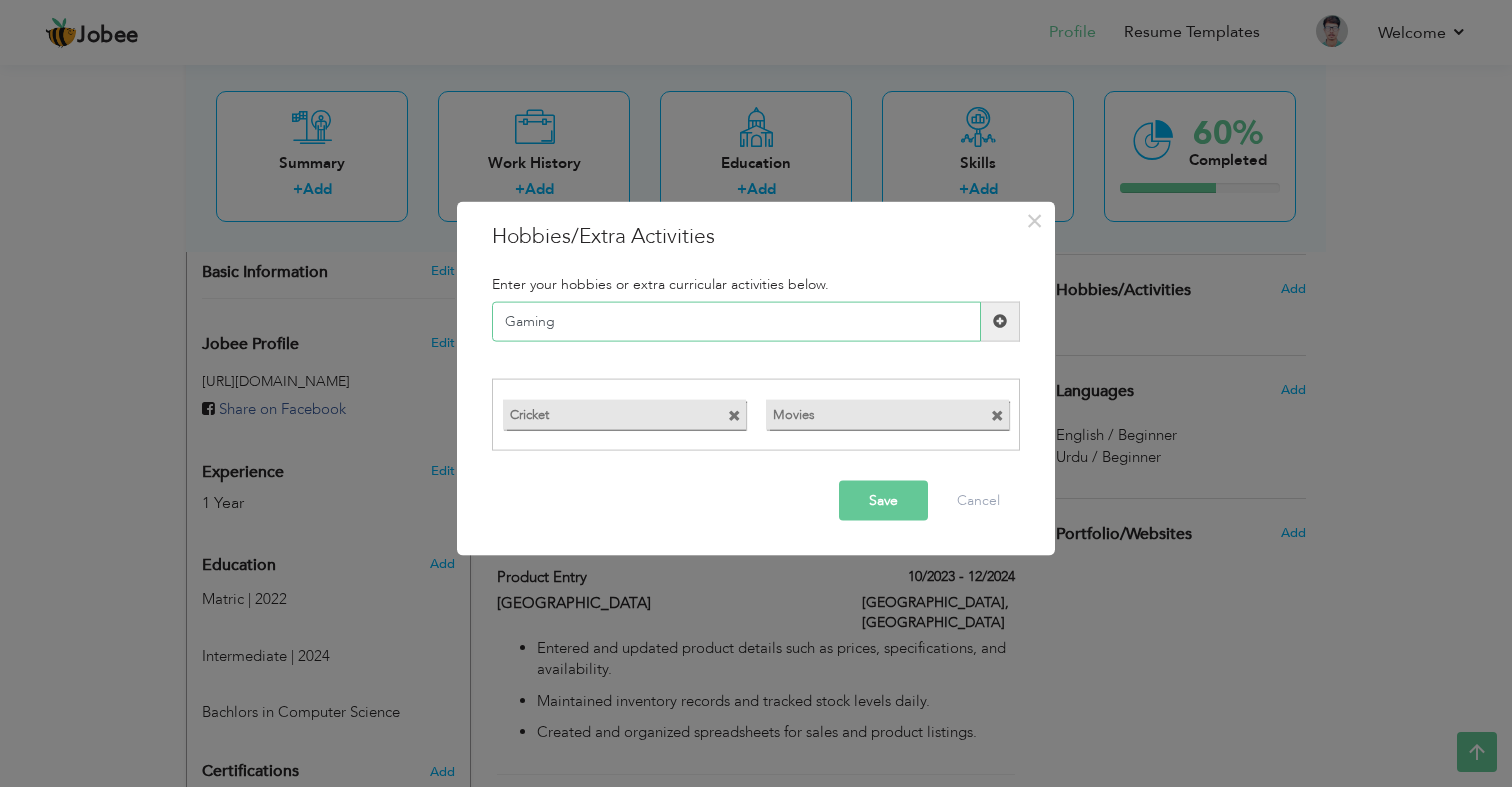 type 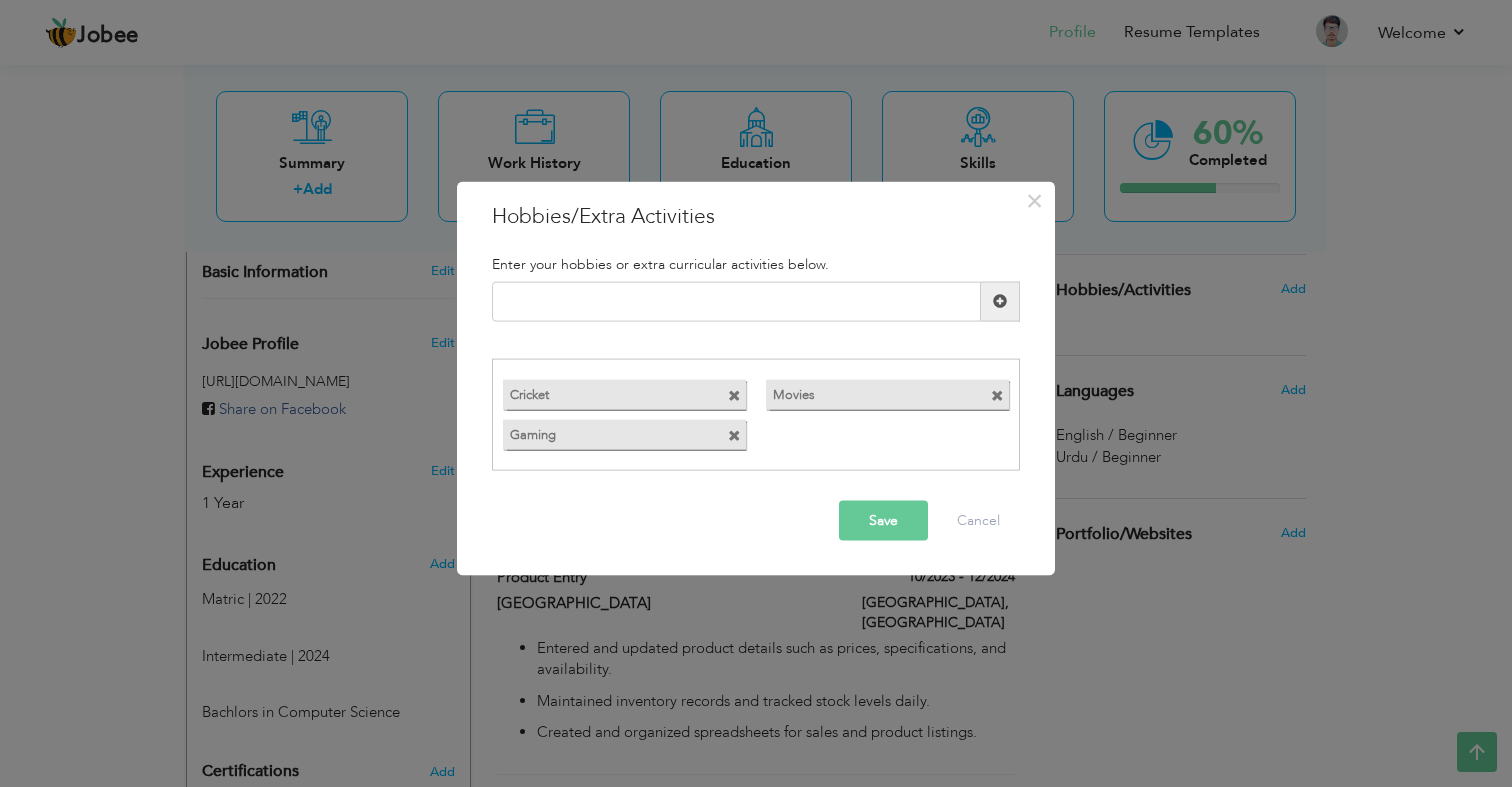 click on "Save" at bounding box center (883, 521) 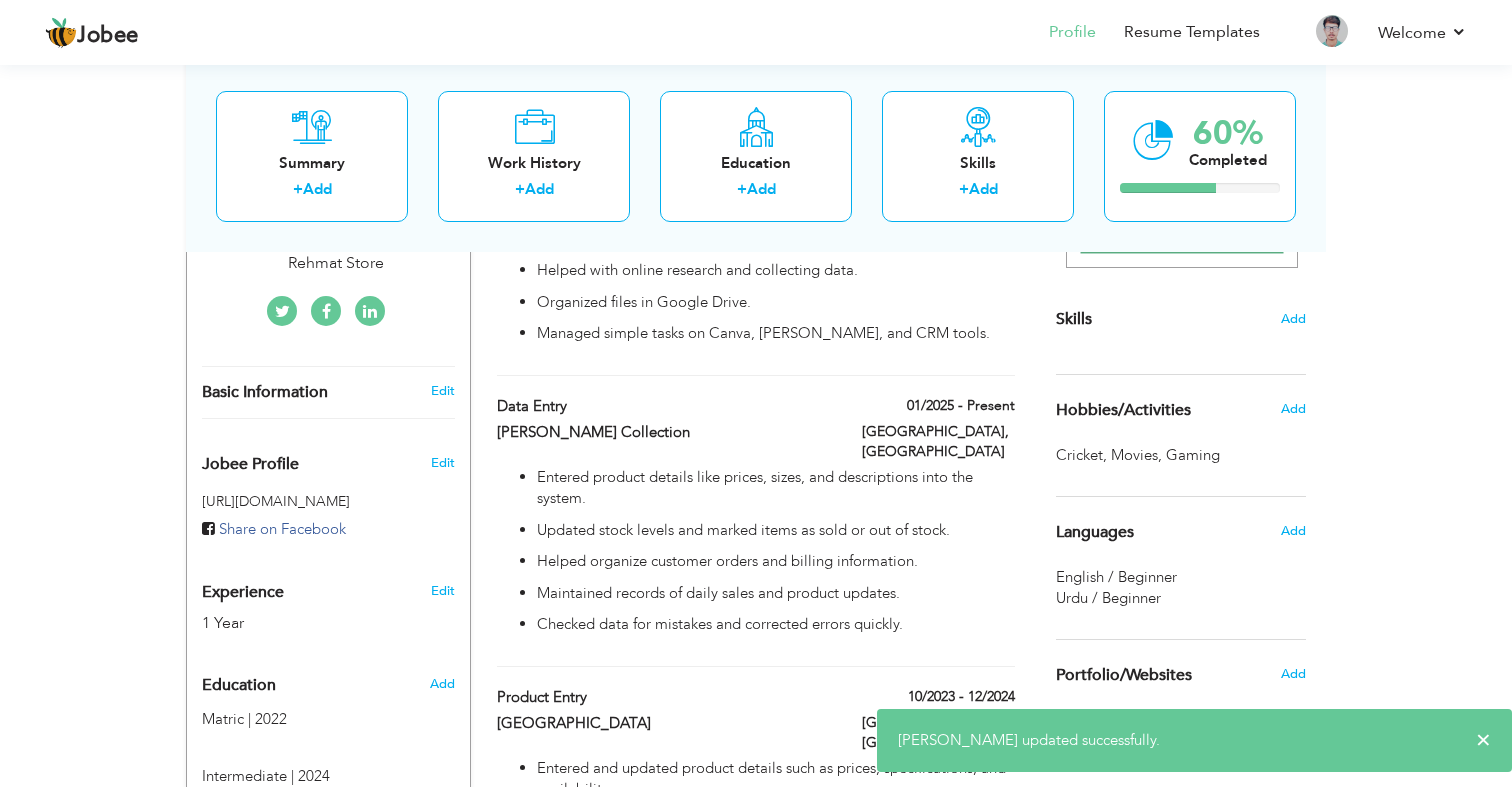 scroll, scrollTop: 452, scrollLeft: 0, axis: vertical 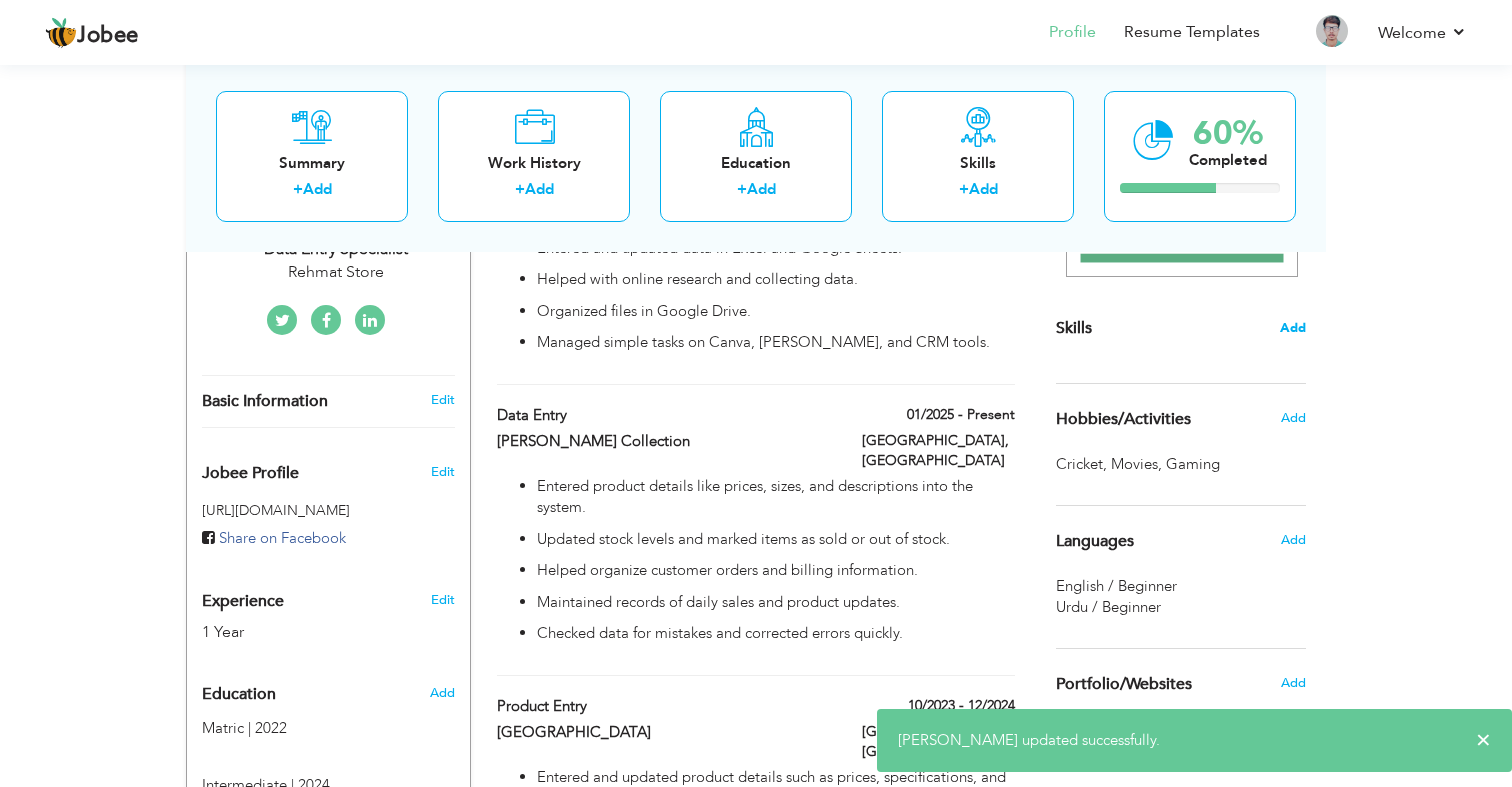 click on "Add" at bounding box center [1293, 328] 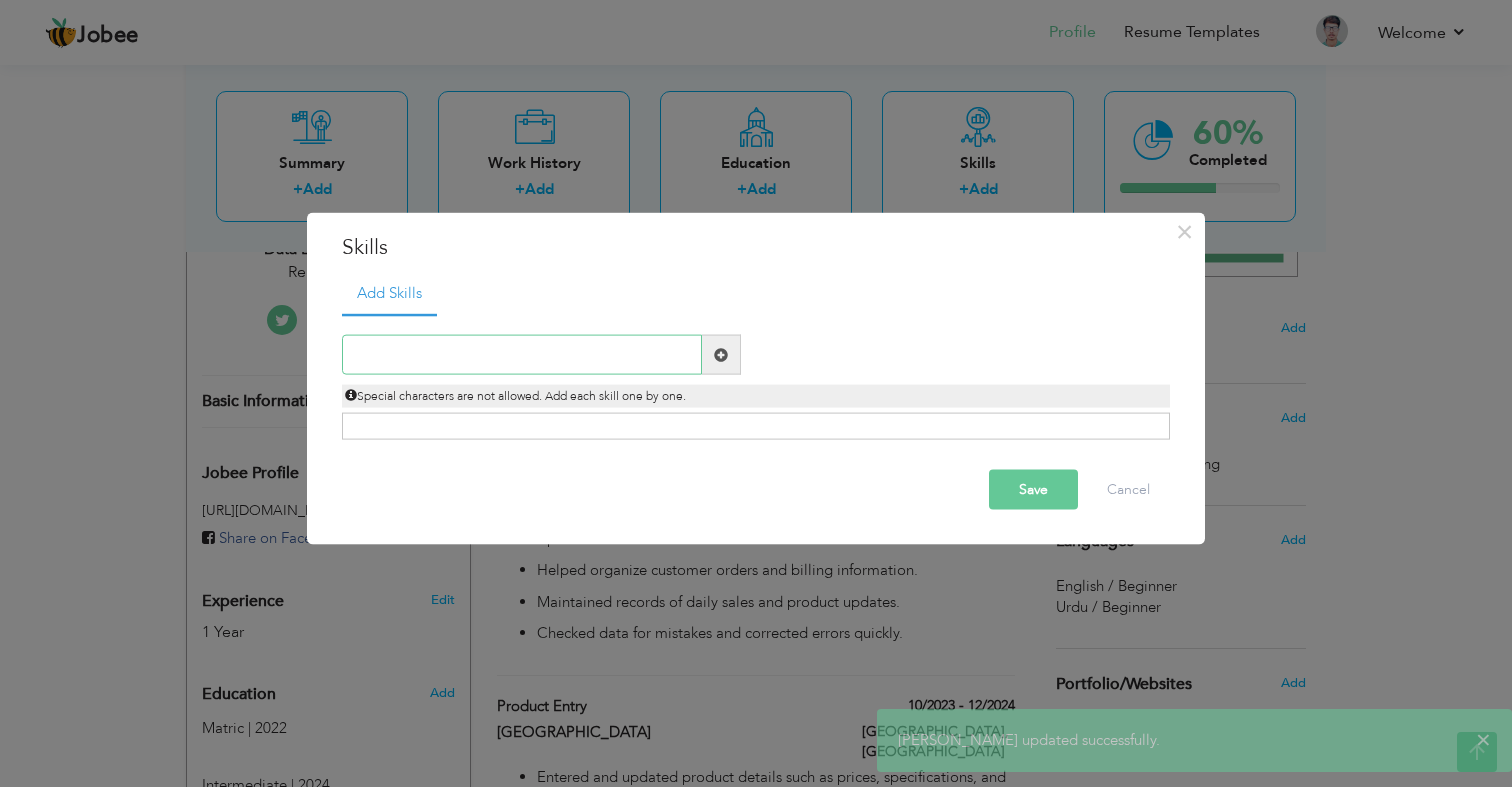 click at bounding box center [522, 355] 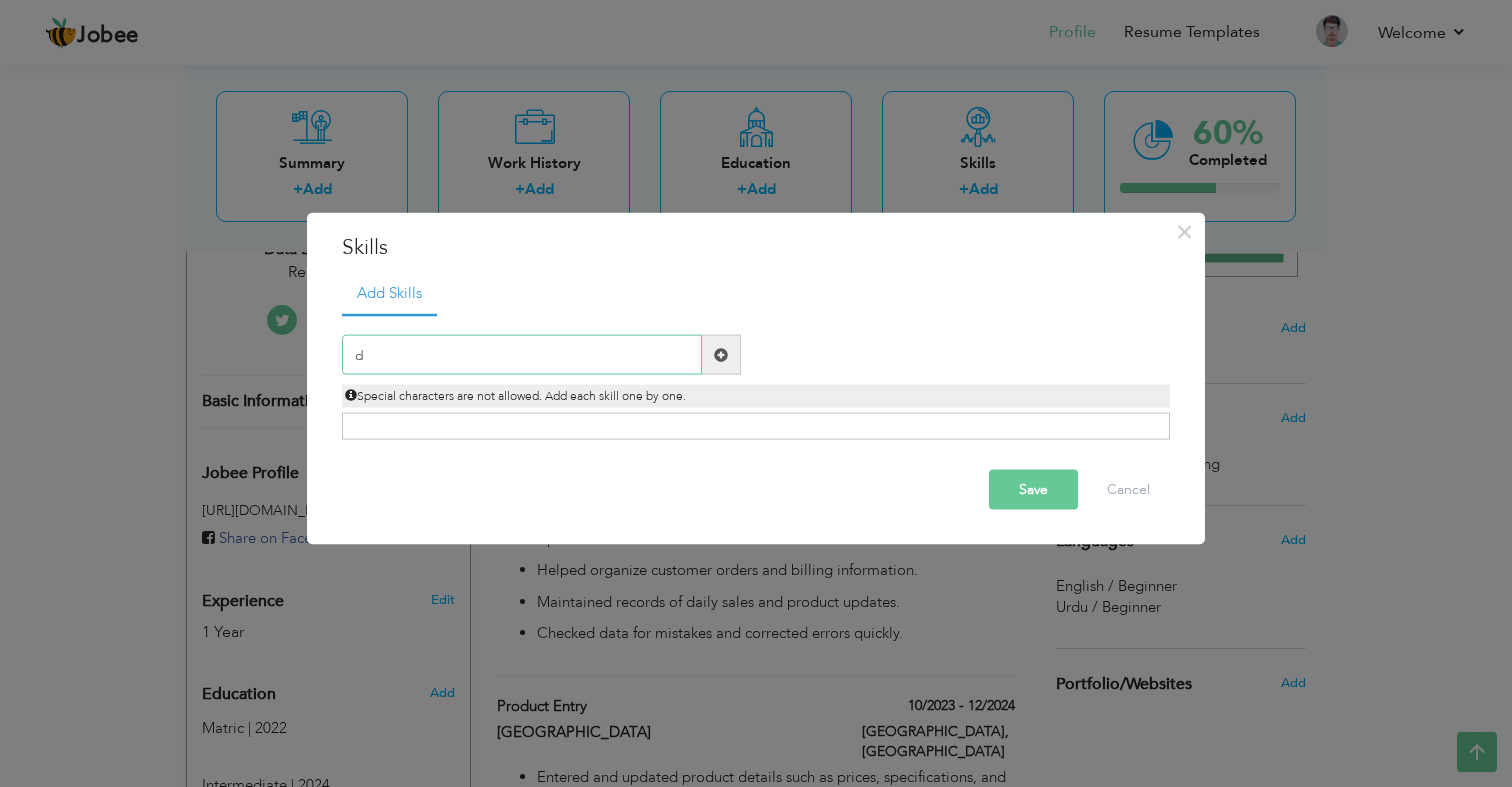 type on "da" 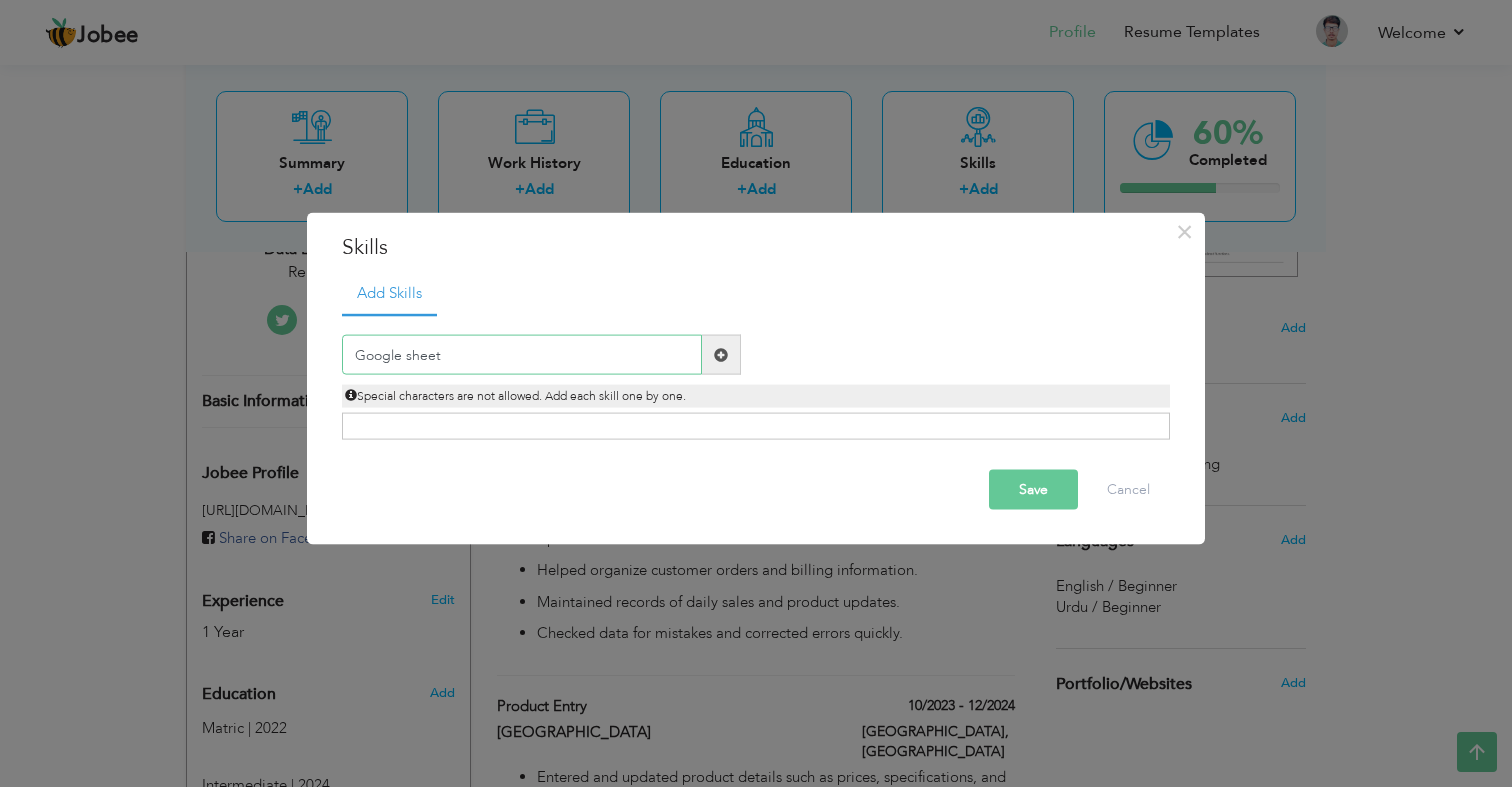click on "Google sheet" at bounding box center [522, 355] 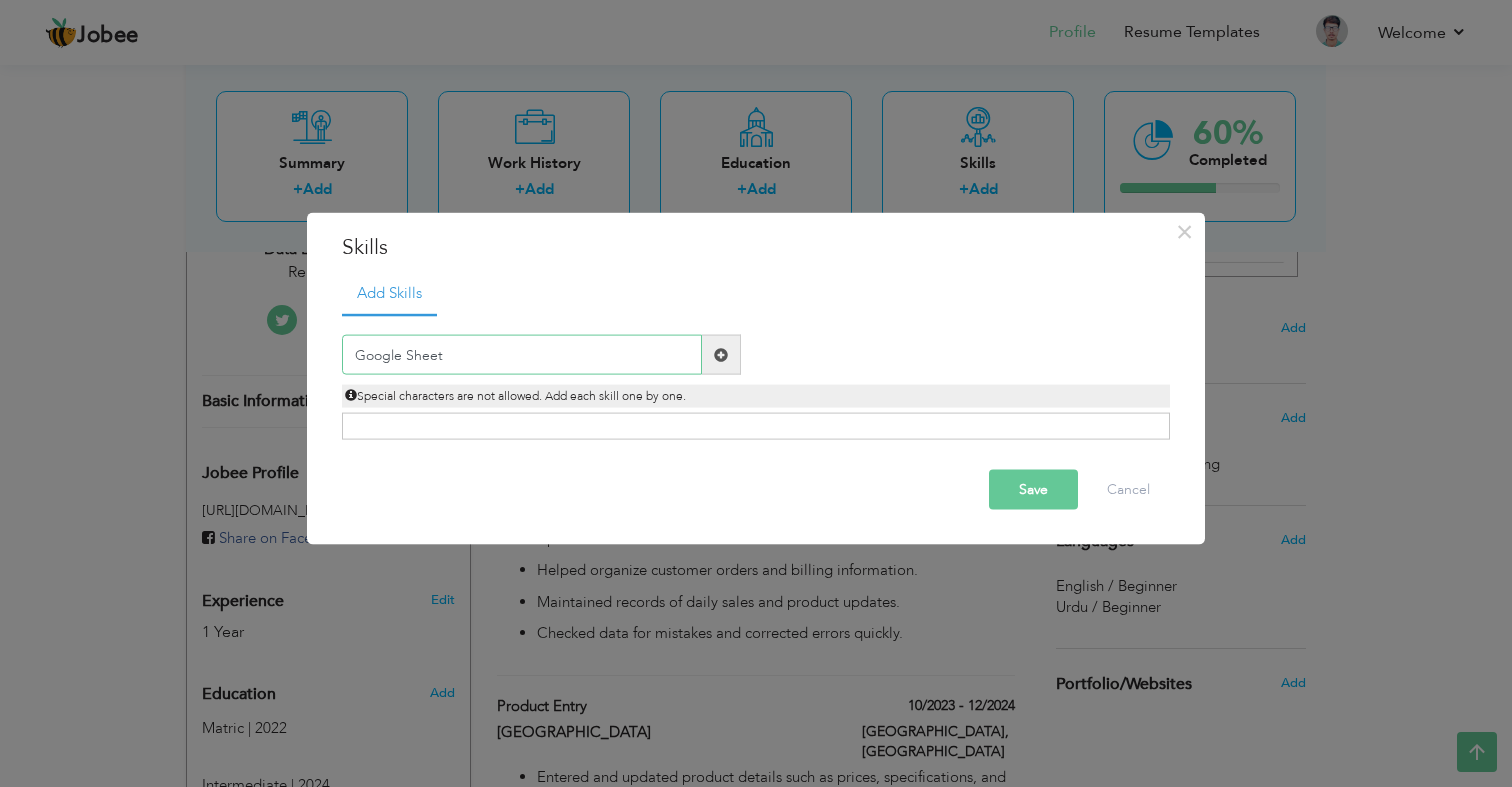 type on "Google Sheet" 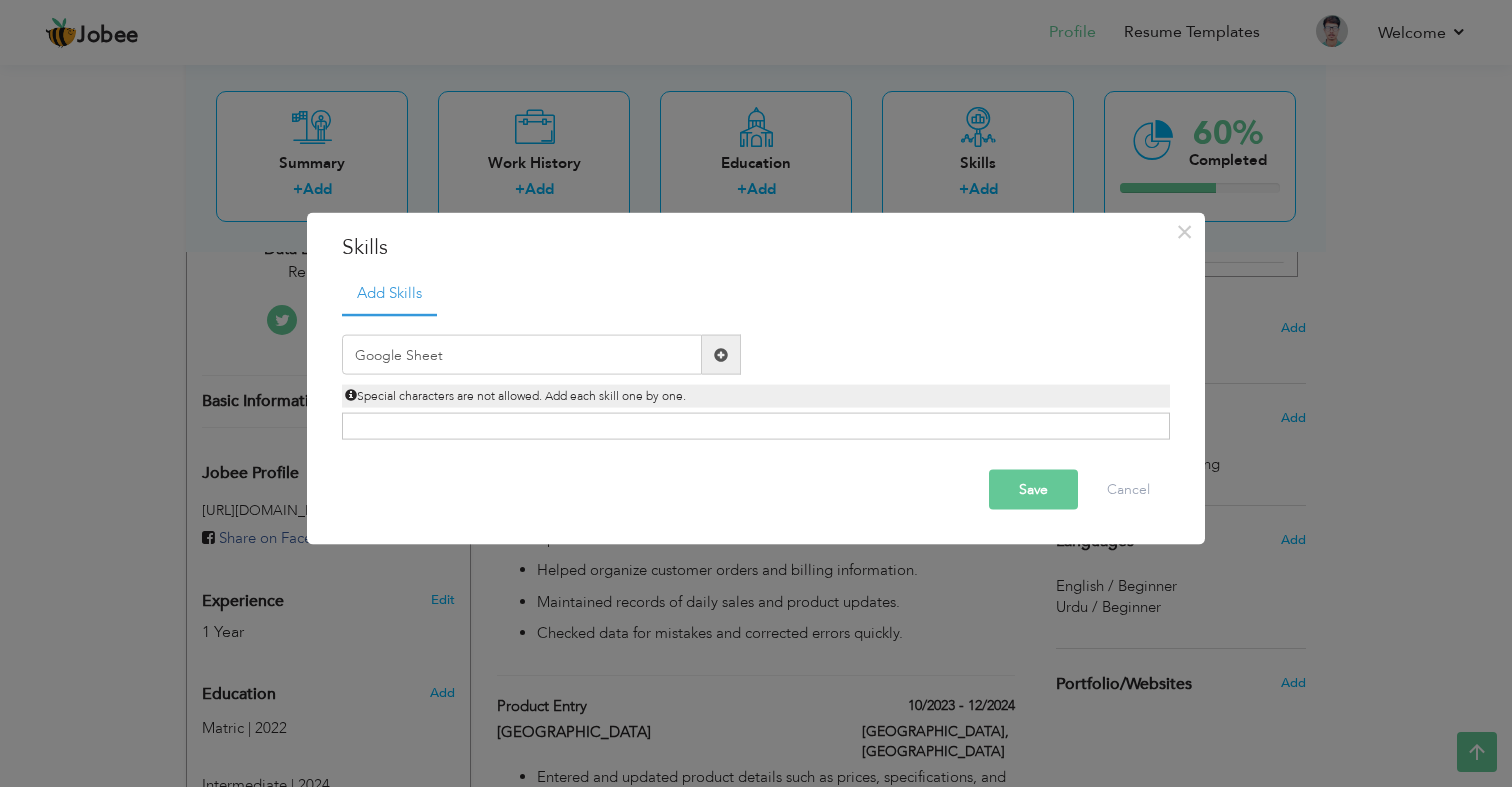 click at bounding box center (721, 355) 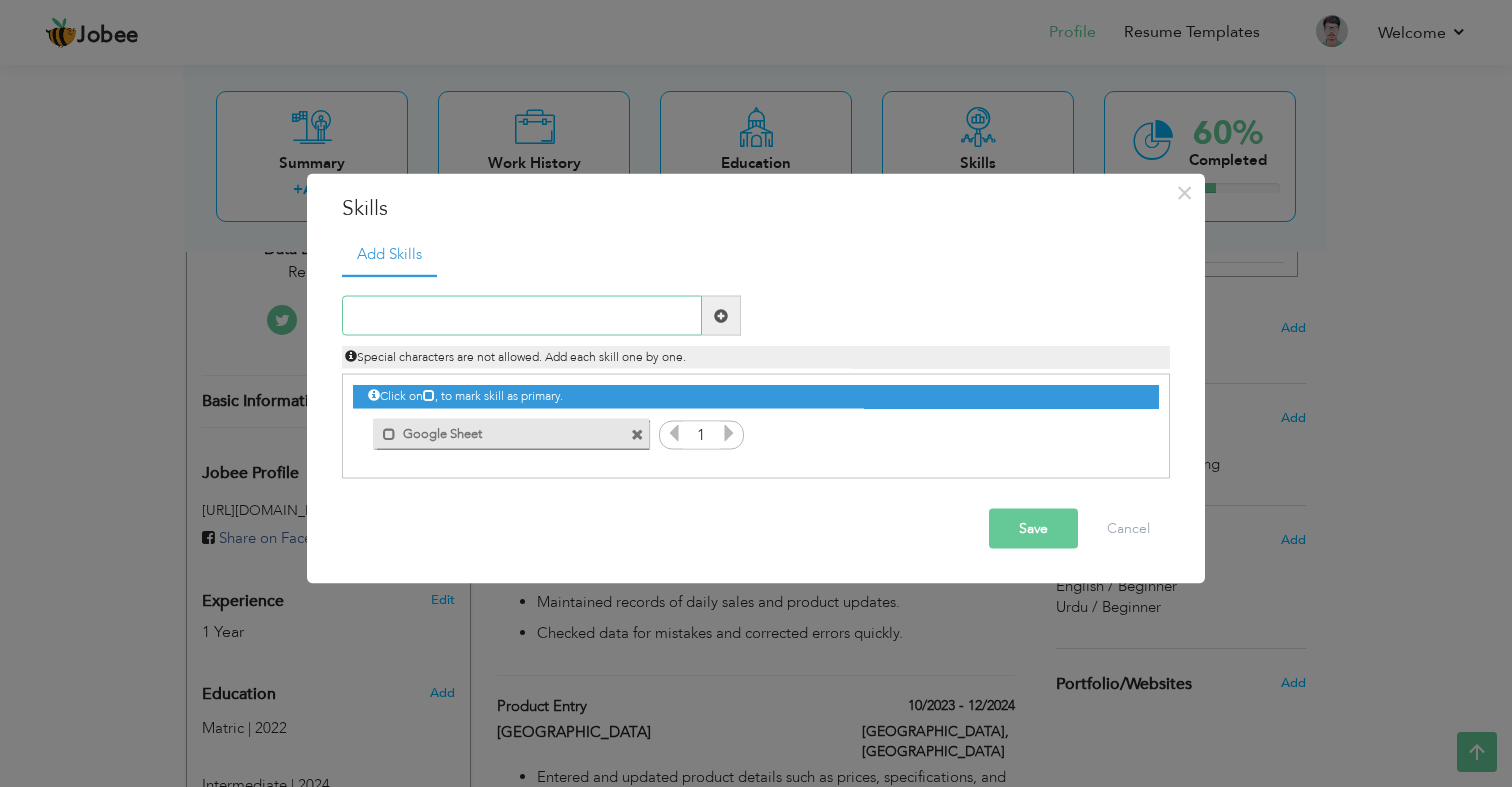 click at bounding box center [522, 316] 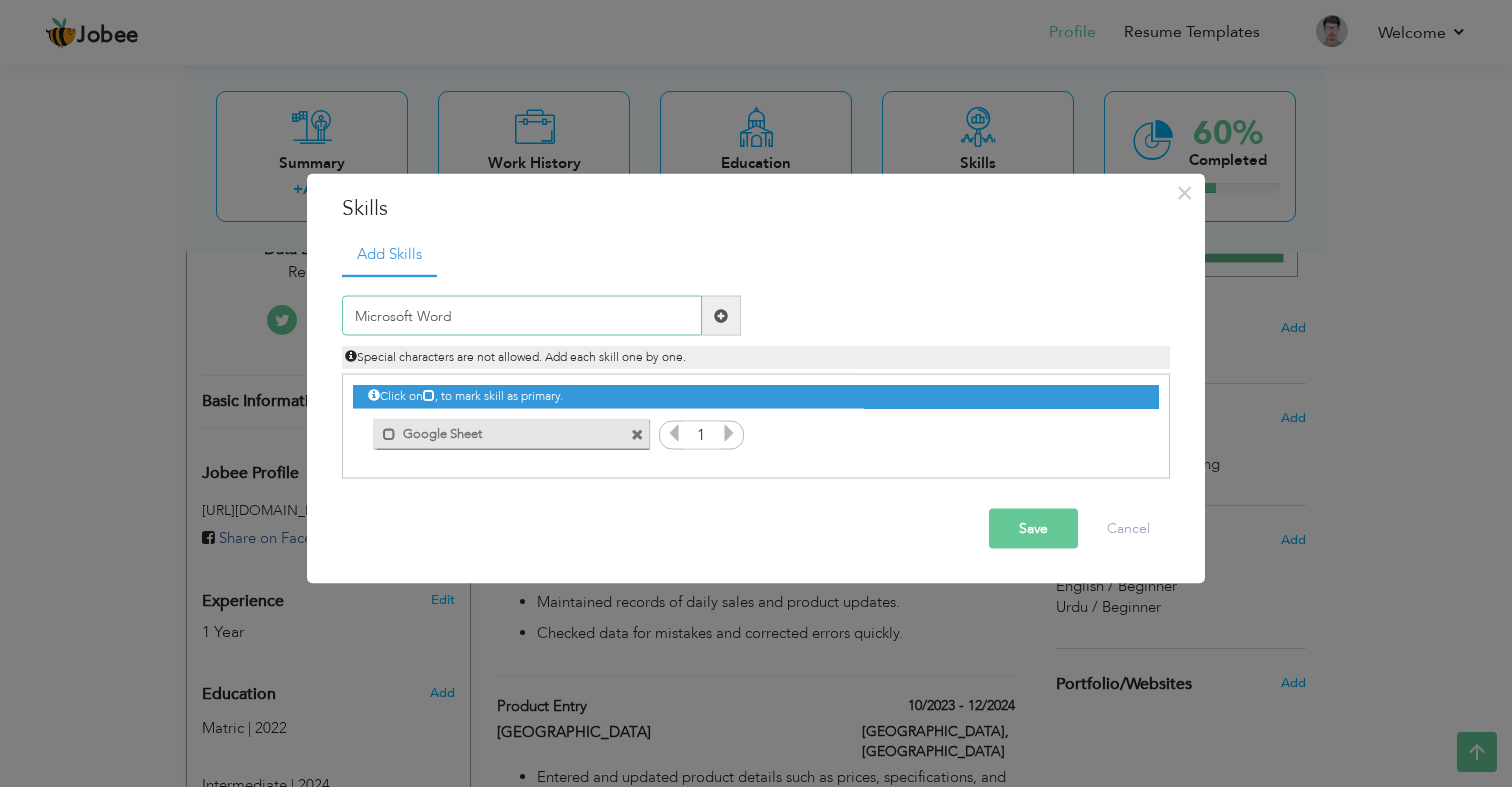 type on "Microsoft Word" 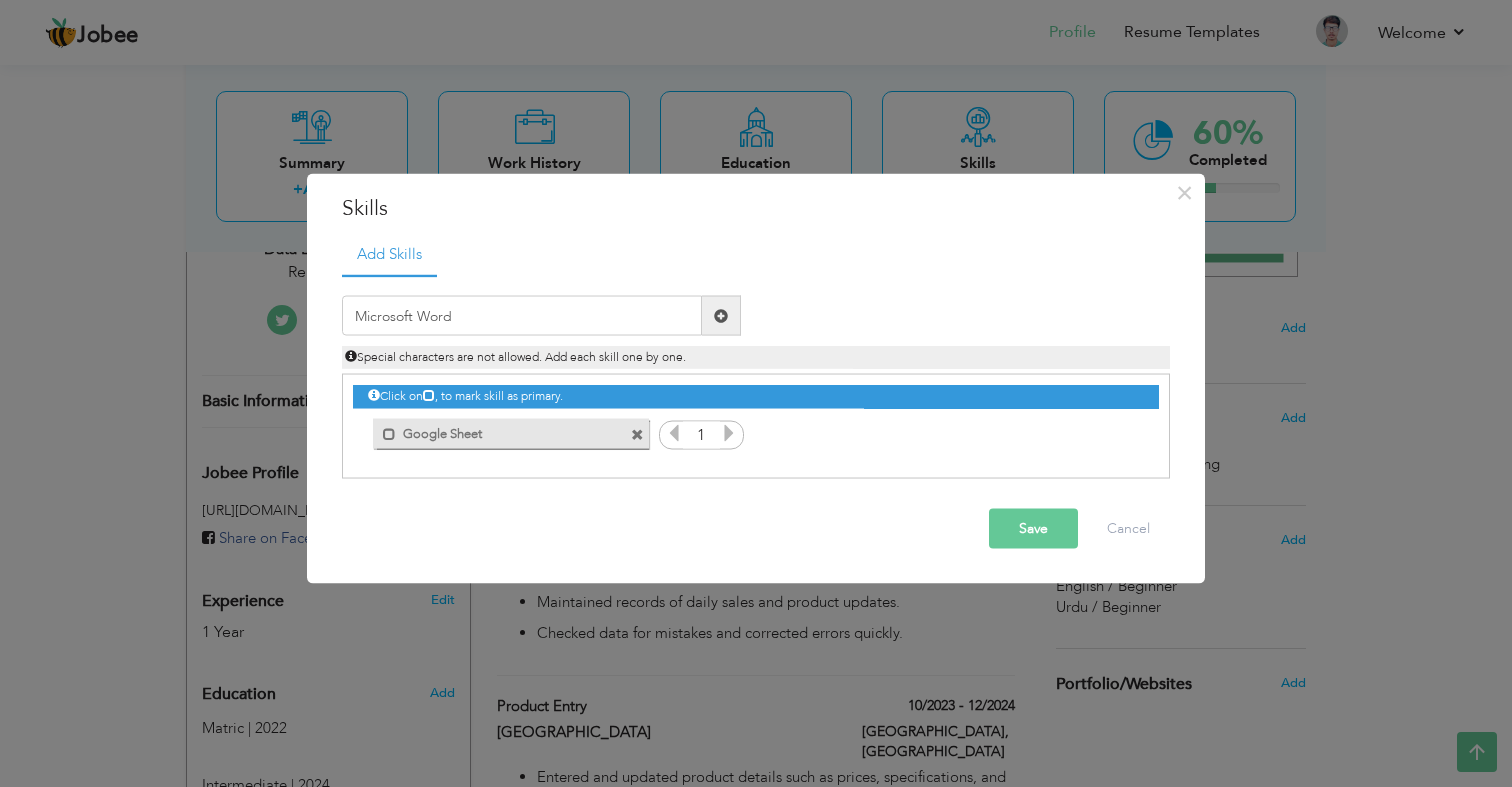 click at bounding box center (721, 315) 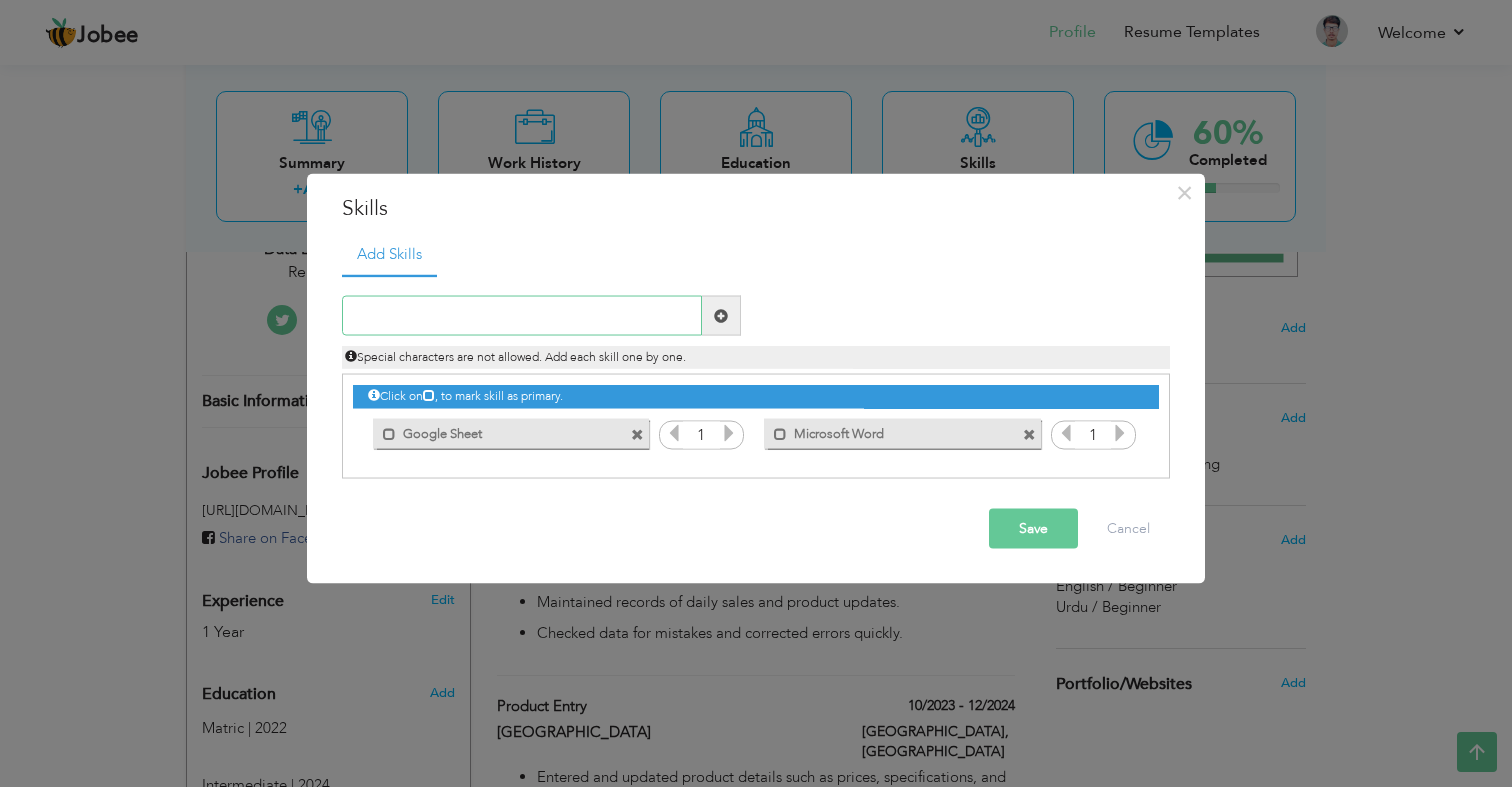 click at bounding box center [522, 316] 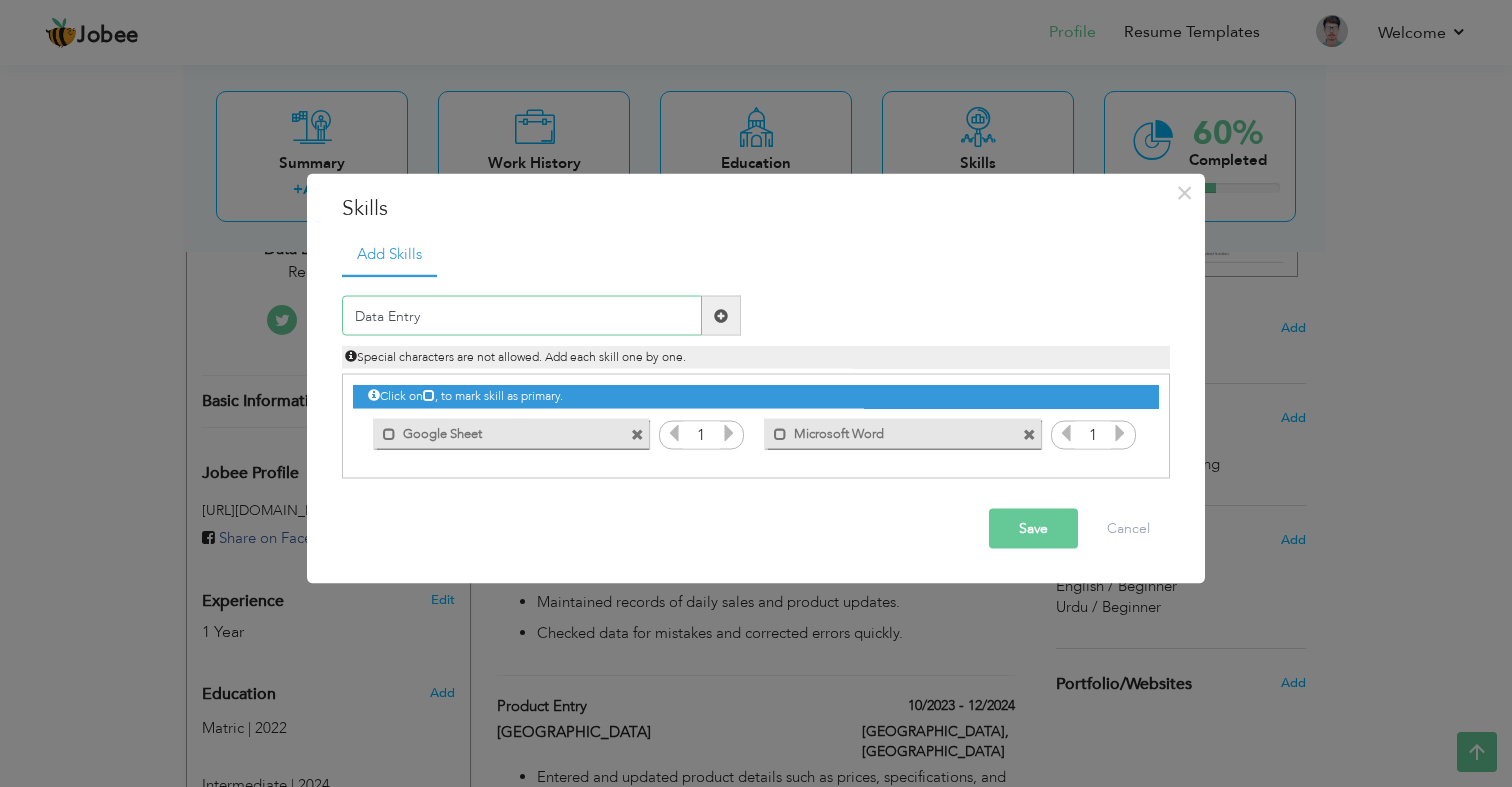 type on "Data Entry" 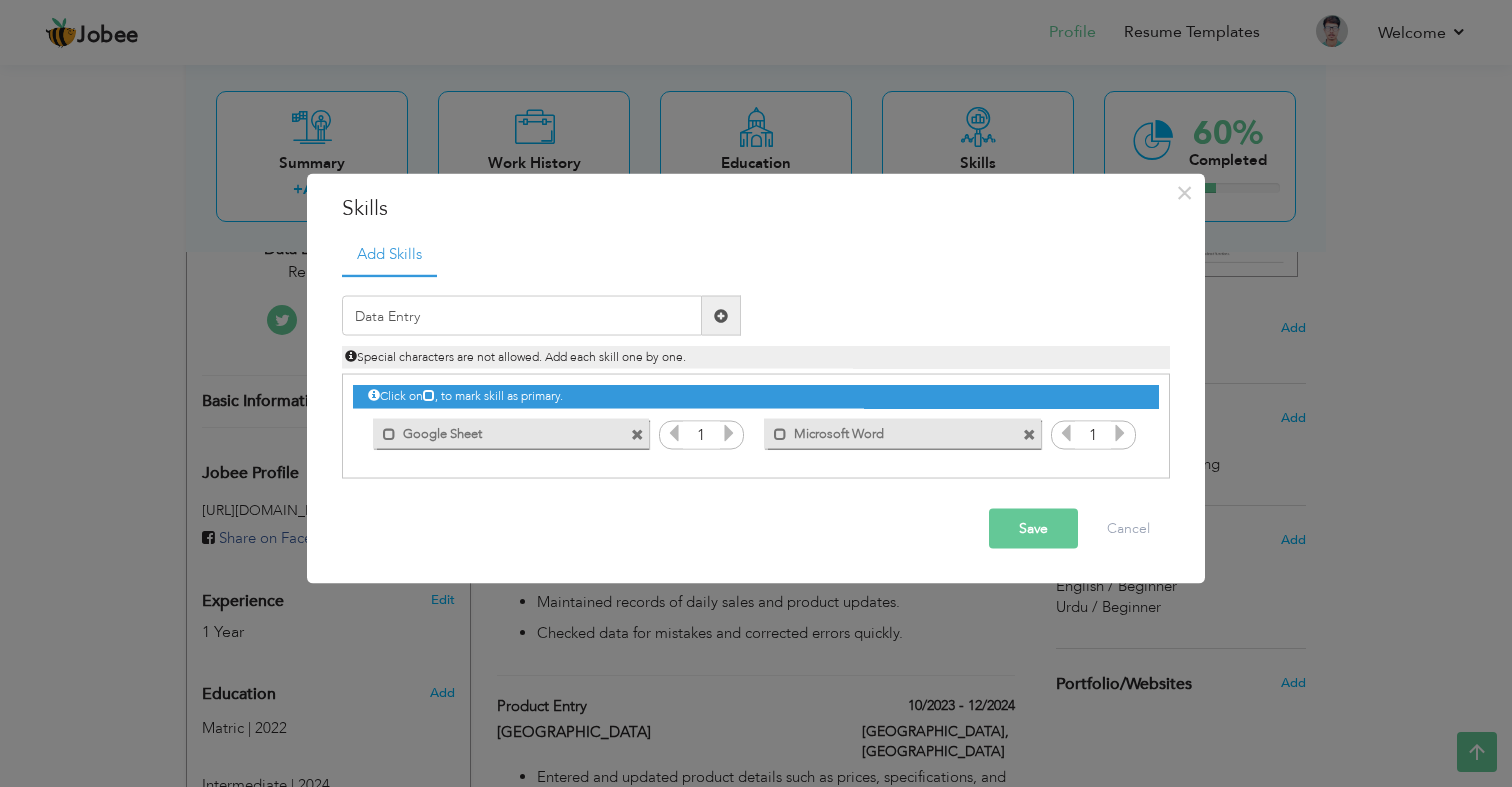 click at bounding box center (721, 315) 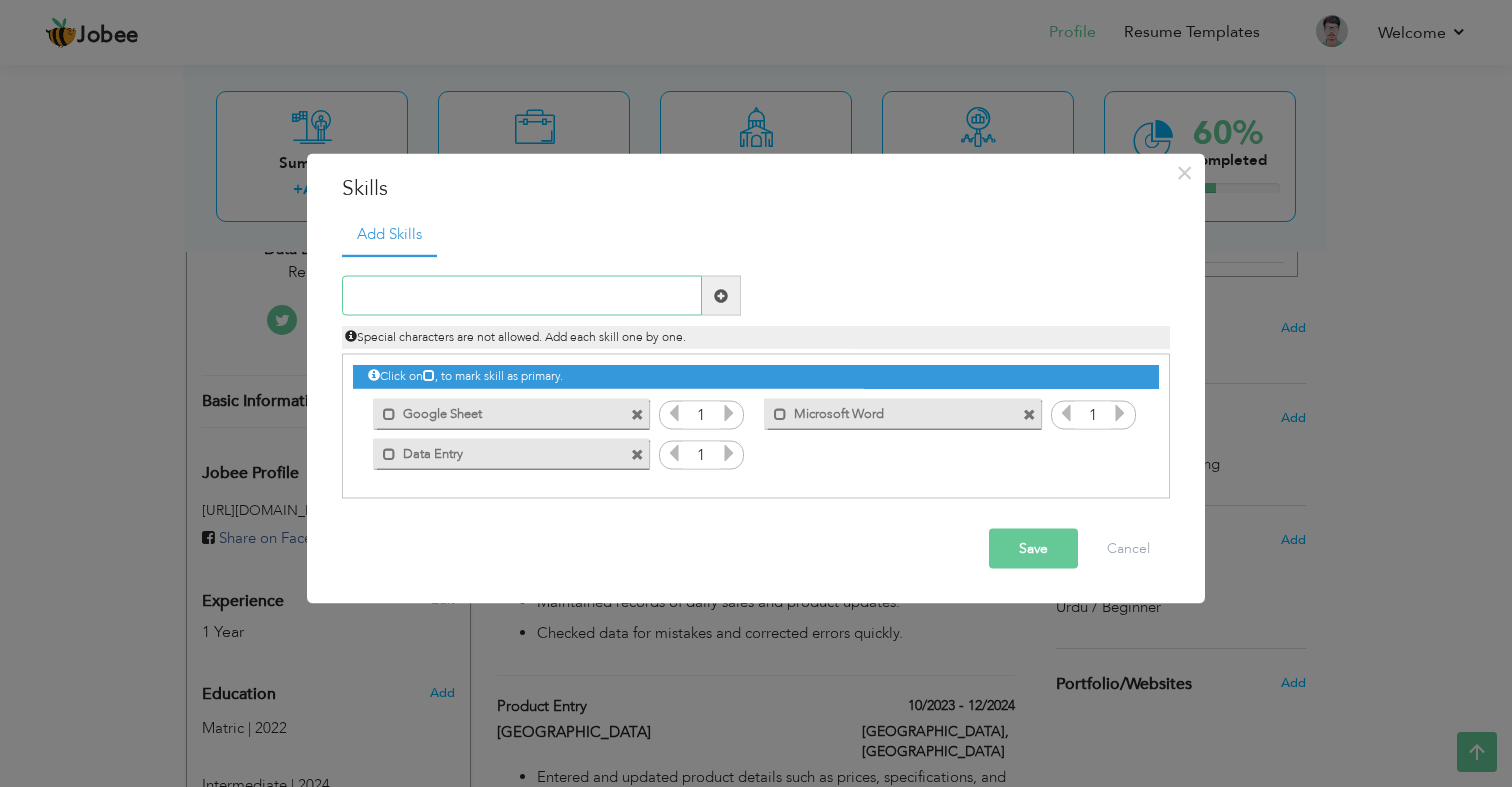 click at bounding box center (522, 296) 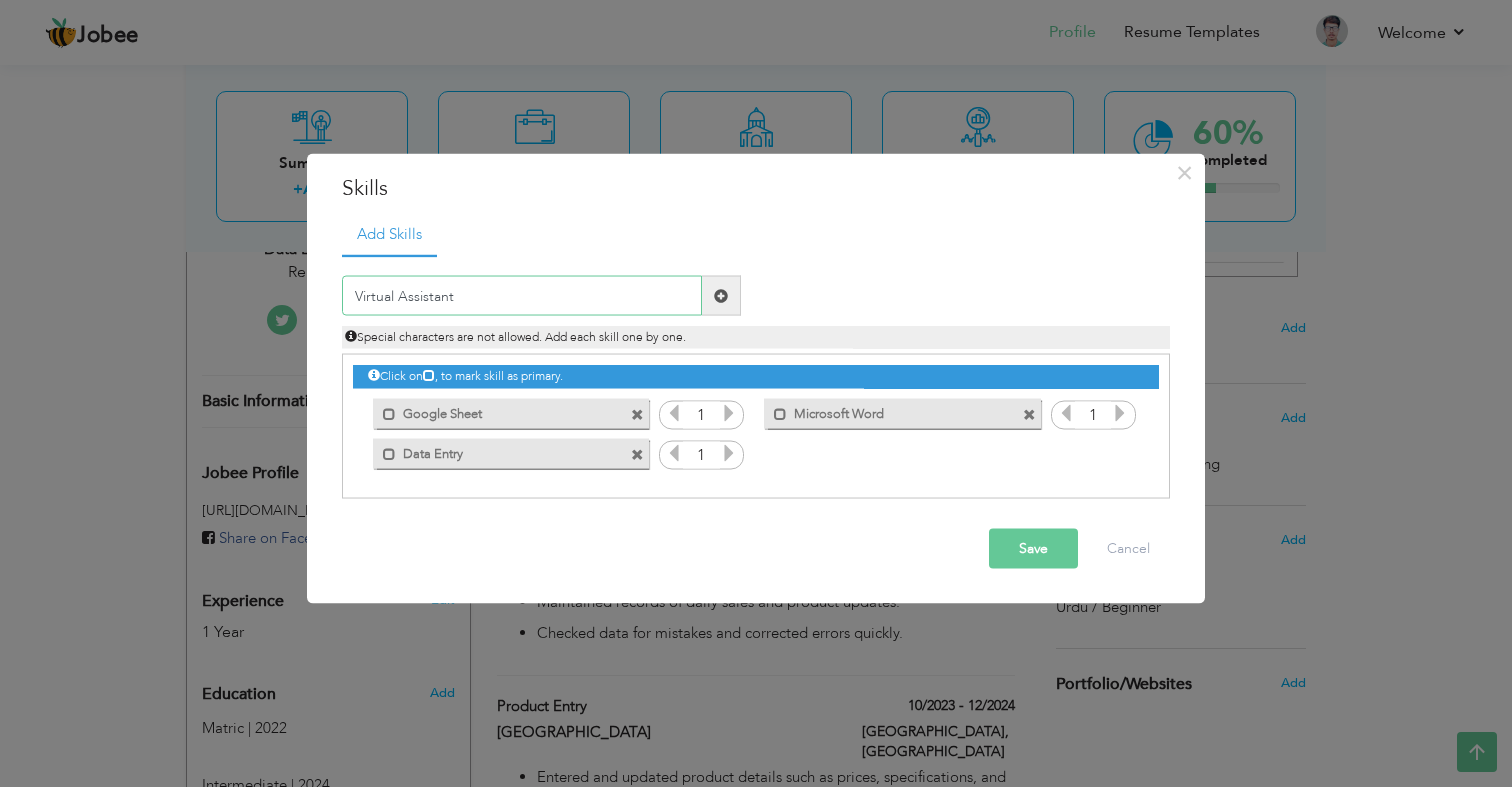 type on "Virtual Assistant" 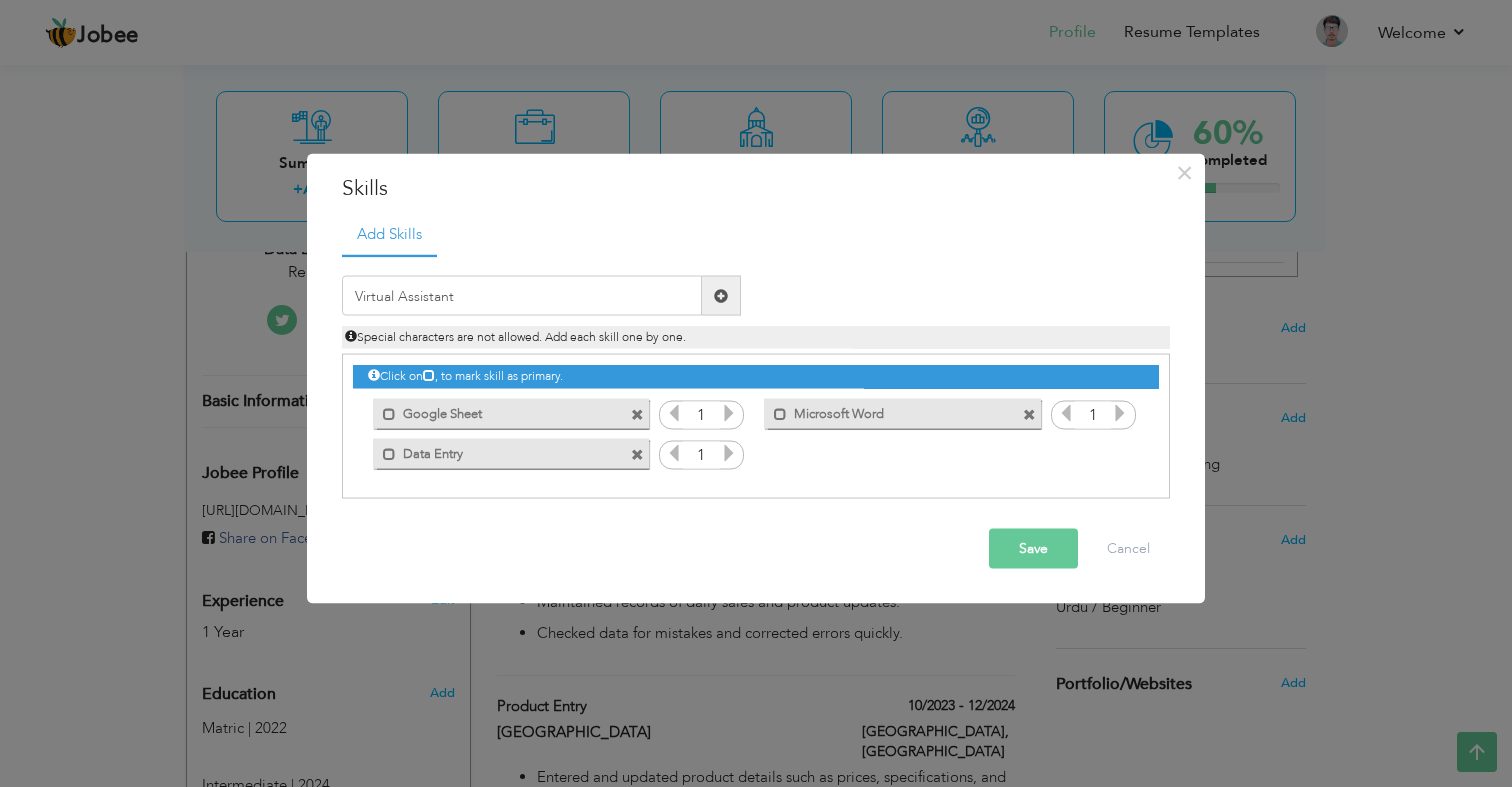 click at bounding box center (721, 295) 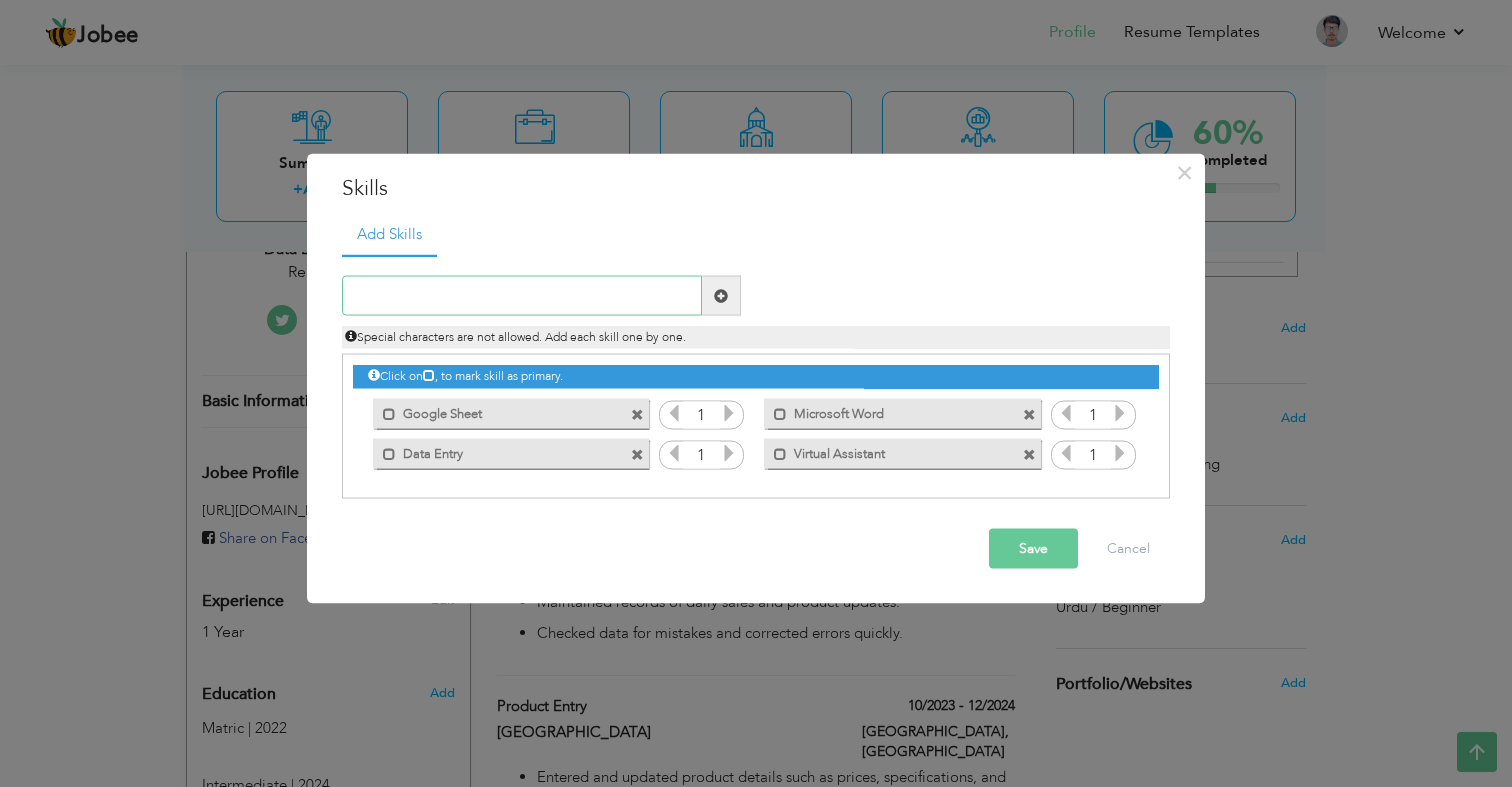 click at bounding box center [522, 296] 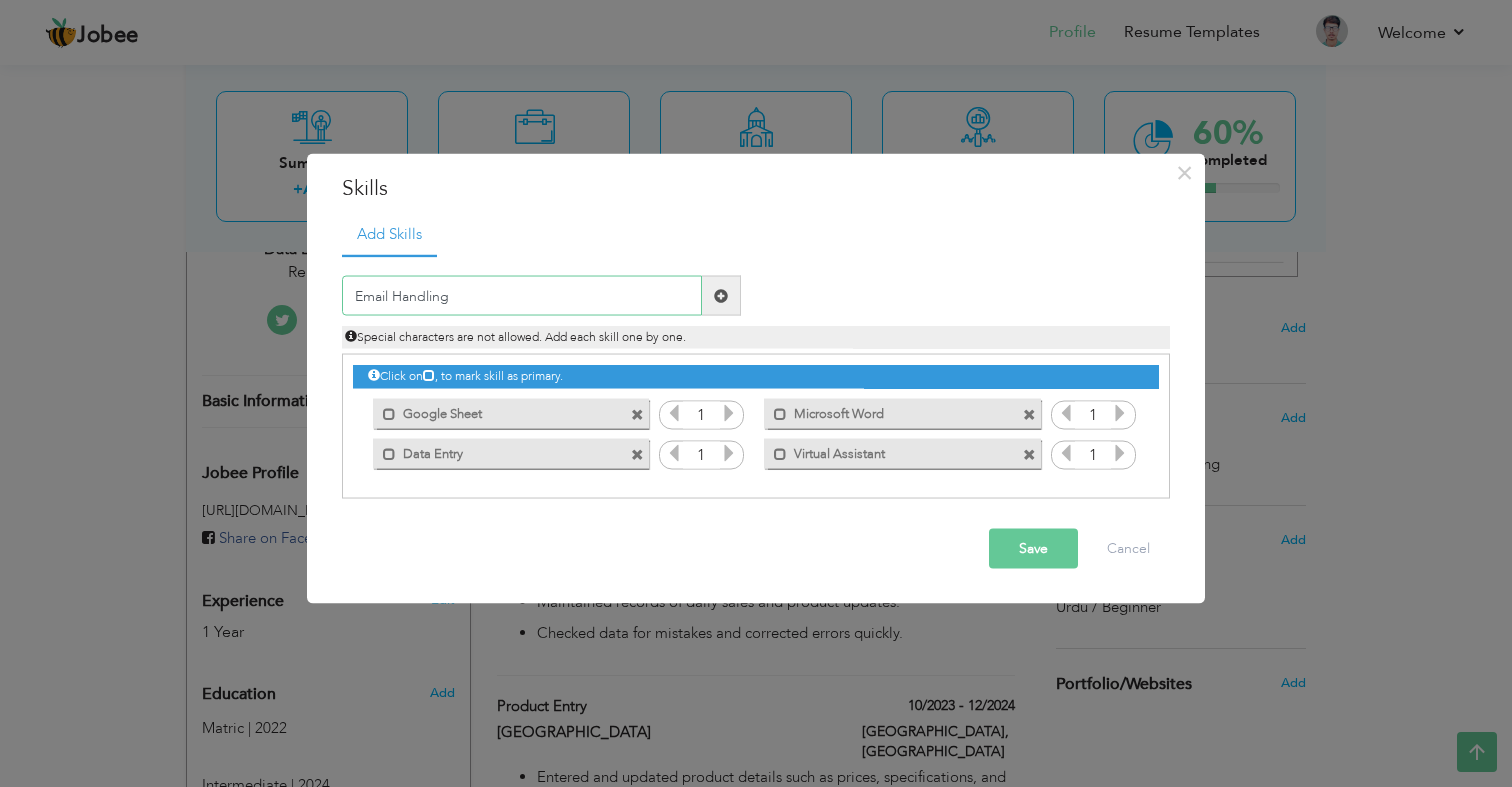 type on "Email Handling" 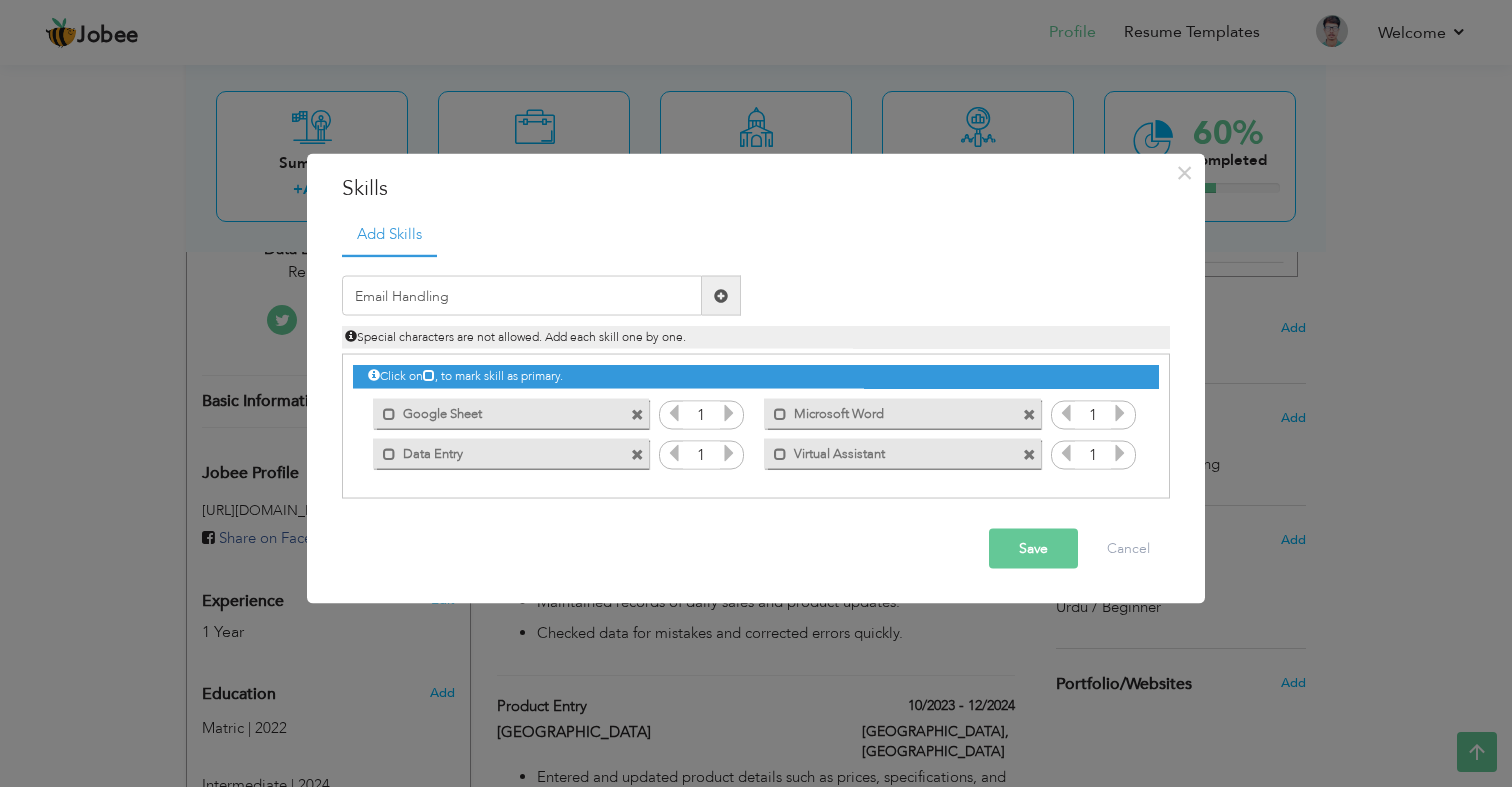 click at bounding box center [721, 295] 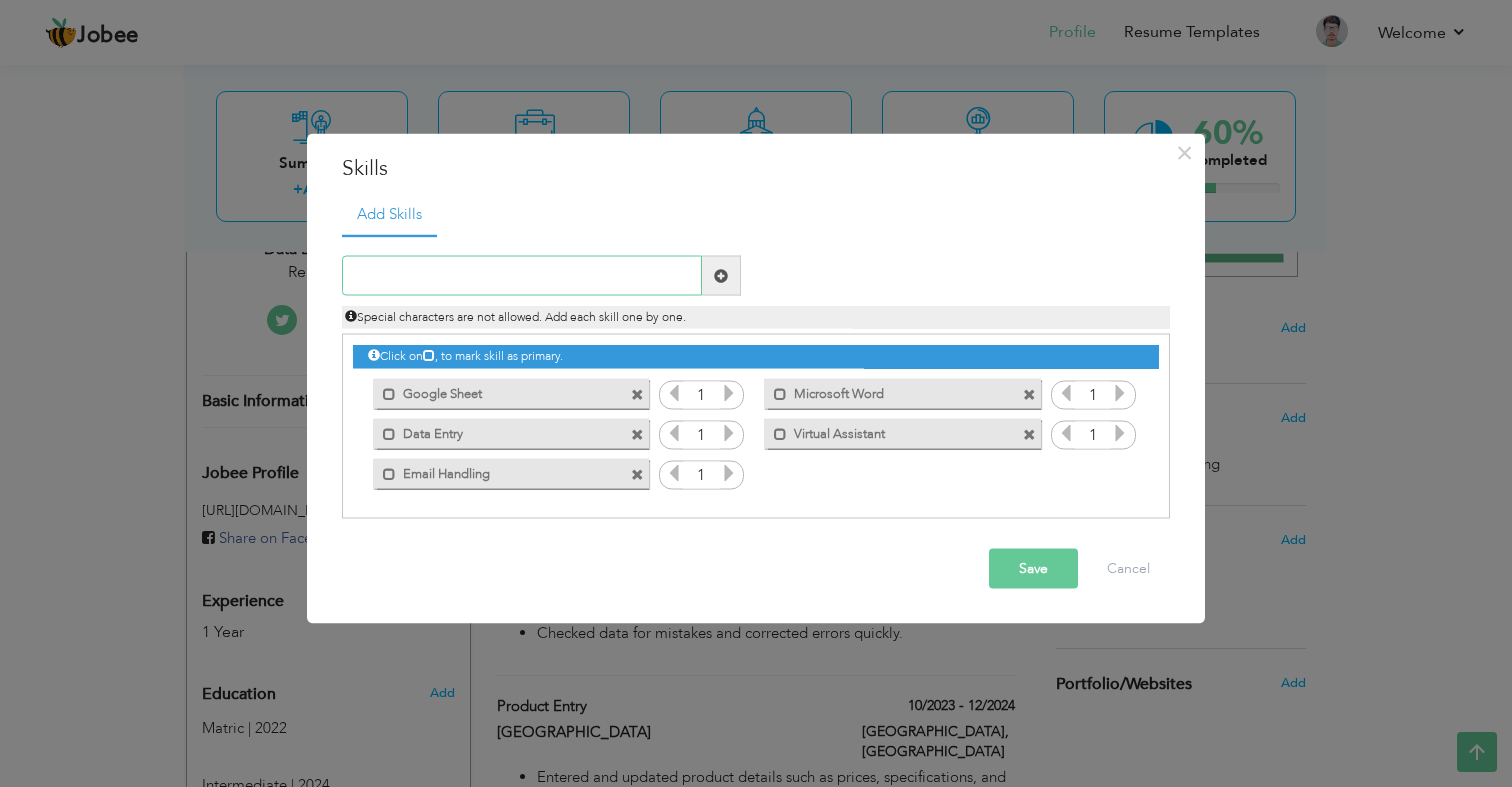 click at bounding box center (522, 276) 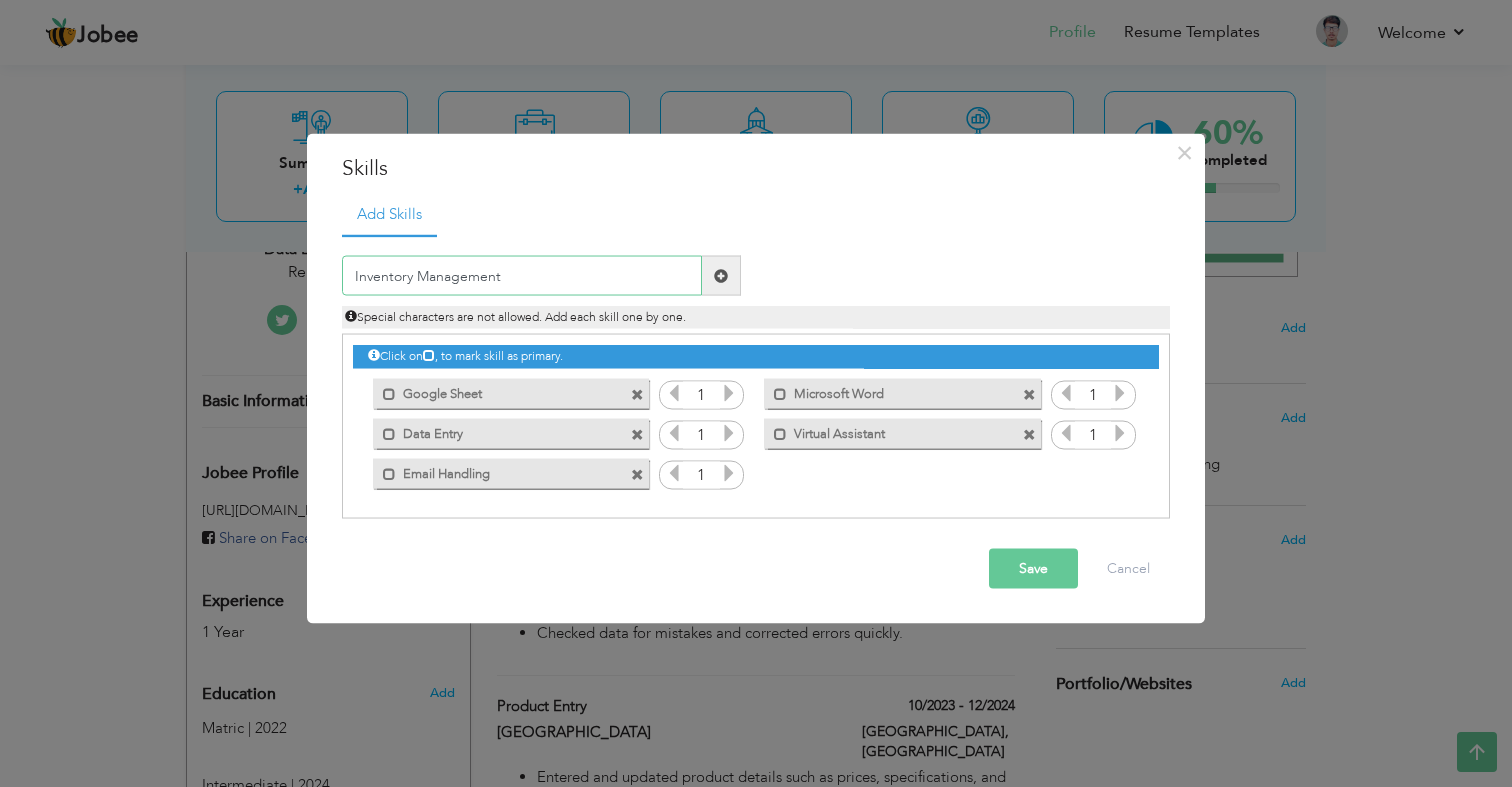 type on "Inventory Management" 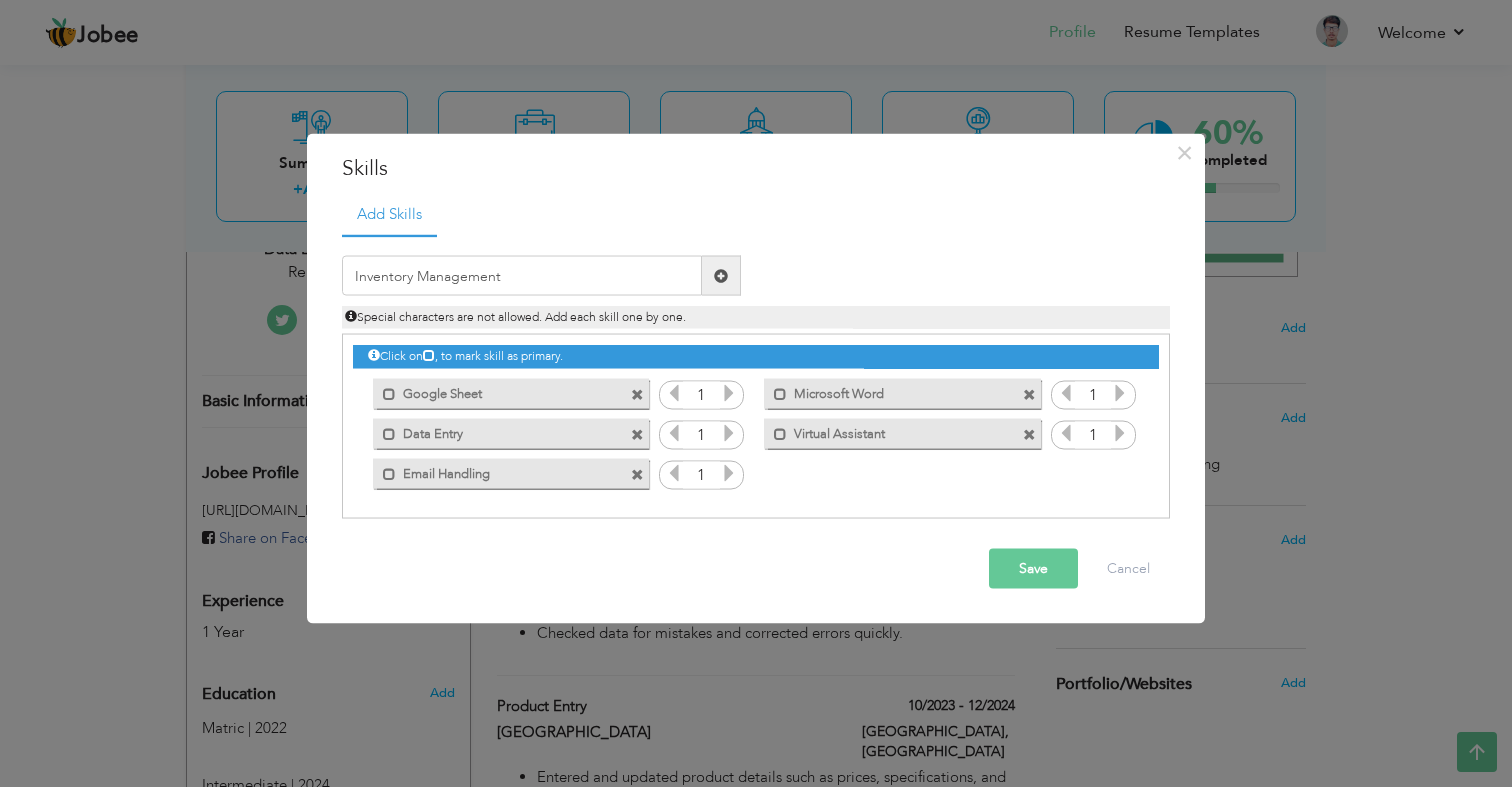 click at bounding box center (721, 275) 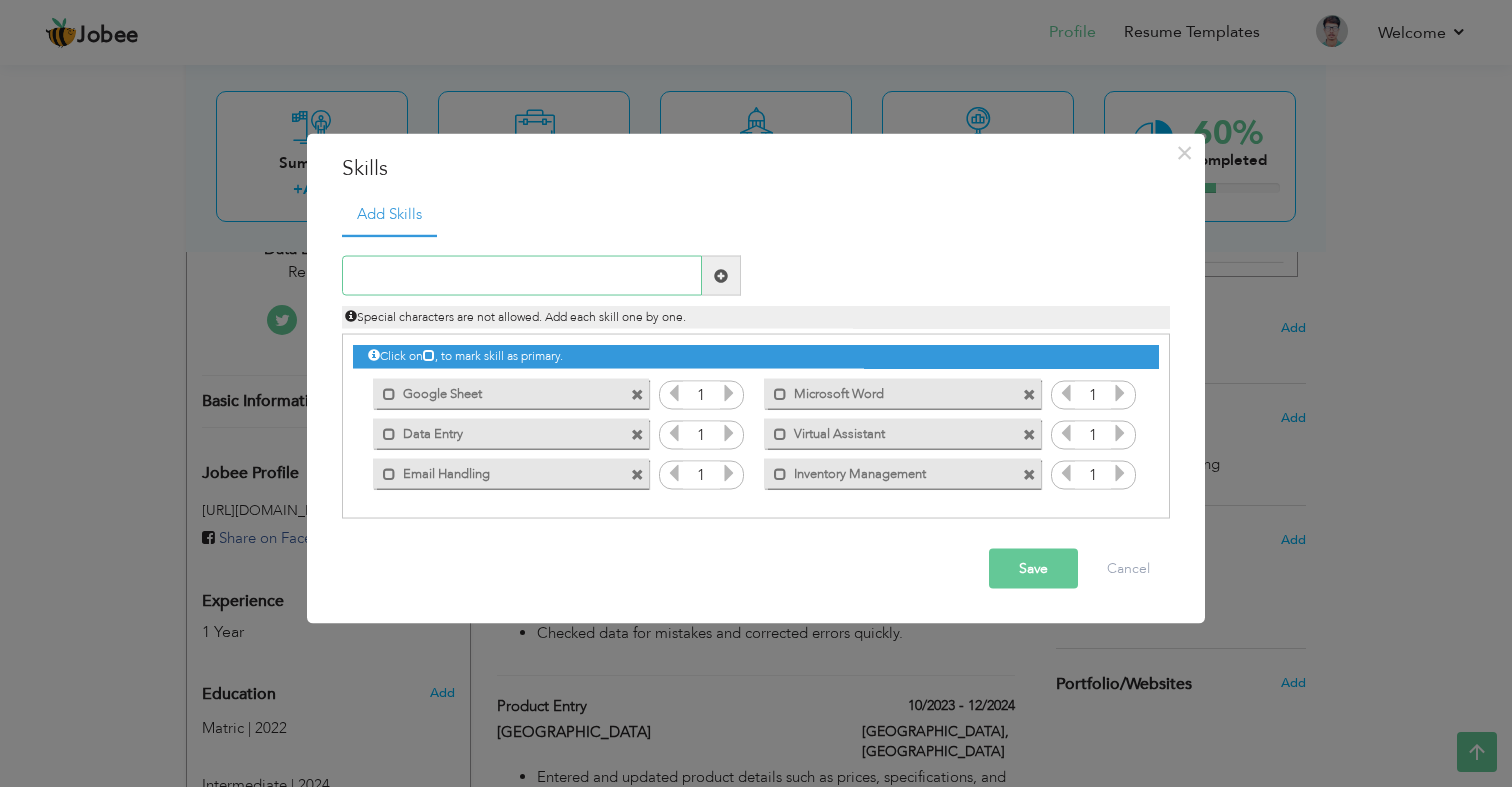 click at bounding box center [522, 276] 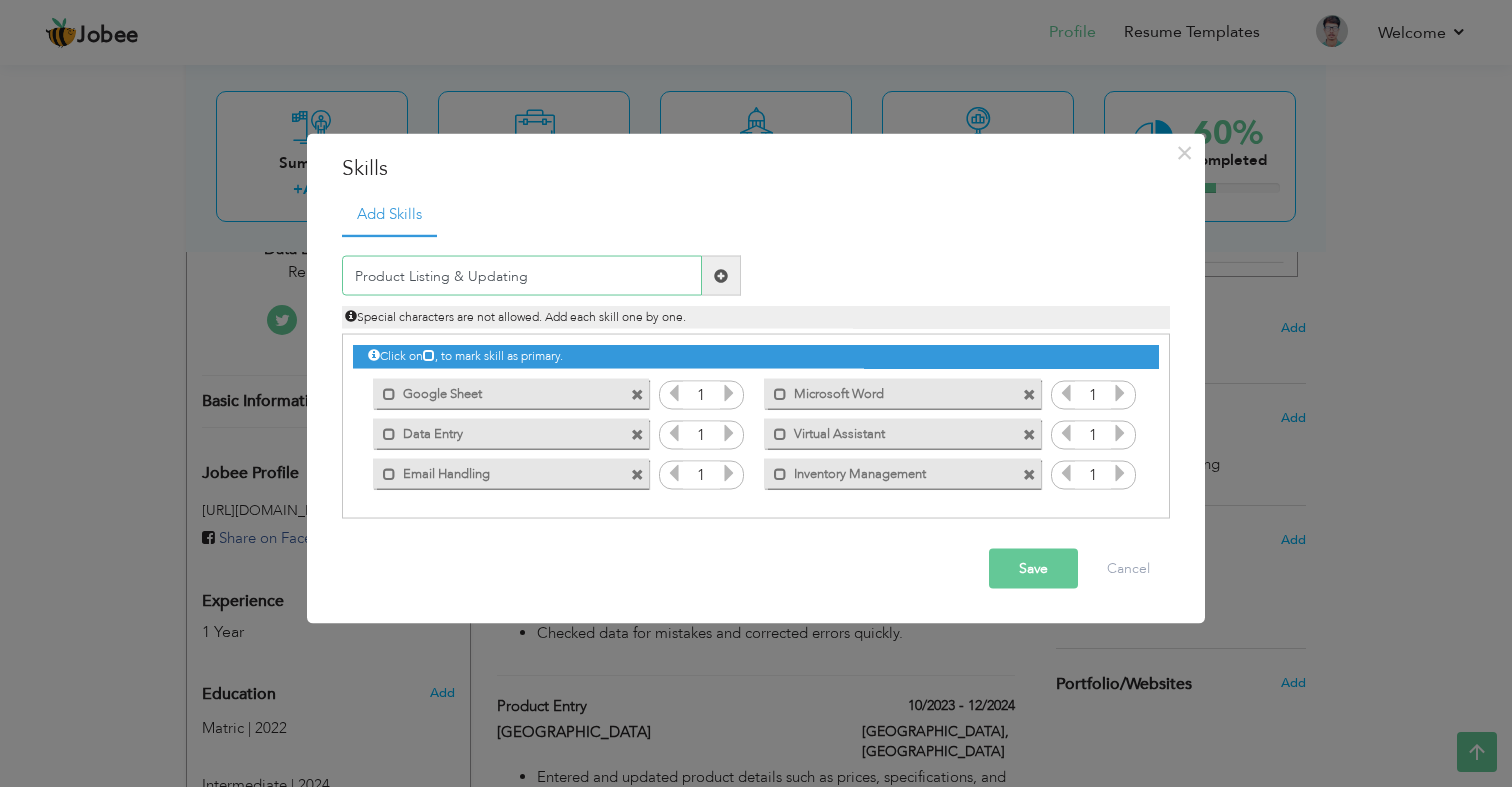 type on "Product Listing & Updating" 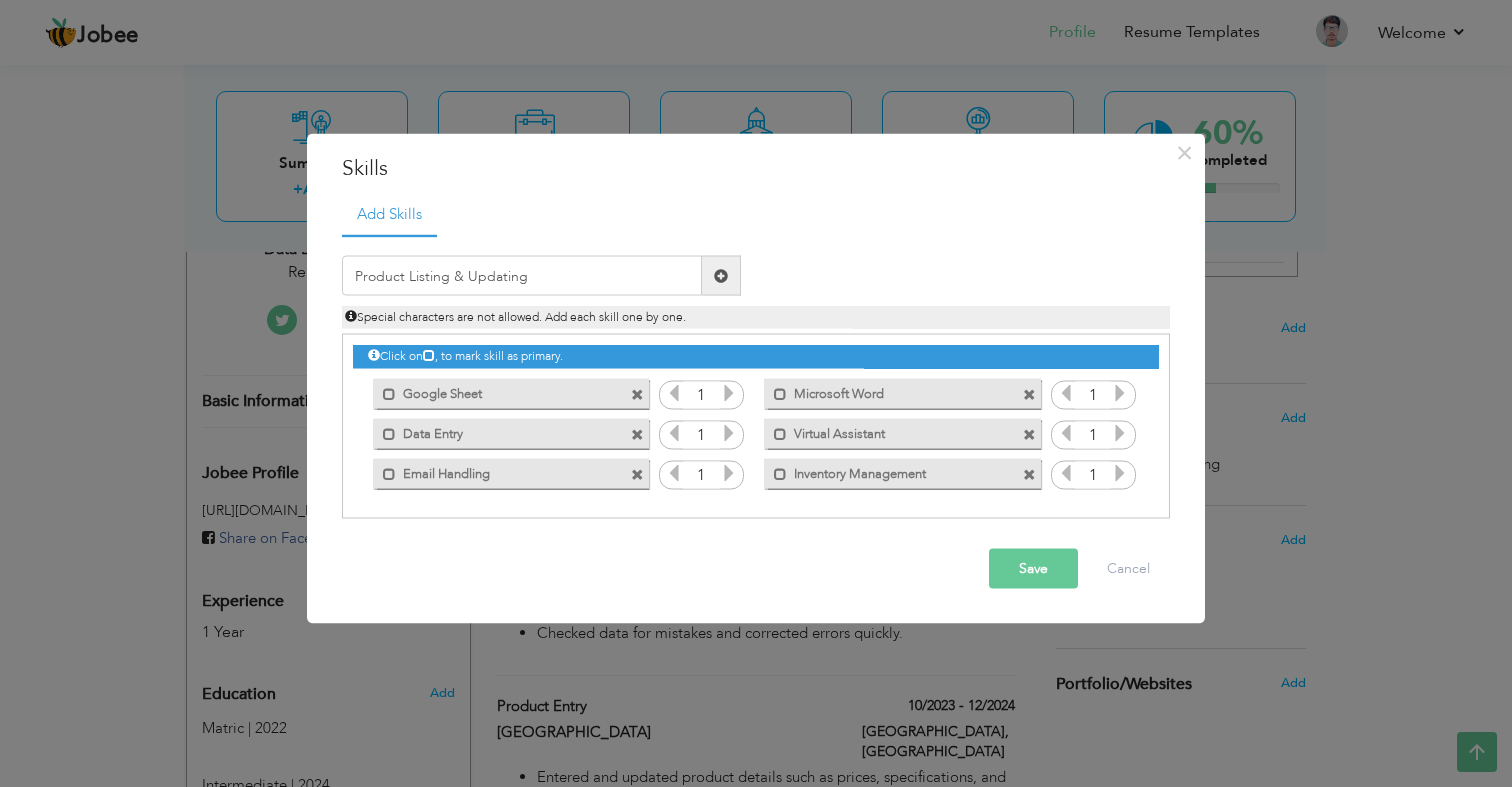 click at bounding box center [721, 275] 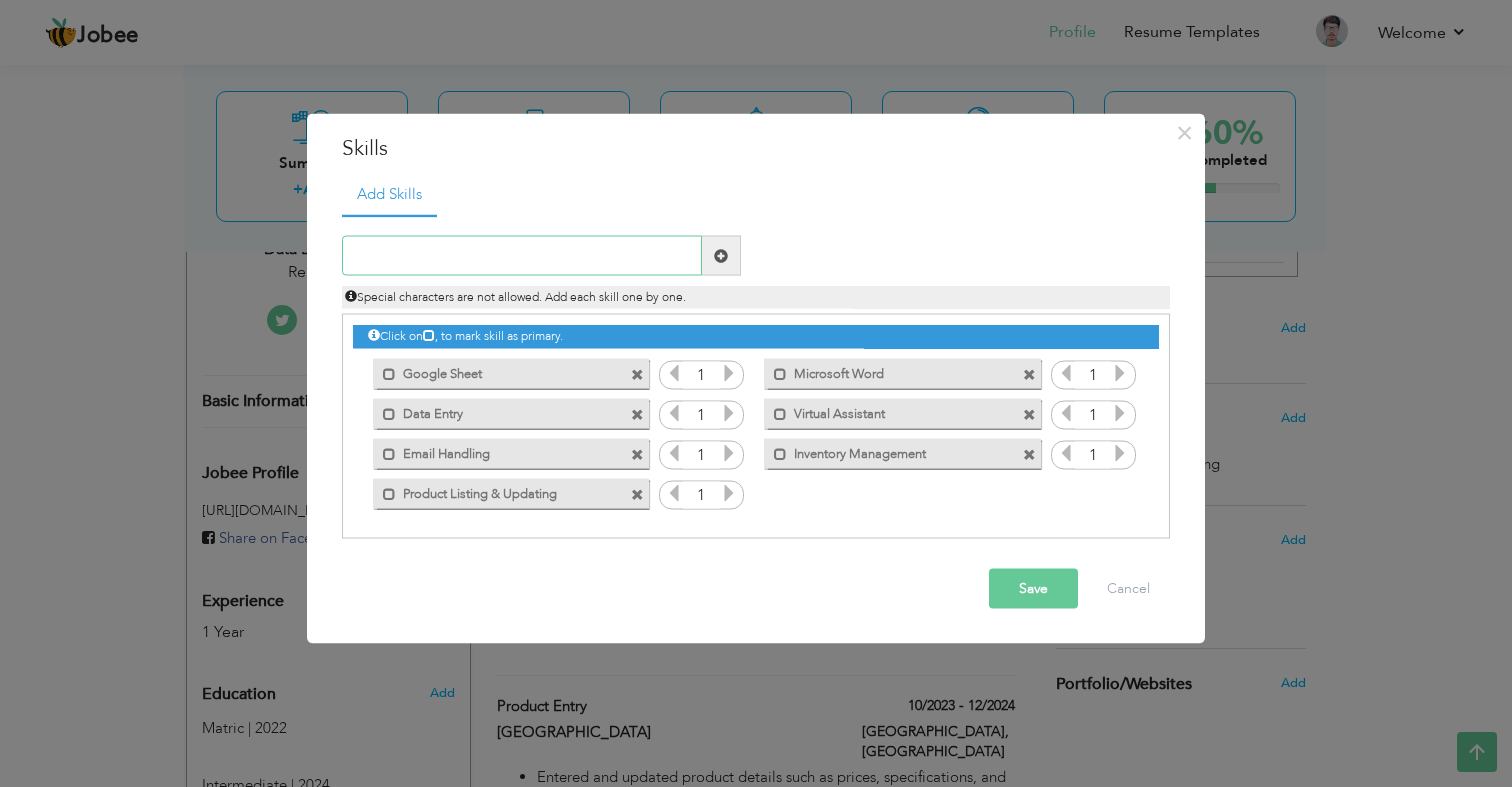 click at bounding box center [522, 256] 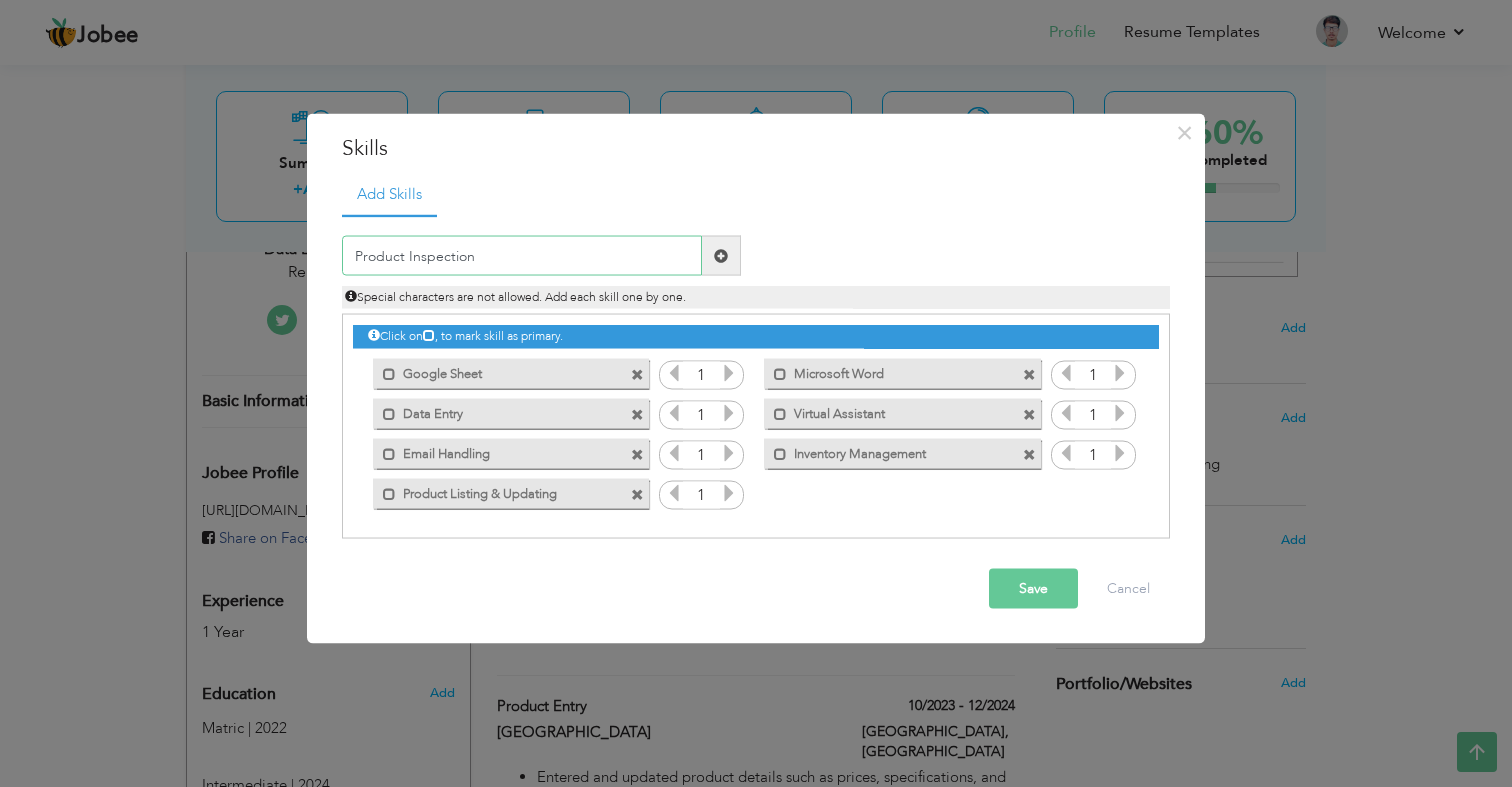 type on "Product Inspection" 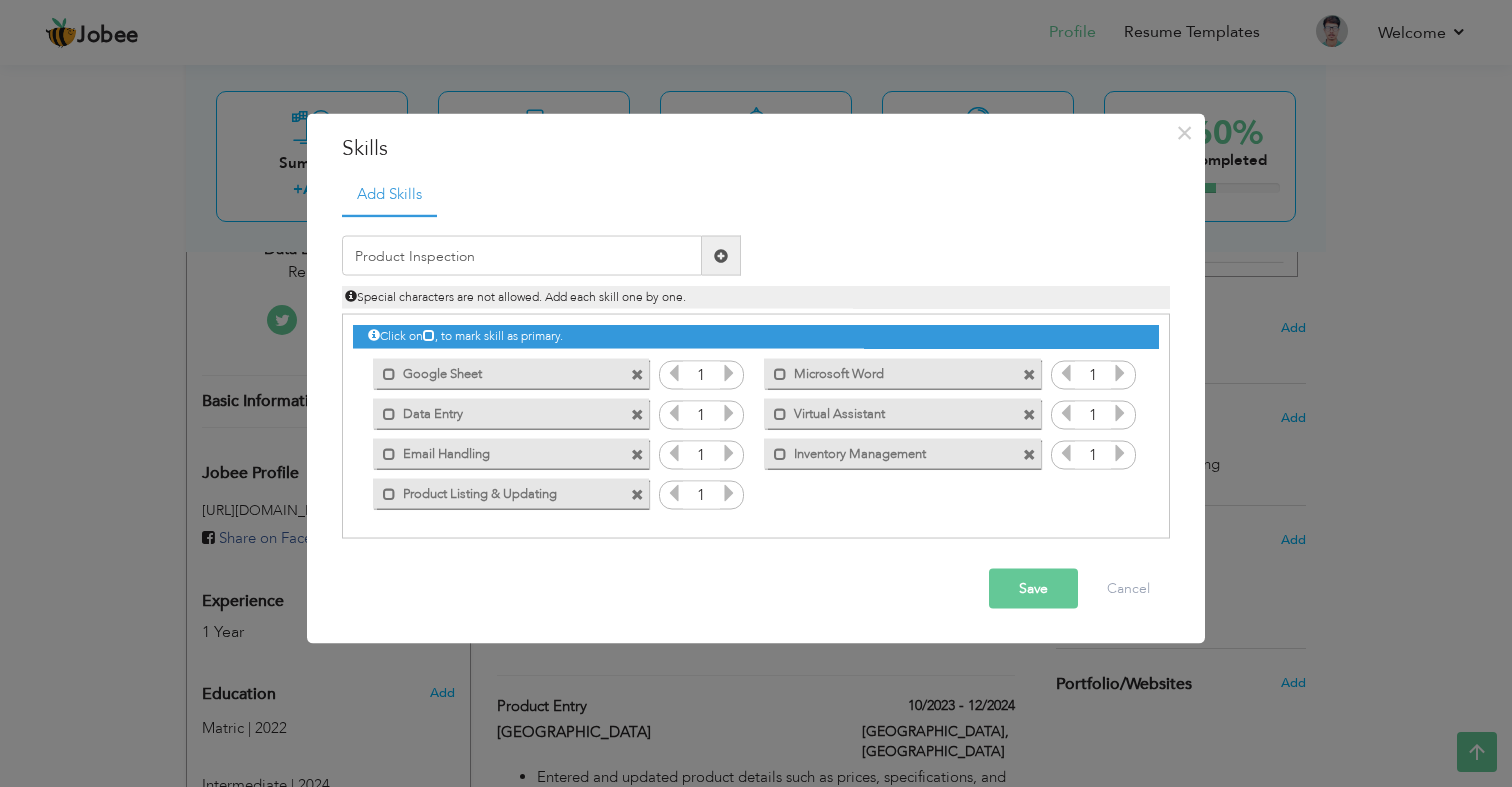 click at bounding box center (721, 256) 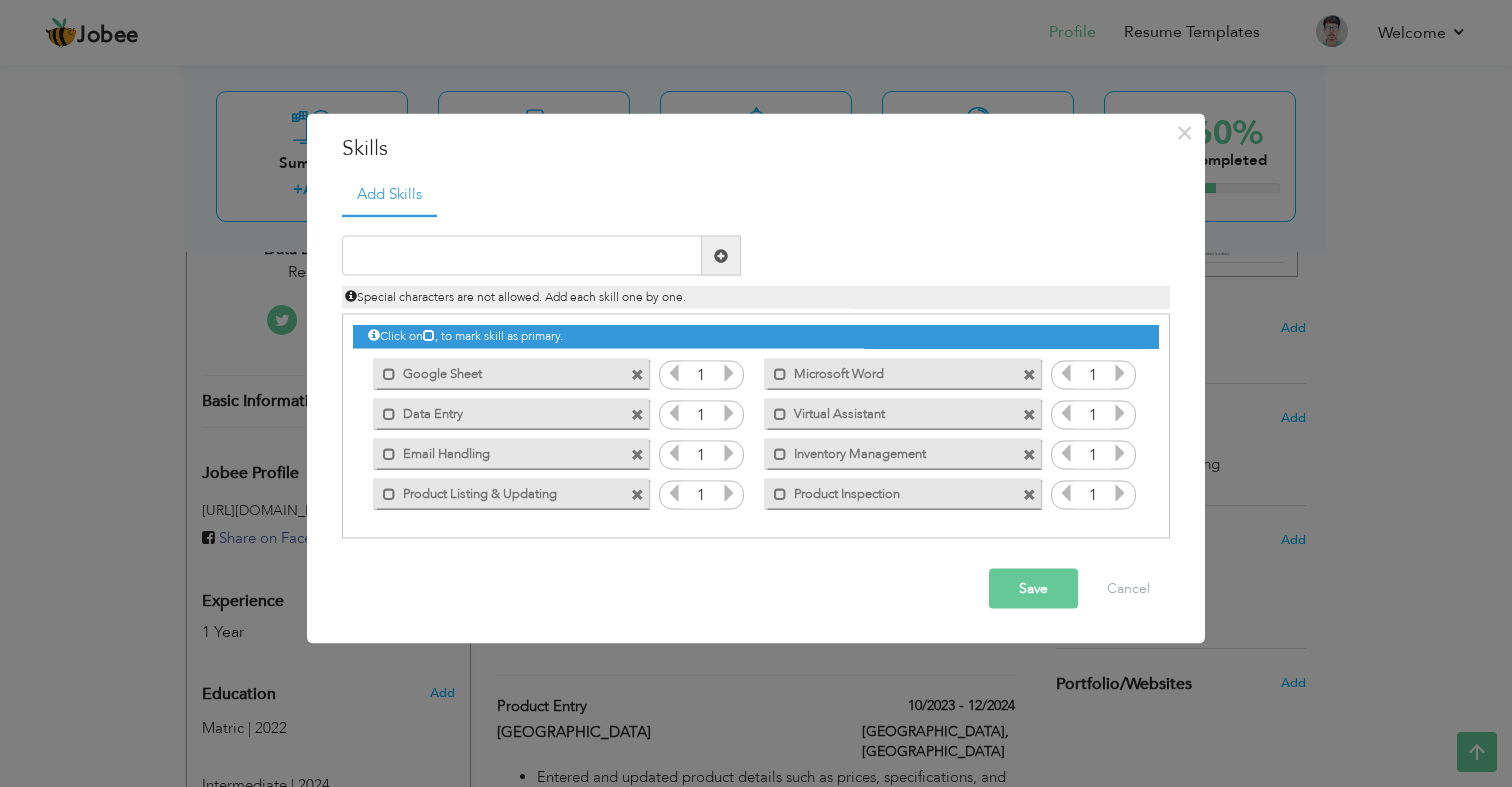 click on "Save" at bounding box center (1033, 589) 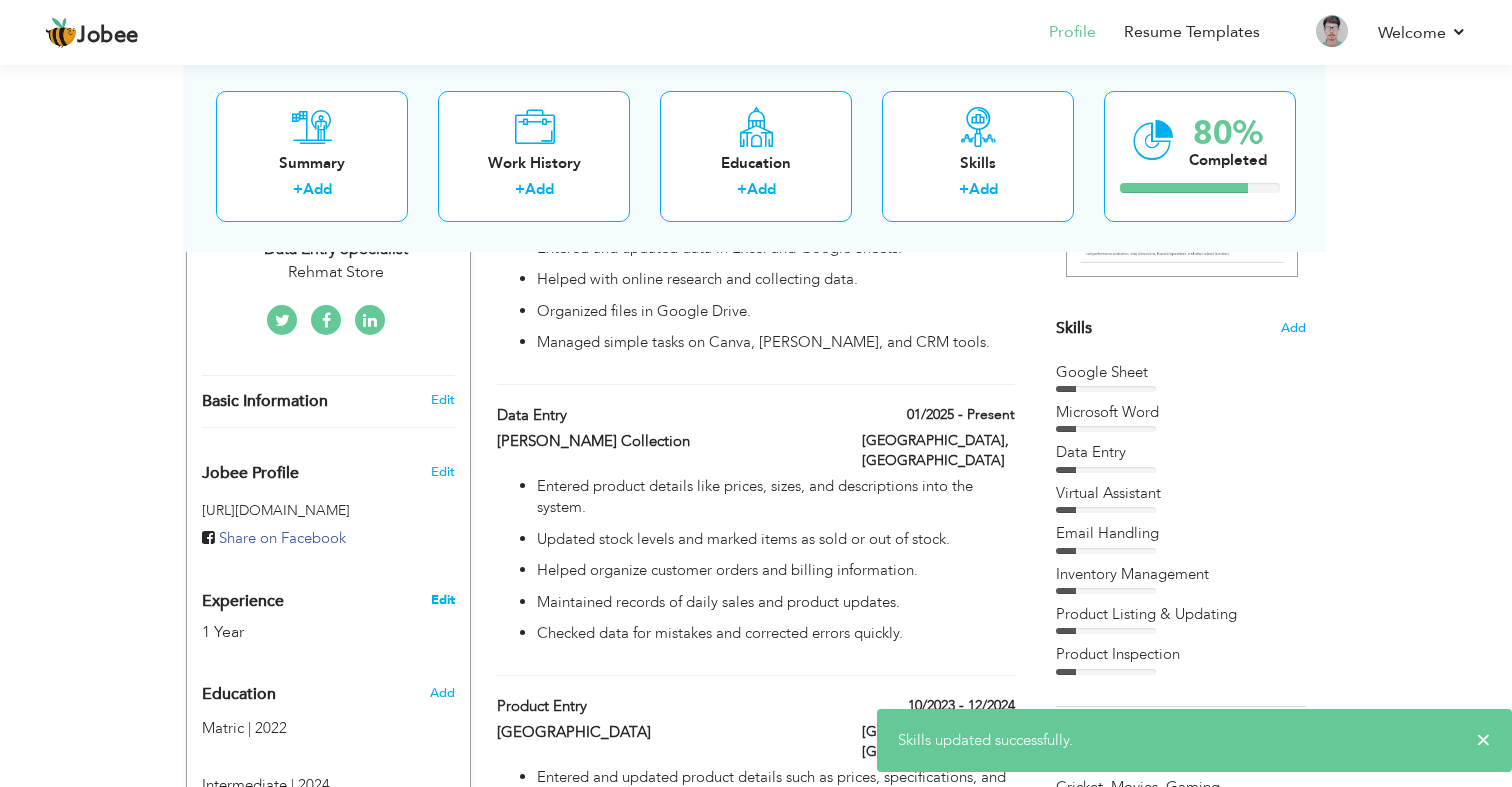 click on "Edit" at bounding box center [443, 600] 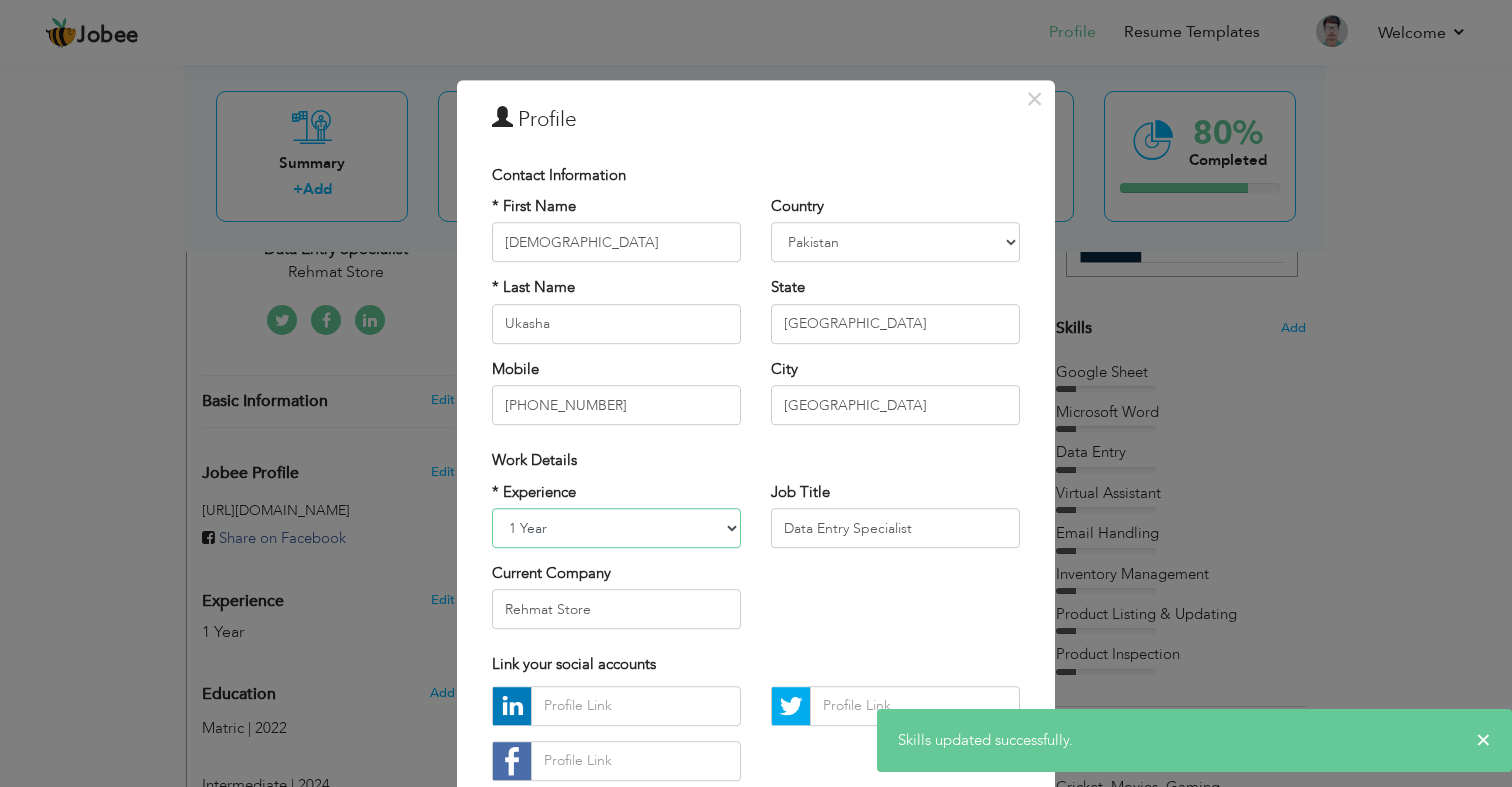 click on "Entry Level Less than 1 Year 1 Year 2 Years 3 Years 4 Years 5 Years 6 Years 7 Years 8 Years 9 Years 10 Years 11 Years 12 Years 13 Years 14 Years 15 Years 16 Years 17 Years 18 Years 19 Years 20 Years 21 Years 22 Years 23 Years 24 Years 25 Years 26 Years 27 Years 28 Years 29 Years 30 Years 31 Years 32 Years 33 Years 34 Years 35 Years More than 35 Years" at bounding box center (616, 528) 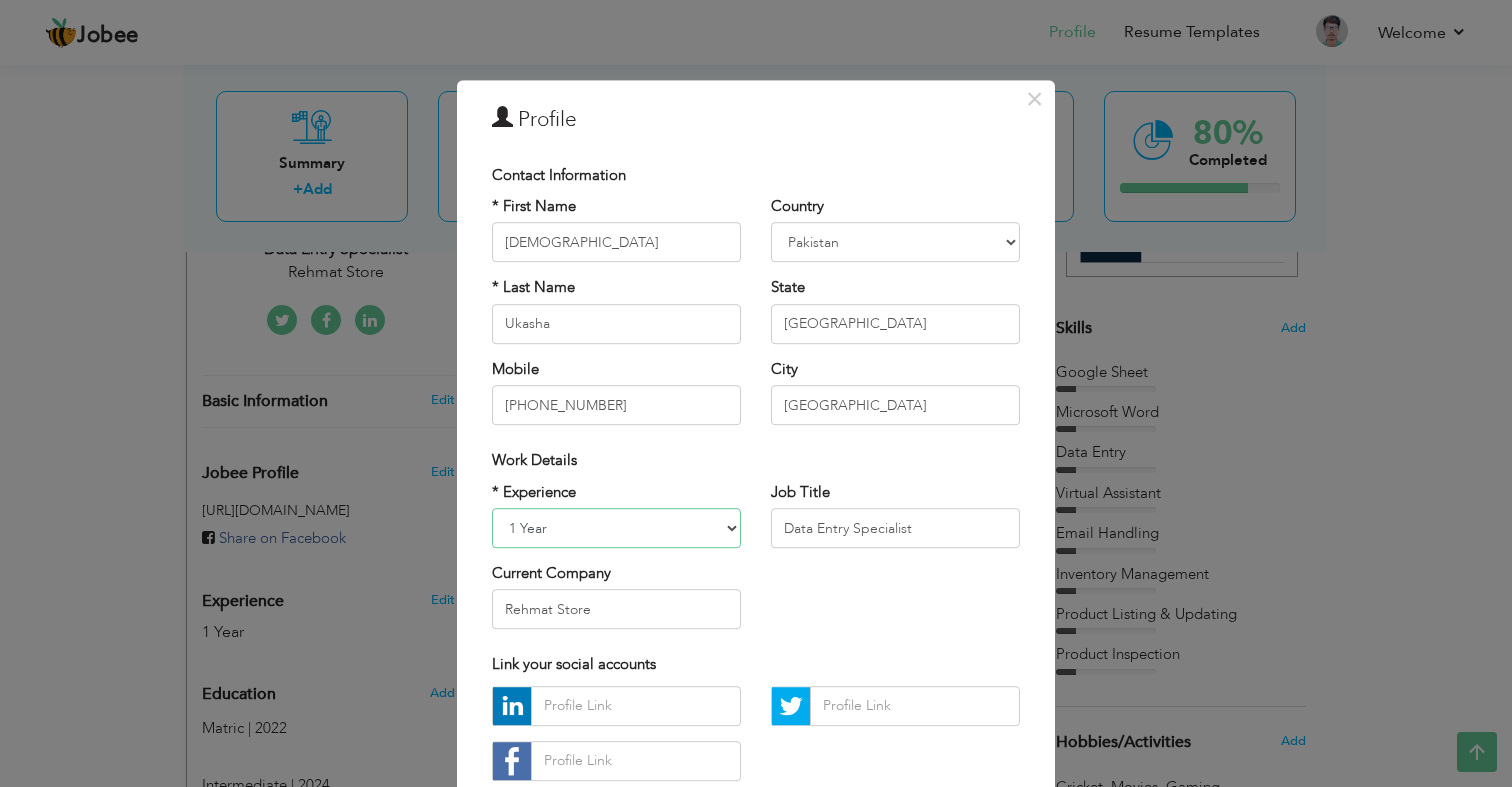 select on "number:4" 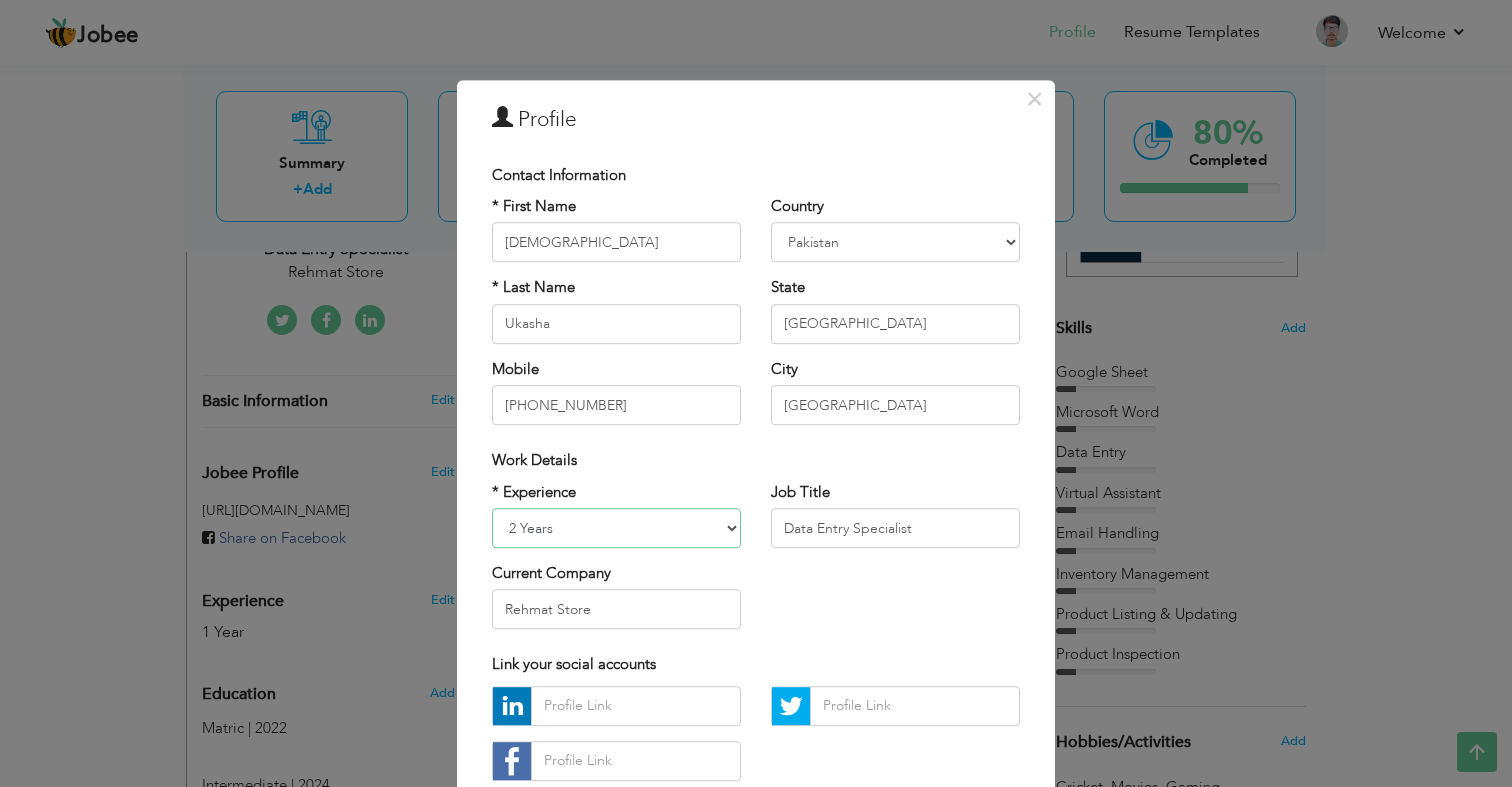 scroll, scrollTop: 130, scrollLeft: 0, axis: vertical 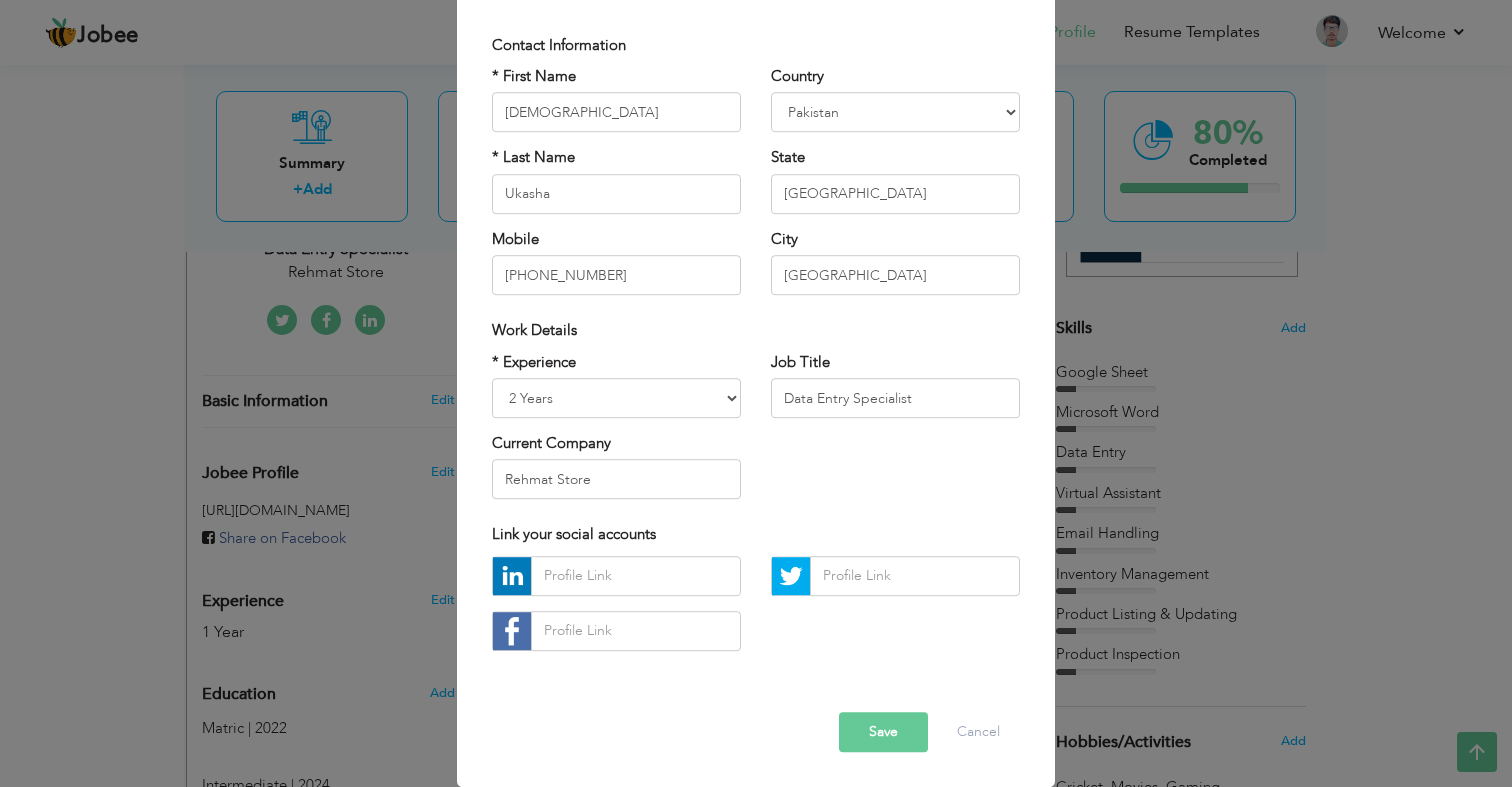 click on "Save" at bounding box center [883, 732] 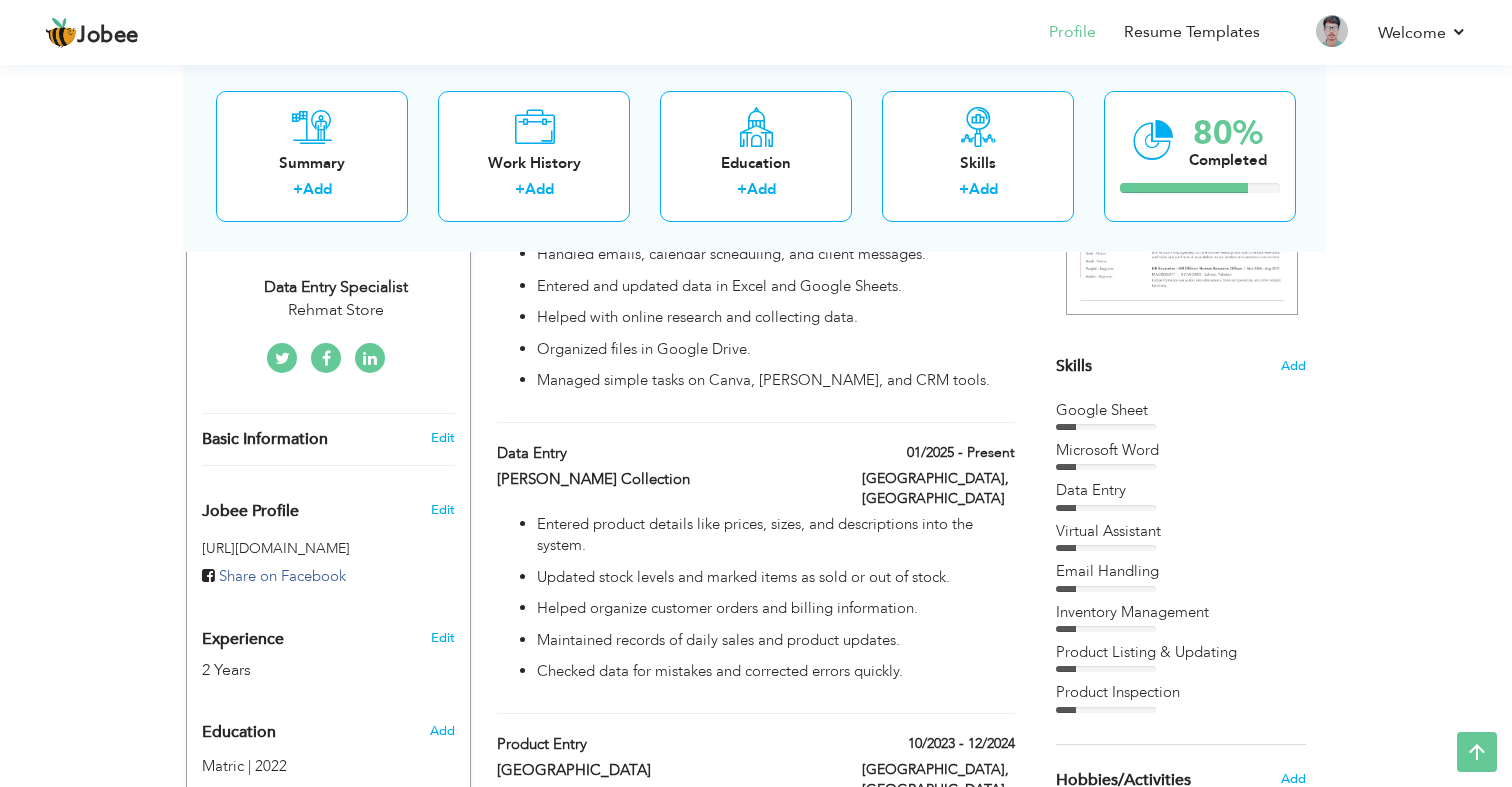 scroll, scrollTop: 451, scrollLeft: 0, axis: vertical 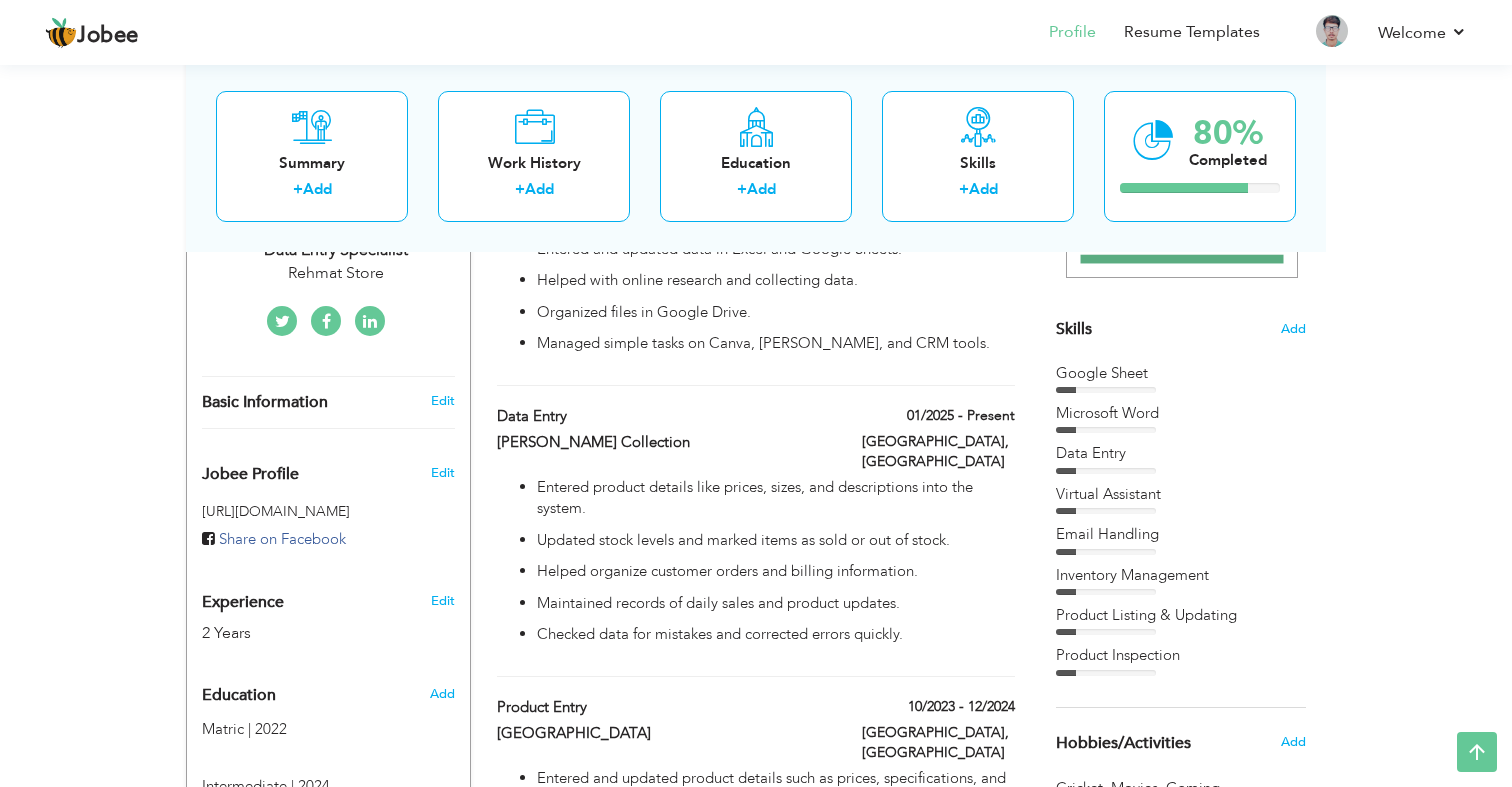 click on "Google Sheet" at bounding box center (1181, 373) 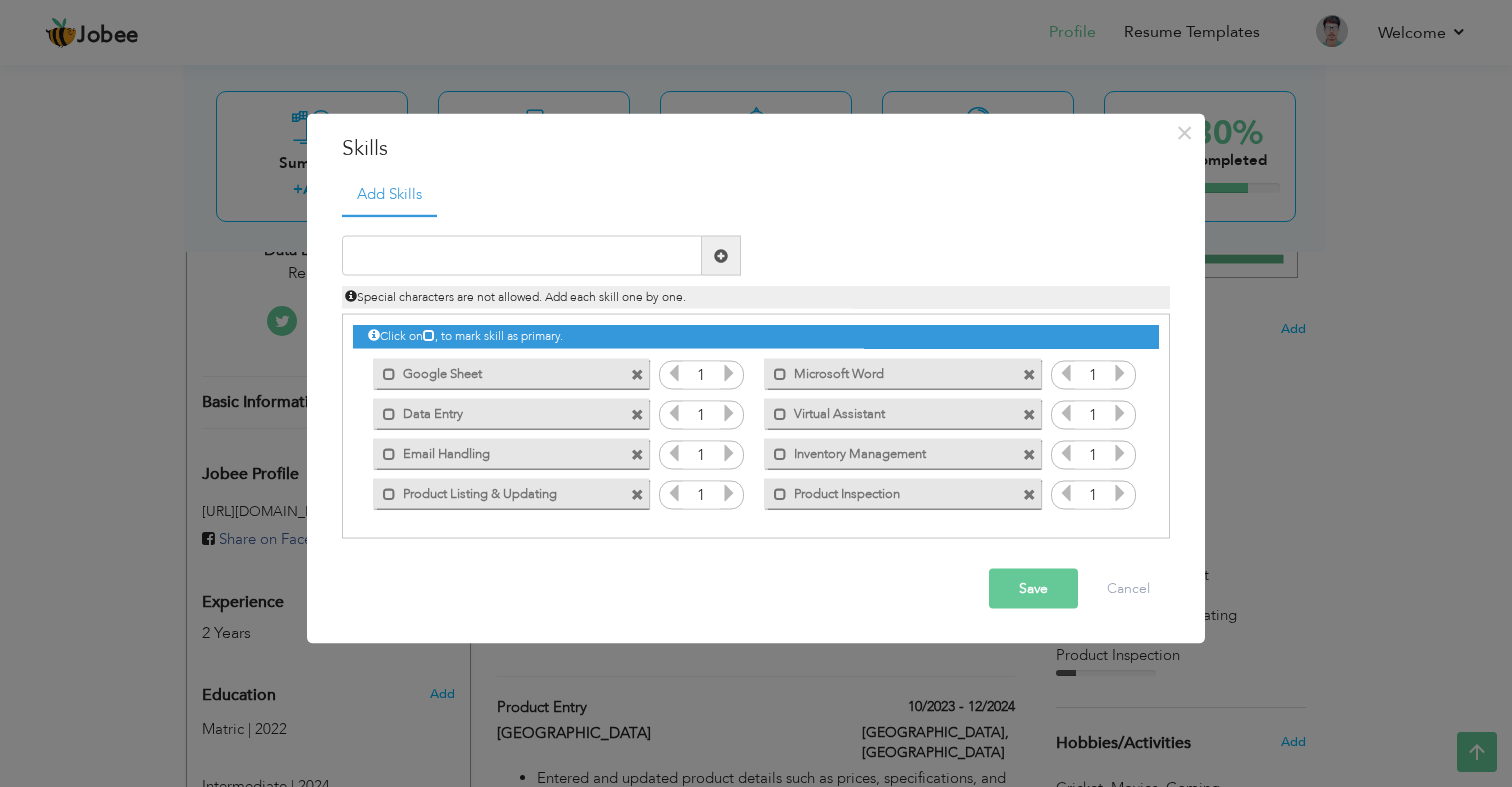 click at bounding box center (729, 373) 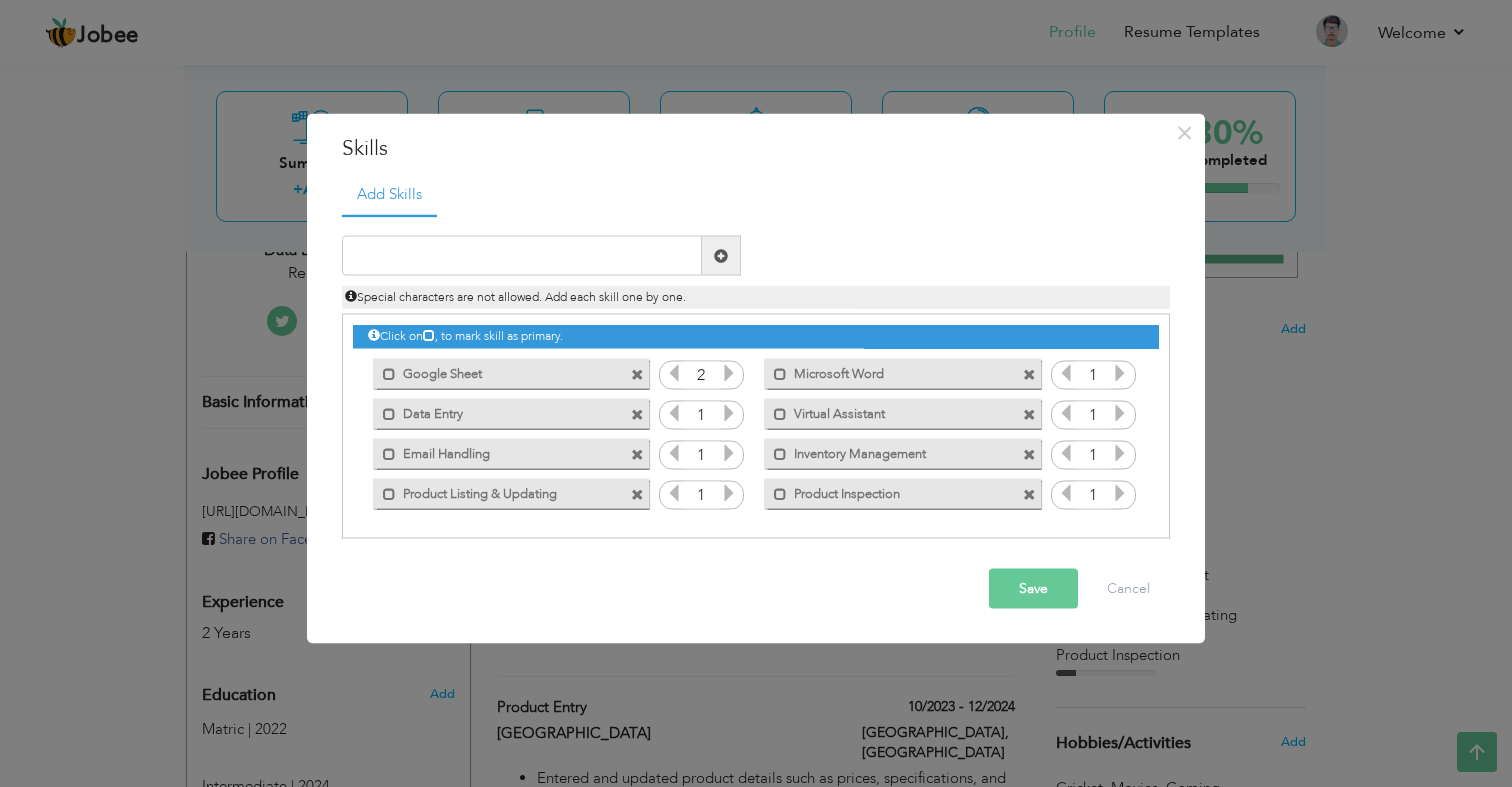 click at bounding box center [729, 373] 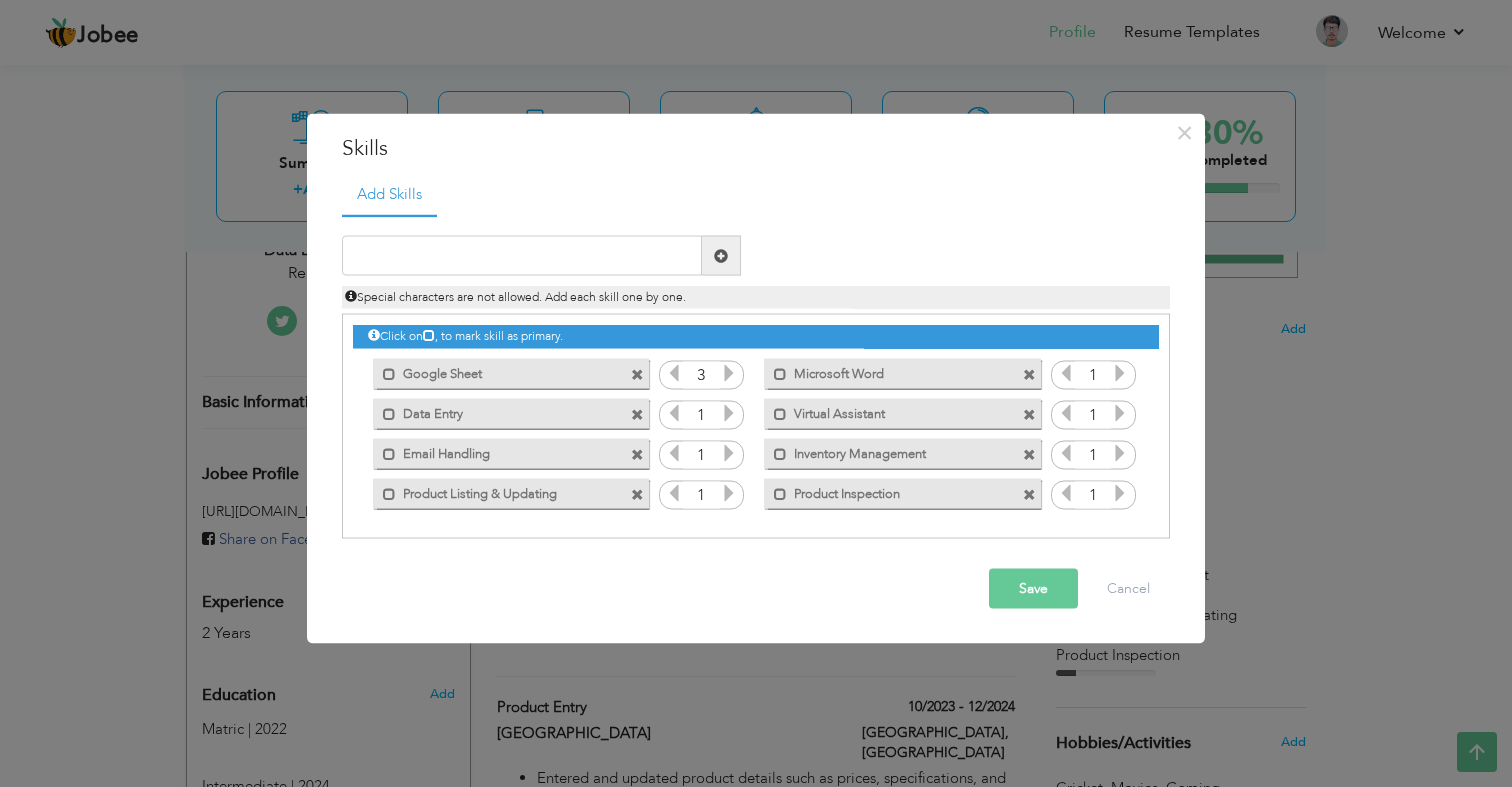click at bounding box center [729, 373] 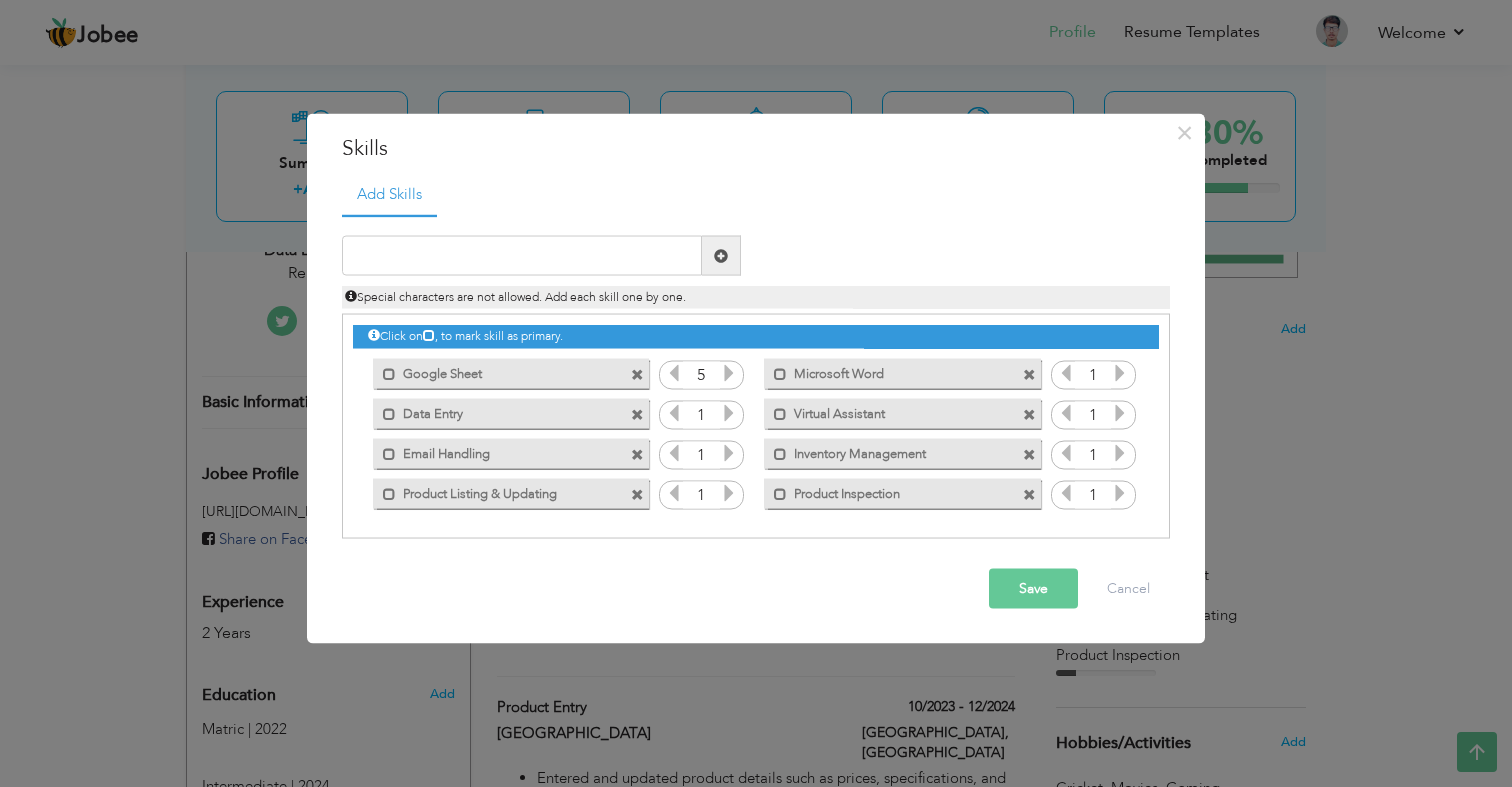 click at bounding box center [729, 373] 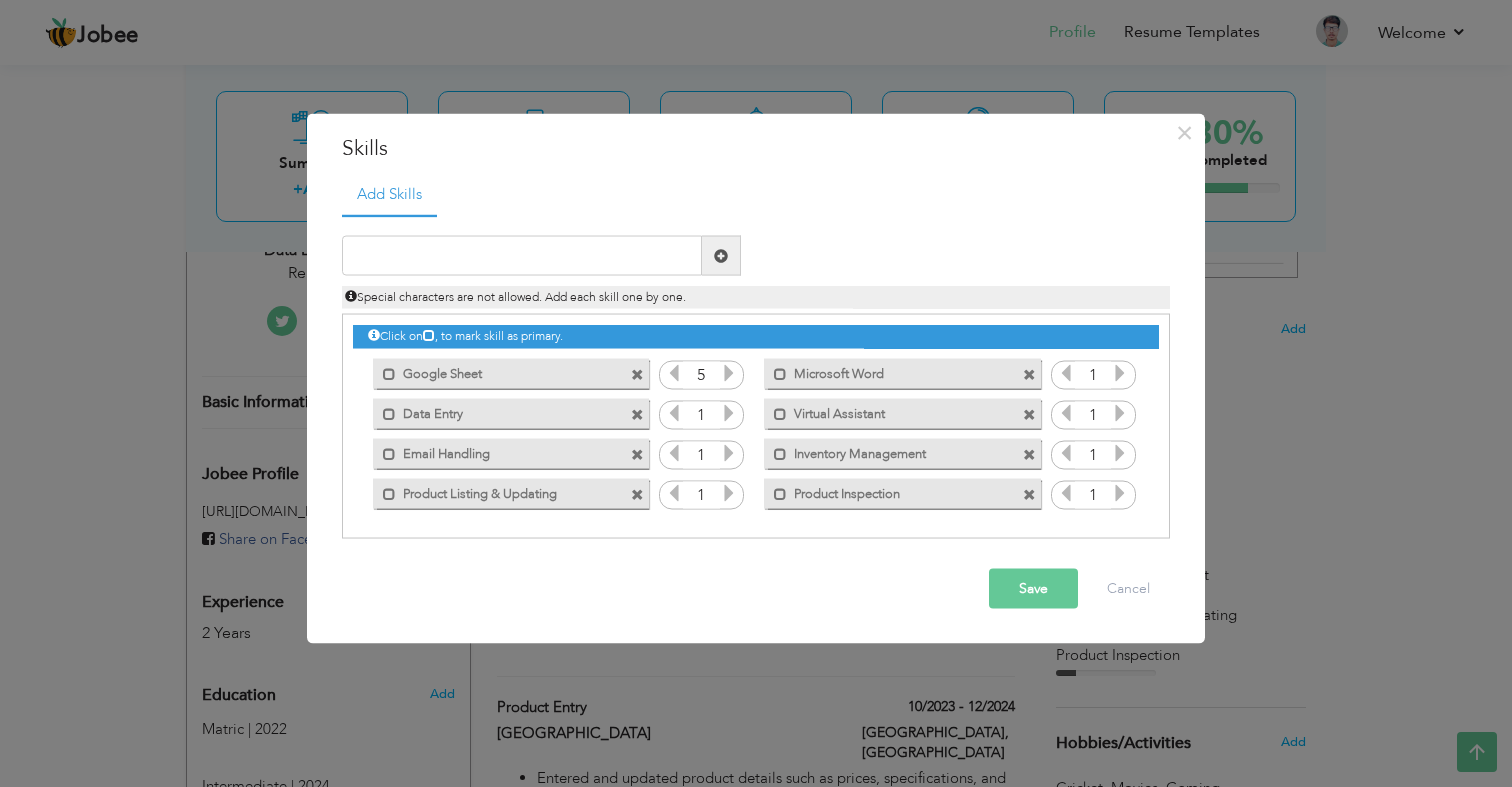 click at bounding box center [729, 413] 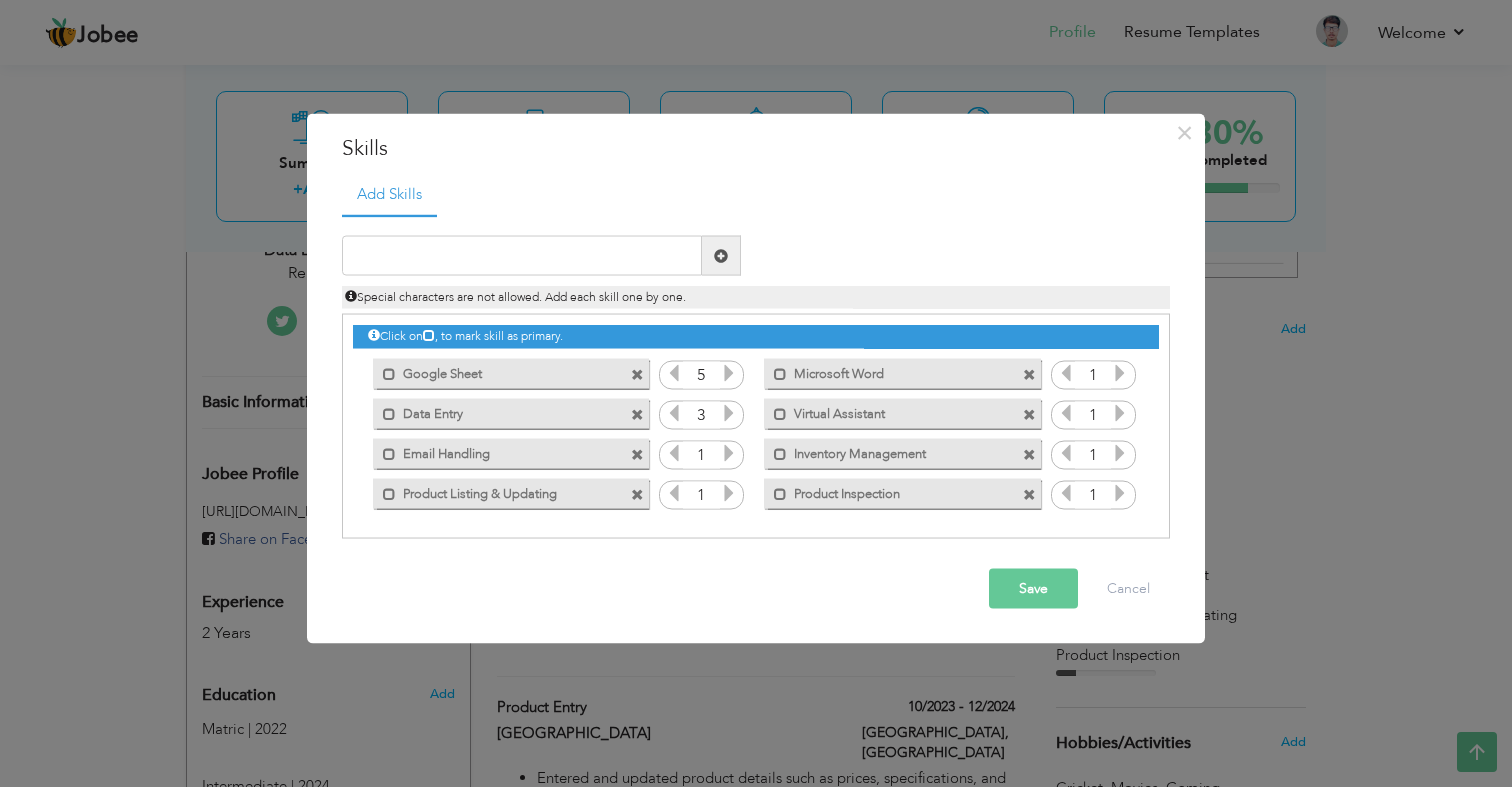 click at bounding box center [729, 413] 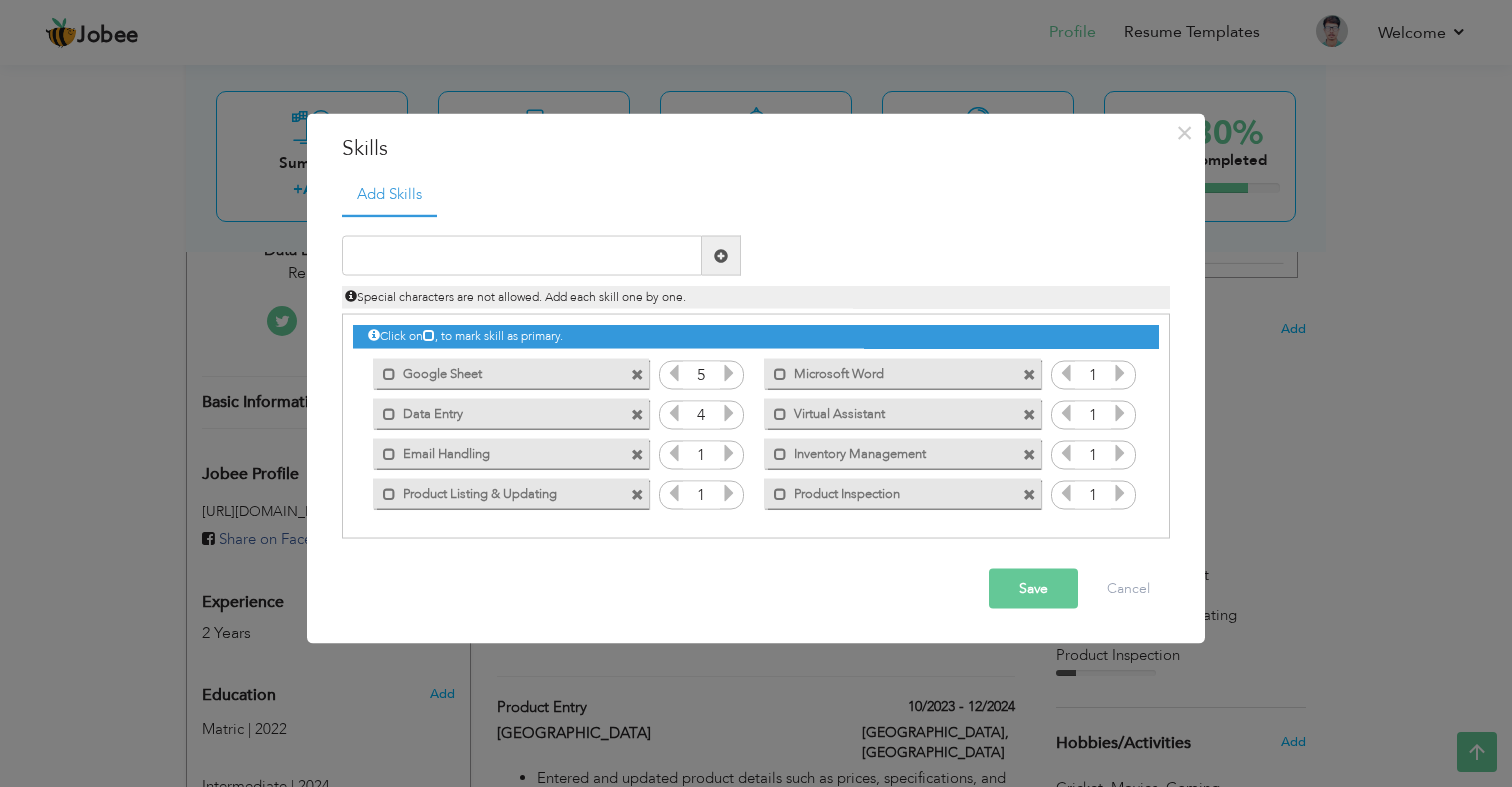 click at bounding box center [729, 413] 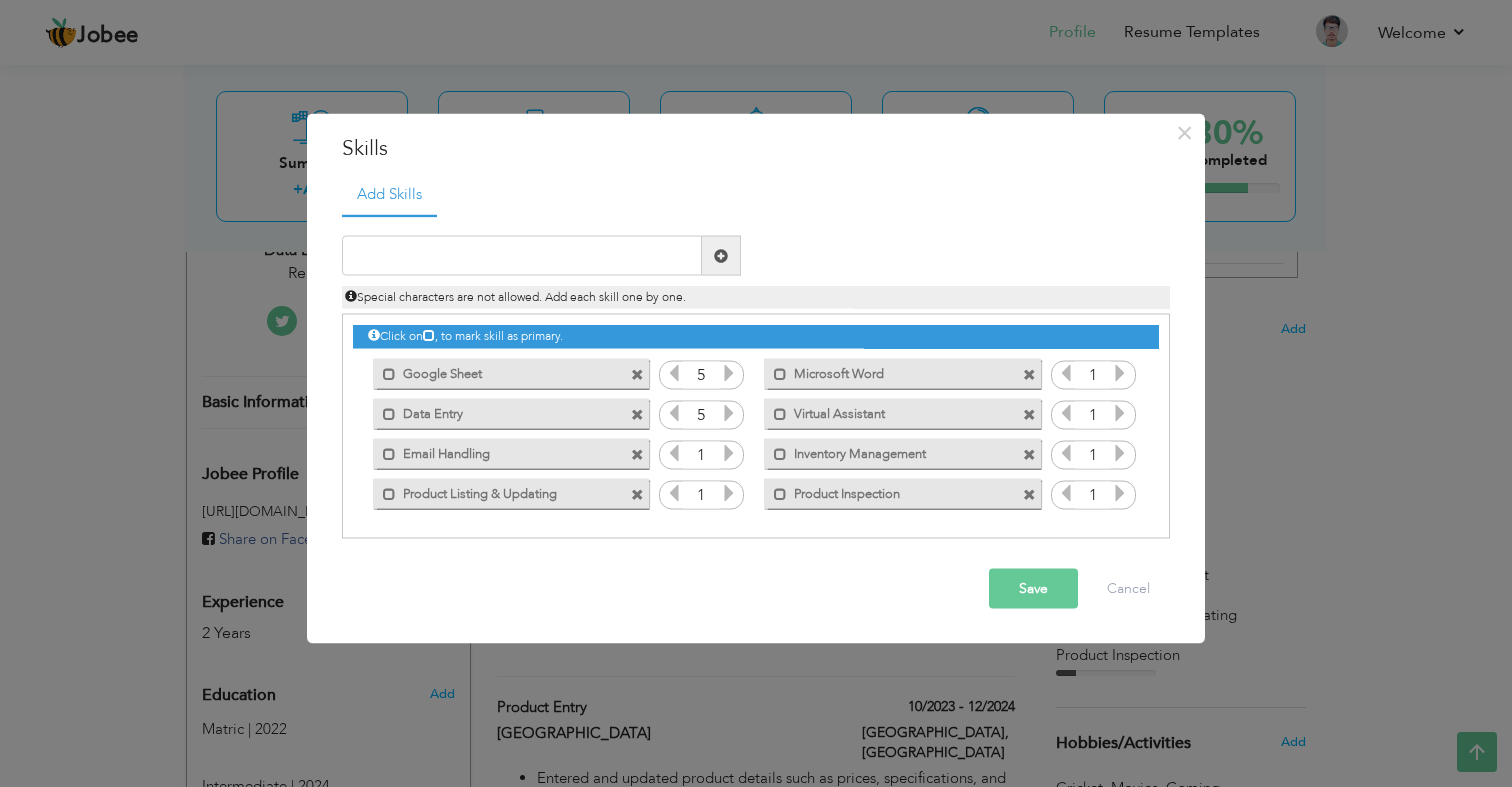 click at bounding box center (729, 453) 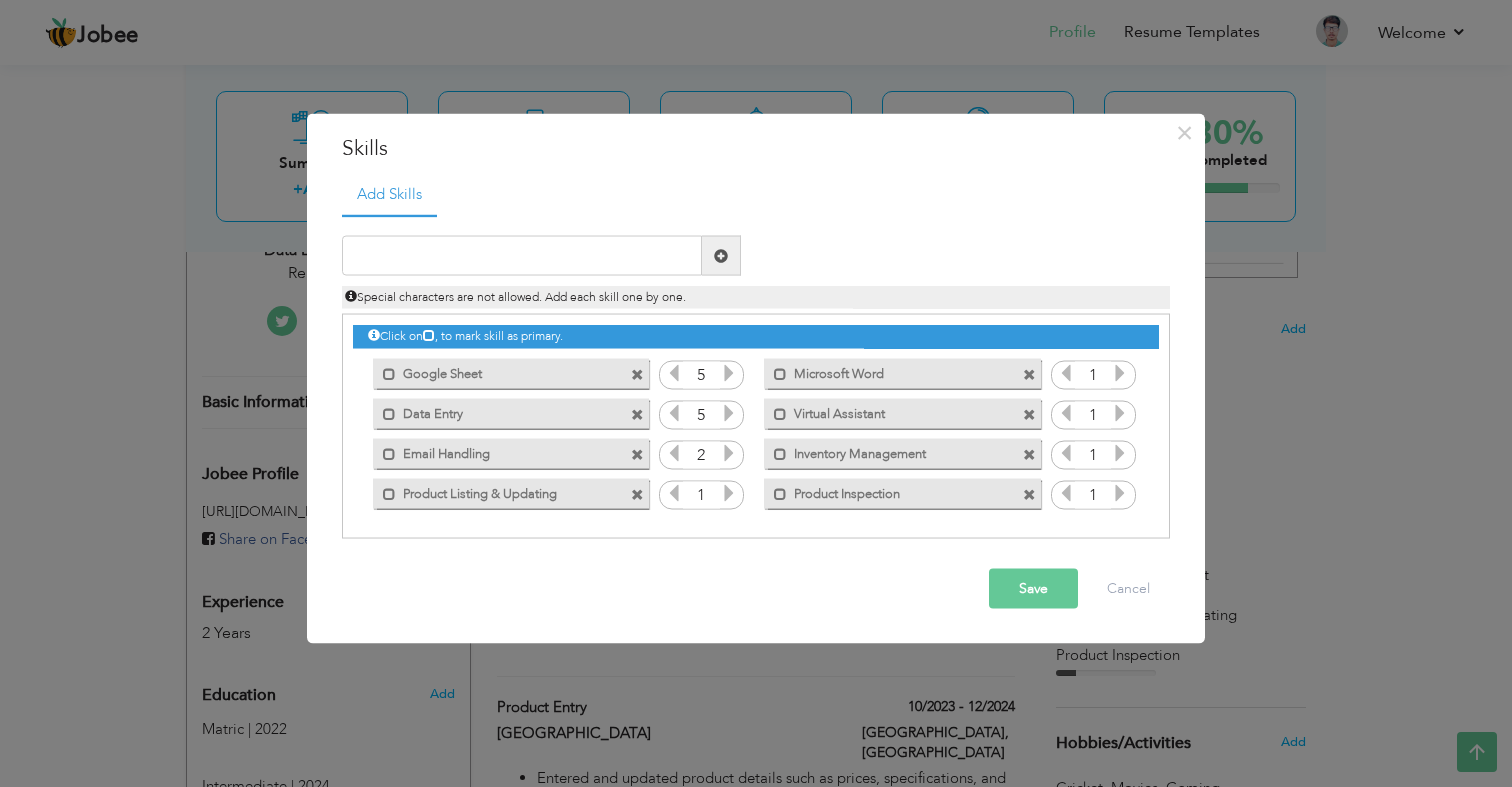 click at bounding box center [729, 453] 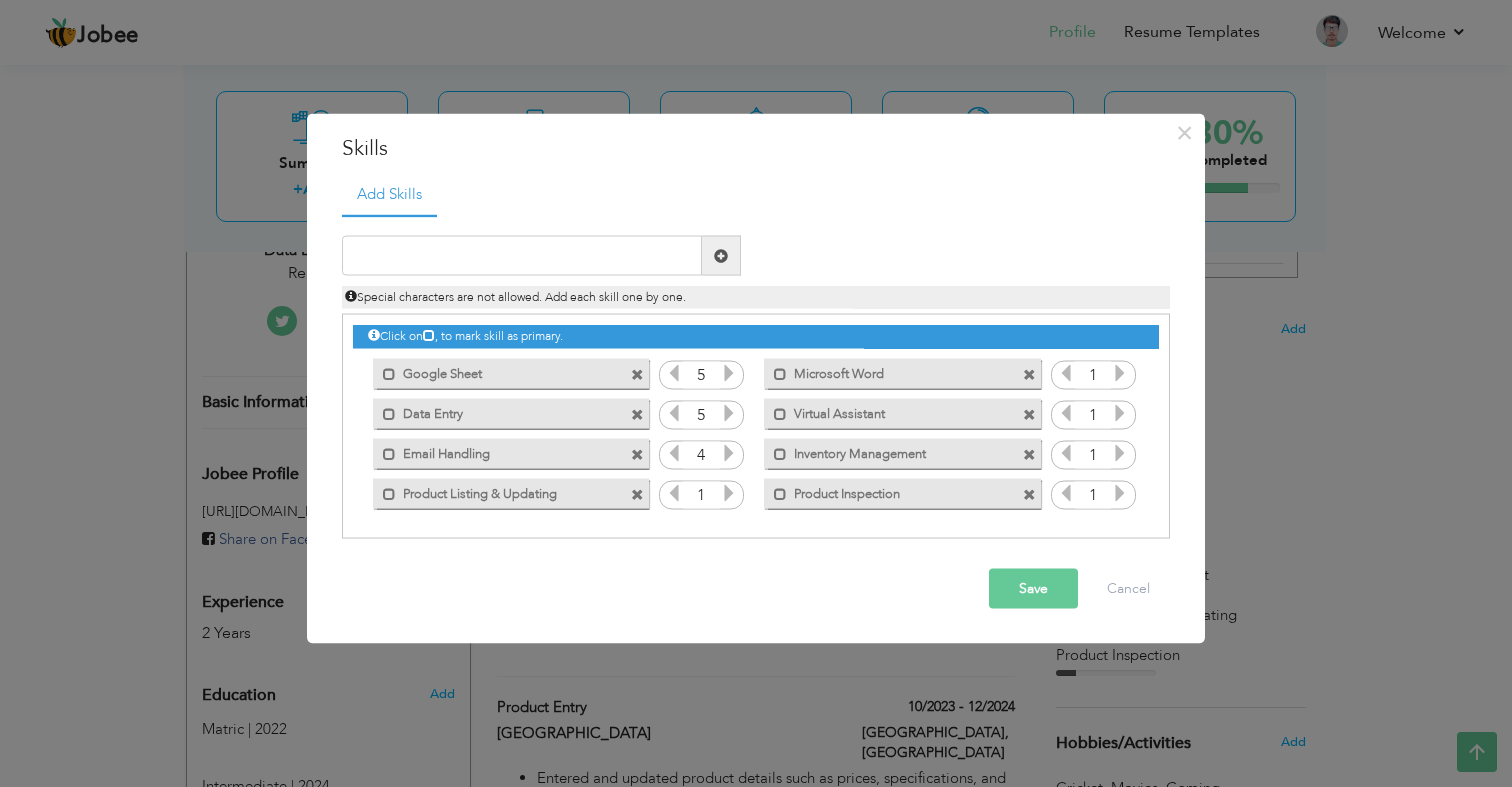 click at bounding box center (729, 453) 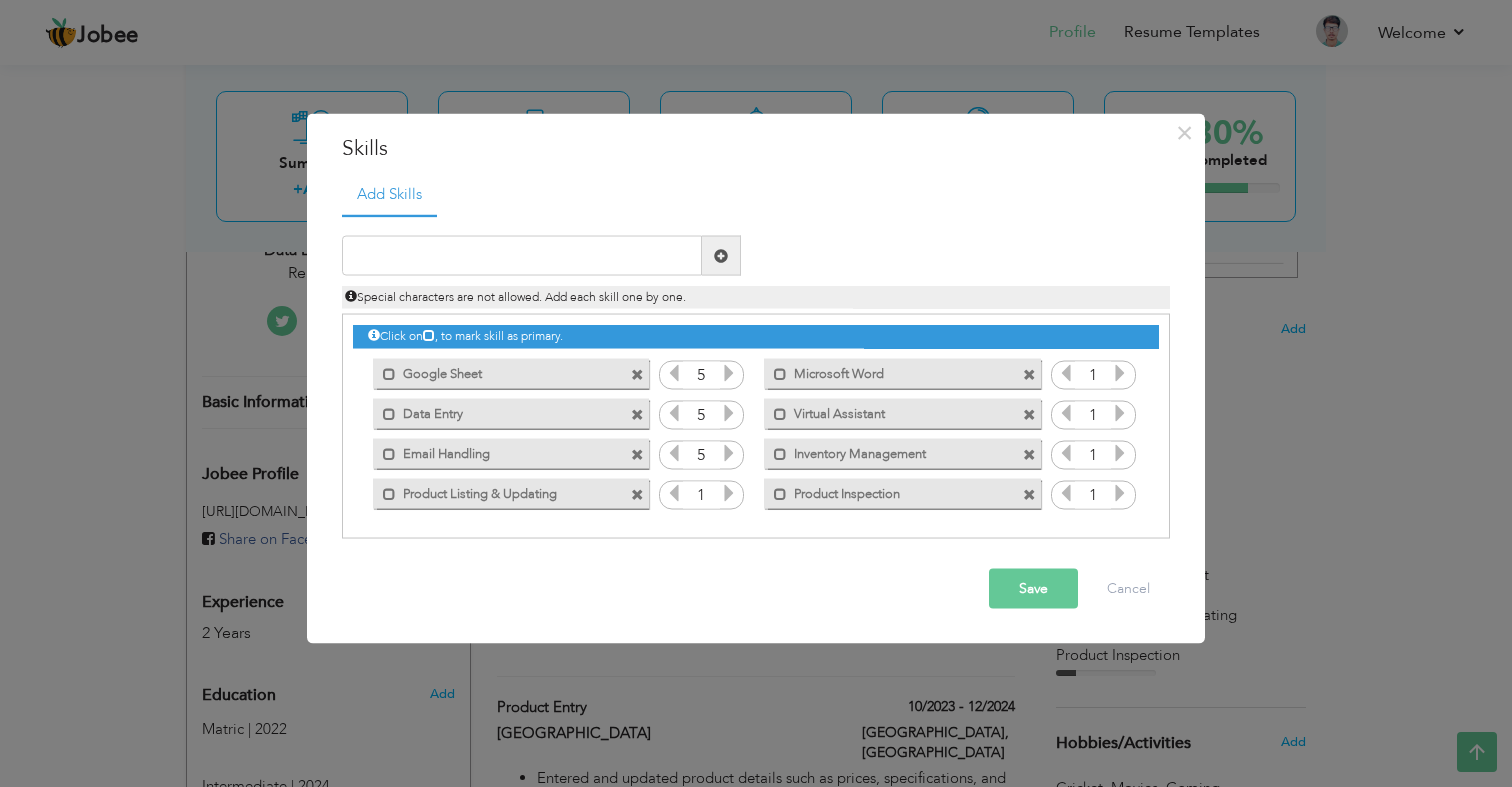click at bounding box center [729, 453] 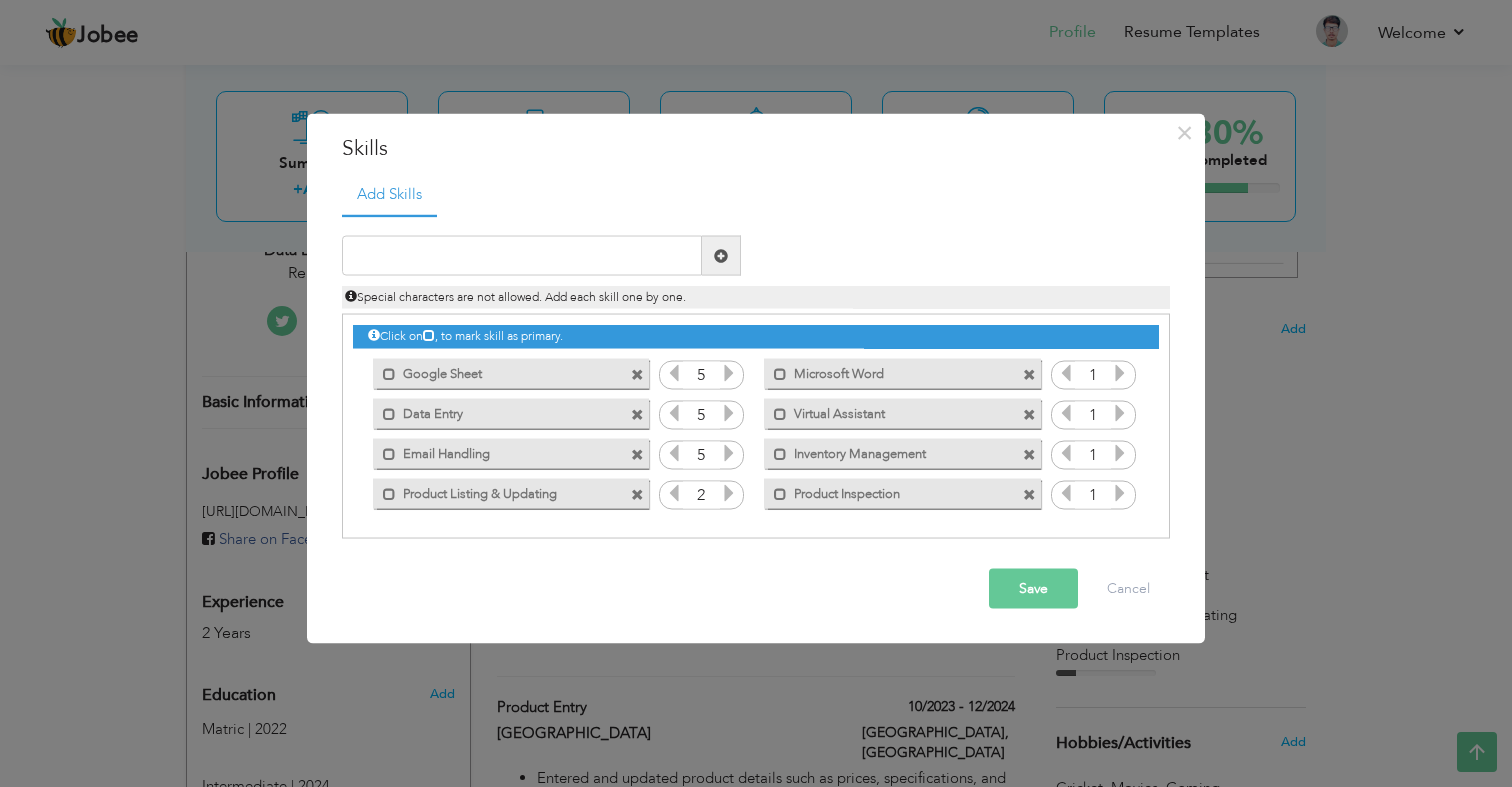 click at bounding box center [729, 493] 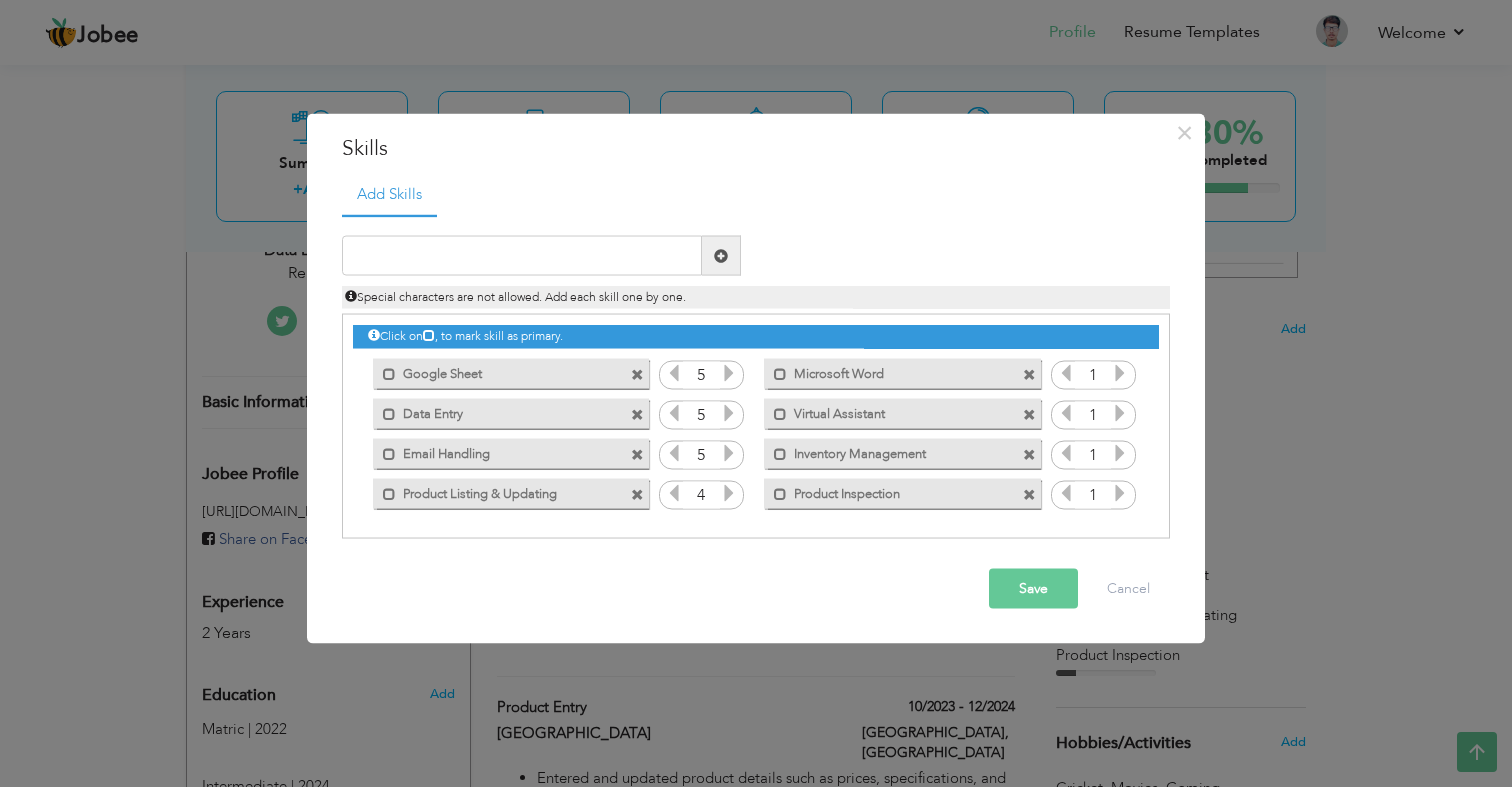 click at bounding box center (729, 493) 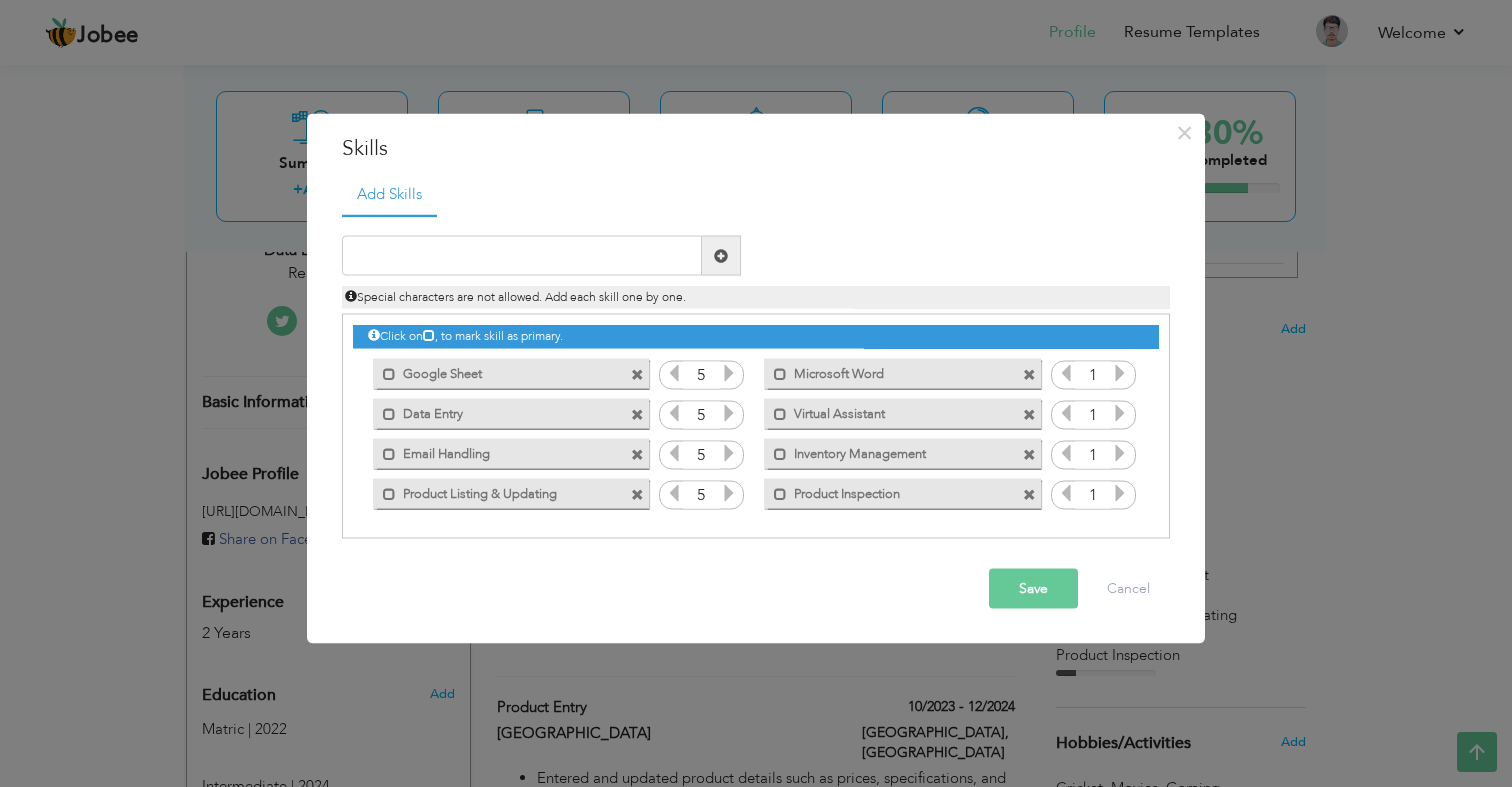 click at bounding box center (729, 493) 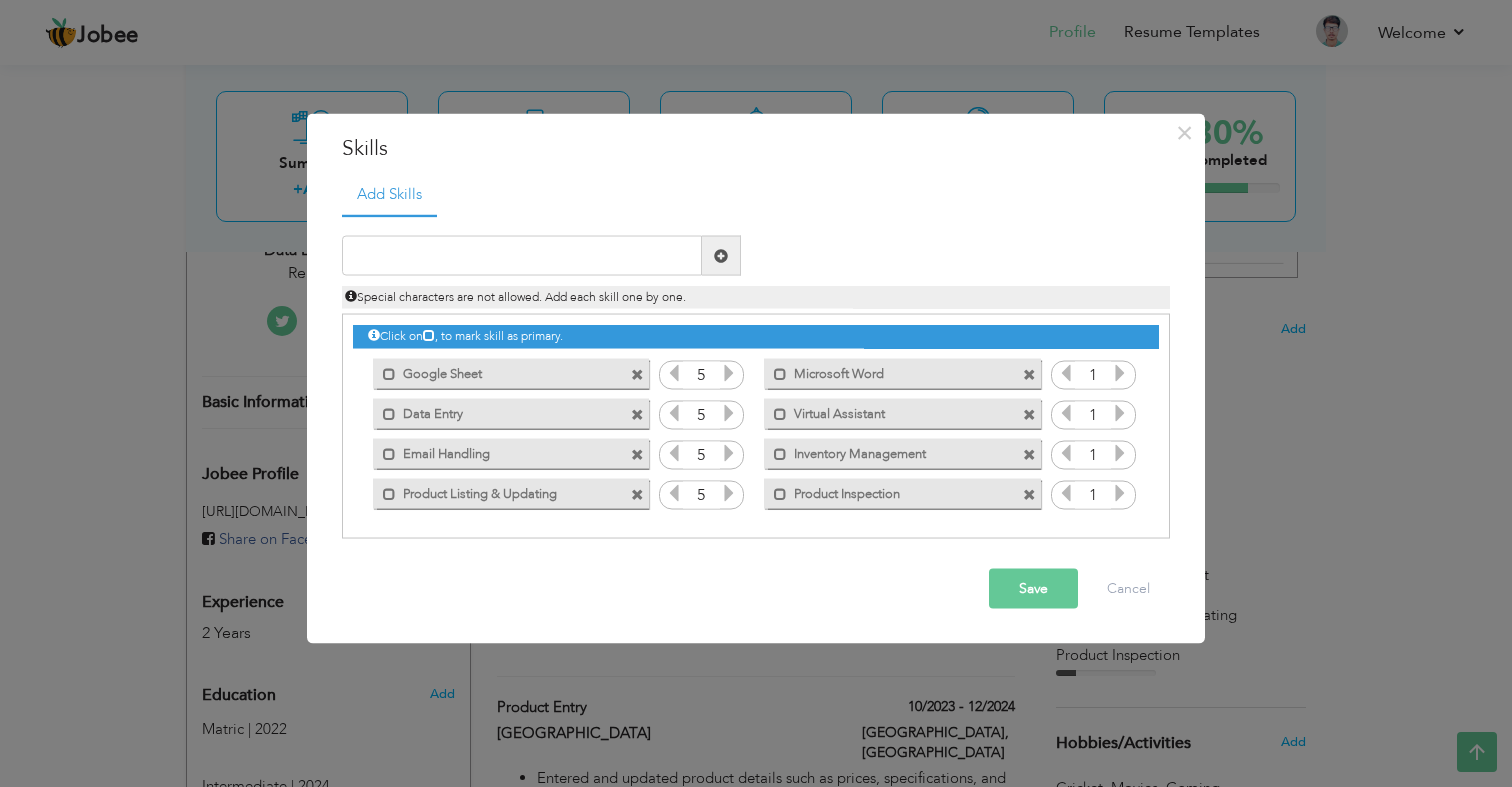 click at bounding box center (1120, 493) 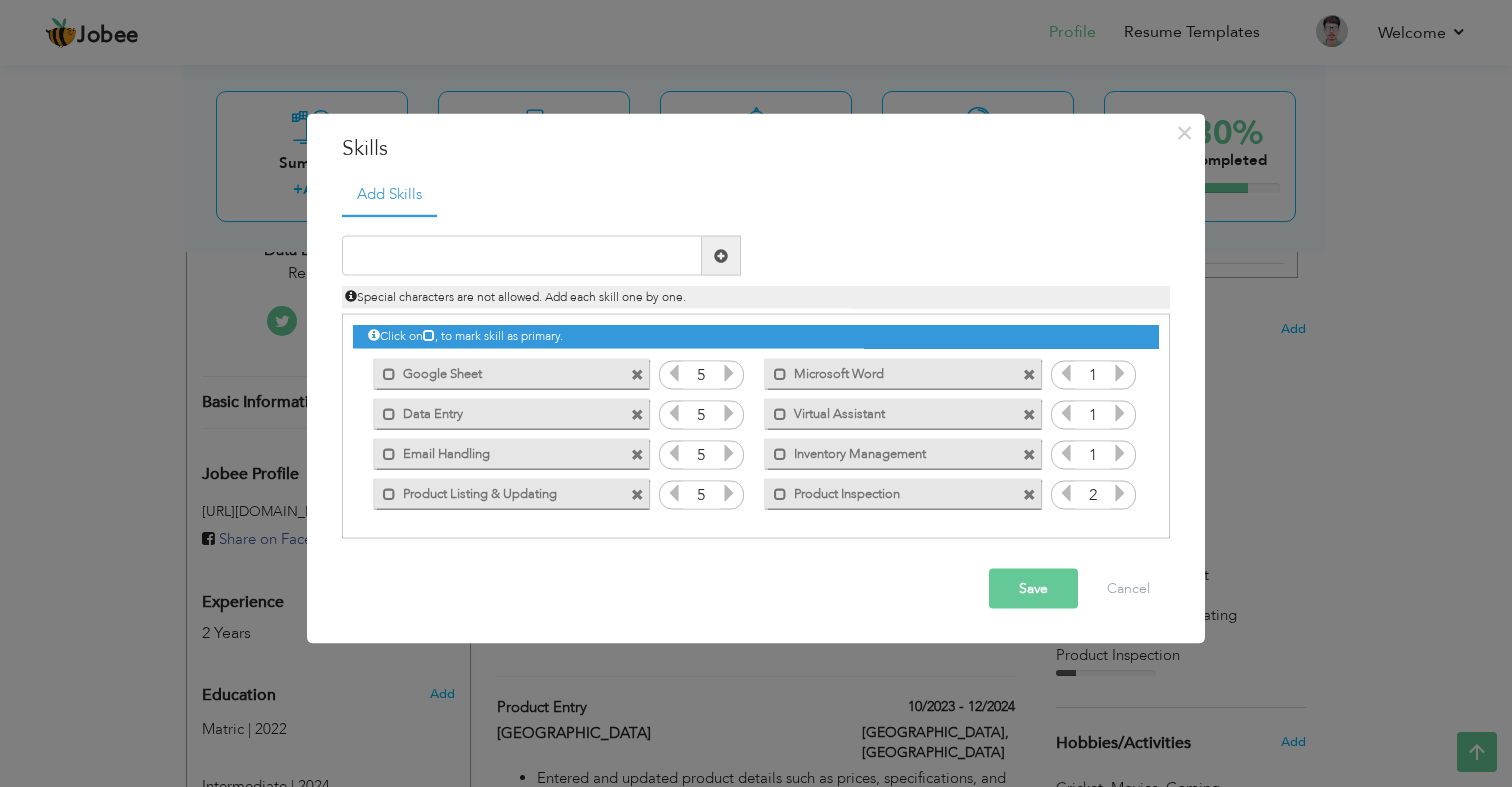 click at bounding box center (1120, 493) 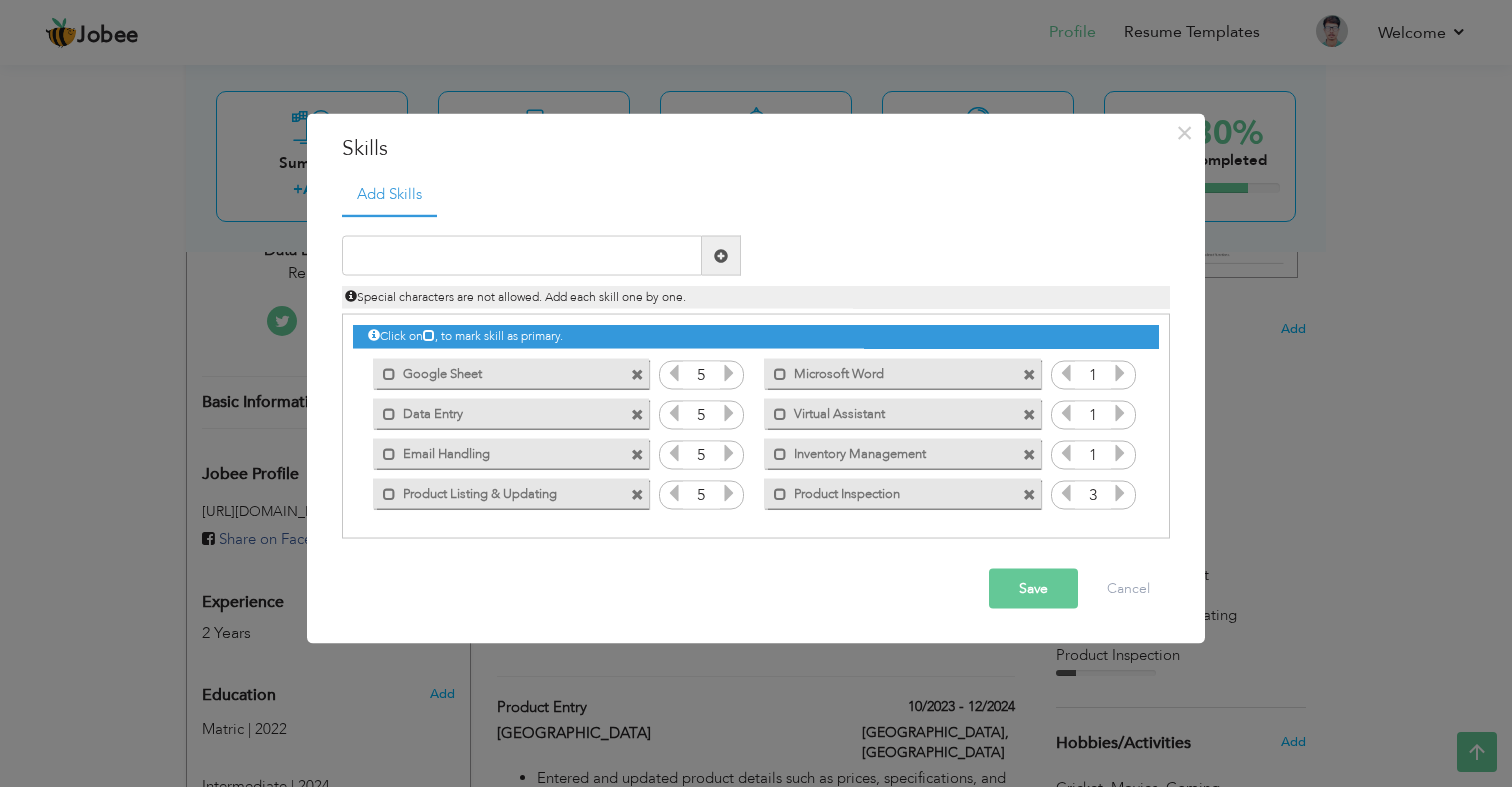 click at bounding box center [1120, 493] 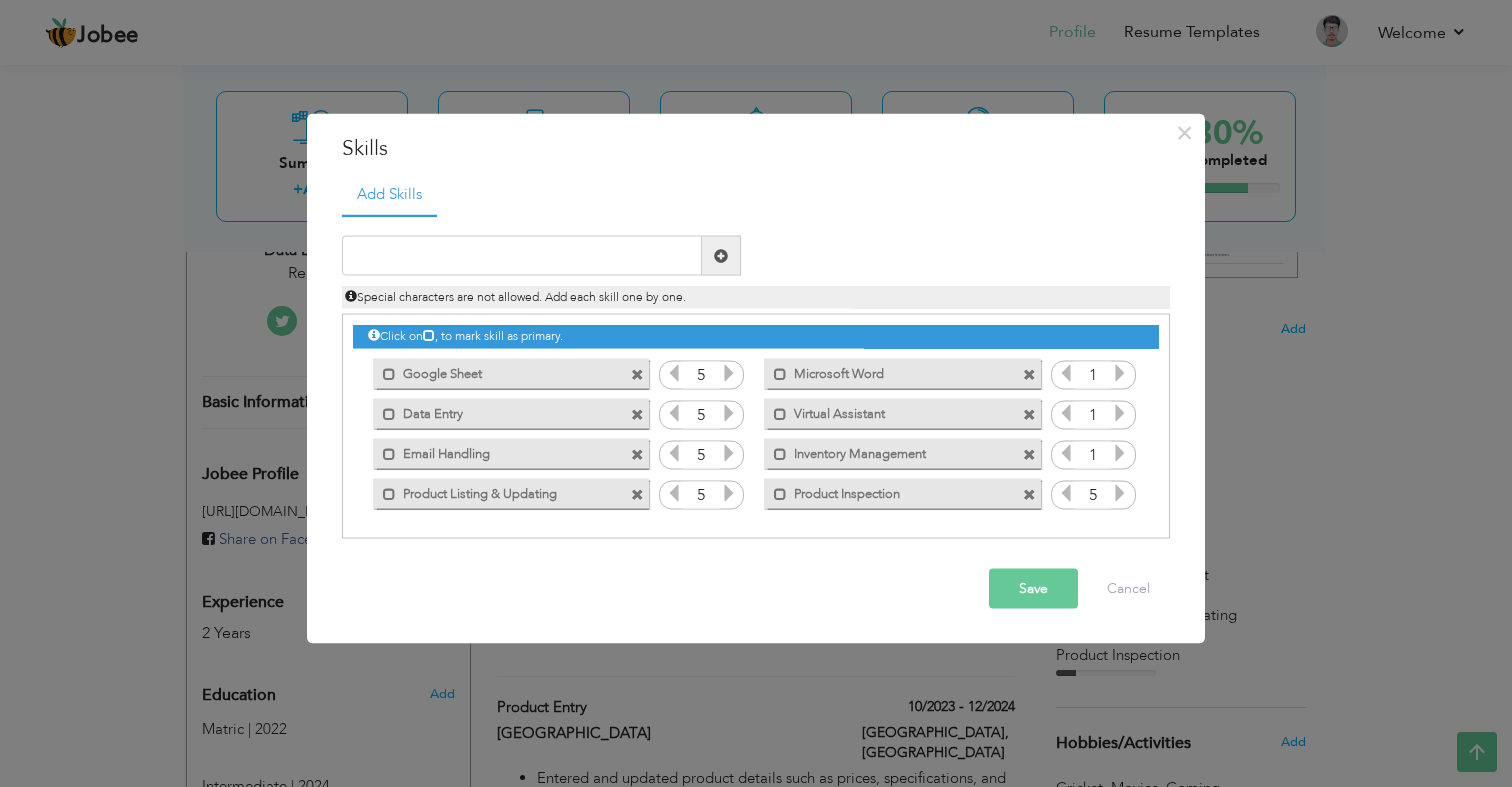 click at bounding box center (1120, 493) 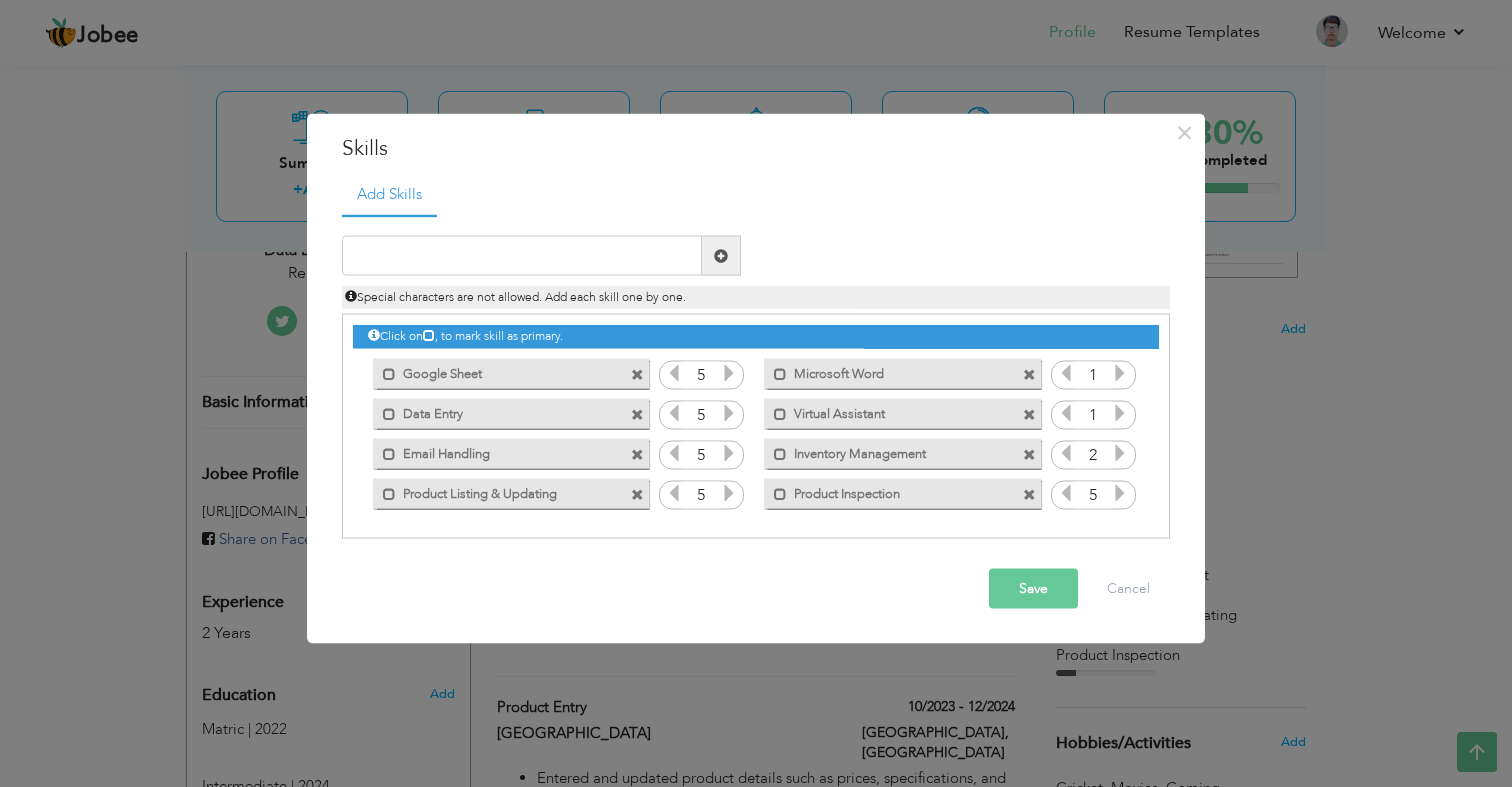 click at bounding box center [1120, 453] 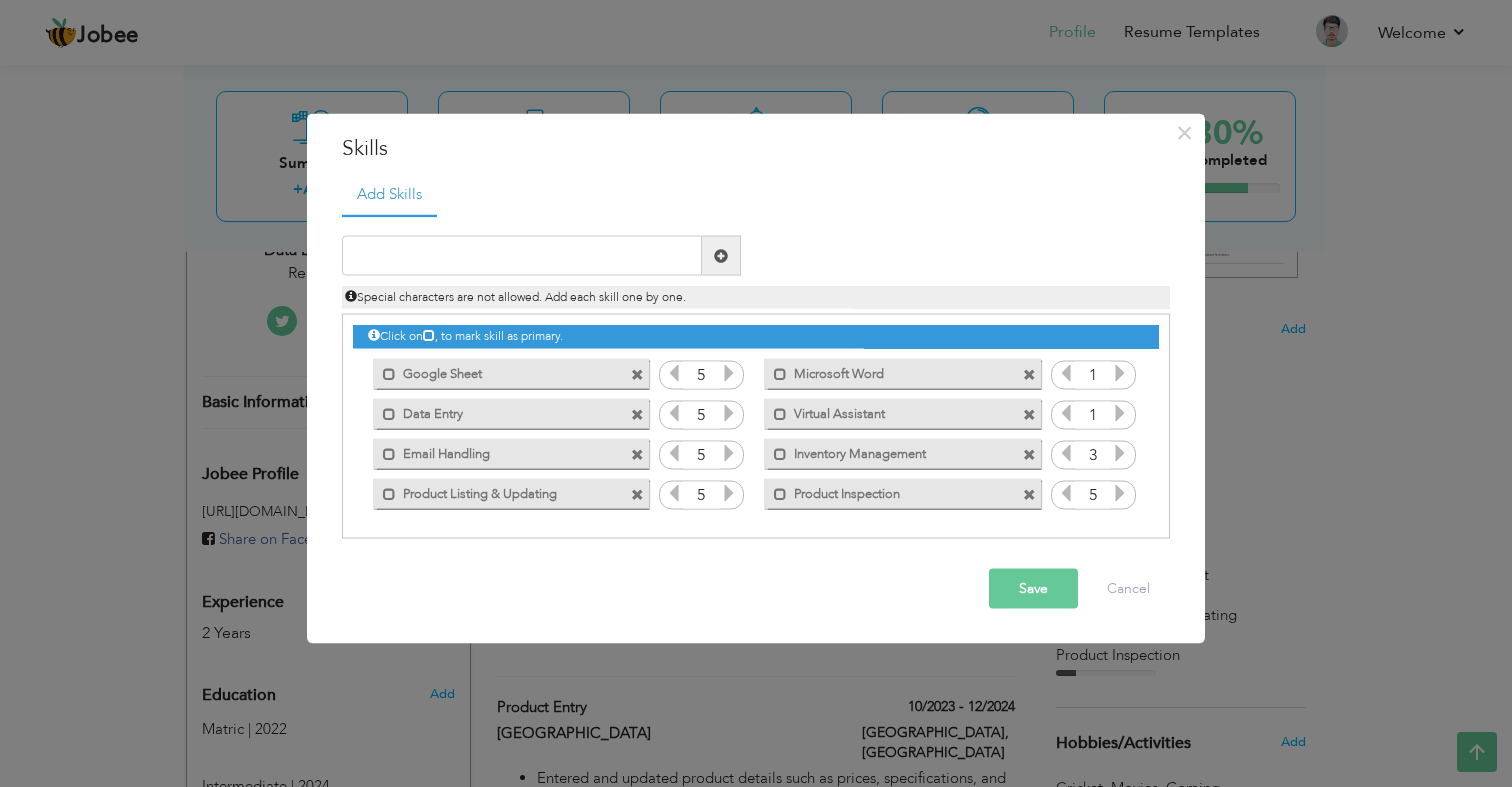 click at bounding box center (1120, 453) 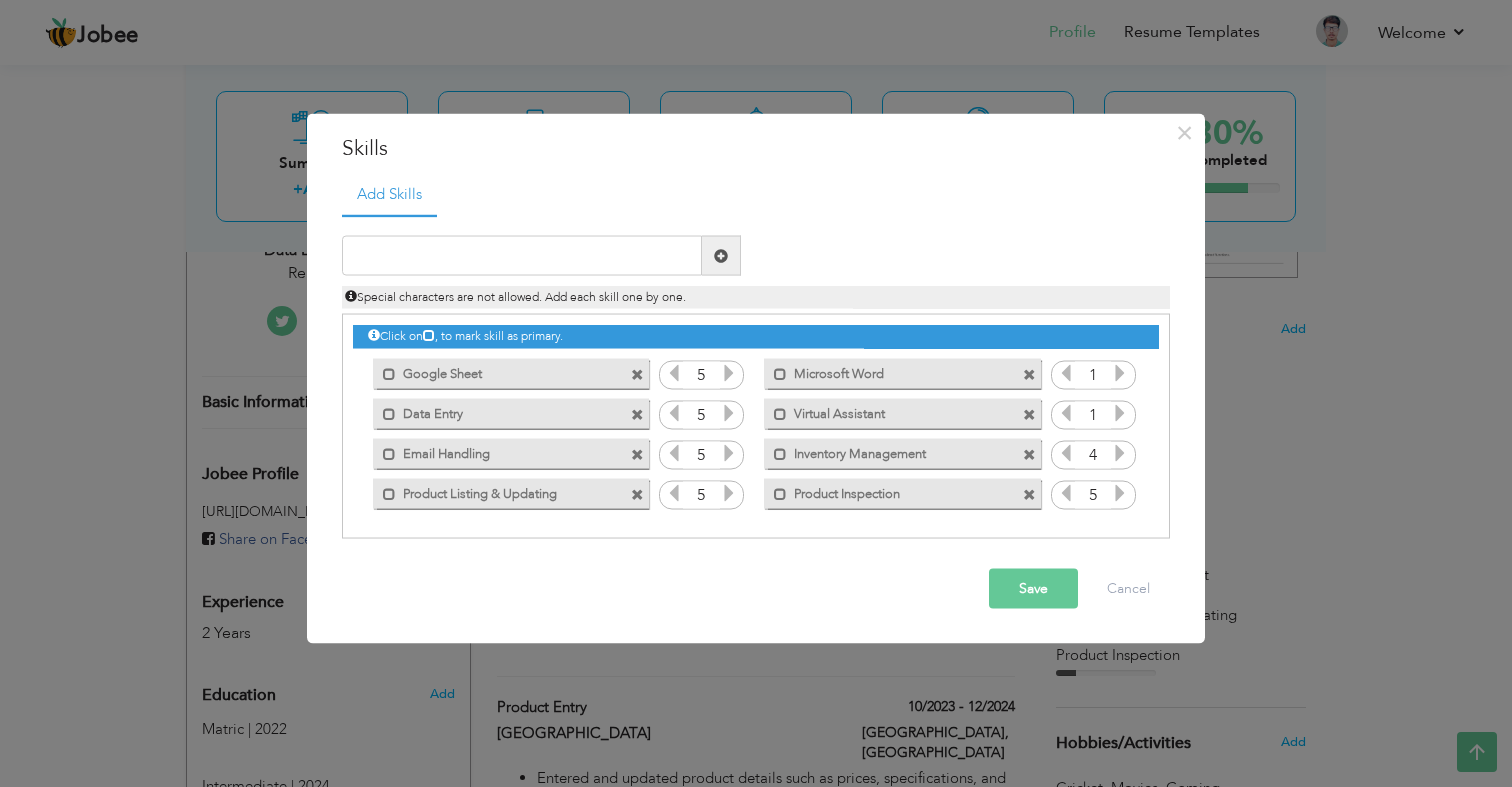 click at bounding box center [1120, 453] 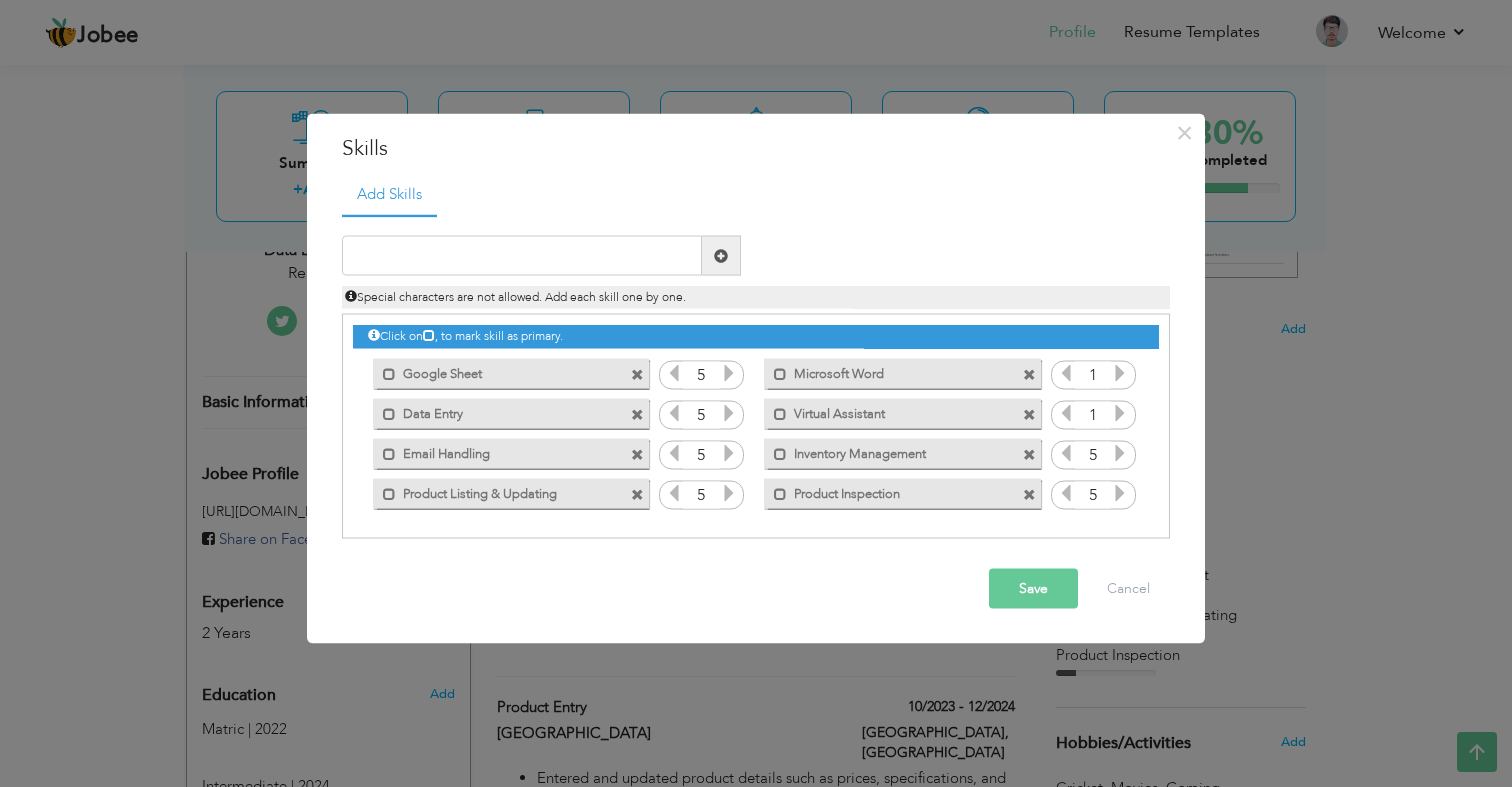 click at bounding box center (1120, 413) 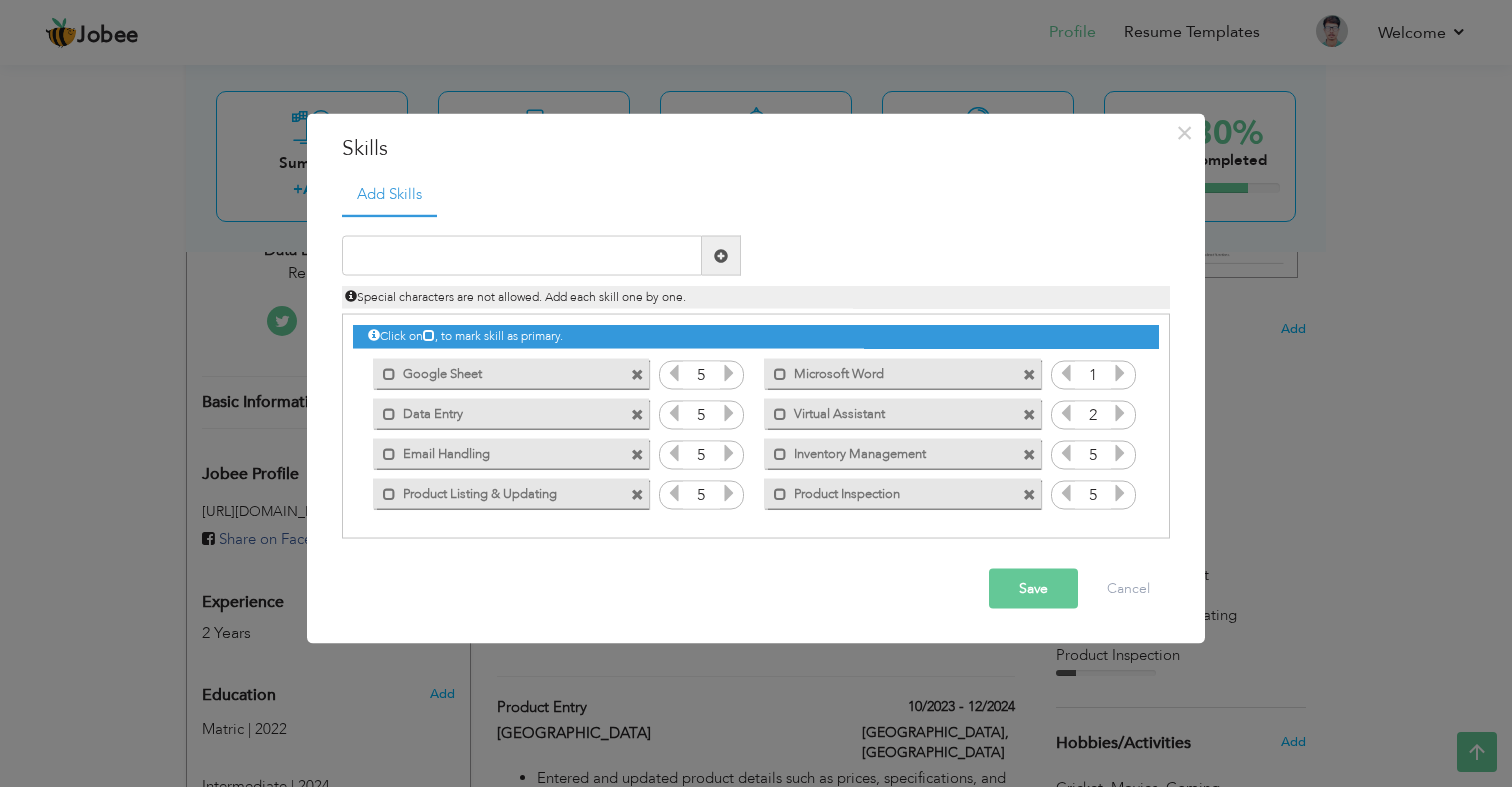 click at bounding box center (1120, 413) 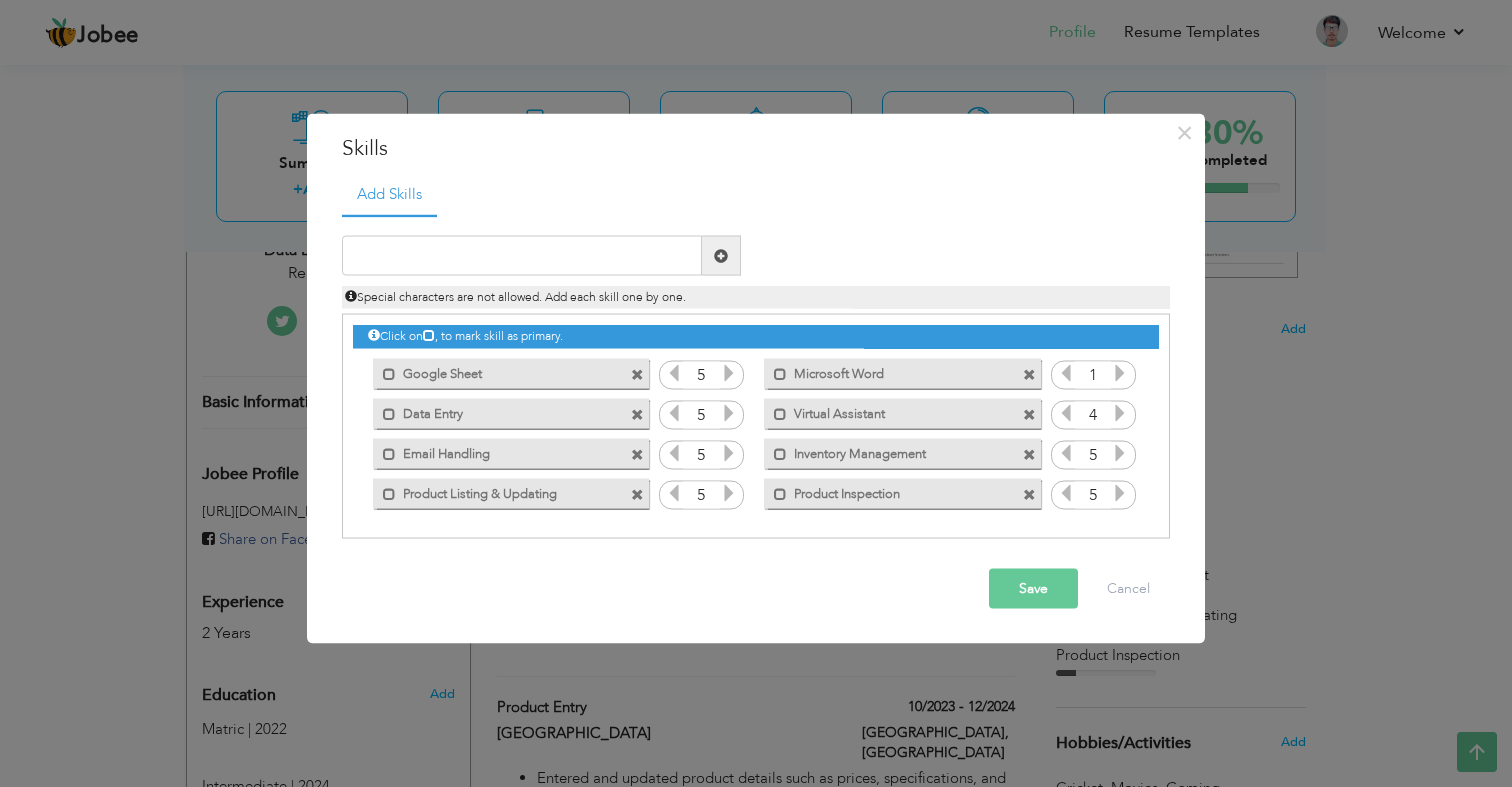 click at bounding box center (1120, 413) 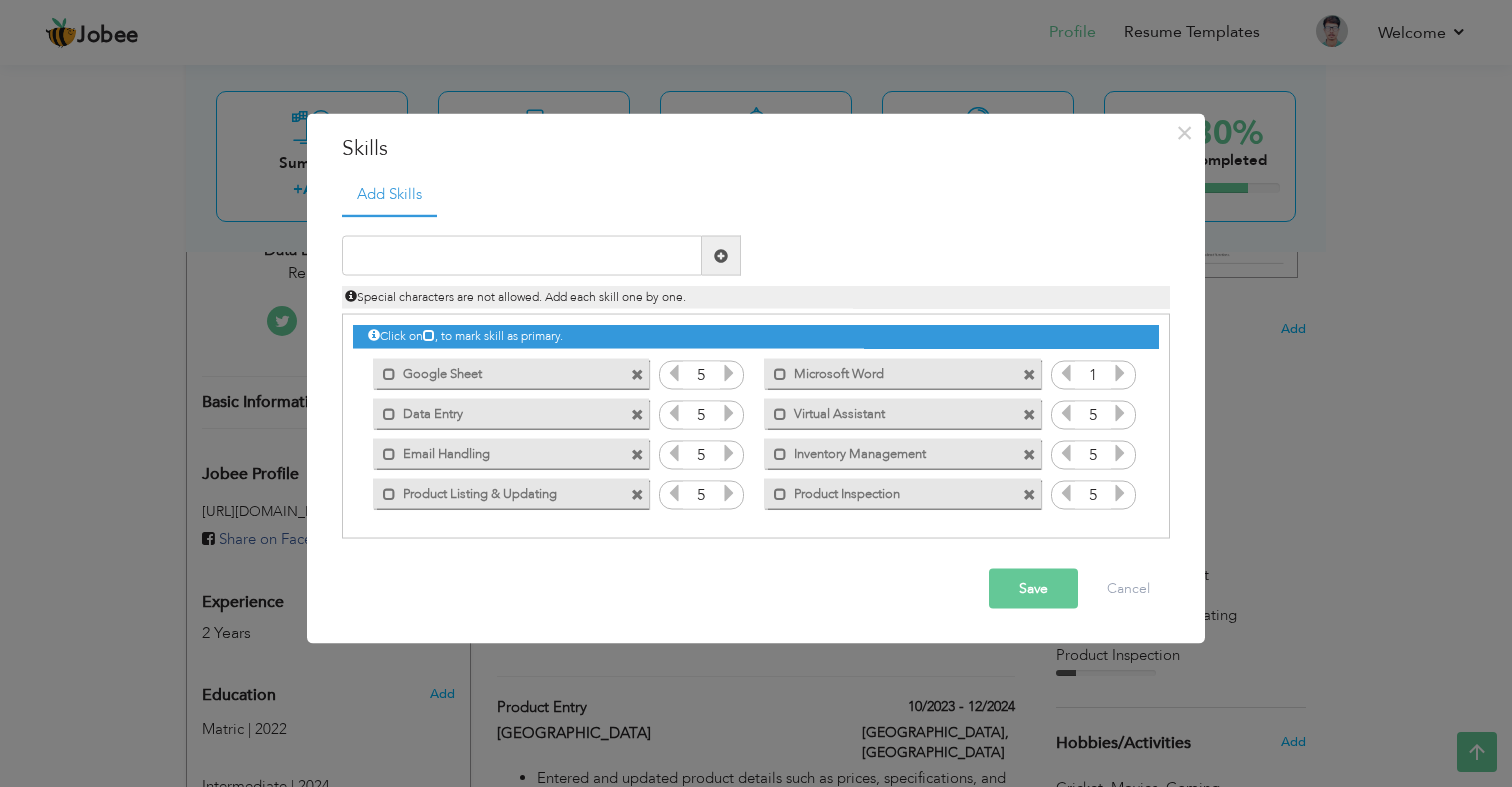 click at bounding box center [1120, 373] 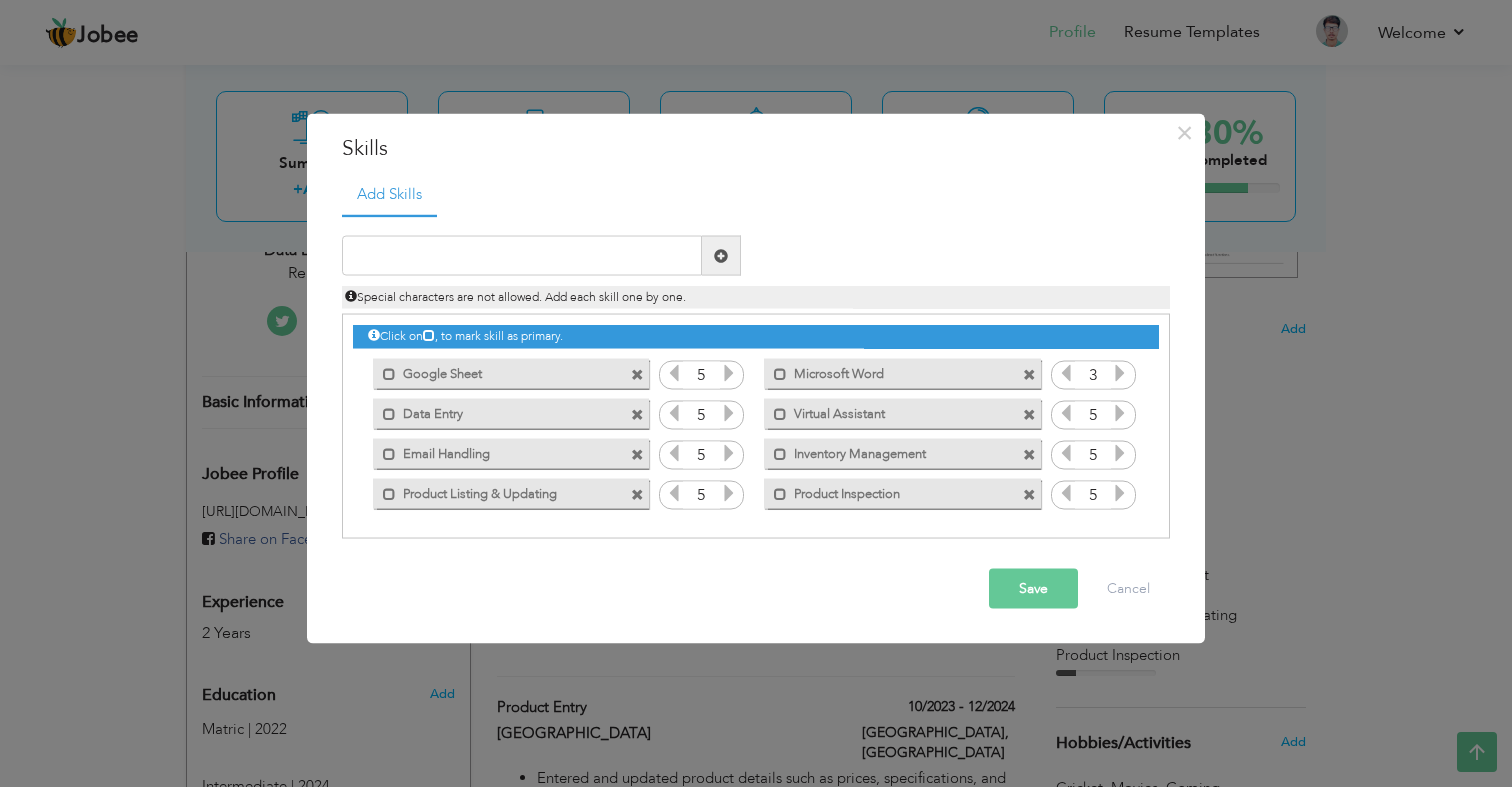 click at bounding box center (1120, 373) 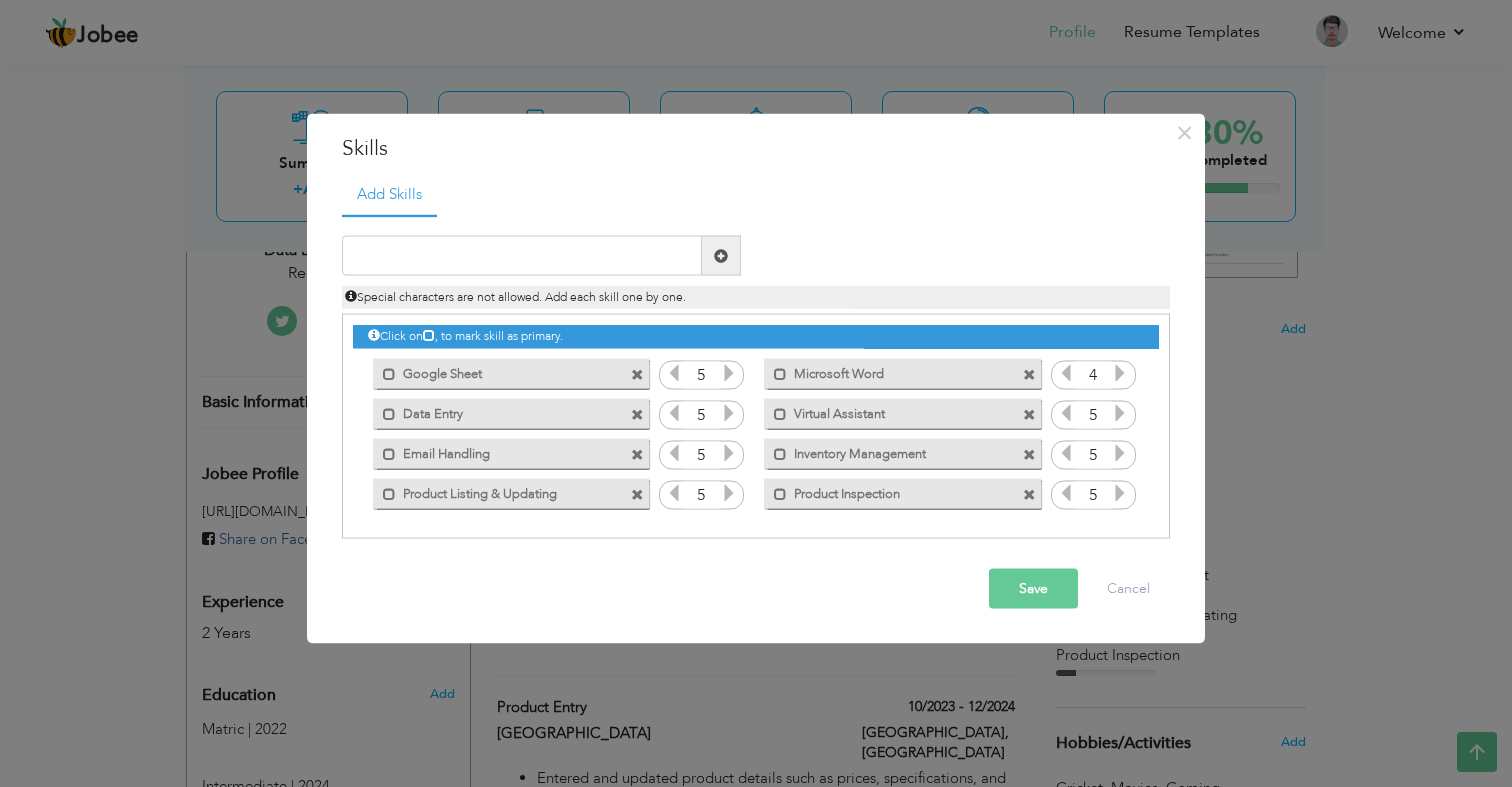 click at bounding box center (1120, 373) 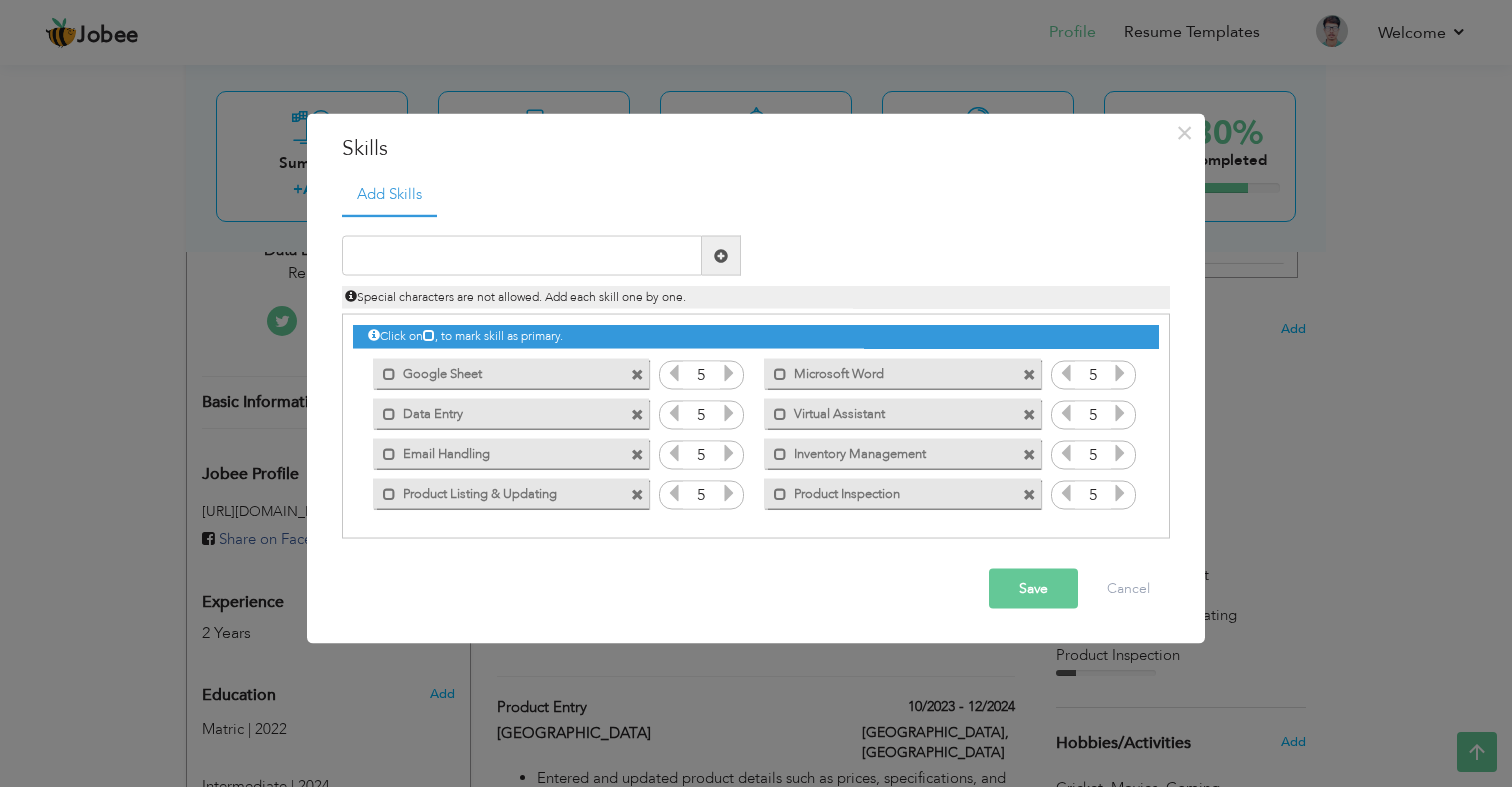 click on "Save" at bounding box center (1033, 589) 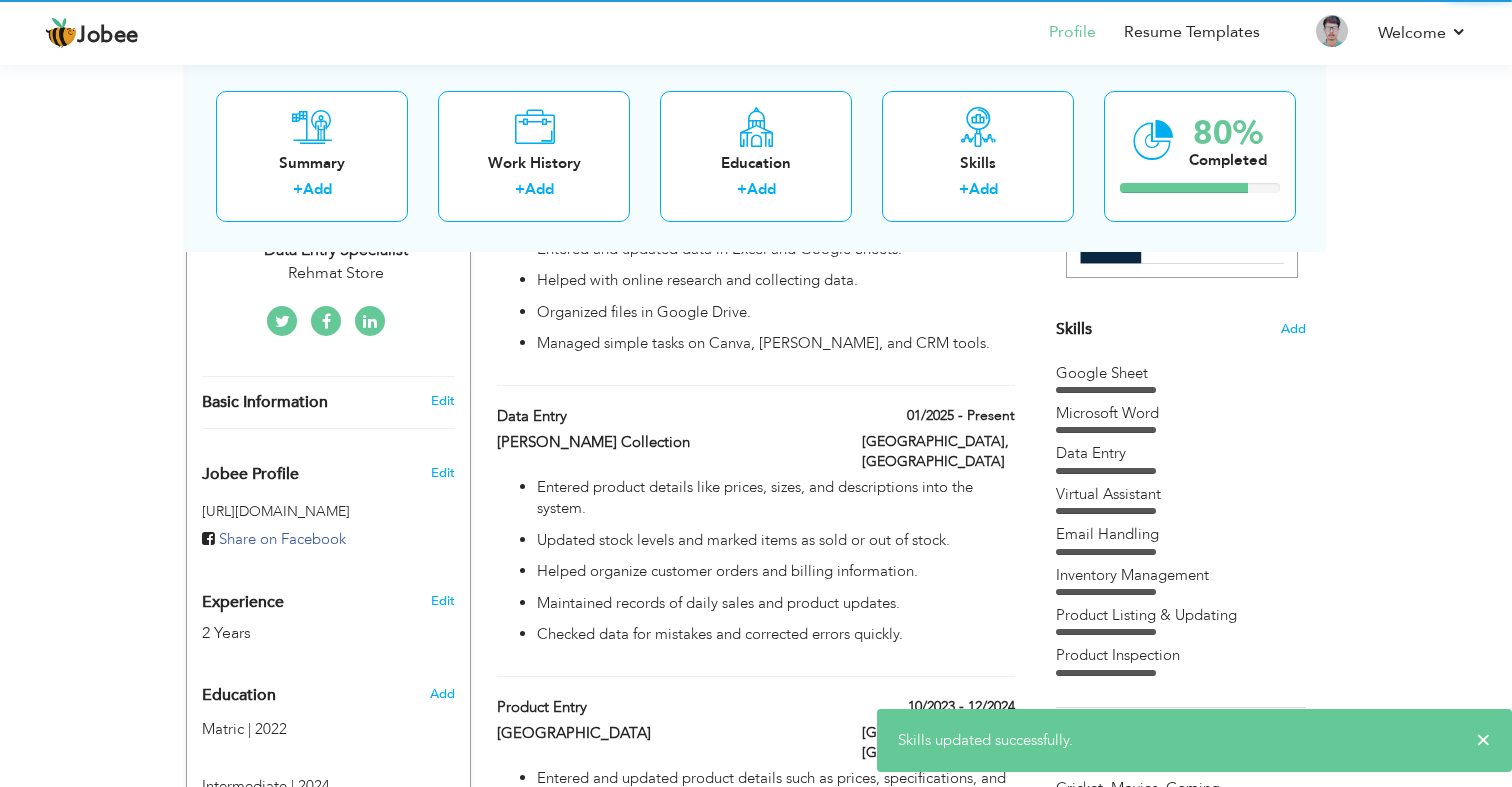 click on "View Resume
Export PDF
Profile
Summary
Public Link
Experience
Education
Awards
Work Histroy
Projects
Certifications
Skills
Preferred Job City" at bounding box center [756, 474] 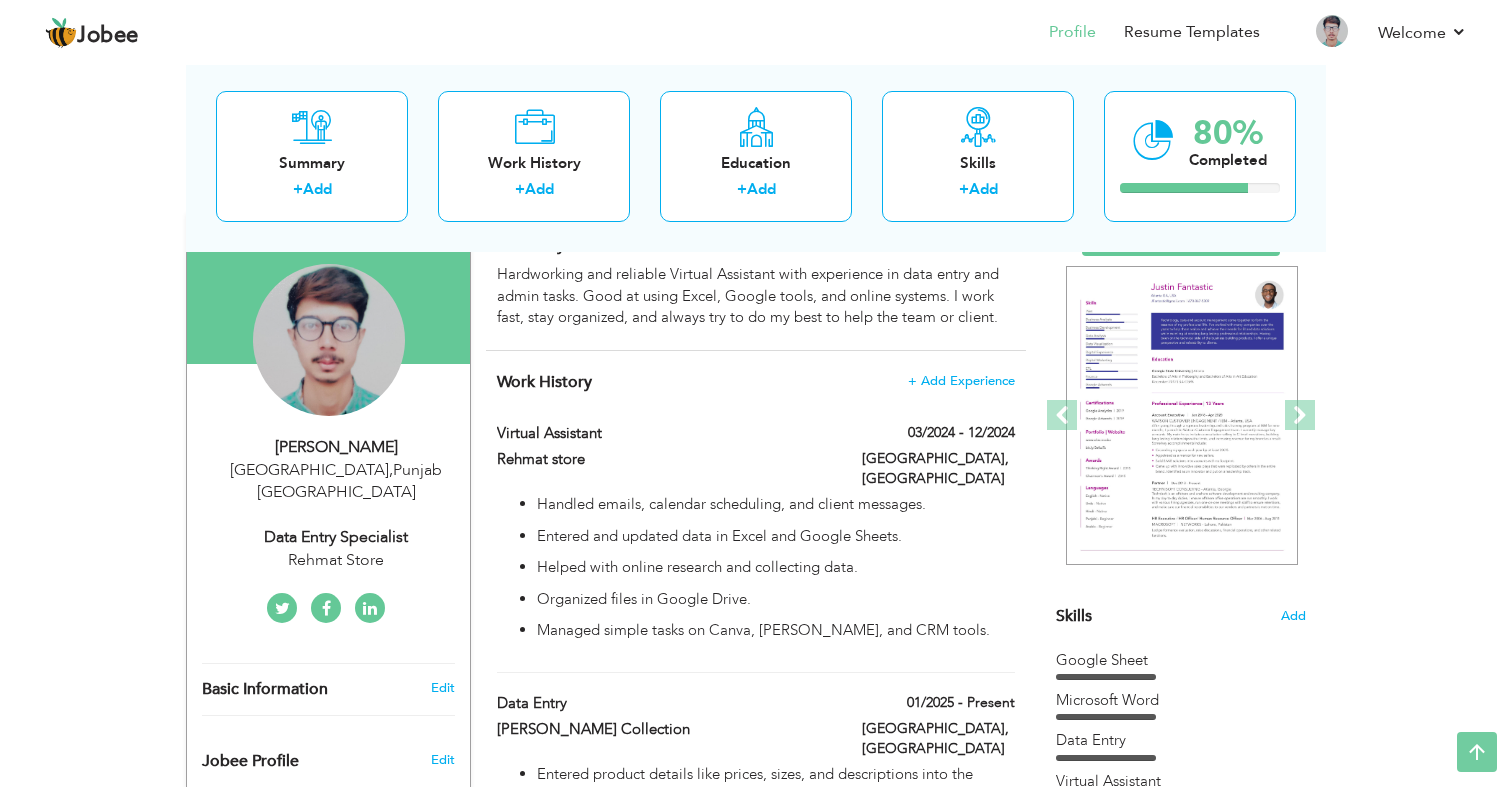 scroll, scrollTop: 0, scrollLeft: 0, axis: both 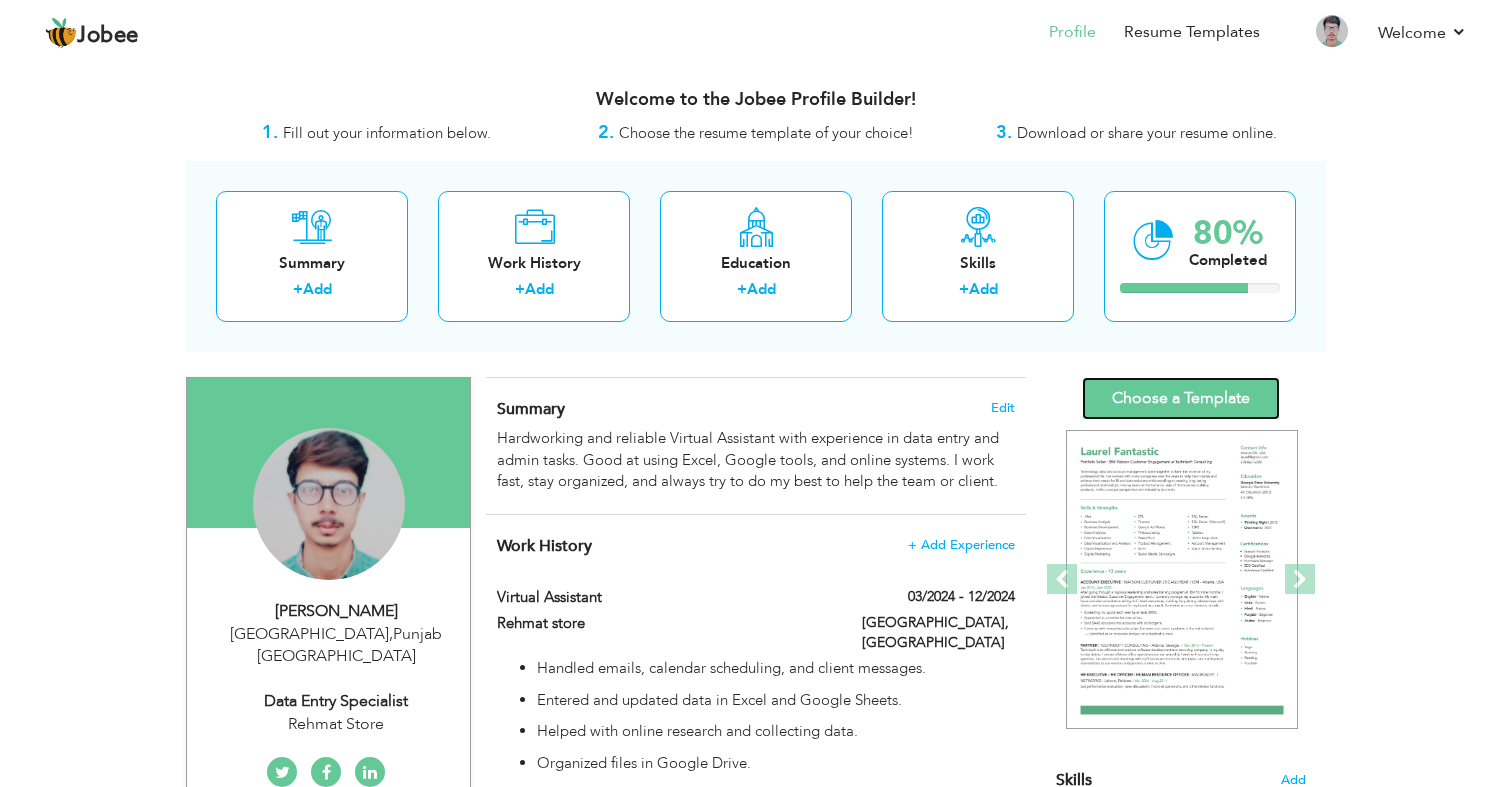 click on "Choose a Template" at bounding box center (1181, 398) 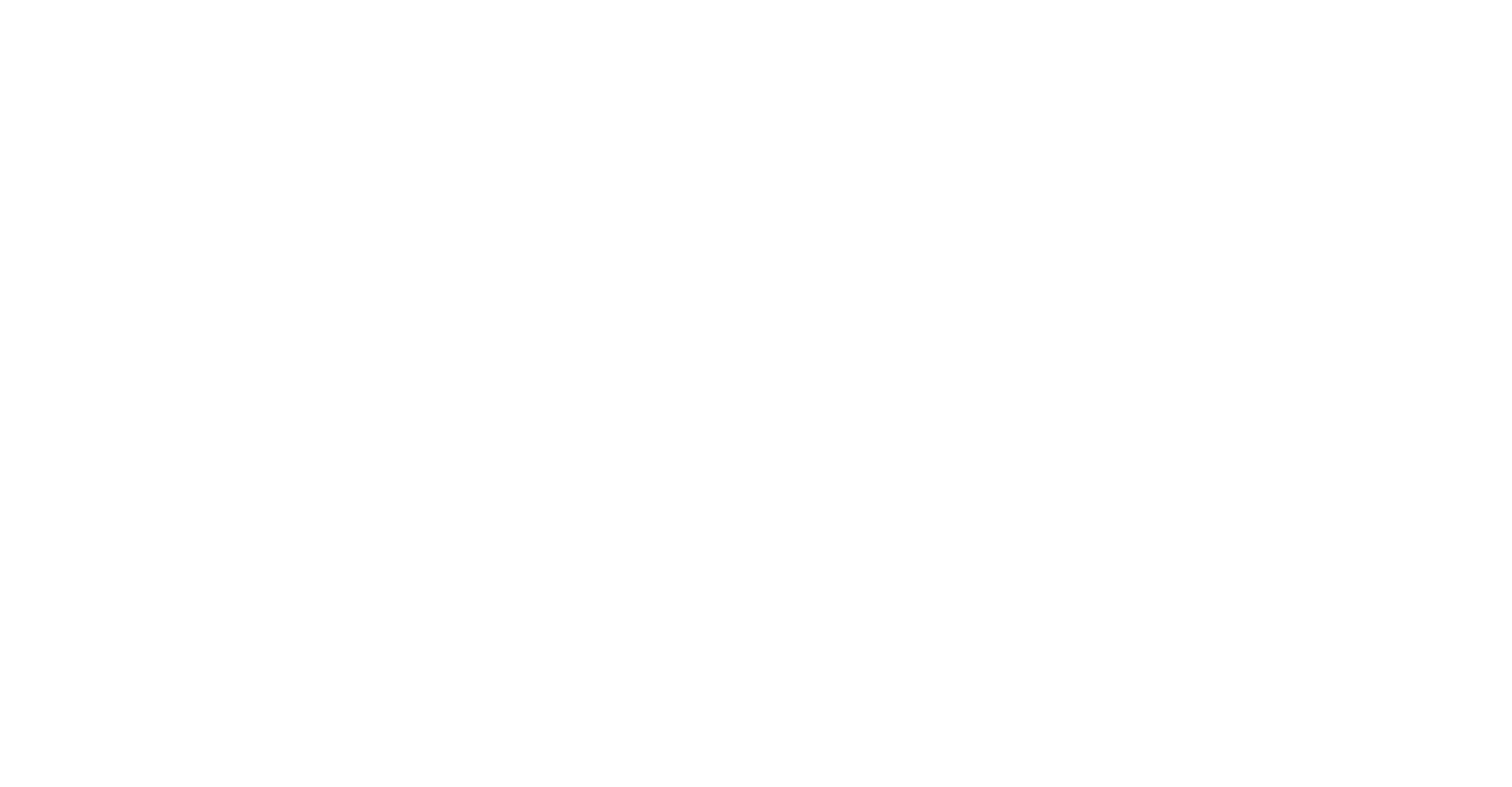 scroll, scrollTop: 0, scrollLeft: 0, axis: both 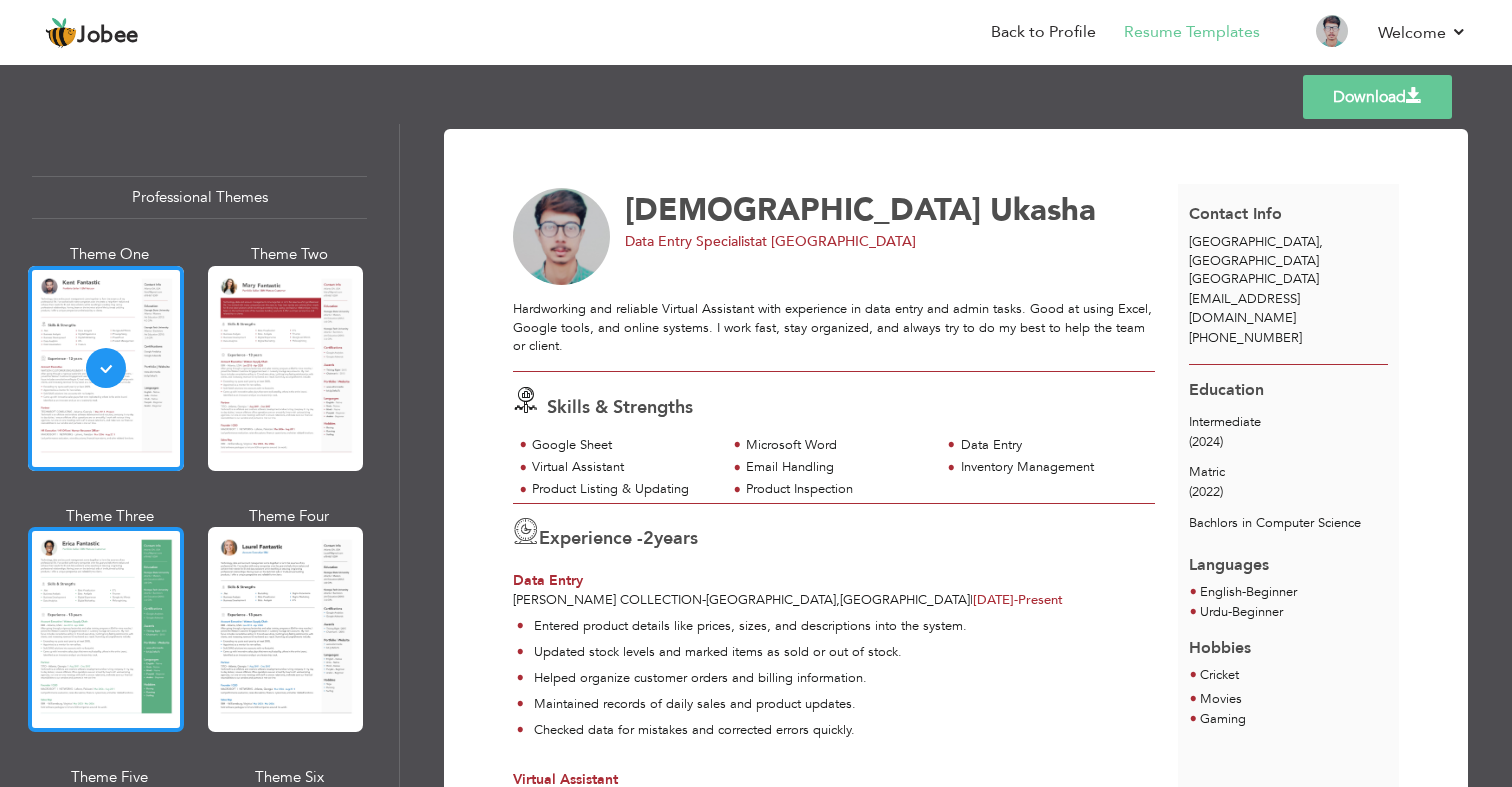 click at bounding box center (106, 629) 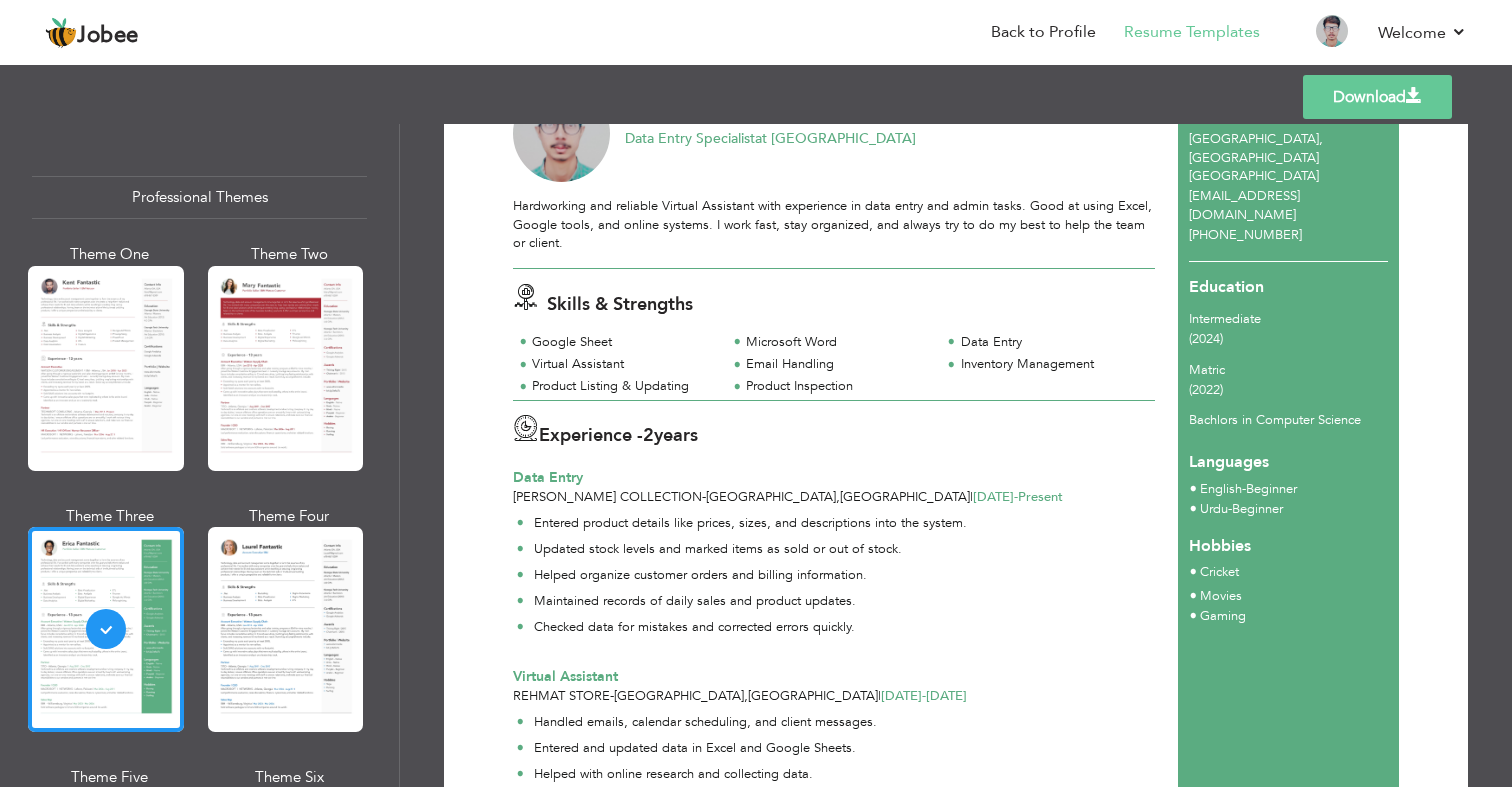 scroll, scrollTop: 102, scrollLeft: 0, axis: vertical 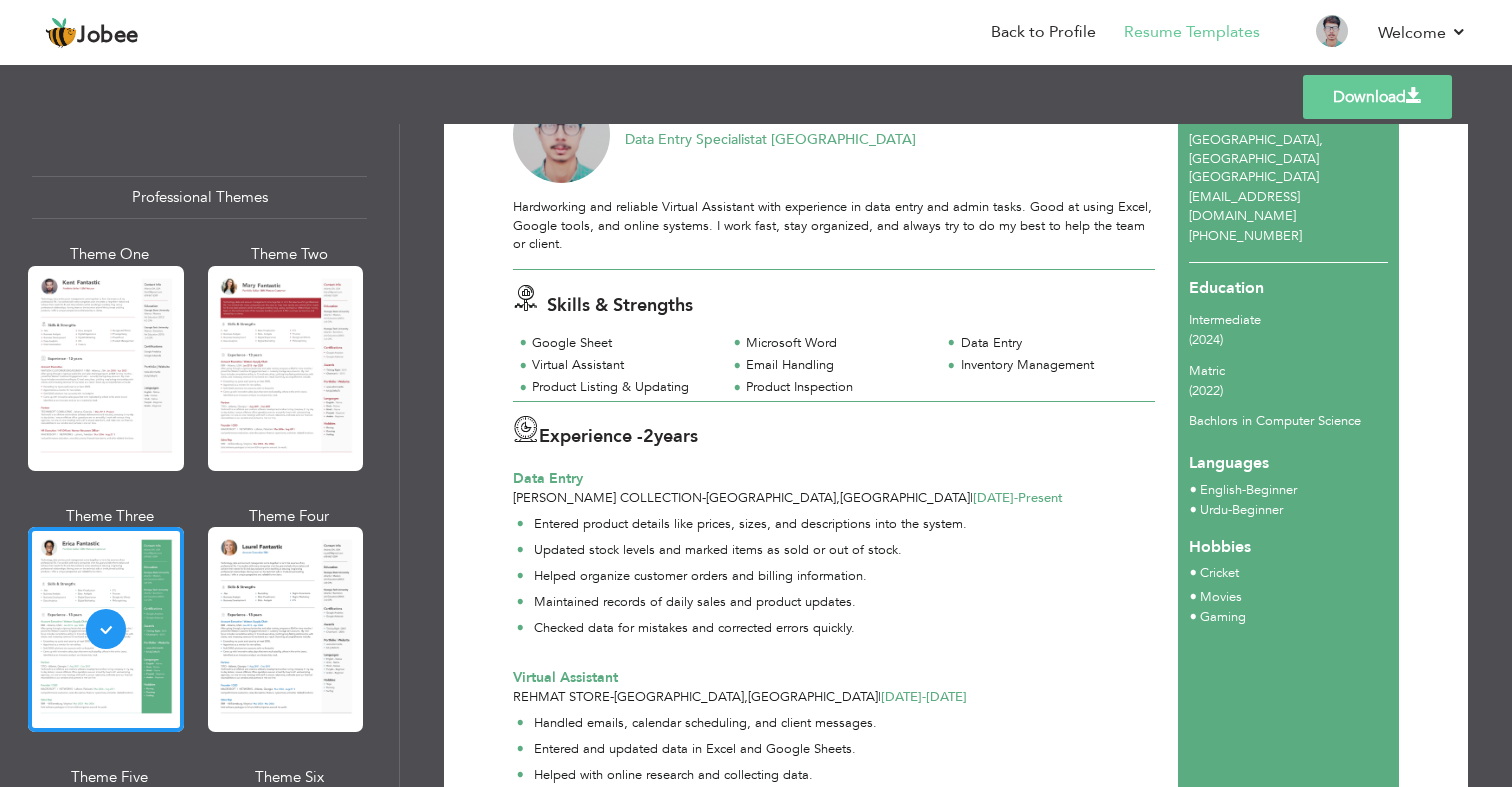 click on "Bachlors in Computer Science" at bounding box center [1275, 421] 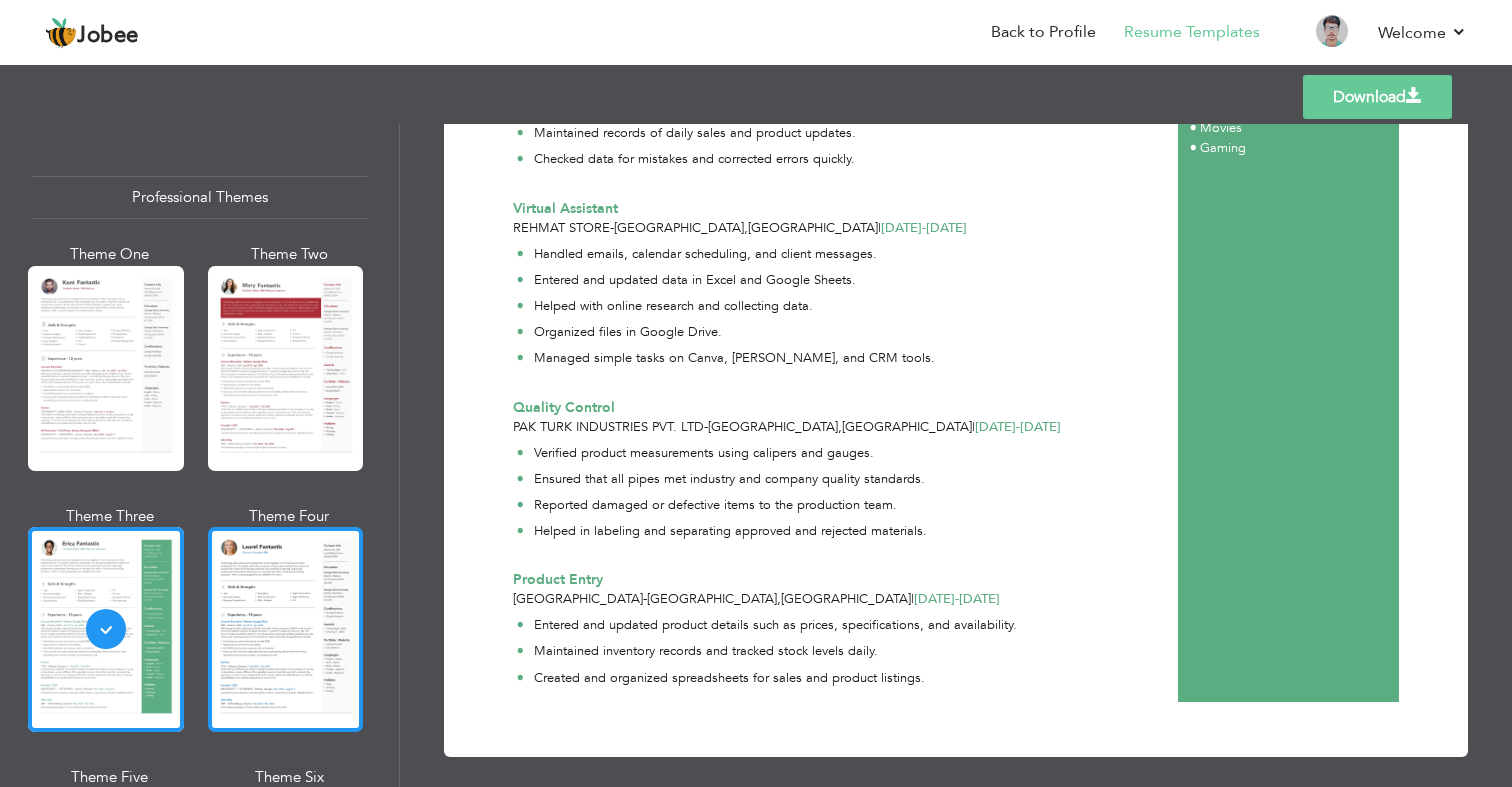 scroll, scrollTop: 582, scrollLeft: 0, axis: vertical 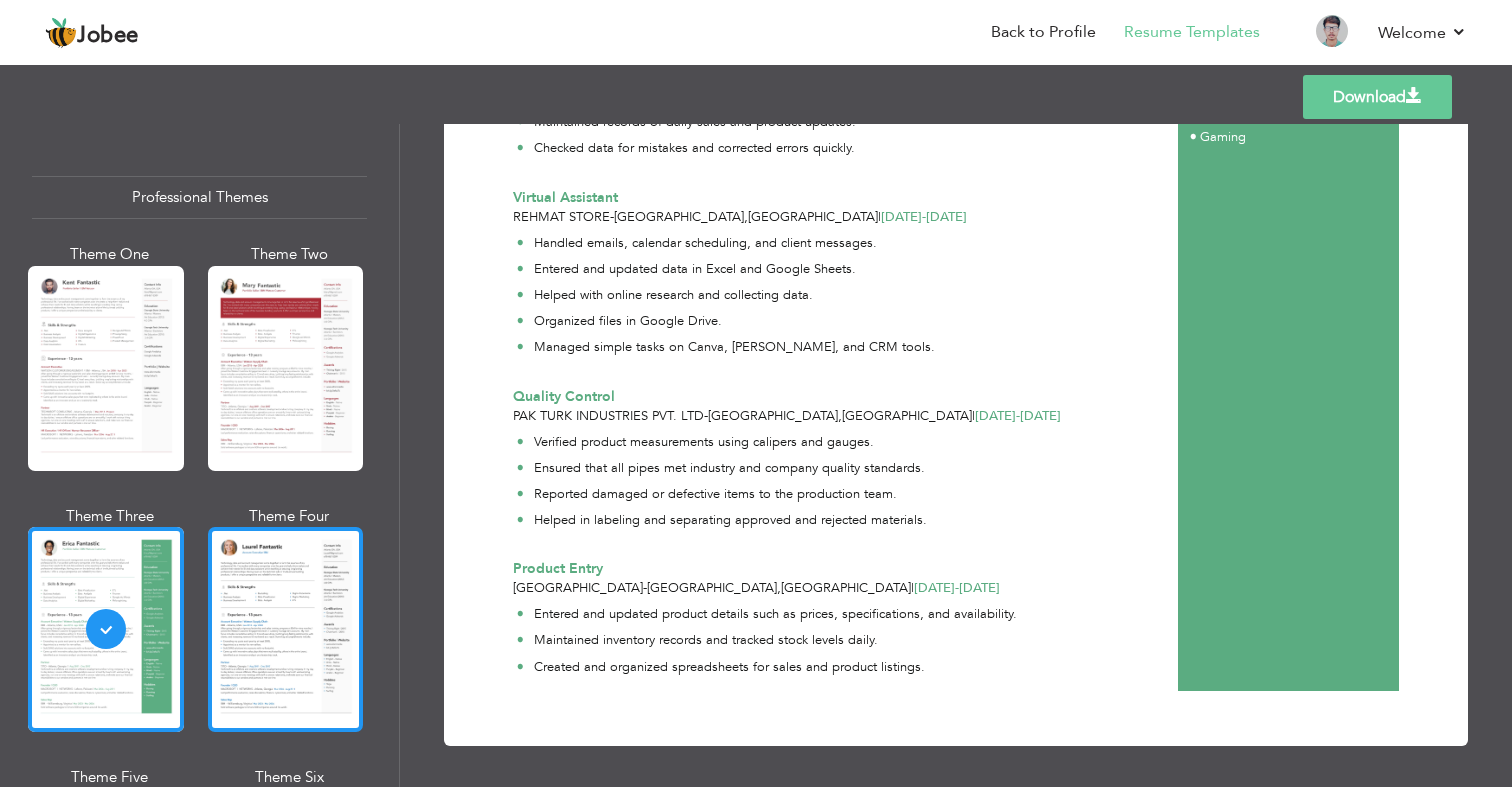 click at bounding box center (286, 629) 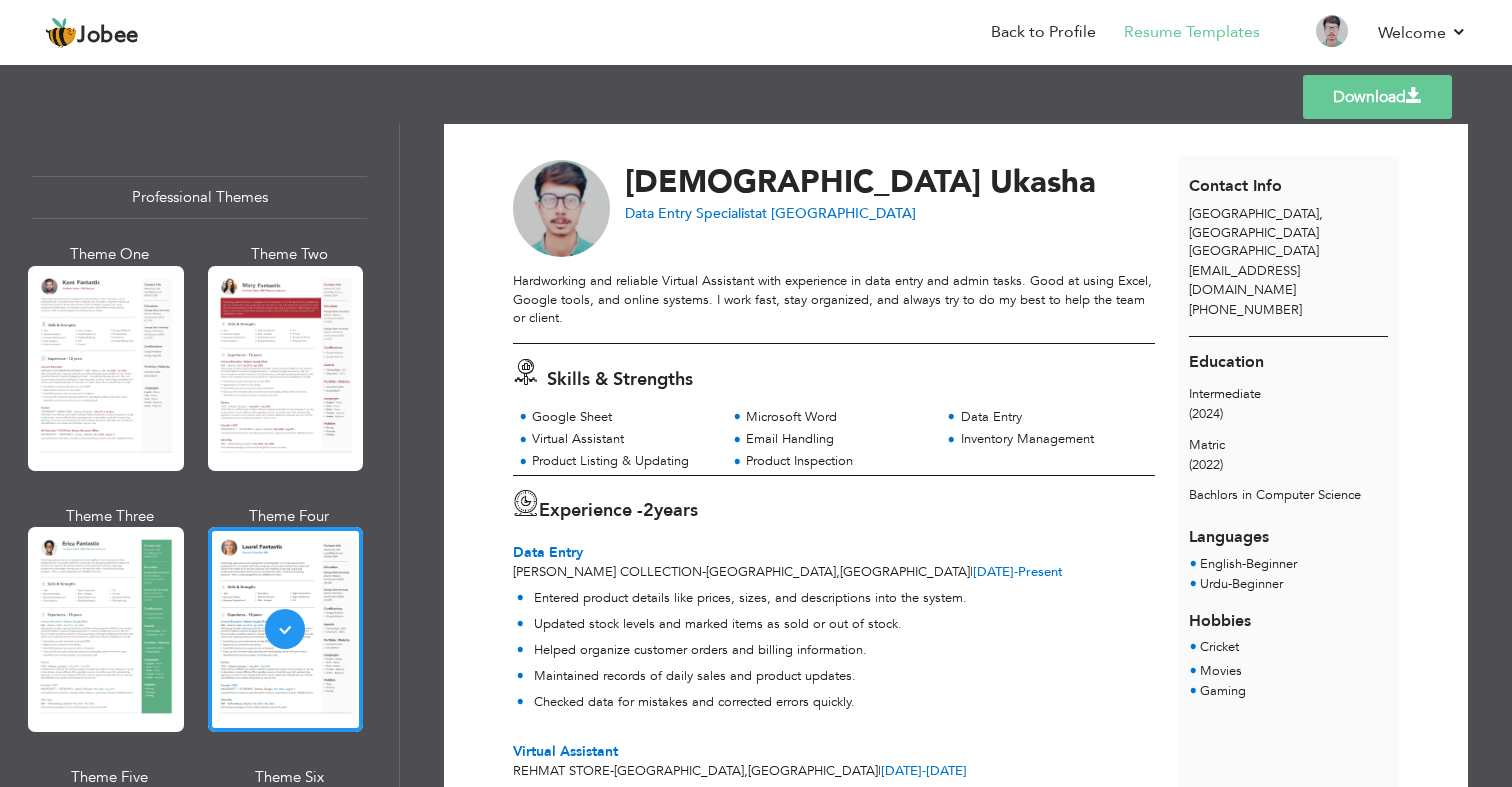 scroll, scrollTop: 33, scrollLeft: 0, axis: vertical 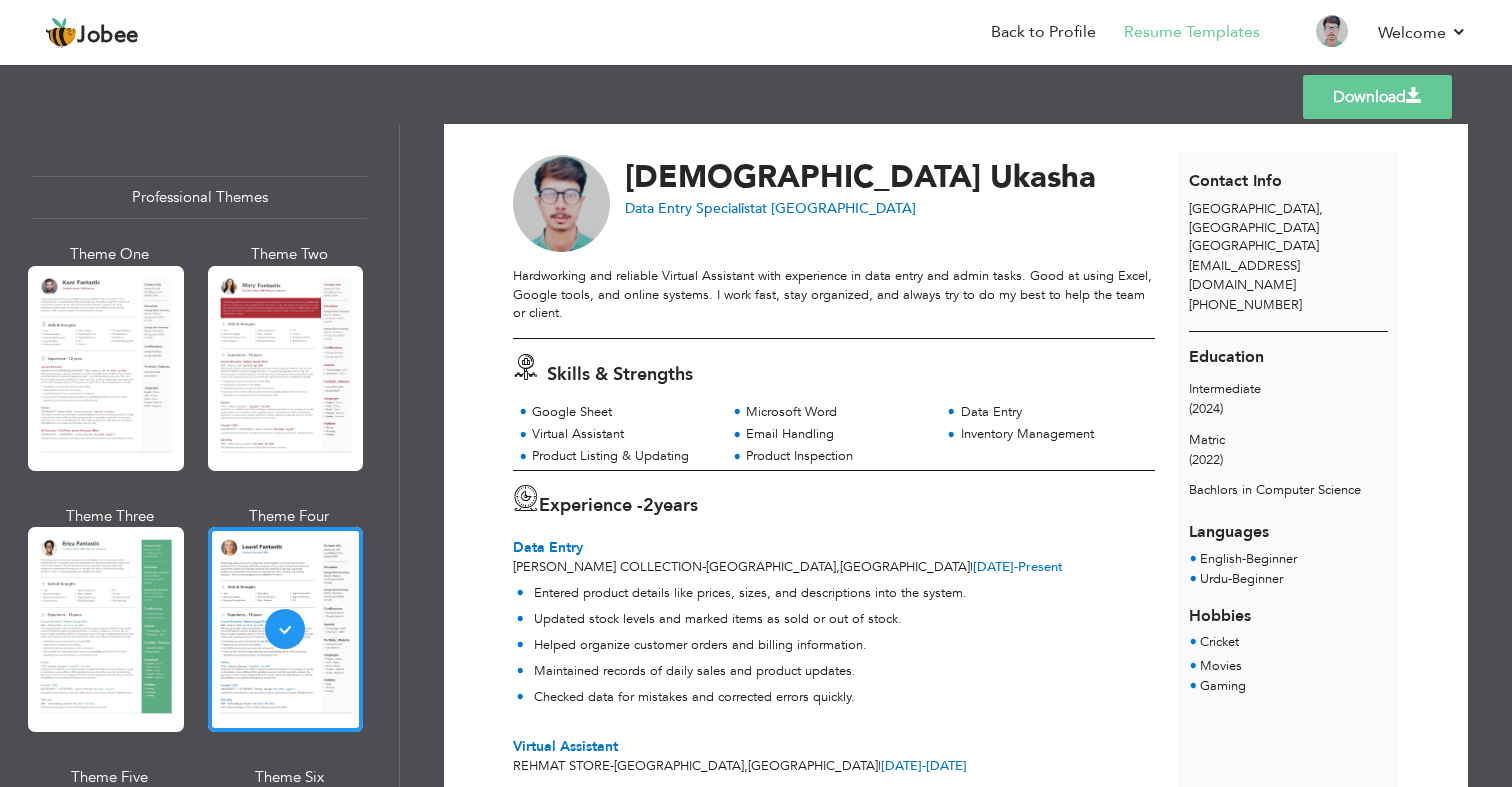 click at bounding box center (106, 368) 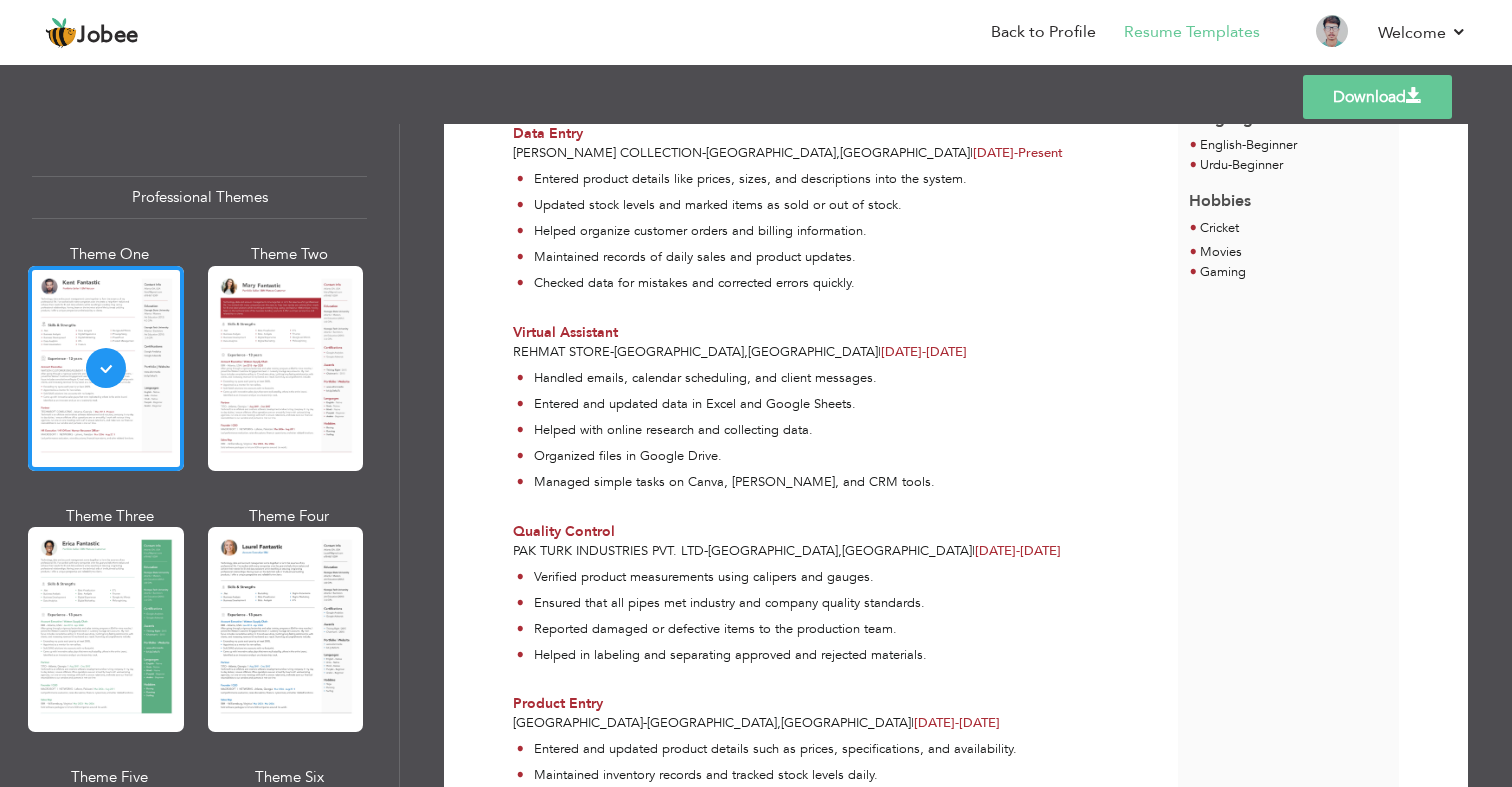 scroll, scrollTop: 582, scrollLeft: 0, axis: vertical 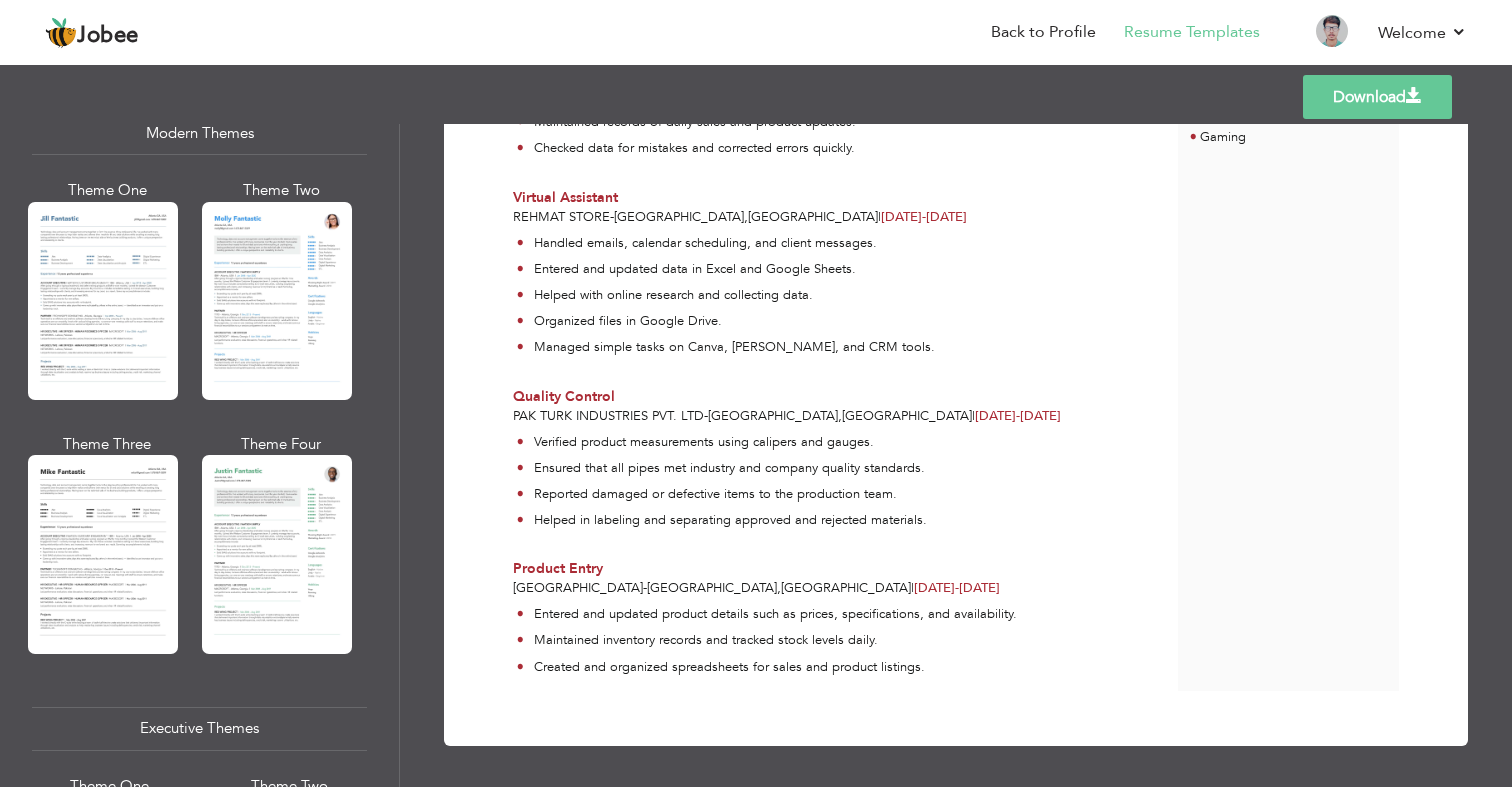 click on "Download" at bounding box center [1377, 97] 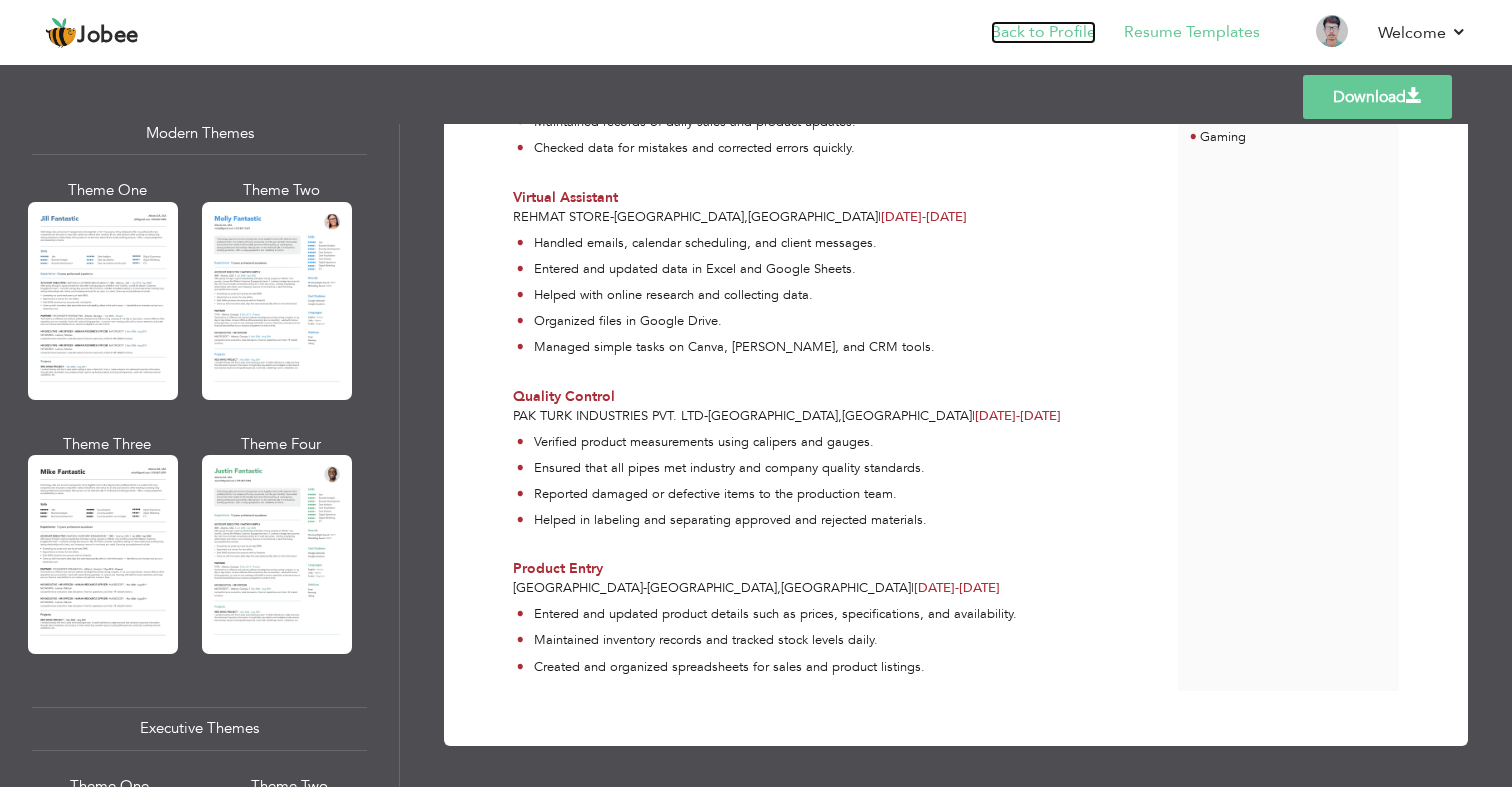 click on "Back to Profile" at bounding box center [1043, 32] 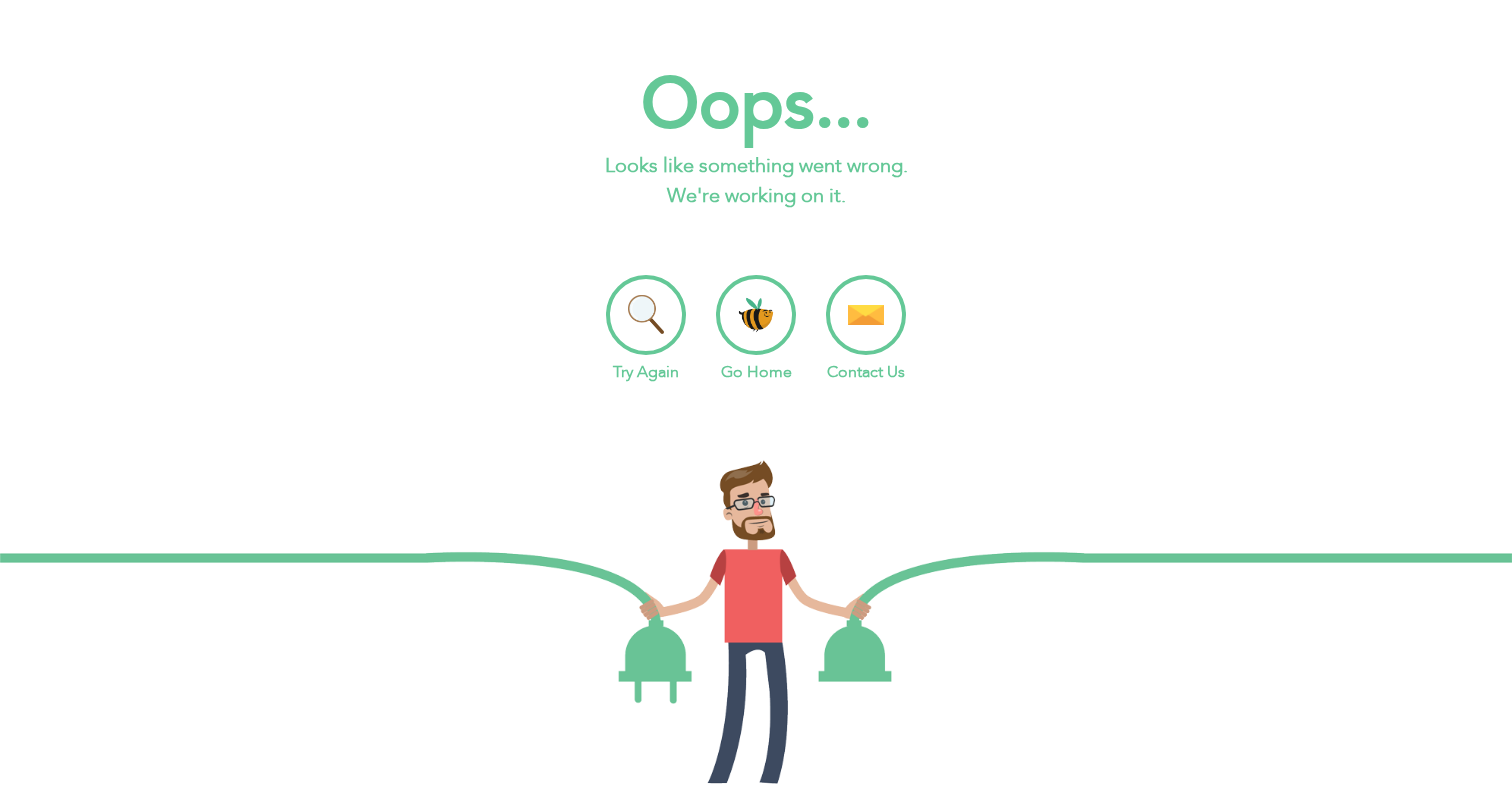 scroll, scrollTop: 0, scrollLeft: 0, axis: both 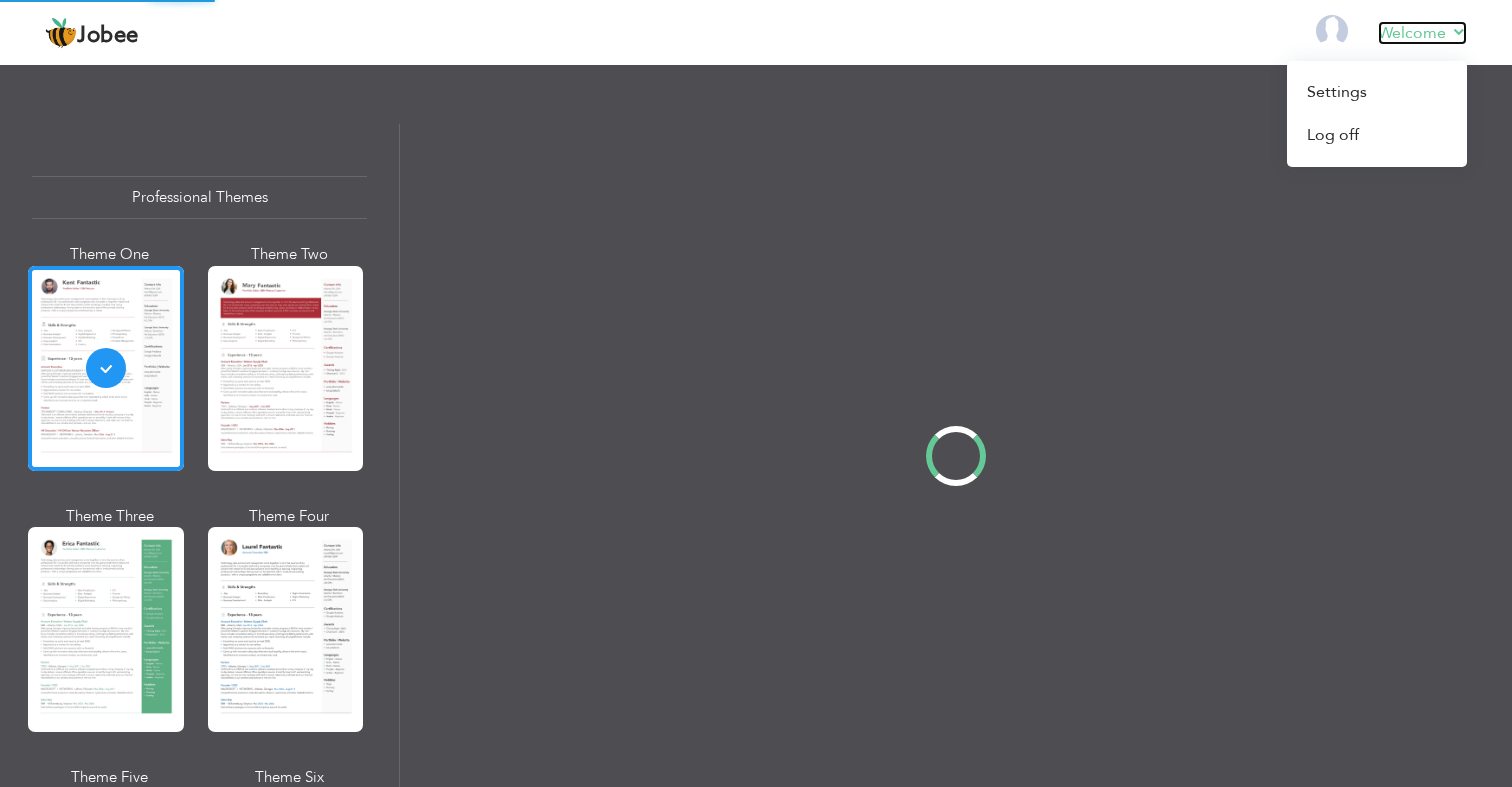 click on "Welcome" at bounding box center [1422, 33] 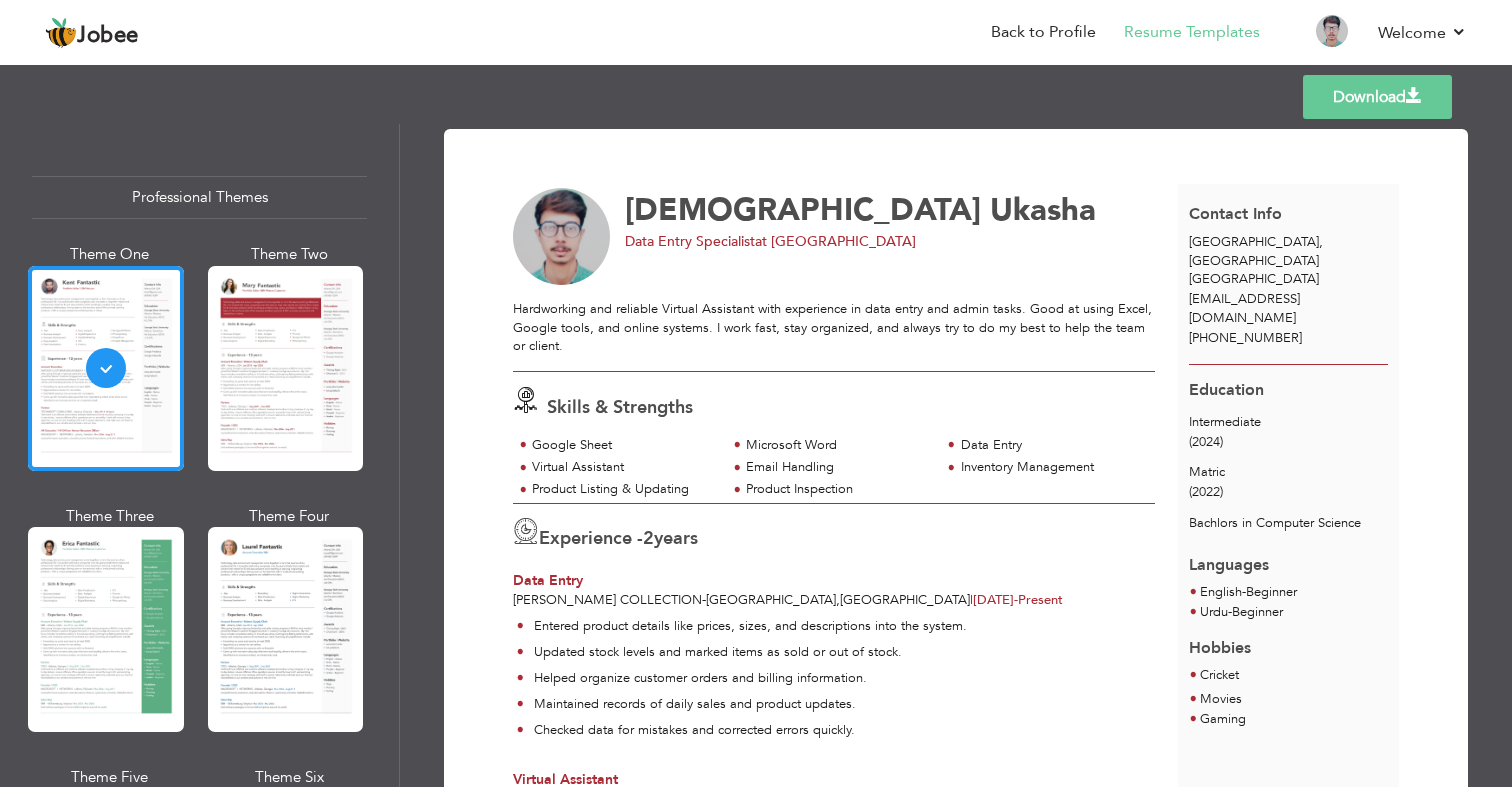 click on "Download
[PERSON_NAME]
Data Entry Specialist  at [GEOGRAPHIC_DATA]
Hardworking and reliable Virtual Assistant with experience in data entry and admin tasks. Good at using Excel, Google tools, and online systems. I work fast, stay organized, and always try to do my best to help the team or client." at bounding box center (956, 728) 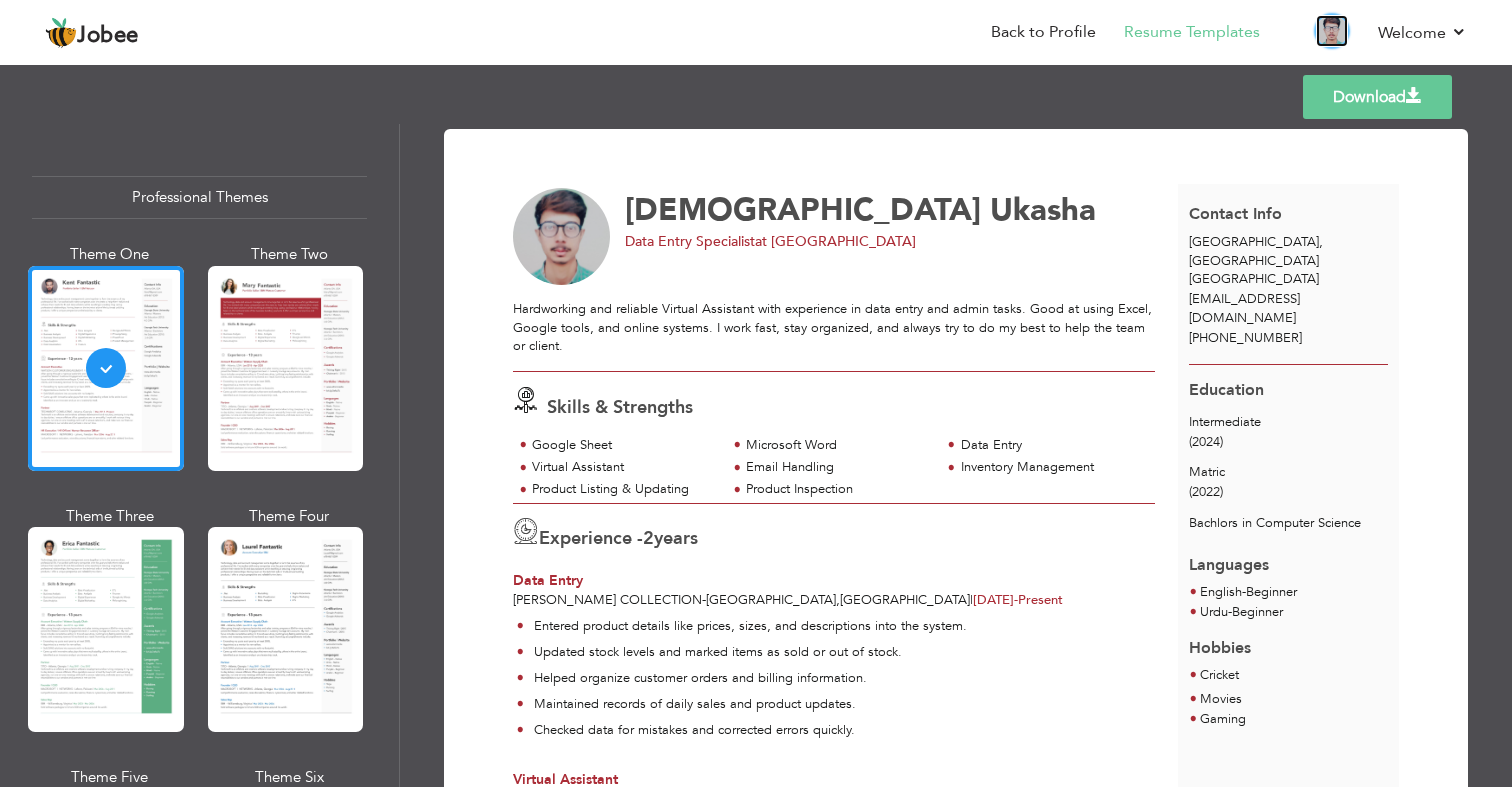 click at bounding box center (1332, 31) 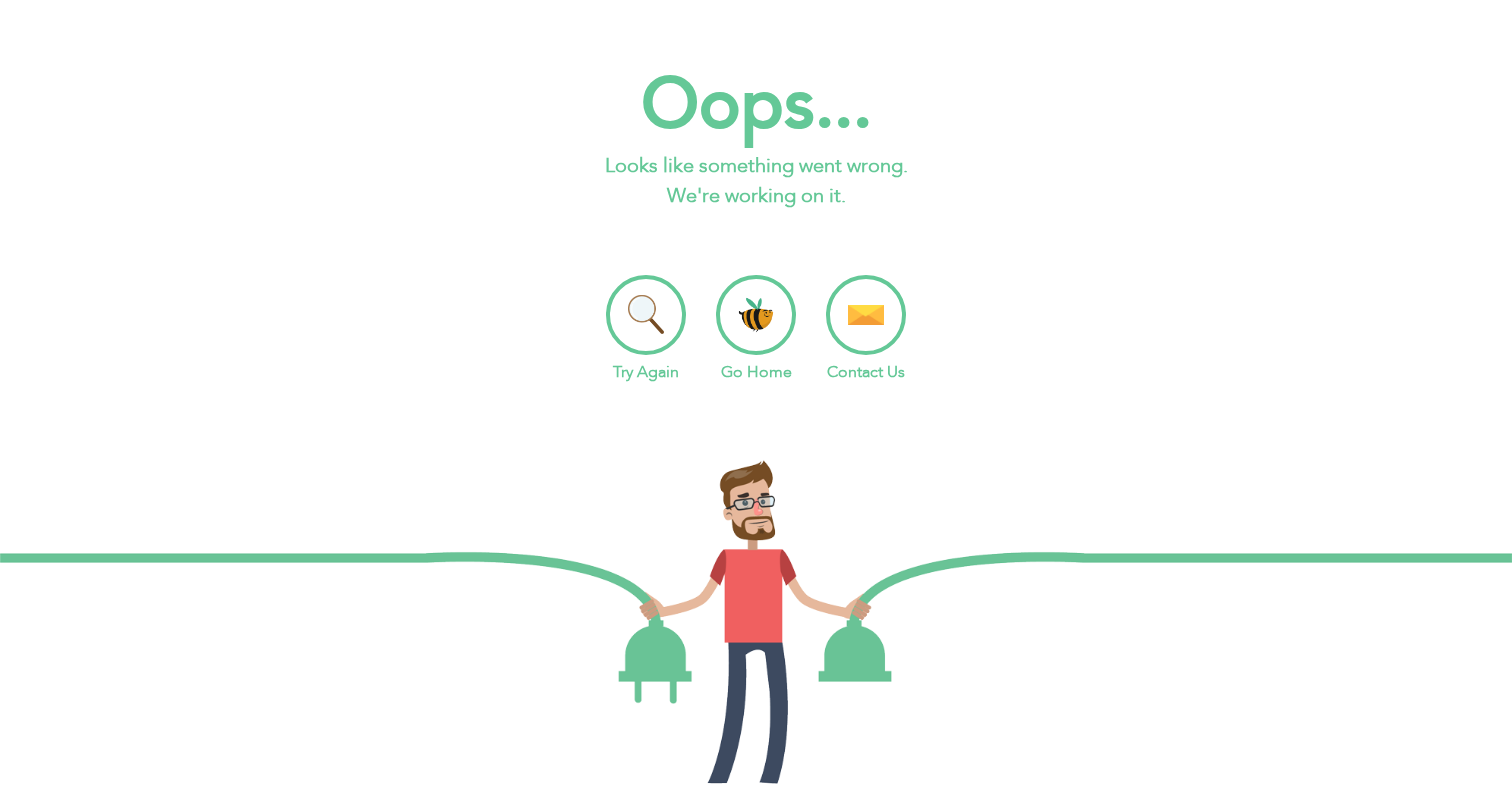 scroll, scrollTop: 0, scrollLeft: 0, axis: both 